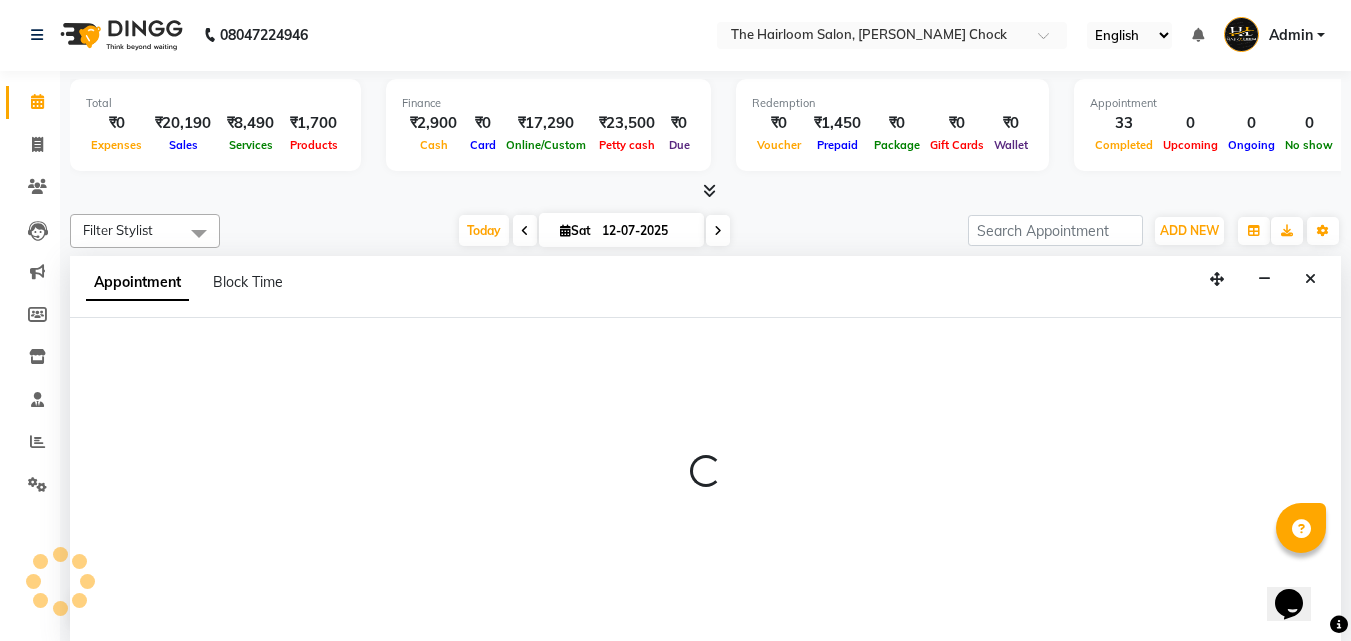 scroll, scrollTop: 1, scrollLeft: 0, axis: vertical 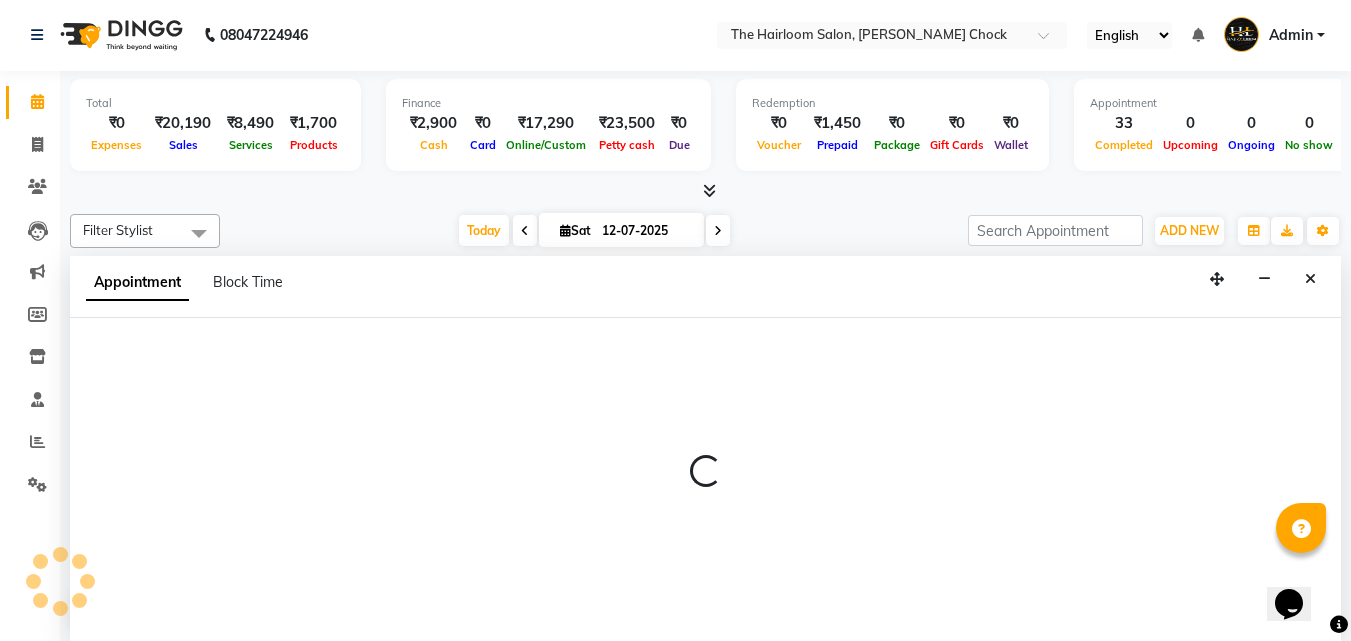 select on "41756" 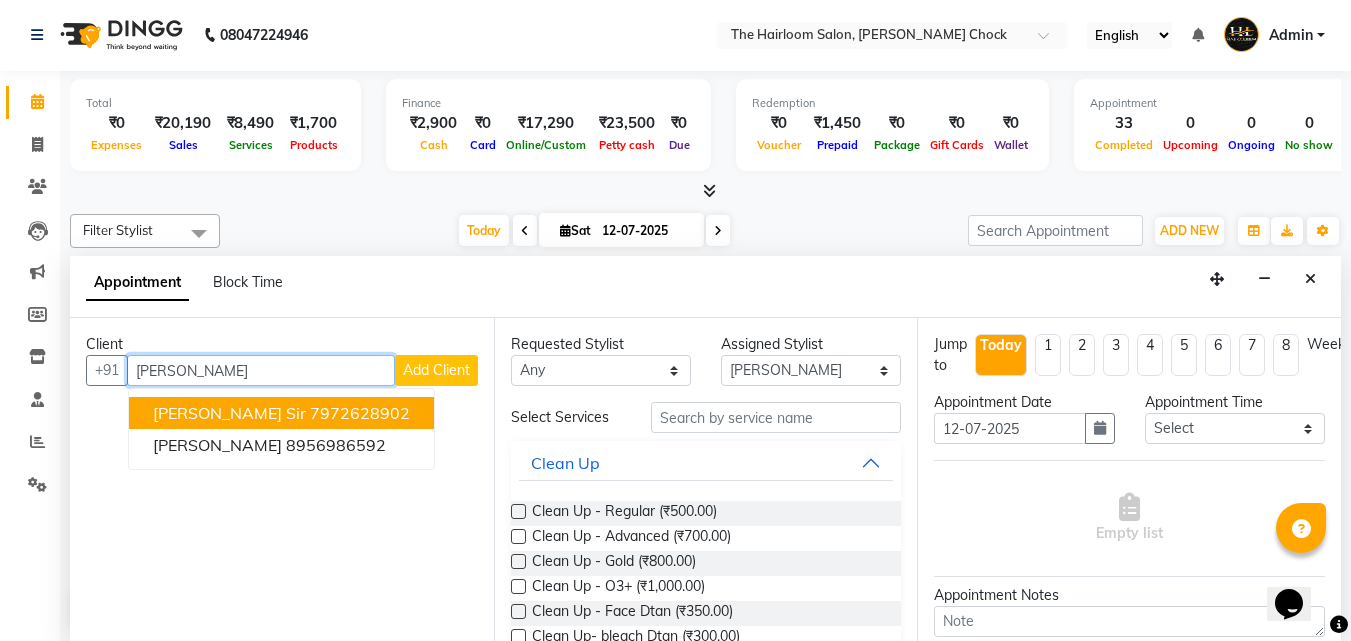 click on "[PERSON_NAME] Sir" at bounding box center (229, 413) 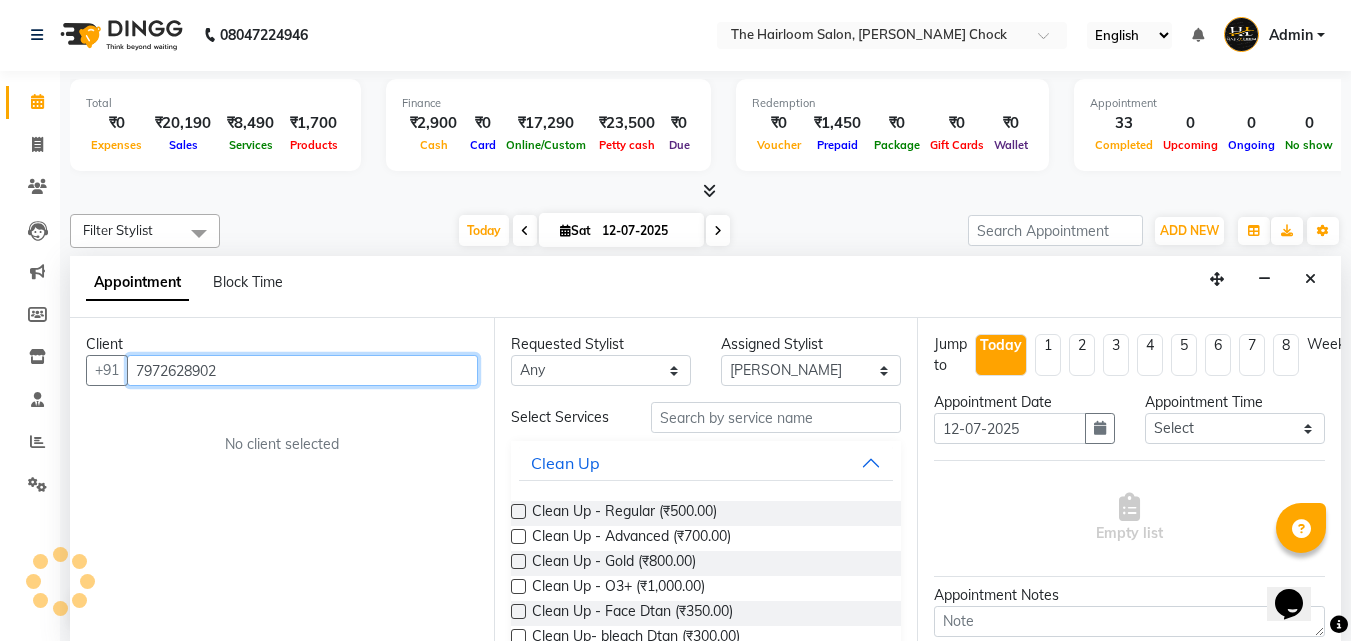 type on "7972628902" 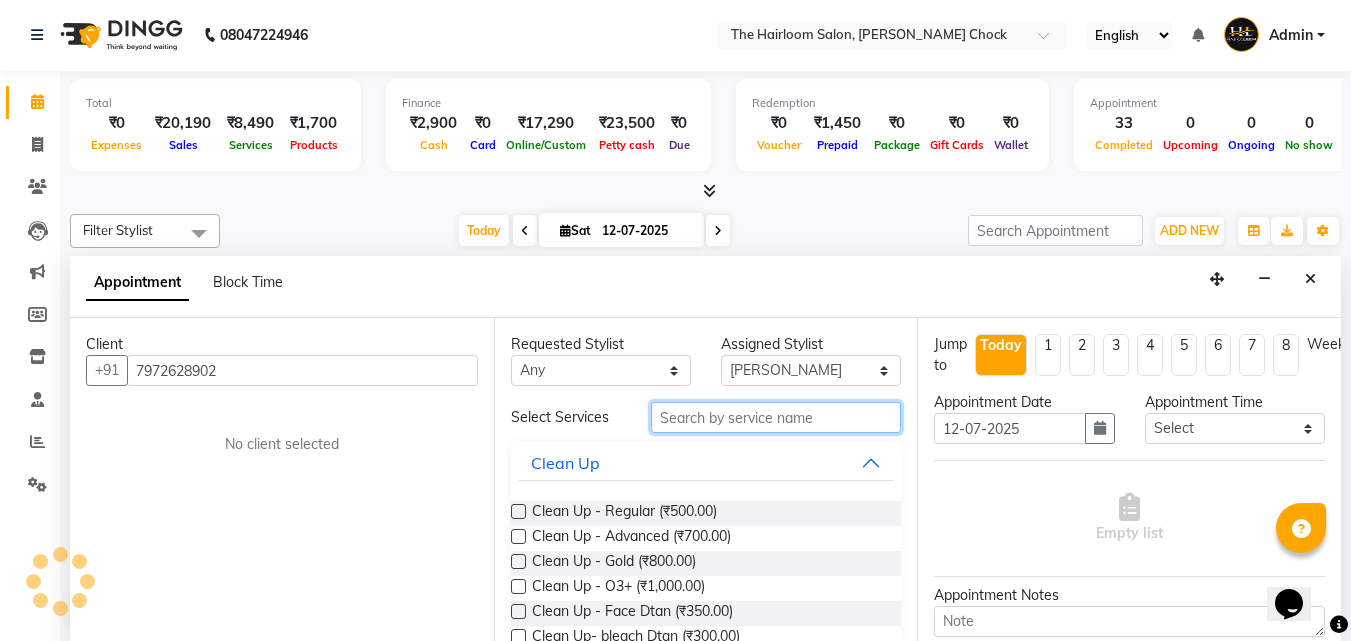 click at bounding box center [776, 417] 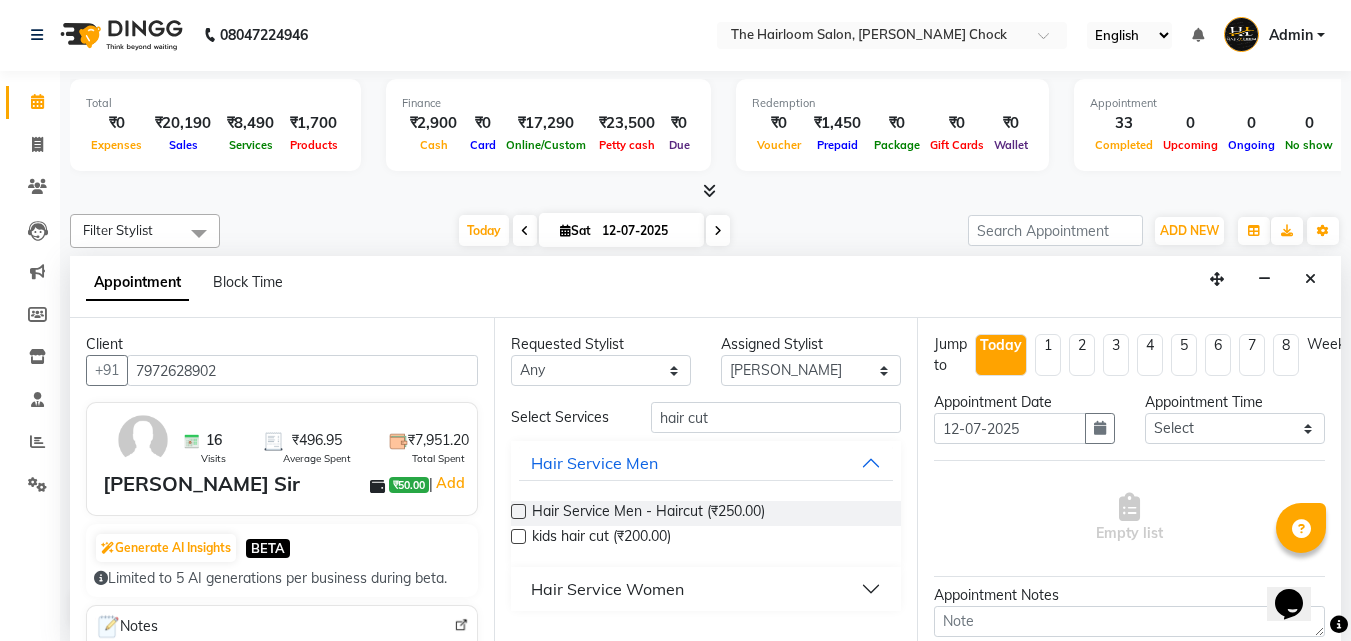 drag, startPoint x: 711, startPoint y: 508, endPoint x: 735, endPoint y: 435, distance: 76.843994 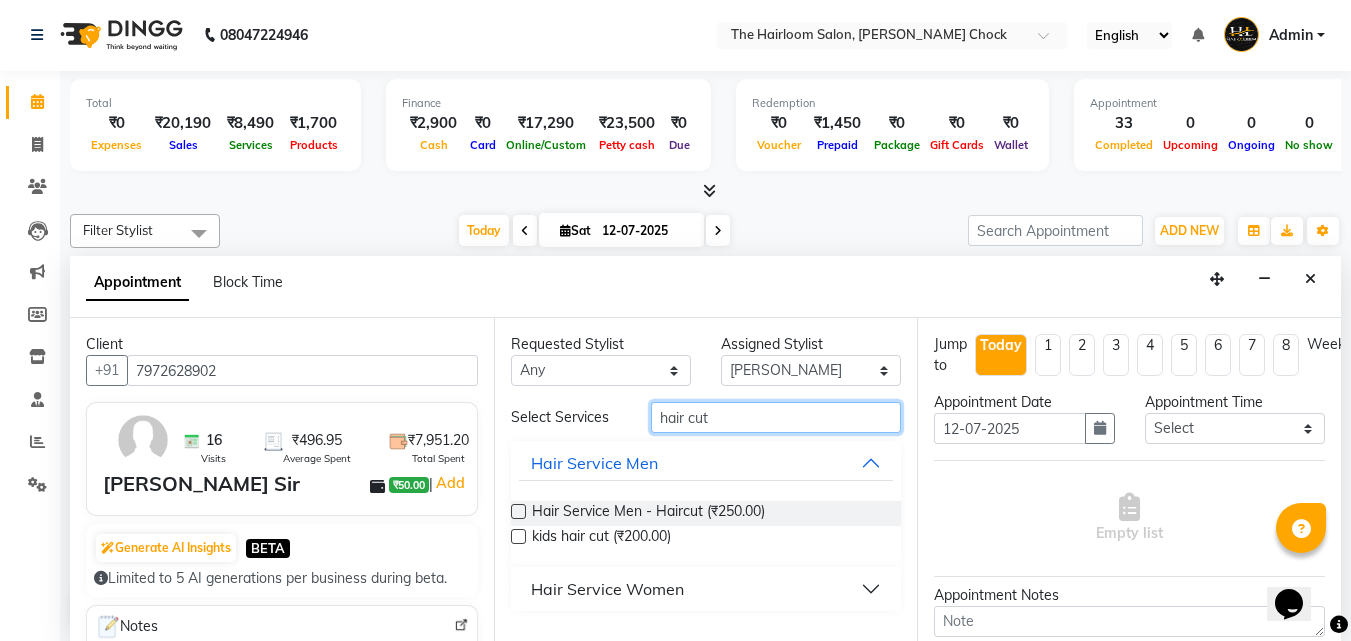click on "hair cut" at bounding box center (776, 417) 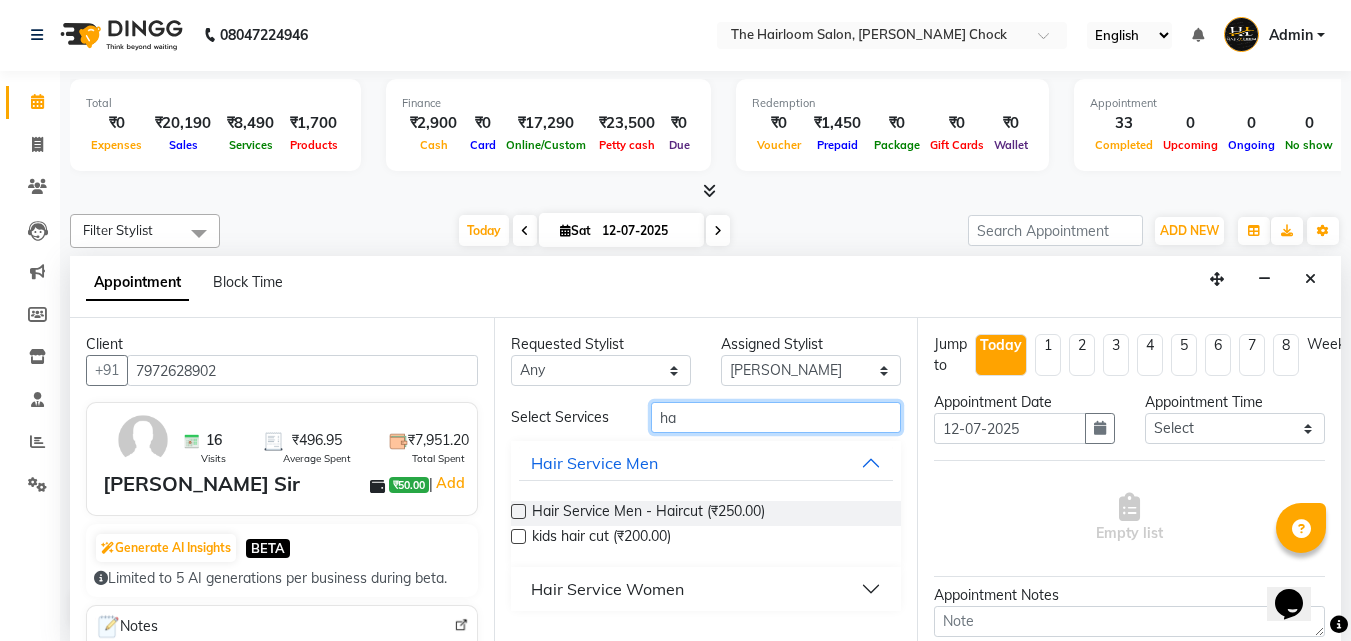 type on "h" 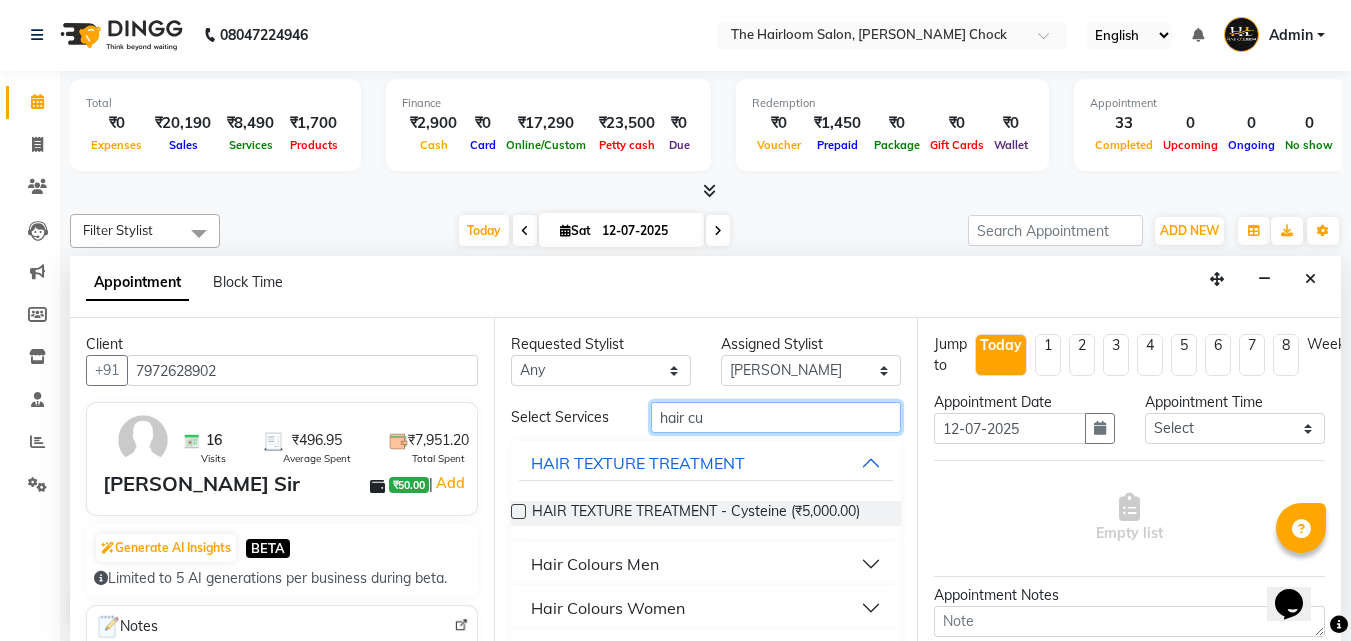 type on "hair cut" 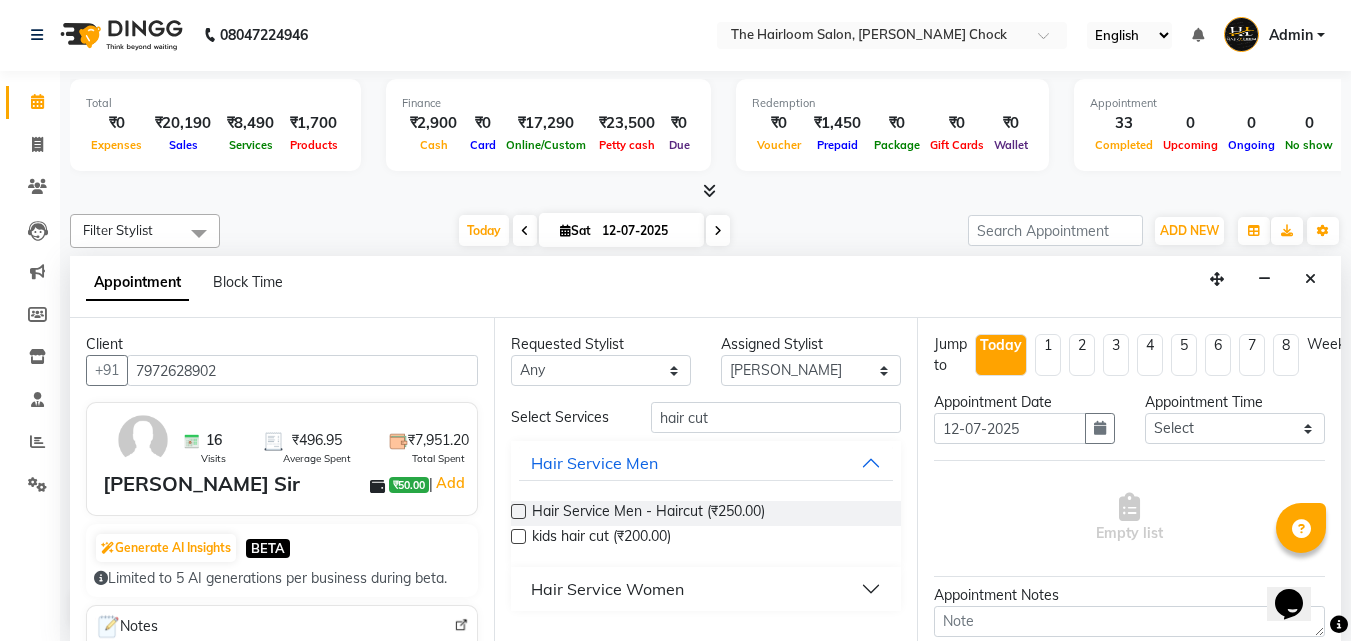 drag, startPoint x: 697, startPoint y: 516, endPoint x: 713, endPoint y: 458, distance: 60.166435 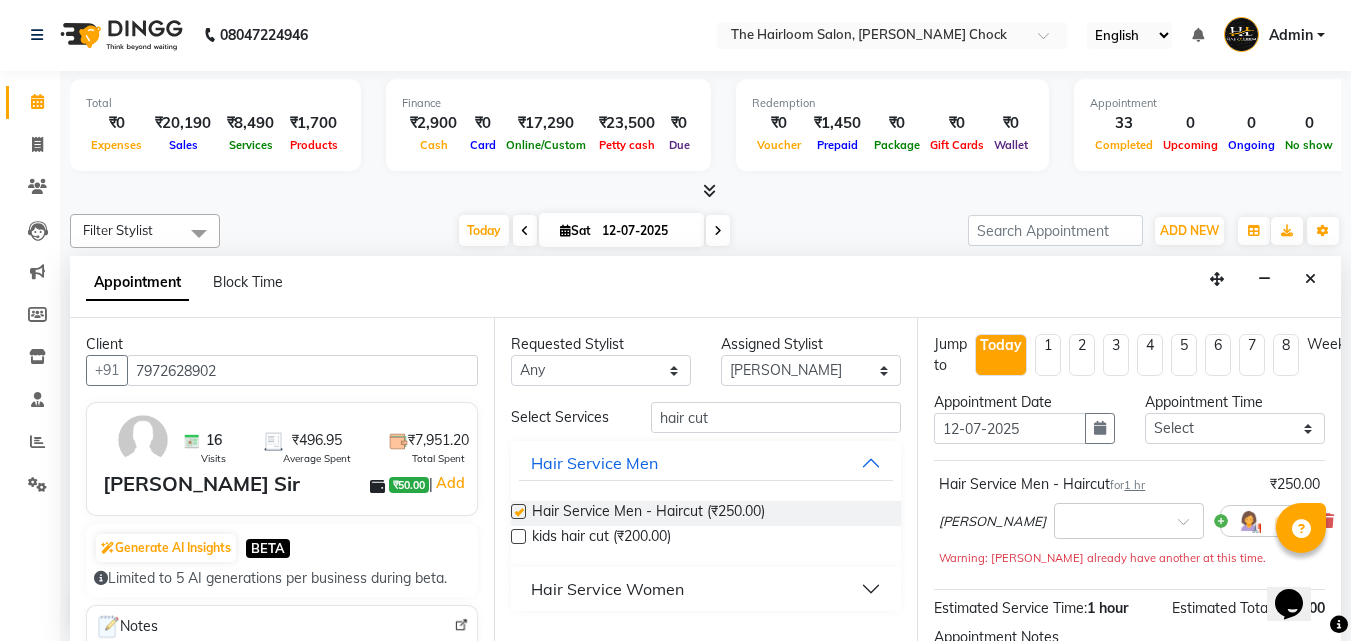 checkbox on "false" 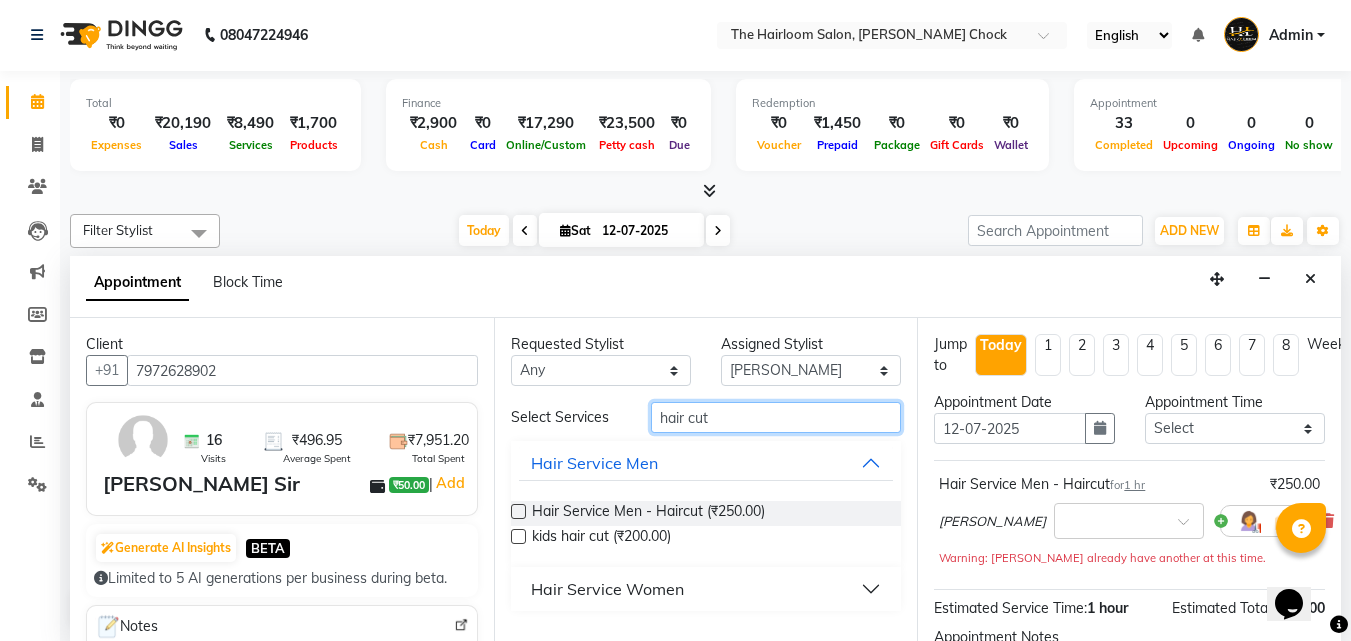 click on "hair cut" at bounding box center [776, 417] 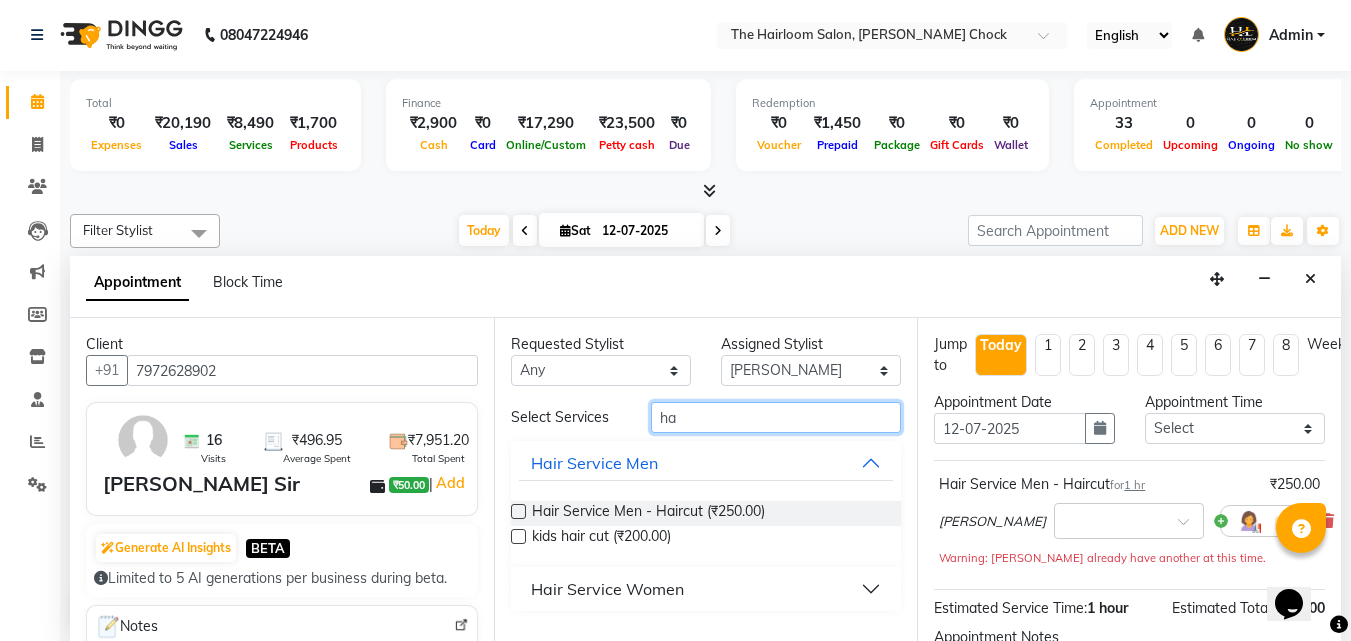 type on "h" 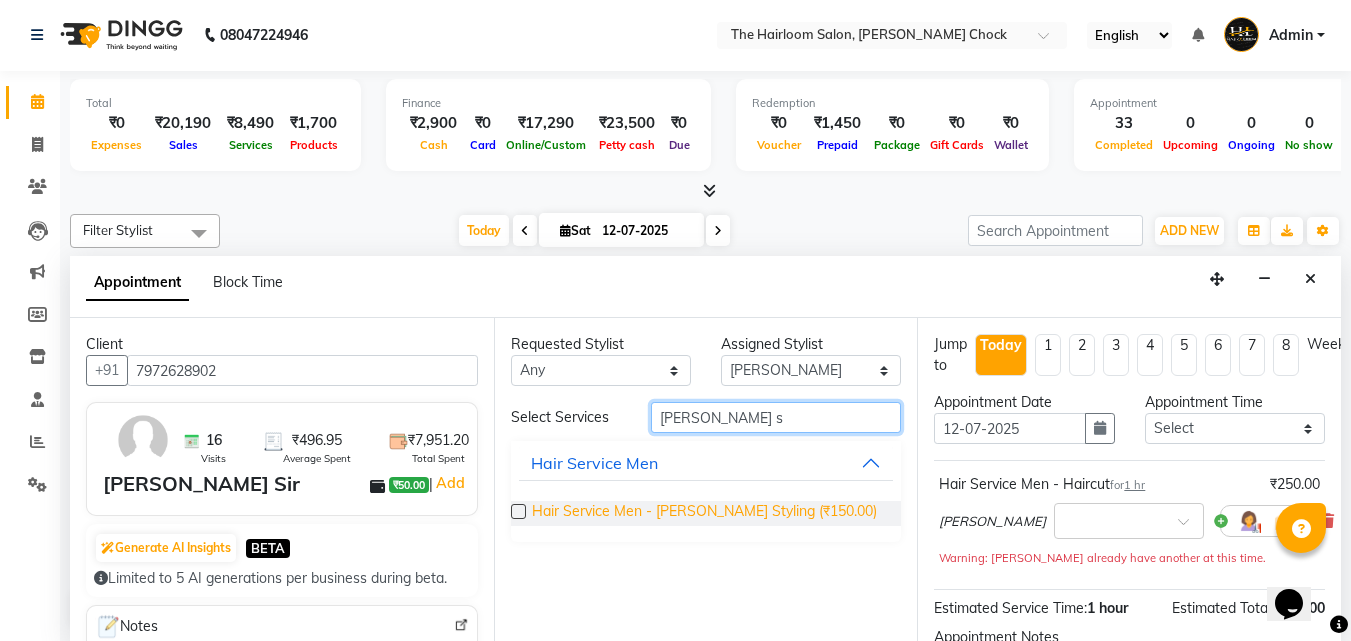 type on "[PERSON_NAME] s" 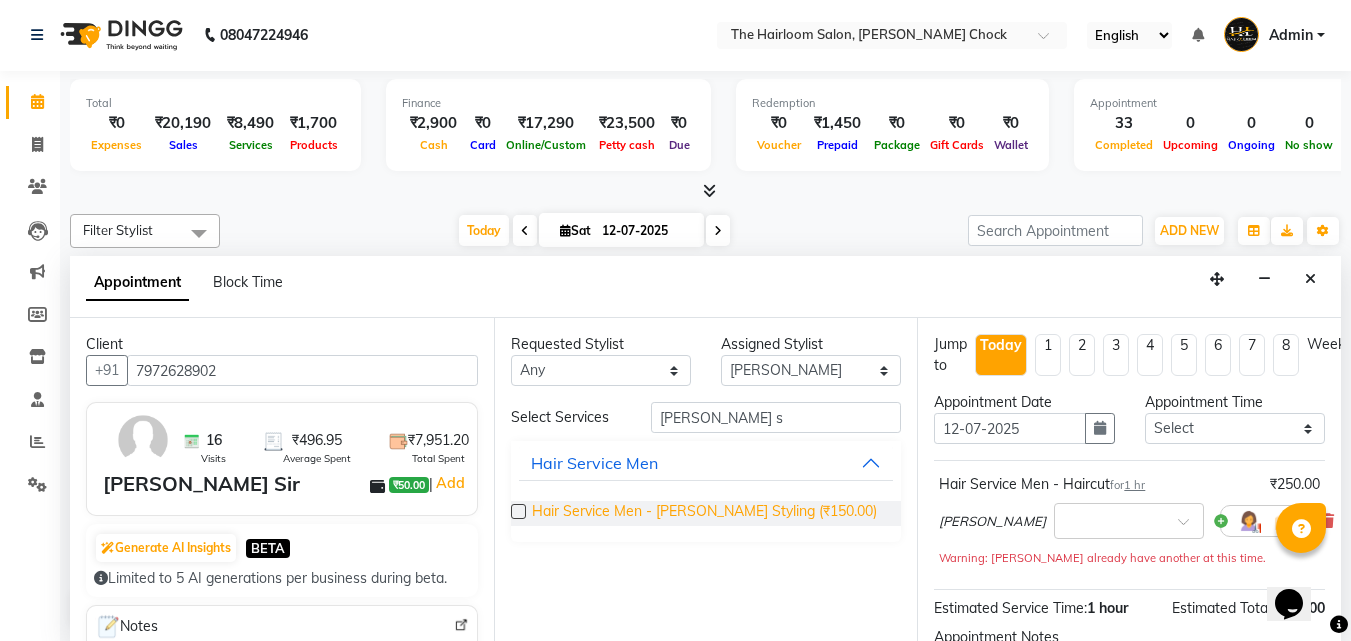 click on "Hair Service Men  - [PERSON_NAME] Styling (₹150.00)" at bounding box center [704, 513] 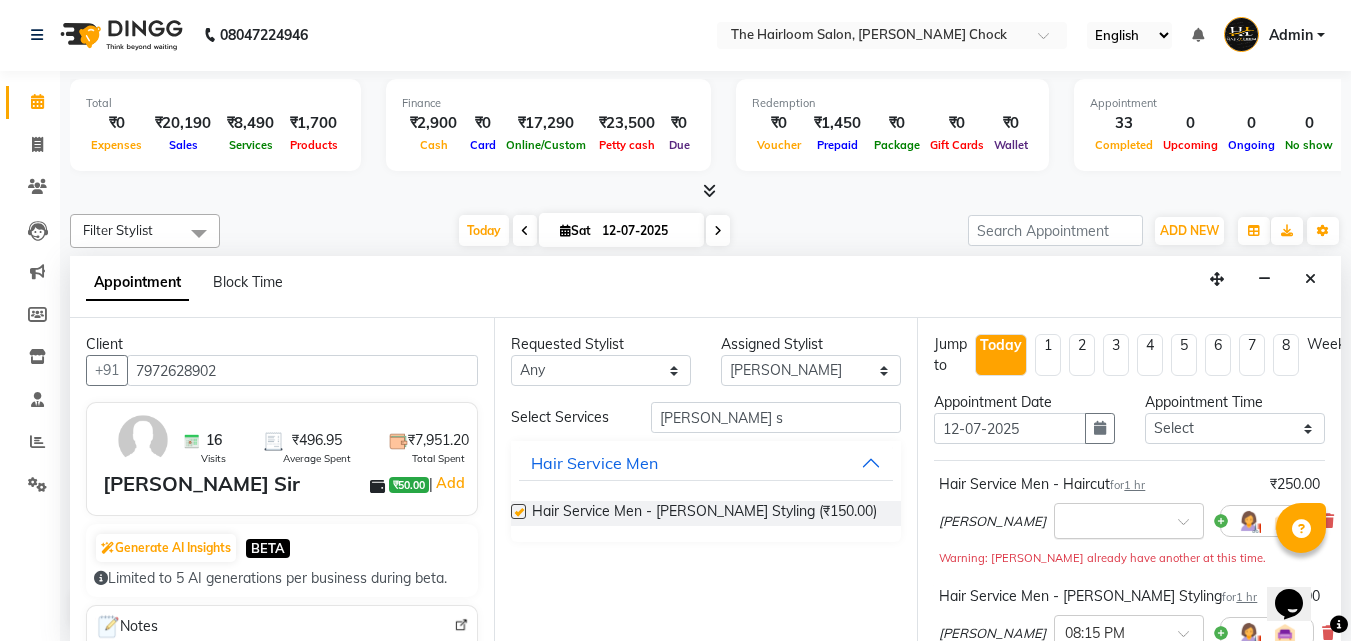 checkbox on "false" 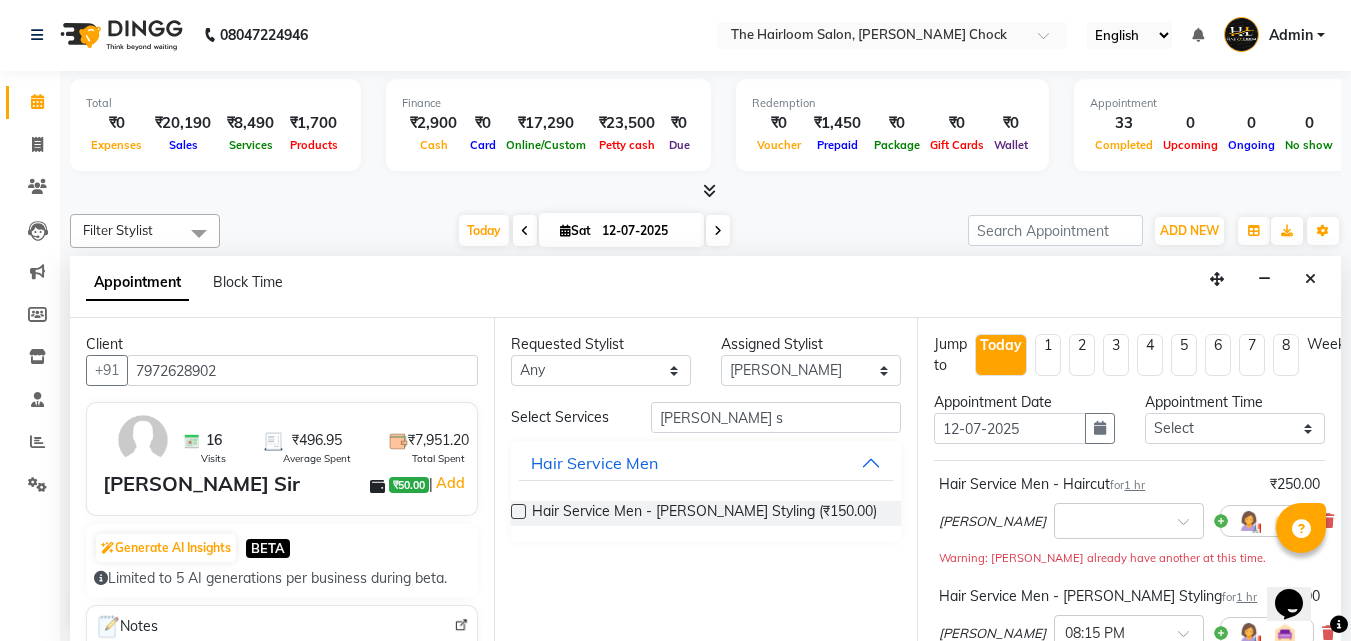 scroll, scrollTop: 300, scrollLeft: 0, axis: vertical 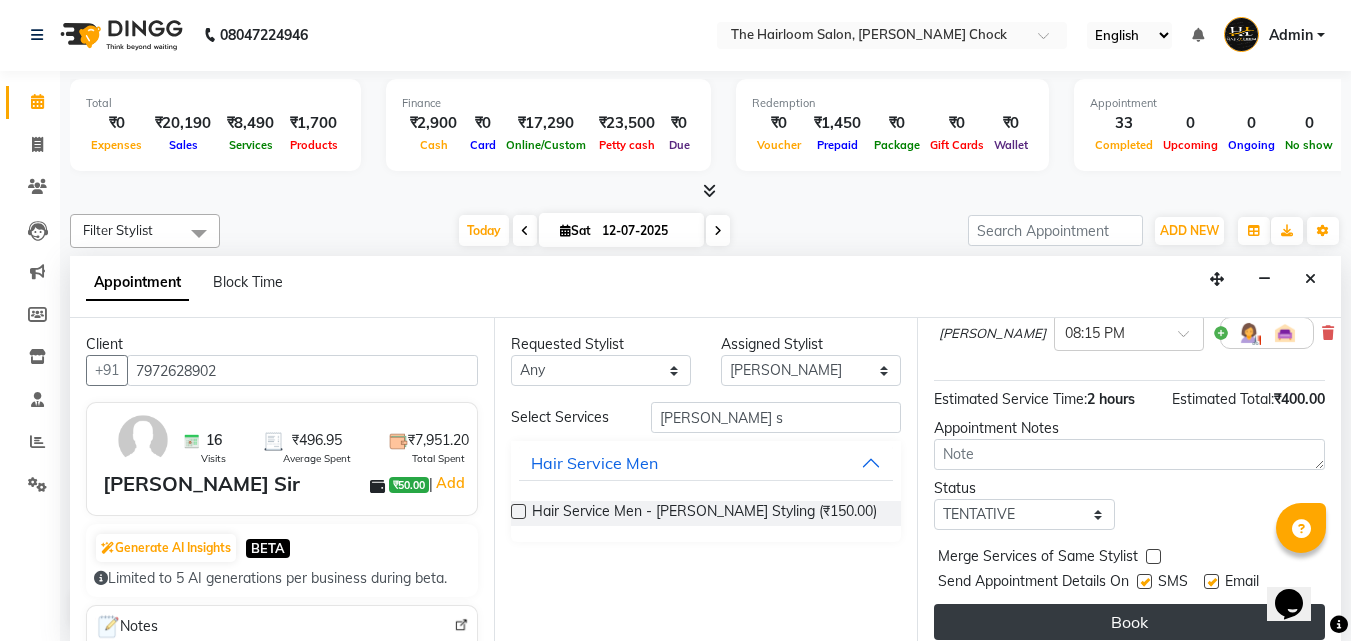 click on "Book" at bounding box center (1129, 622) 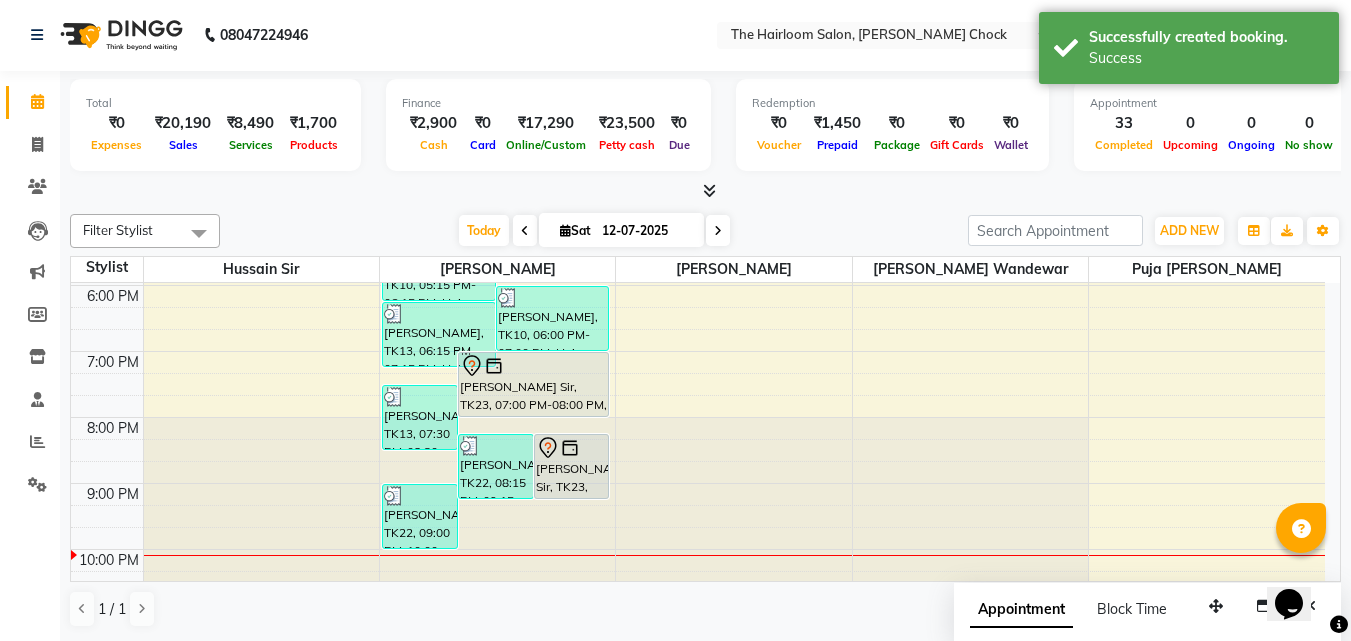 click on "[PERSON_NAME] Sir, TK23, 07:00 PM-08:00 PM, Hair Service Men  - Haircut" at bounding box center (534, 384) 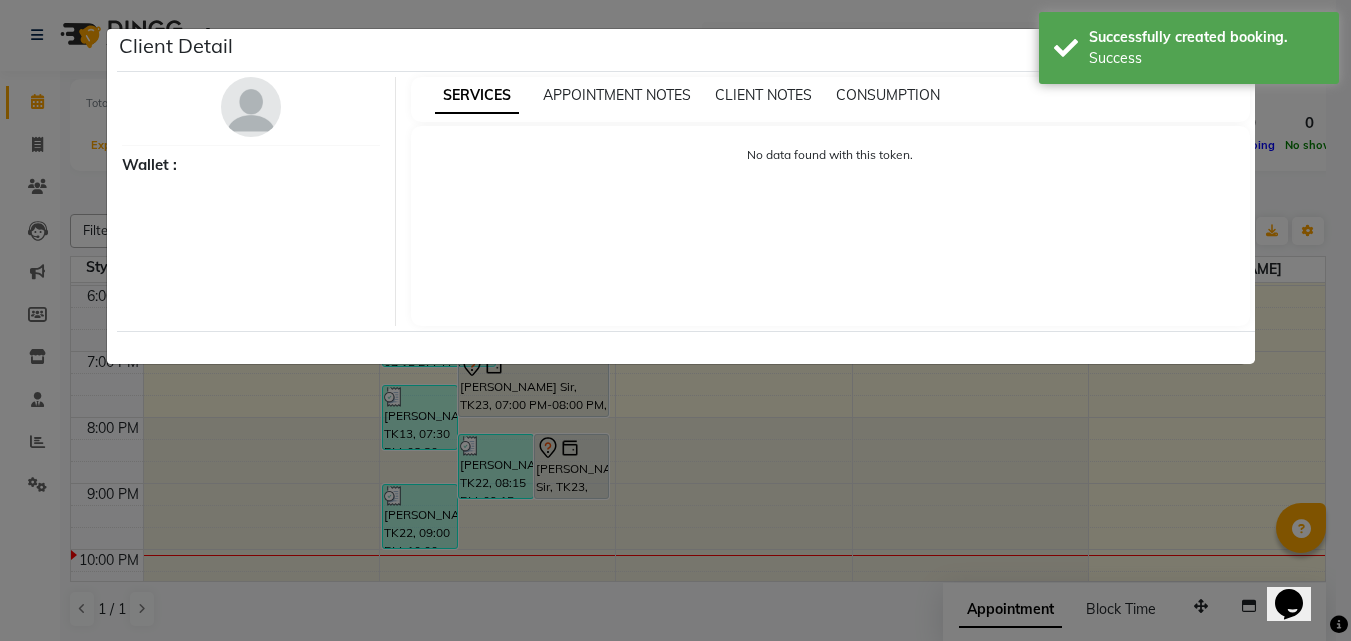 select on "7" 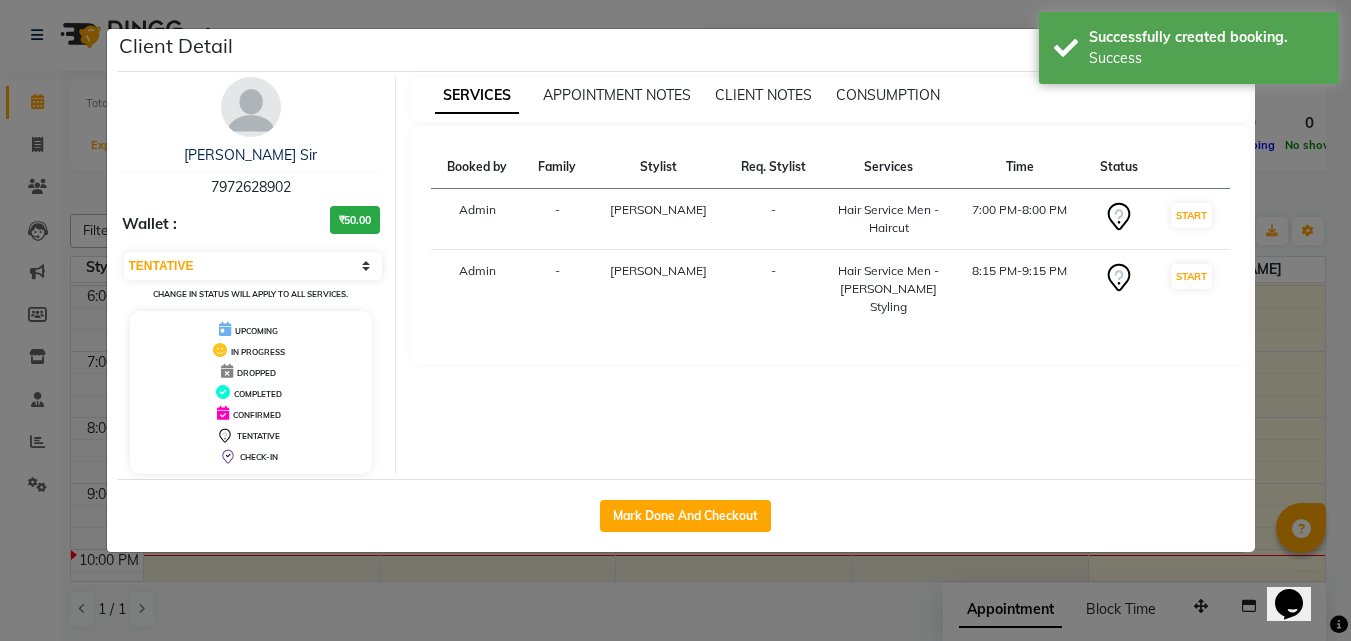 scroll, scrollTop: 0, scrollLeft: 0, axis: both 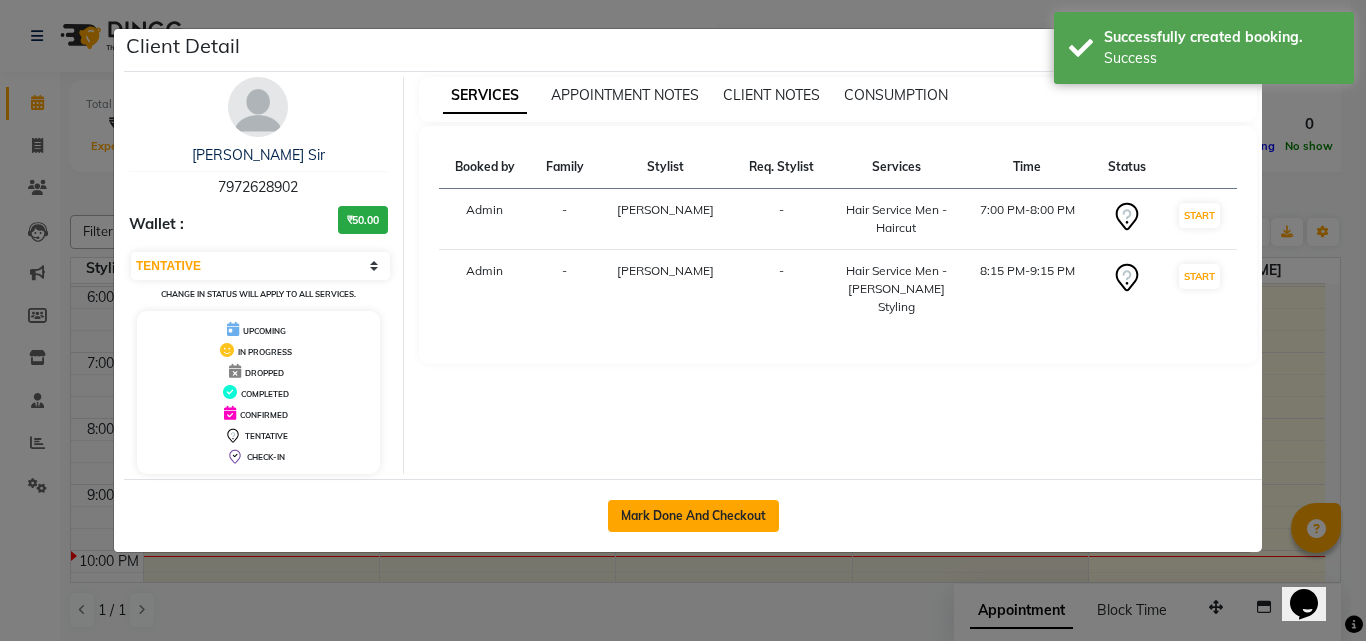 click on "Mark Done And Checkout" 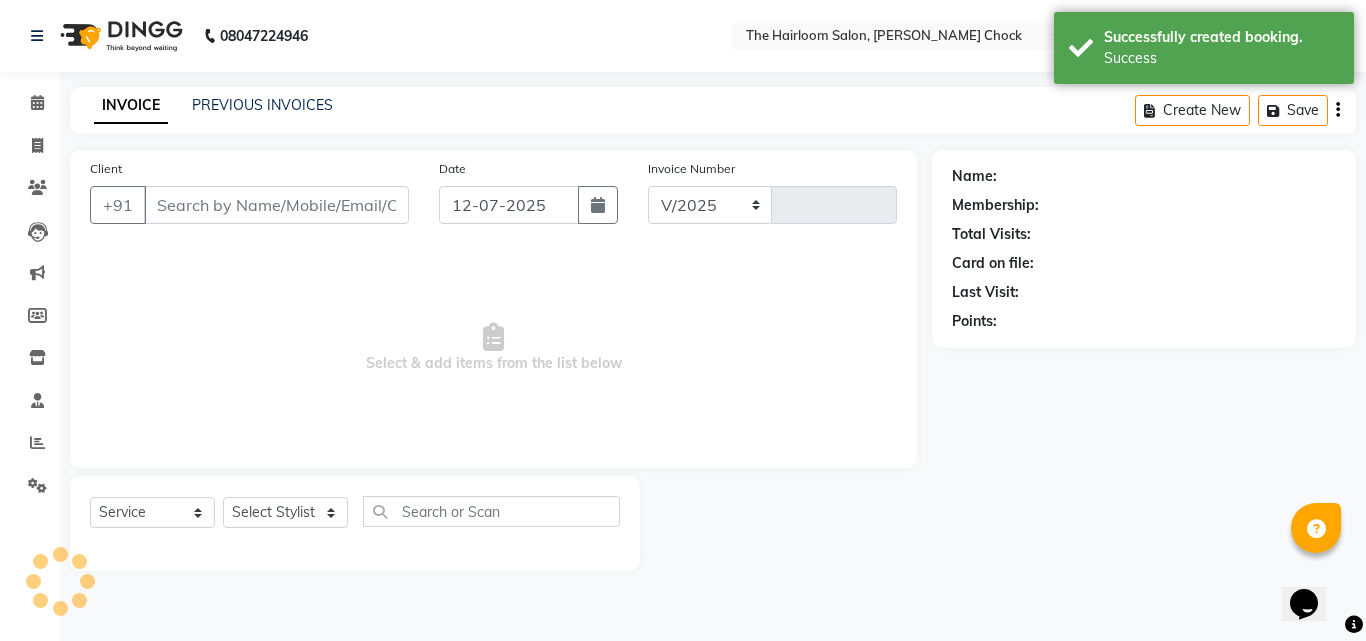 select on "5926" 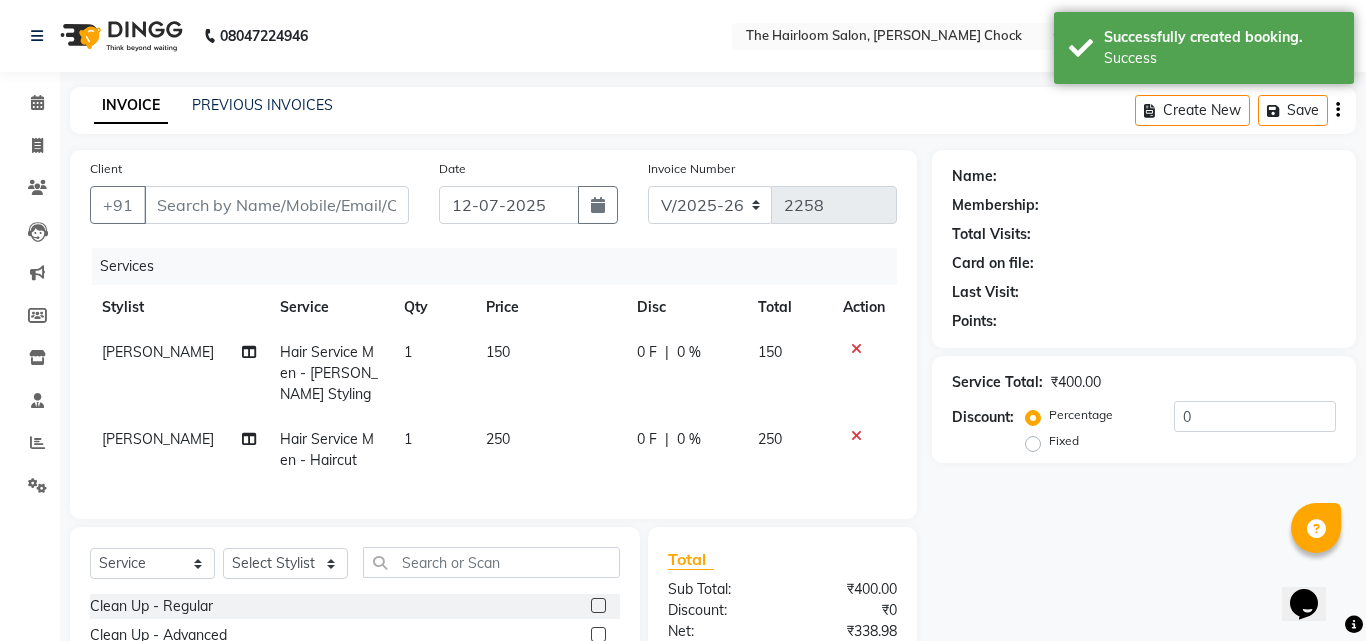 type on "7972628902" 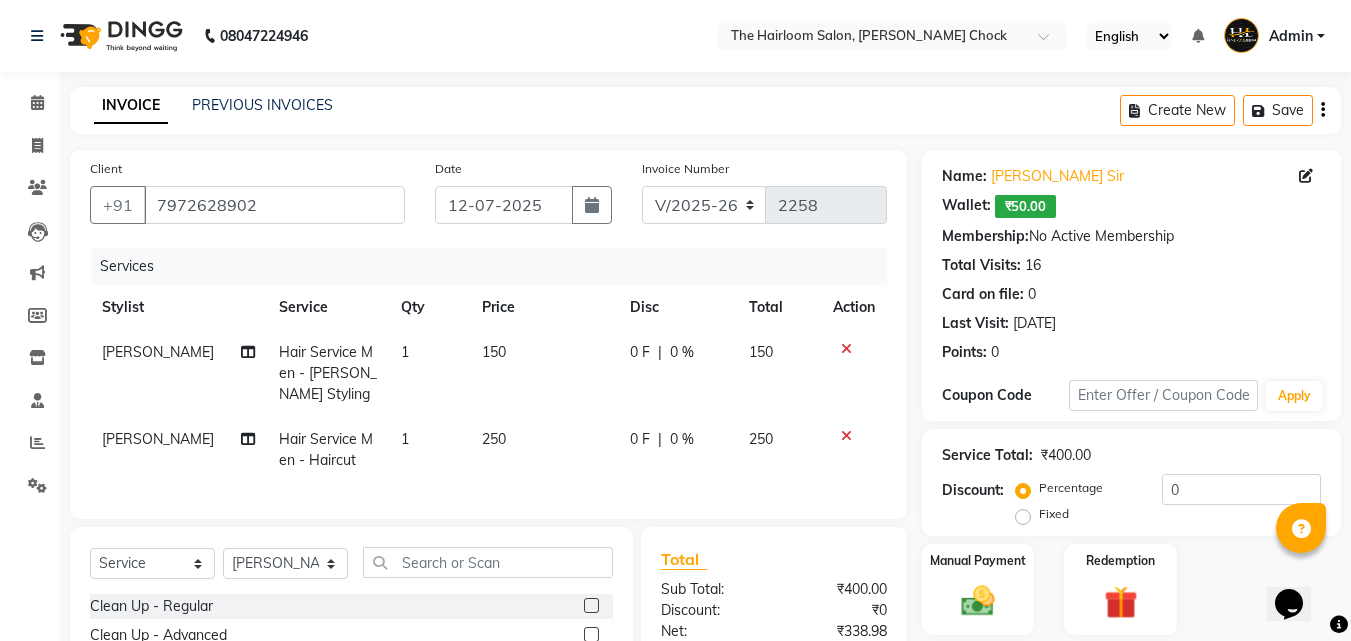 click on "250" 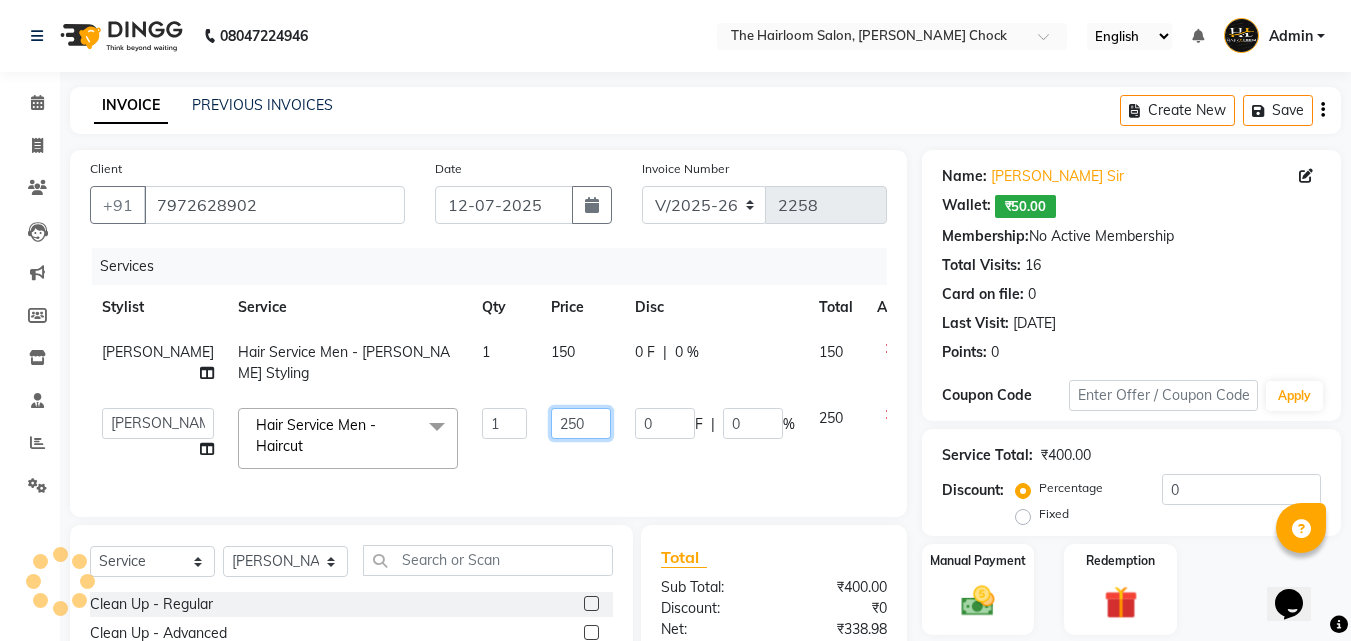 click on "250" 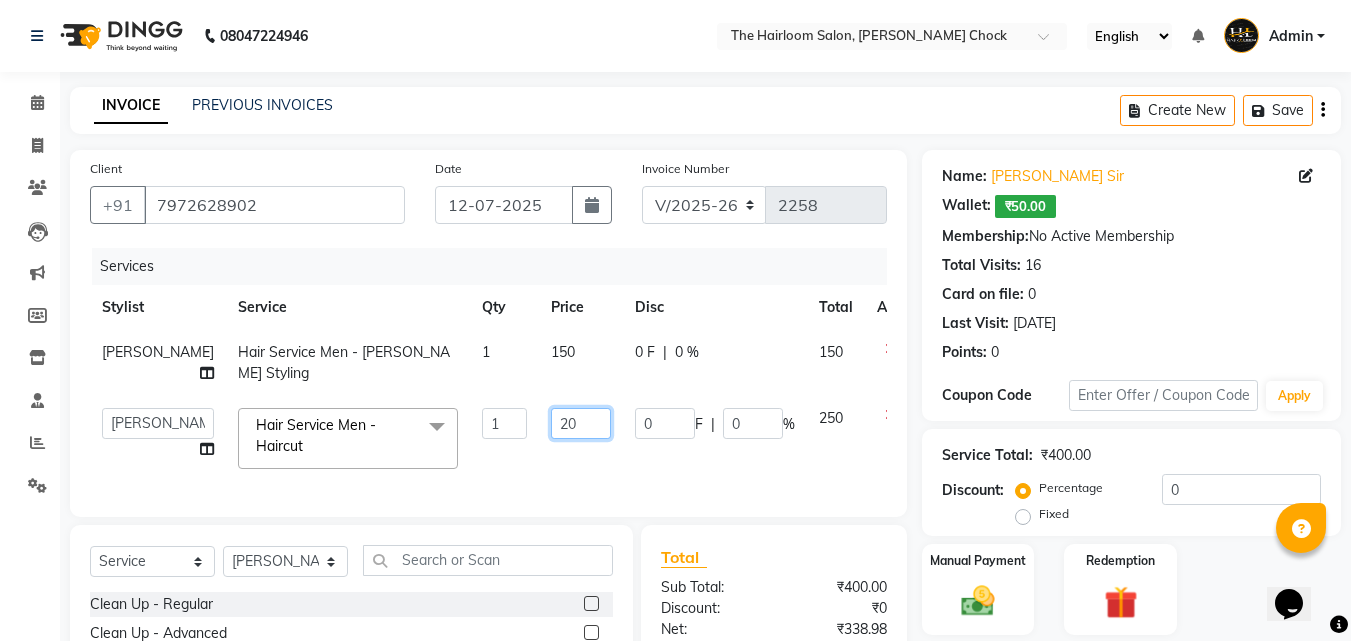type on "200" 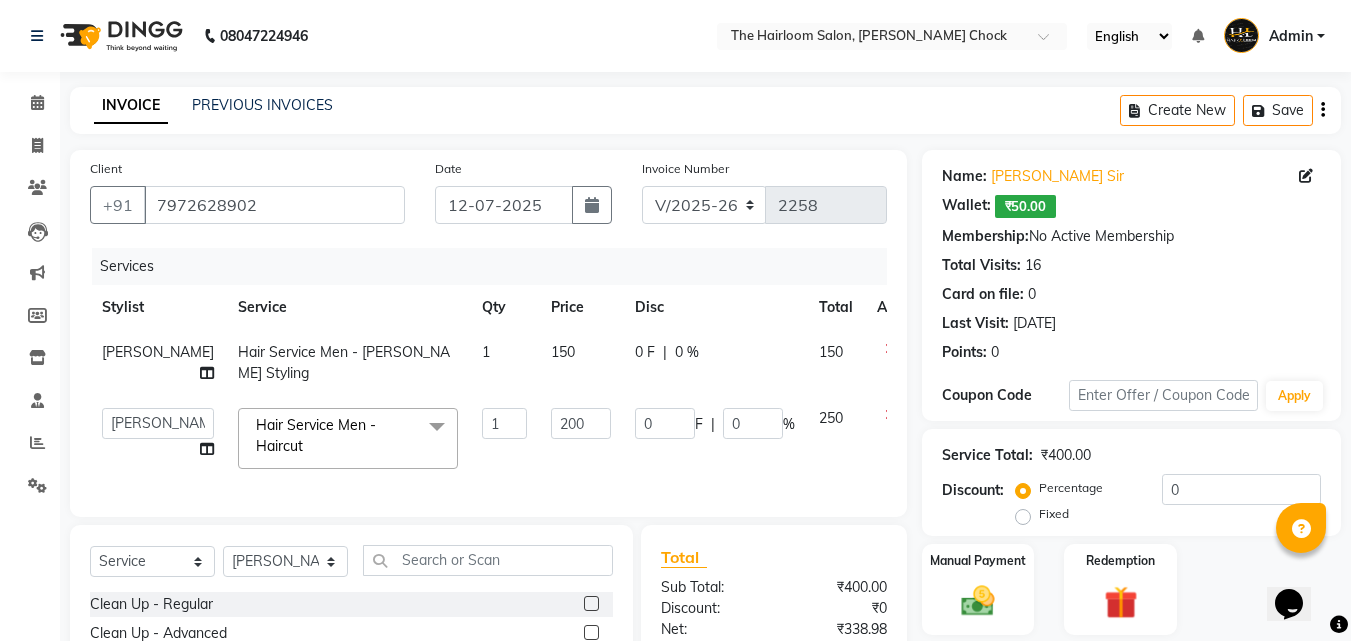 click on "200" 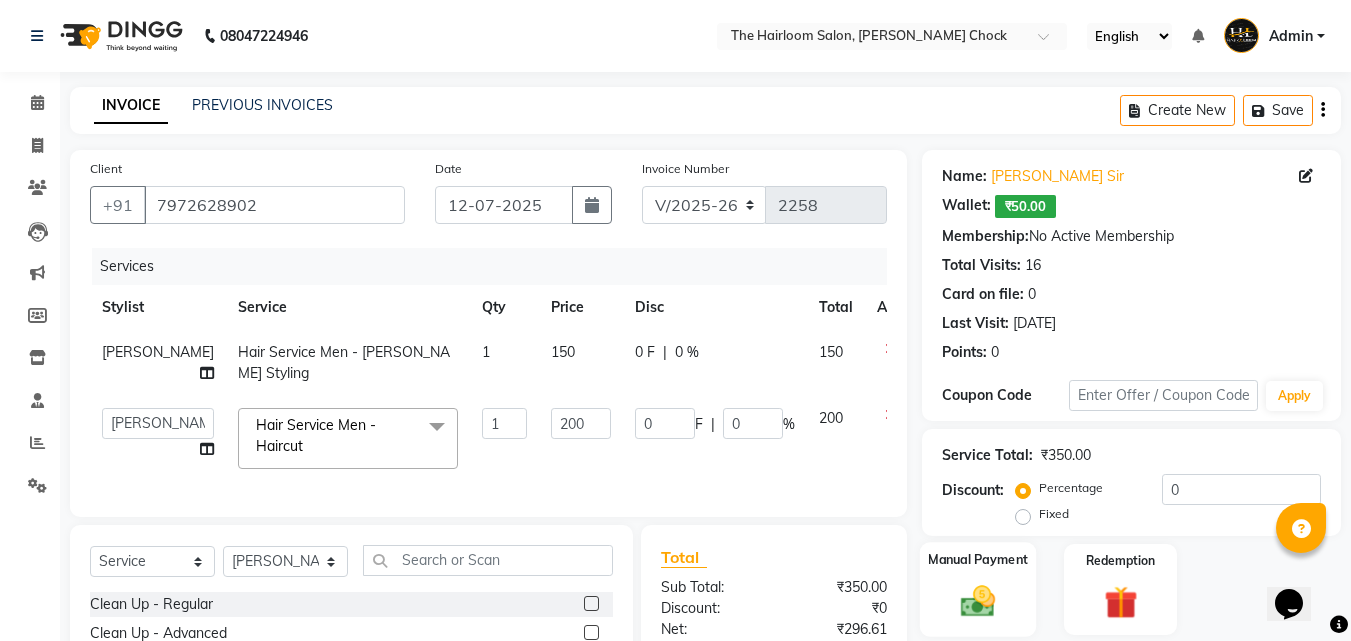 click 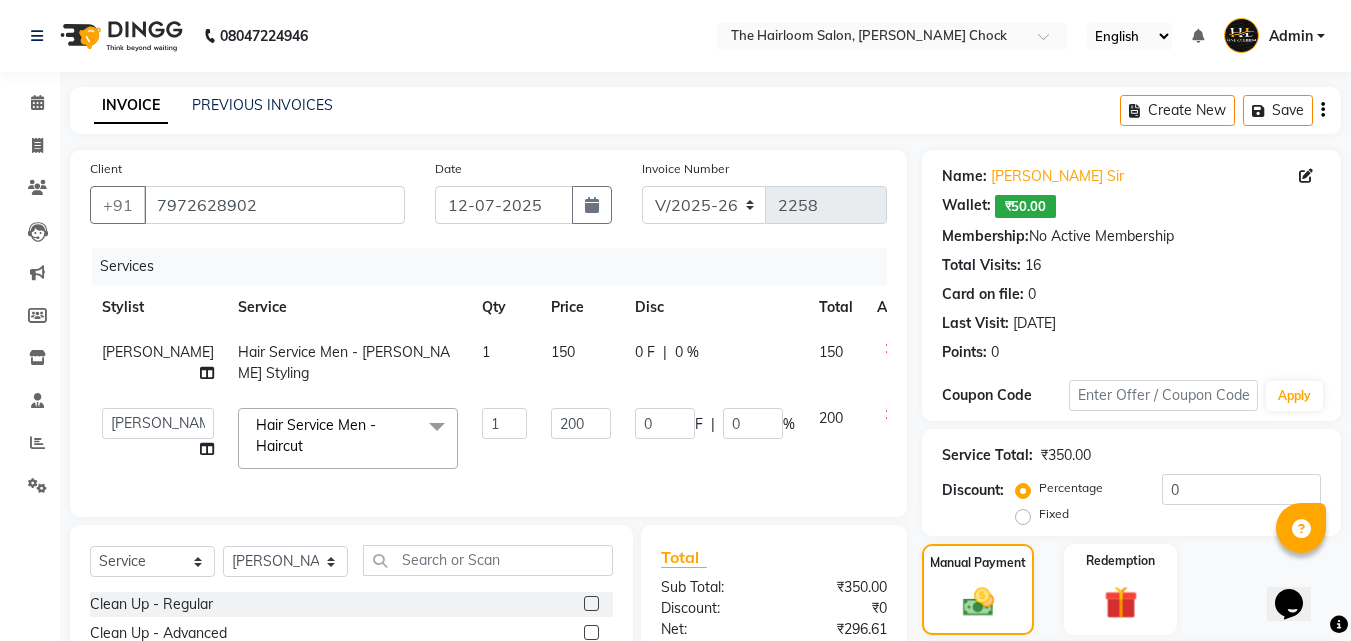 scroll, scrollTop: 224, scrollLeft: 0, axis: vertical 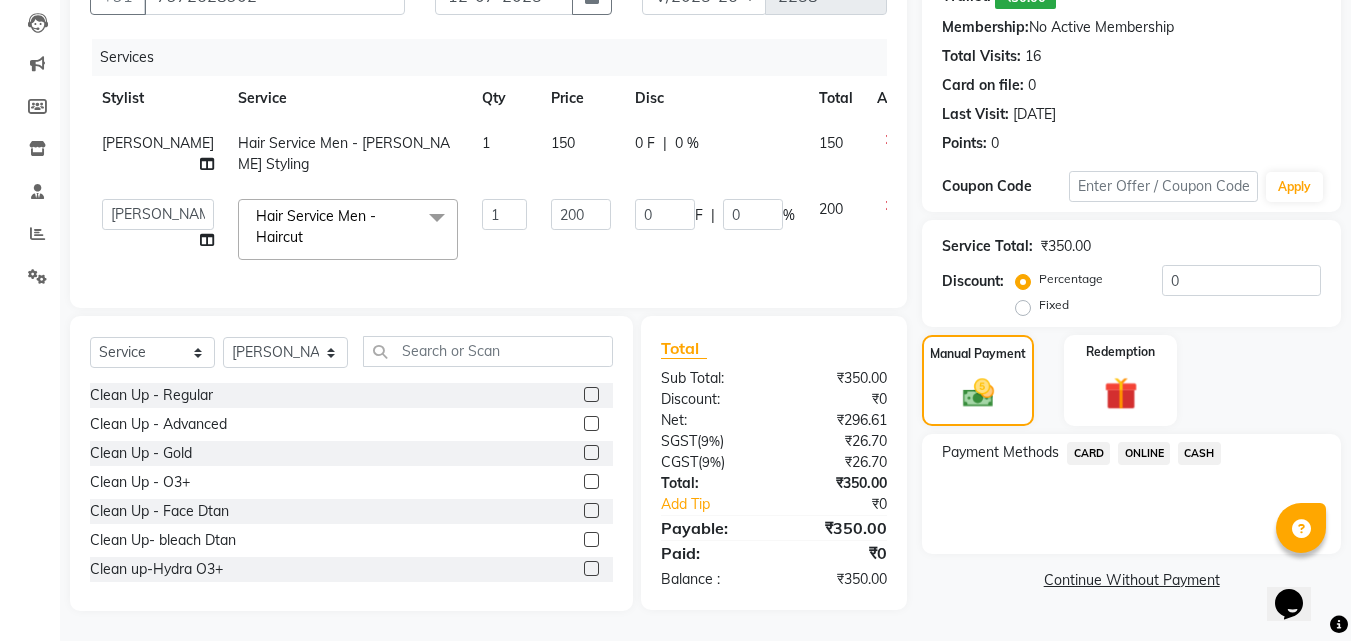 click on "CASH" 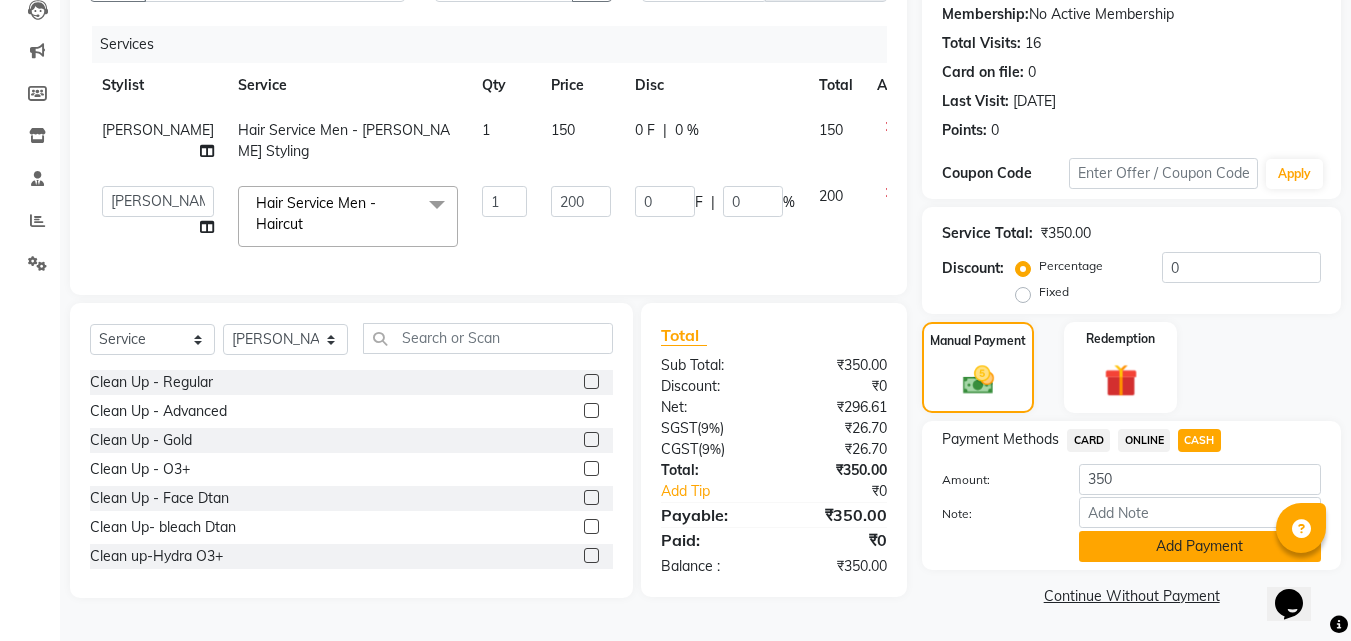 click on "Add Payment" 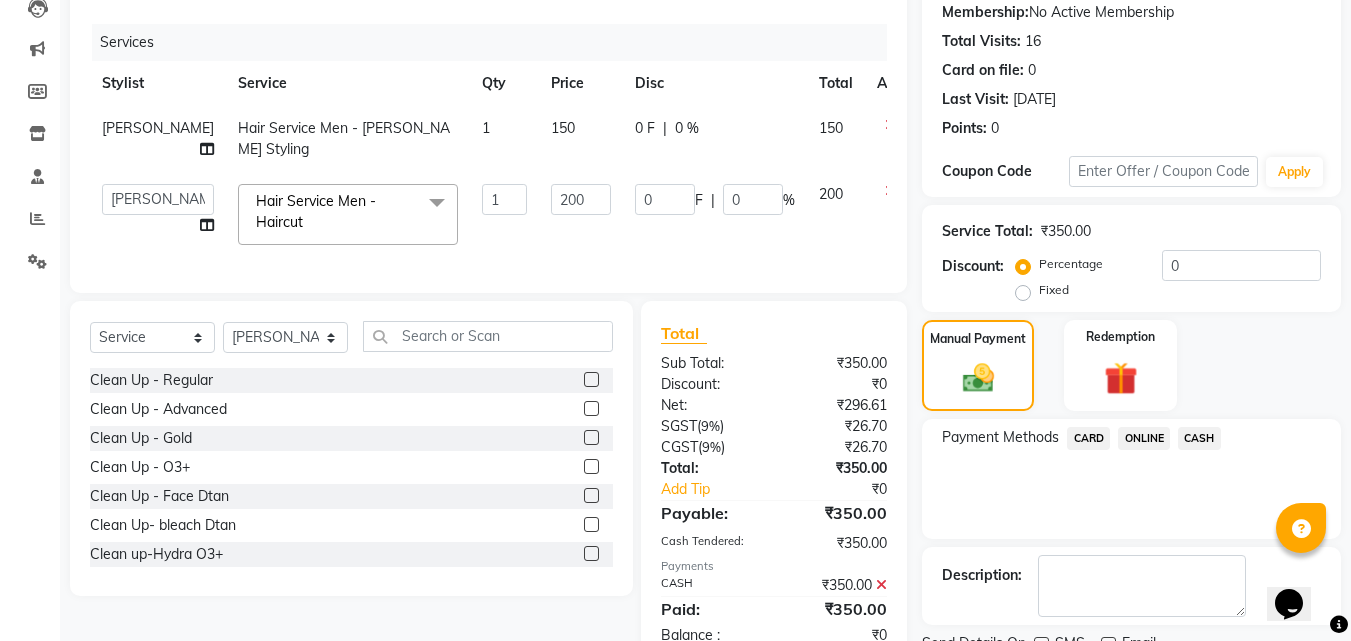 click on "Checkout" 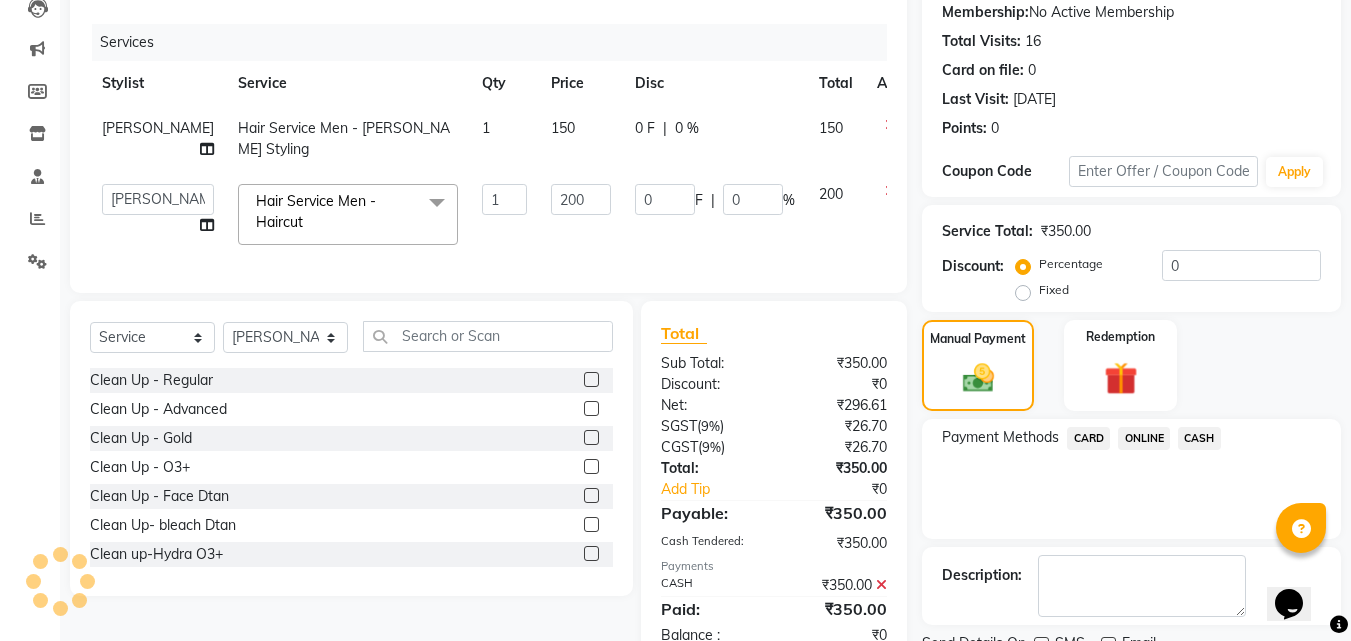 scroll, scrollTop: 304, scrollLeft: 0, axis: vertical 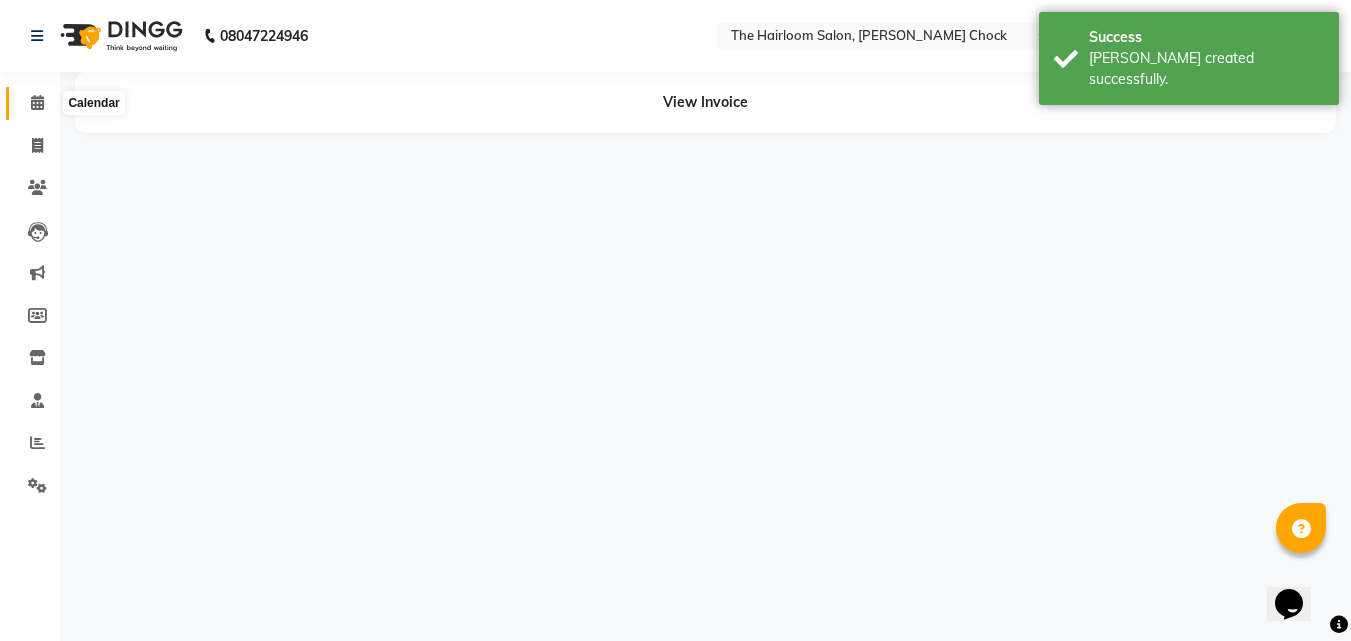 click 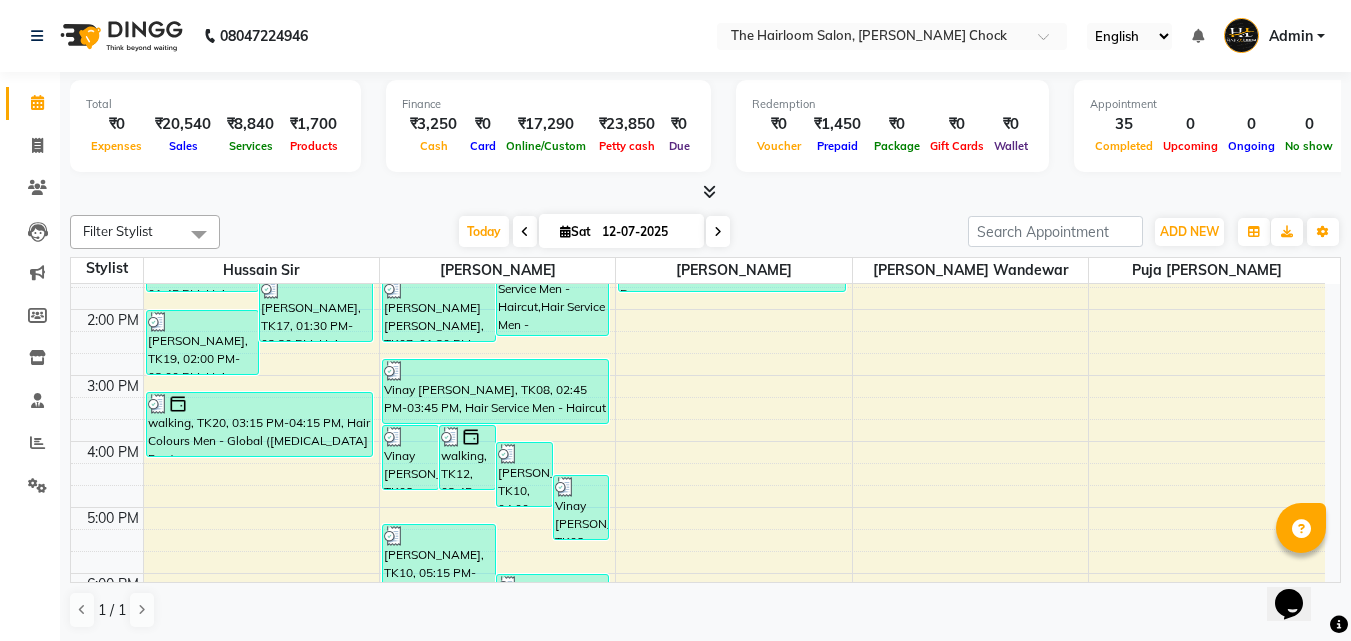 scroll, scrollTop: 400, scrollLeft: 0, axis: vertical 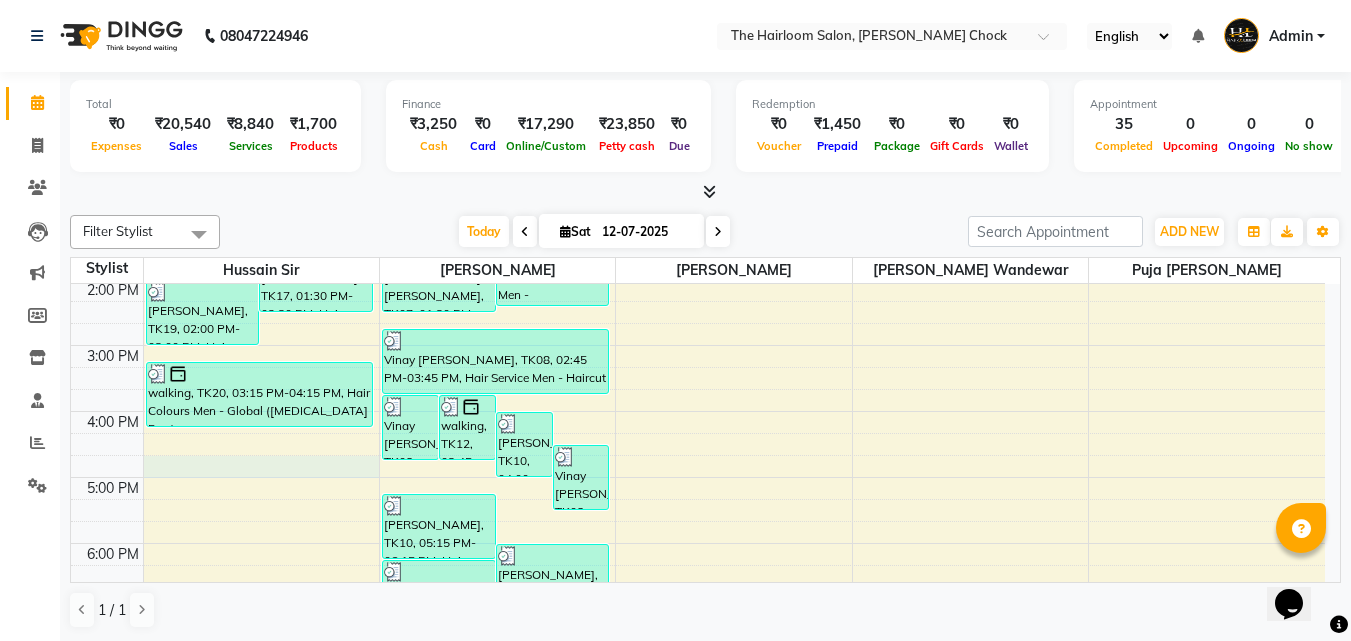 click on "8:00 AM 9:00 AM 10:00 AM 11:00 AM 12:00 PM 1:00 PM 2:00 PM 3:00 PM 4:00 PM 5:00 PM 6:00 PM 7:00 PM 8:00 PM 9:00 PM 10:00 PM 11:00 PM     mi  amor sir, TK14, 09:00 AM-10:00 AM, Hair Service Men  - Haircut     mi  amor sir, TK14, 09:45 AM-10:45 AM, Hair Service Men  - [PERSON_NAME] Styling     [PERSON_NAME], TK05, 11:15 AM-12:15 PM, Hair Service Women  - Hairwash     honey [PERSON_NAME], TK03, 11:45 AM-12:45 PM, Hair Service Men  - Haircut     [PERSON_NAME], TK17, 12:45 PM-01:45 PM, Hair Service Men  - Haircut     [PERSON_NAME], TK17, 01:30 PM-02:30 PM, Hair Service Men  - [PERSON_NAME] Styling     [PERSON_NAME], TK19, 02:00 PM-03:00 PM, Hair Service Women  - Blow Dry     walking, TK20, 03:15 PM-04:15 PM, Hair Colours Men  - Global ([MEDICAL_DATA] Free)     Vinay  [PERSON_NAME], TK08, 03:45 PM-04:45 PM, Hair Service Men  - [PERSON_NAME] Styling     walking, TK12, 03:45 PM-04:45 PM, Hair Service Men  - [PERSON_NAME] Styling     [PERSON_NAME], TK10, 04:00 PM-05:00 PM, Hair Service Men  - Haircut" at bounding box center (698, 411) 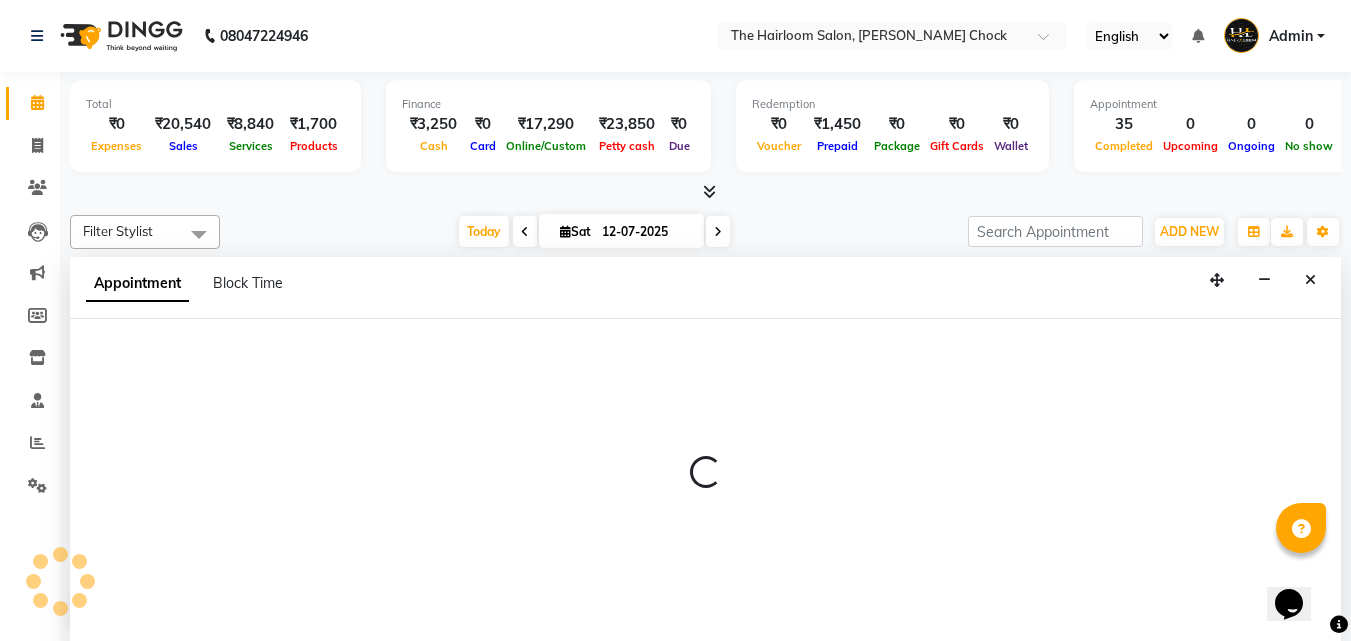 scroll, scrollTop: 1, scrollLeft: 0, axis: vertical 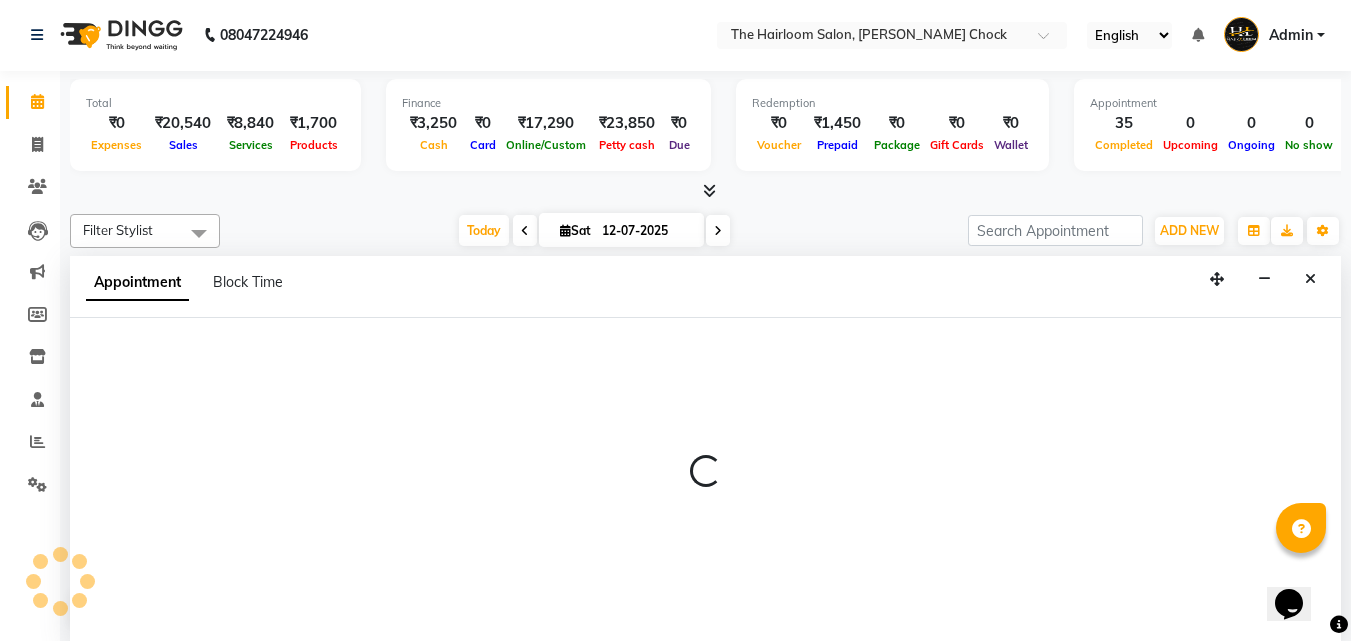 select on "41755" 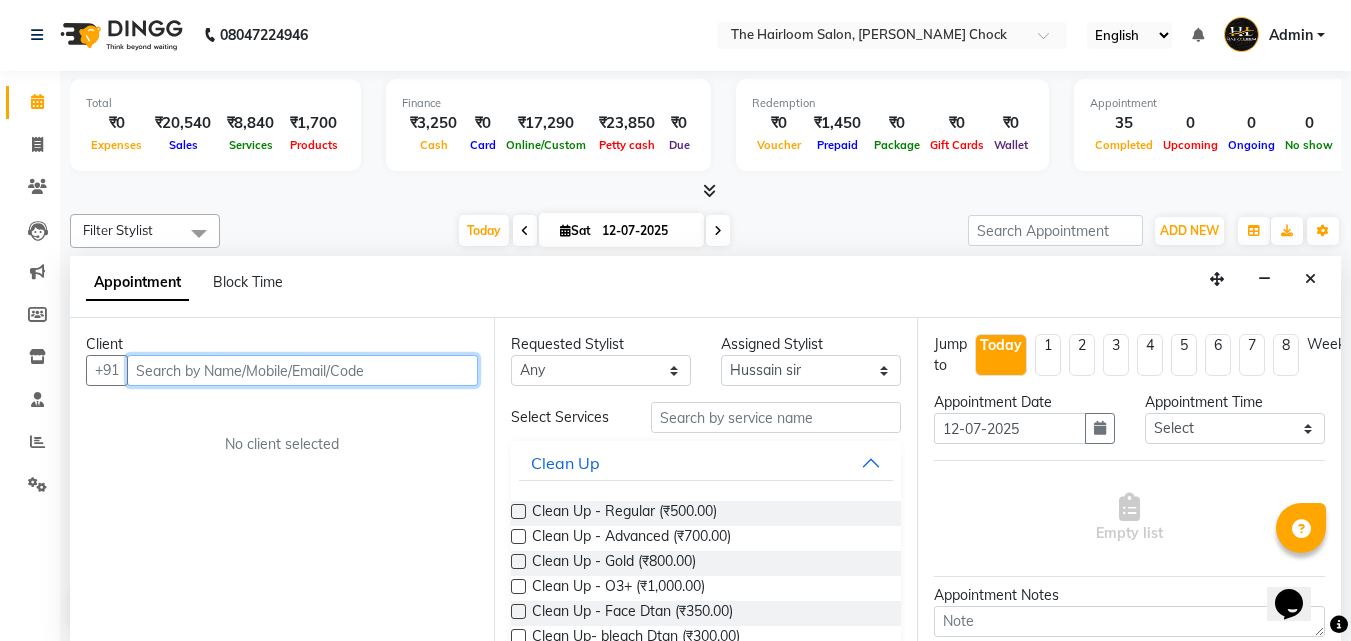 click at bounding box center [302, 370] 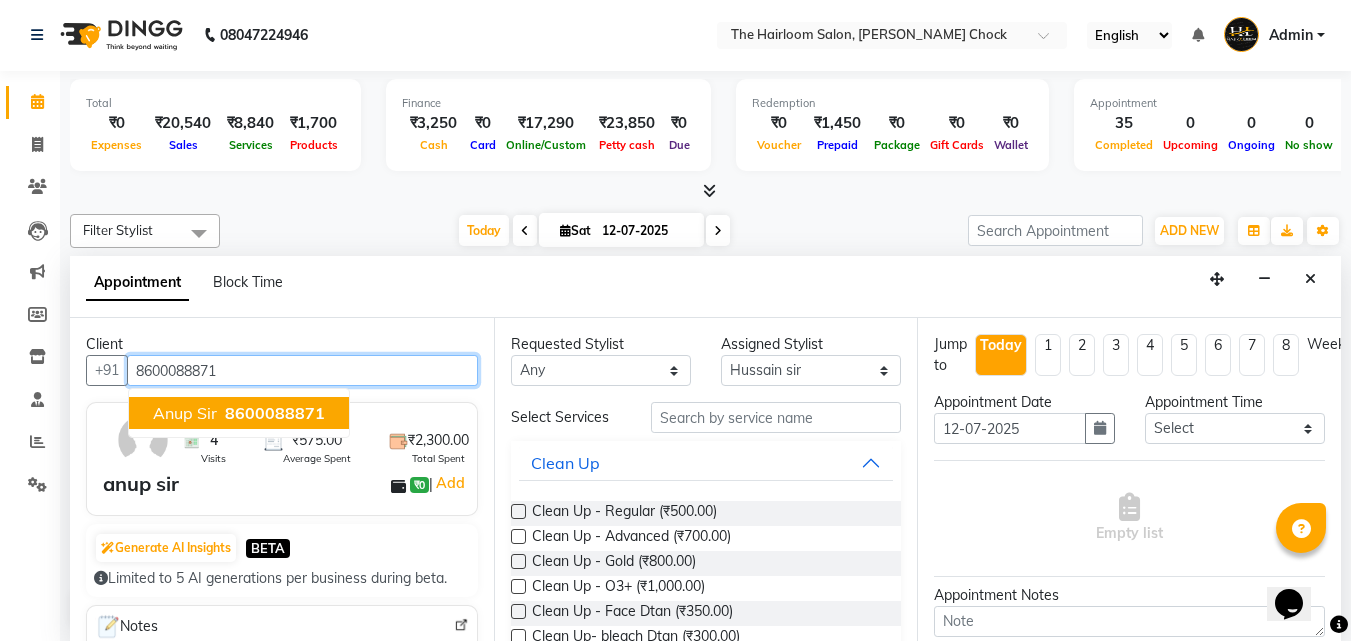 drag, startPoint x: 217, startPoint y: 404, endPoint x: 310, endPoint y: 435, distance: 98.03061 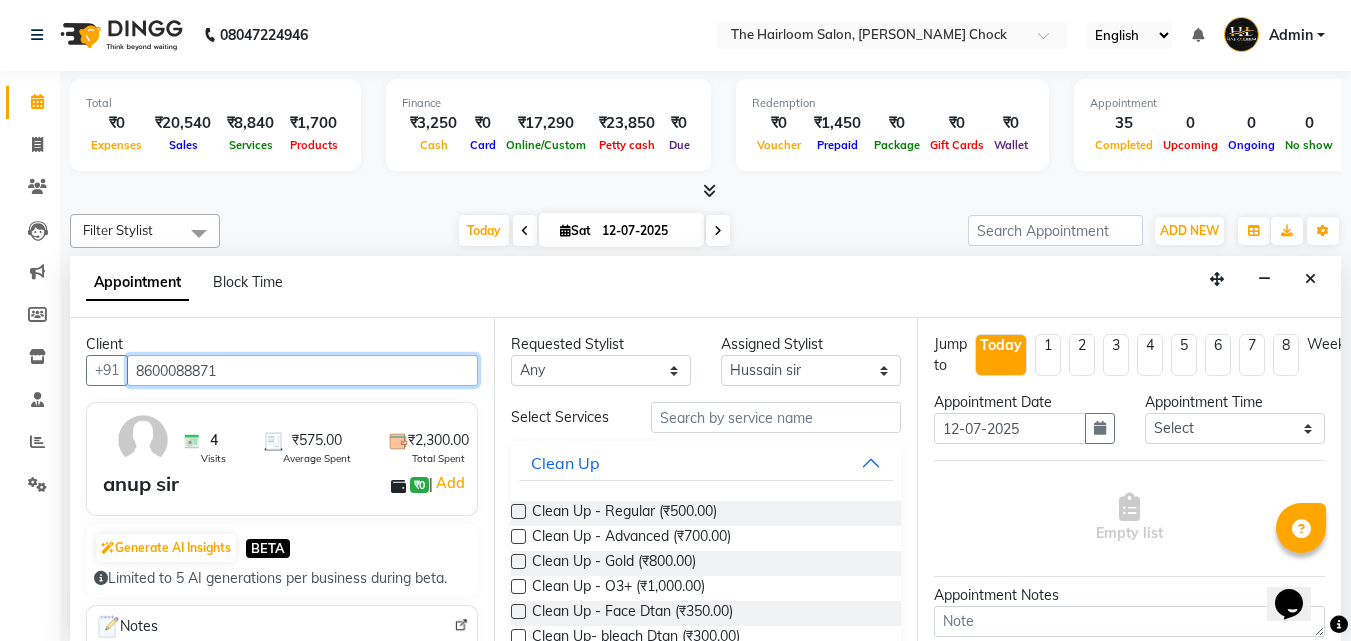 type on "8600088871" 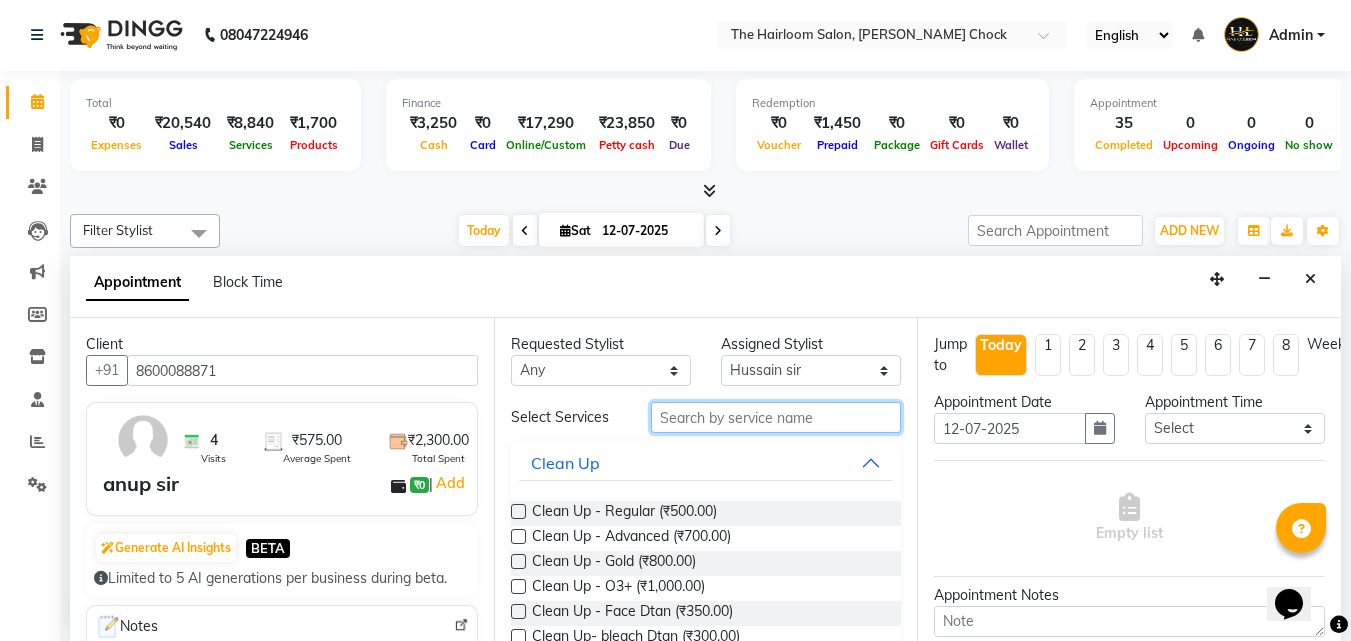 click at bounding box center [776, 417] 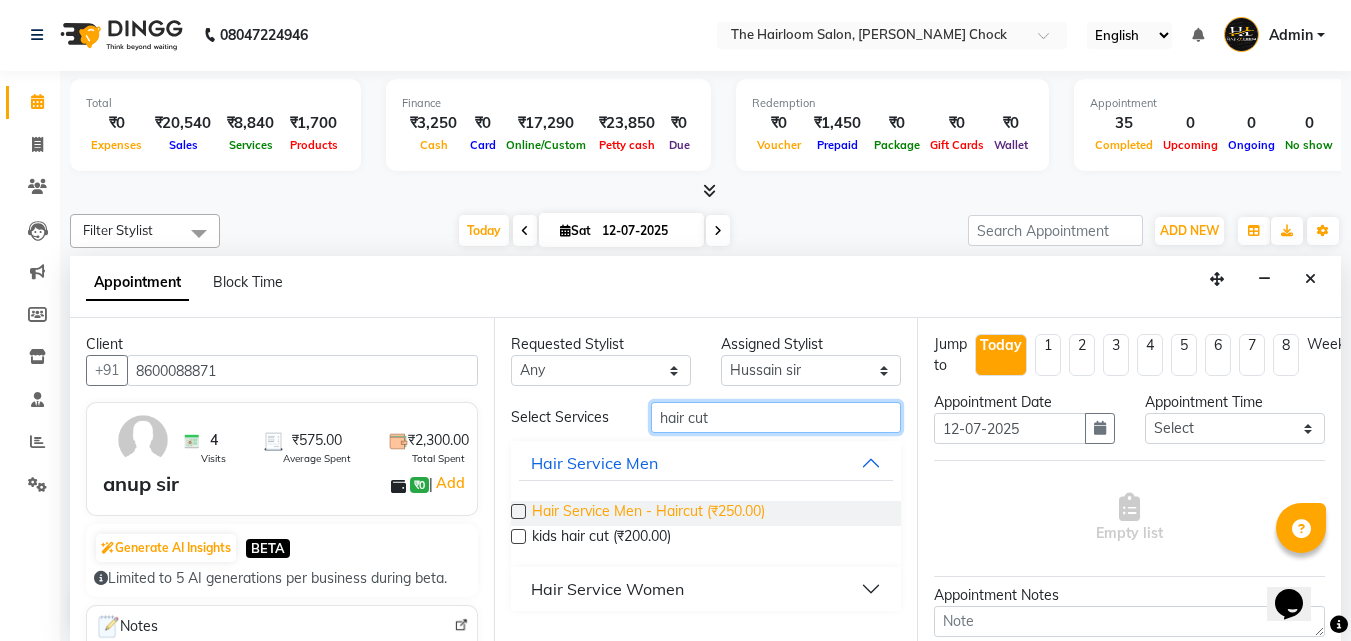 type on "hair cut" 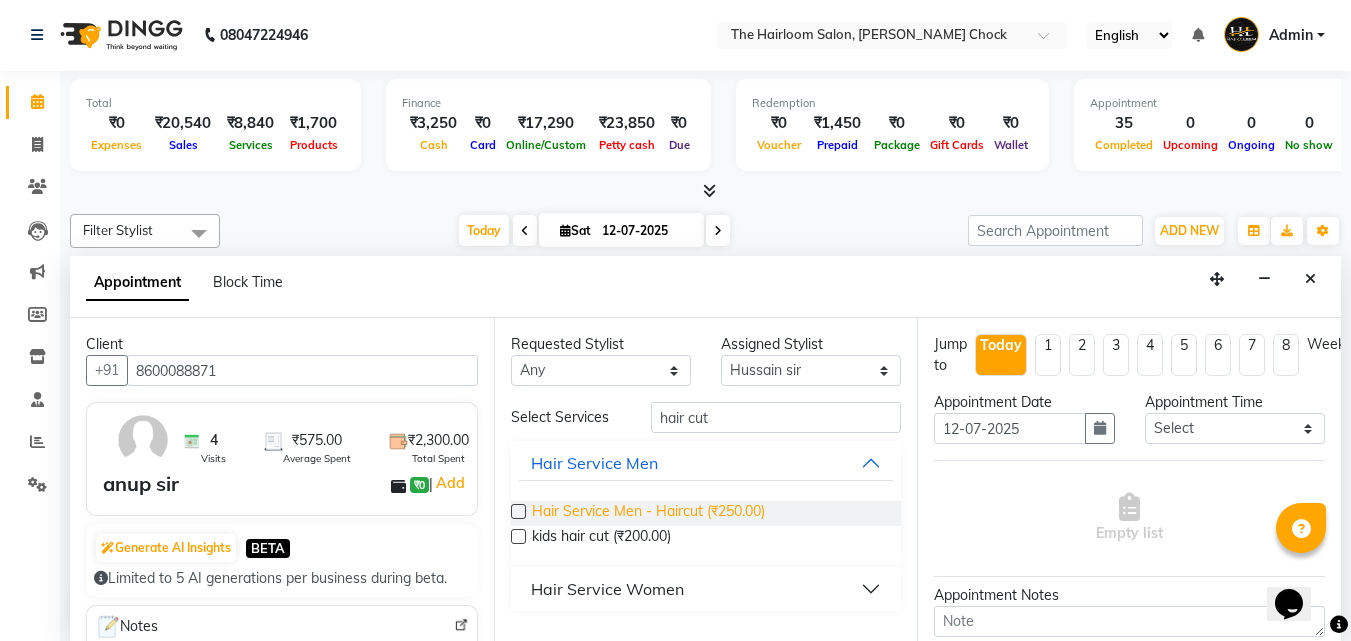 click on "Hair Service Men  - Haircut (₹250.00)" at bounding box center [648, 513] 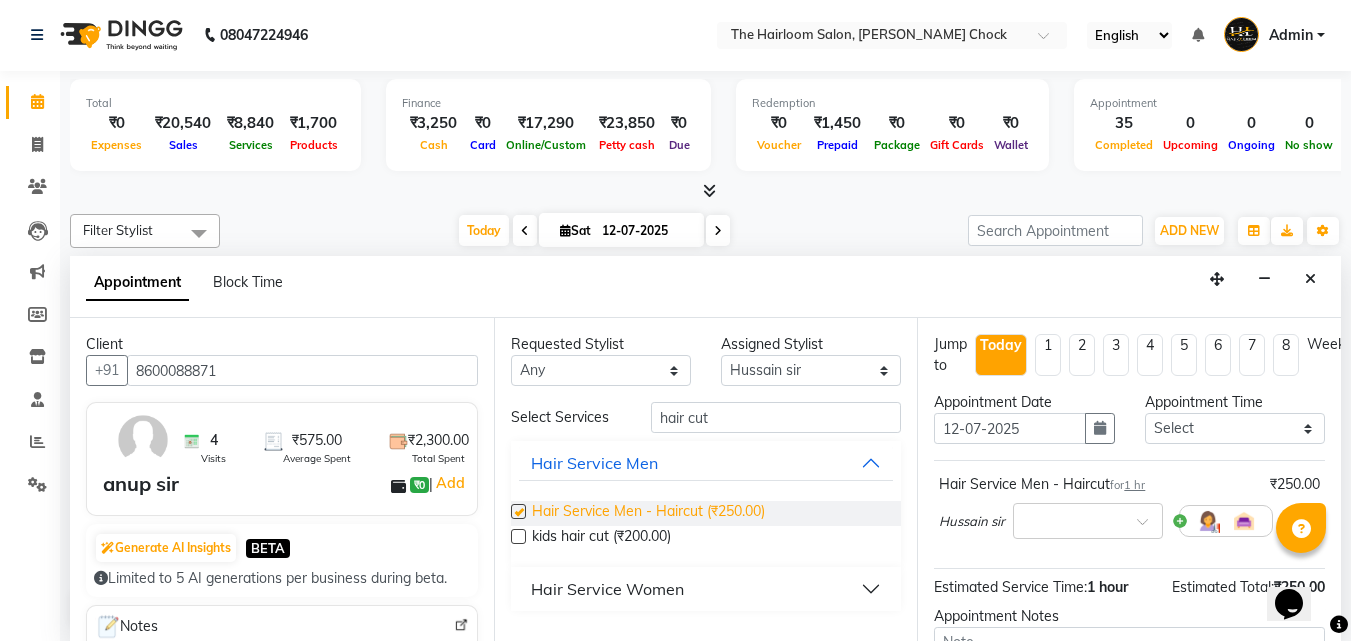 checkbox on "false" 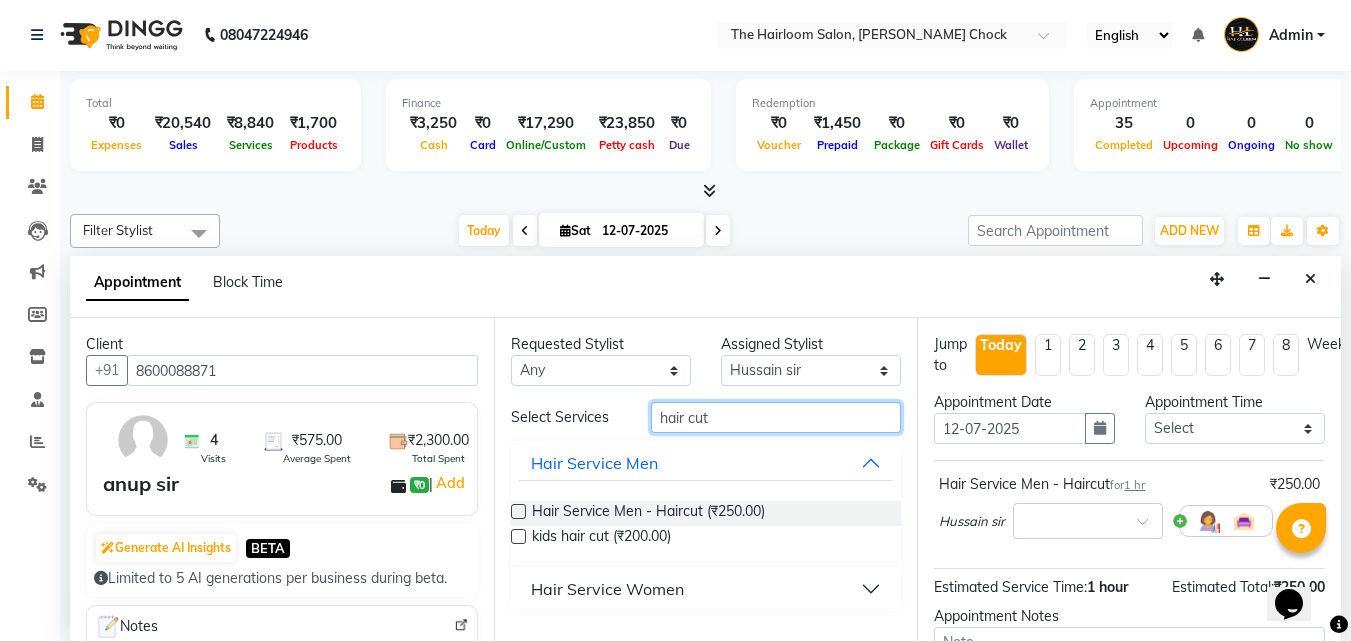 click on "hair cut" at bounding box center (776, 417) 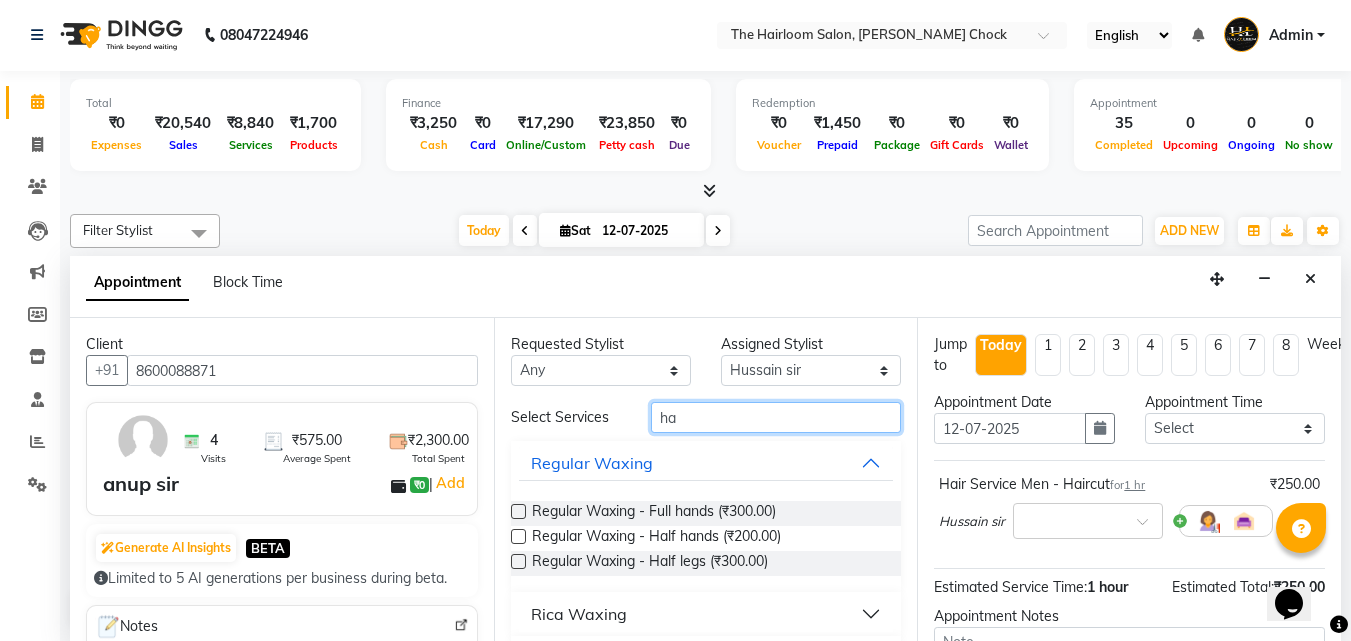 type on "h" 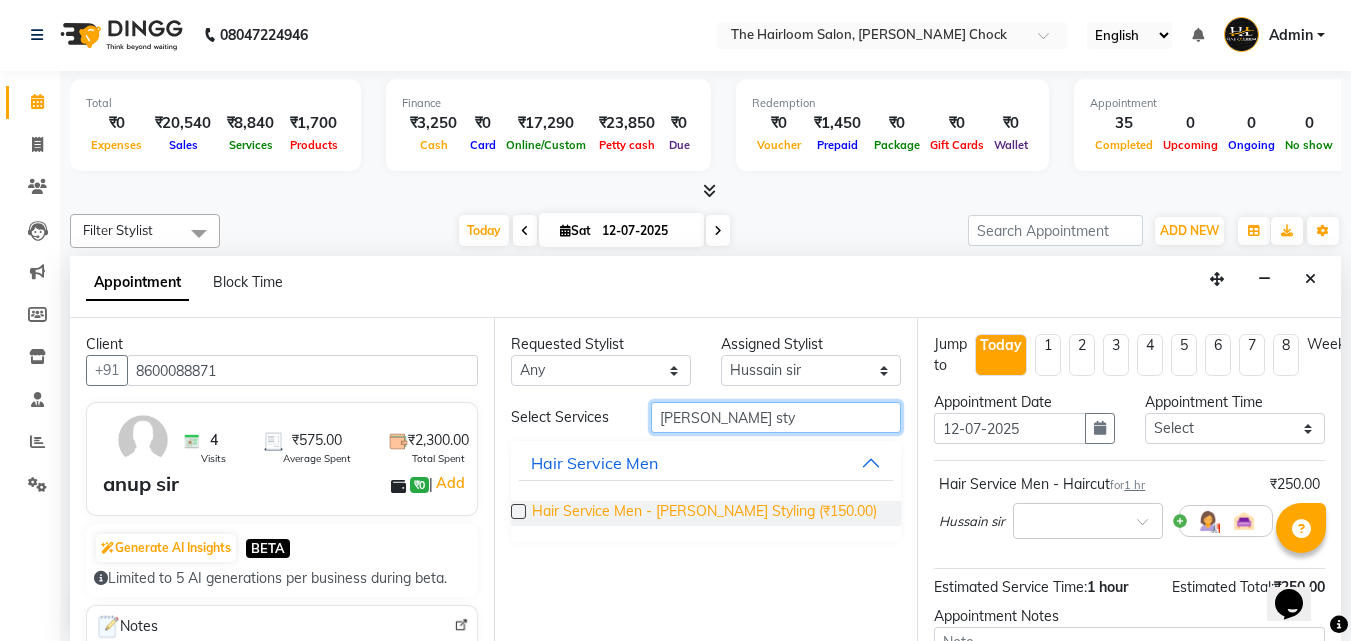 type on "[PERSON_NAME] sty" 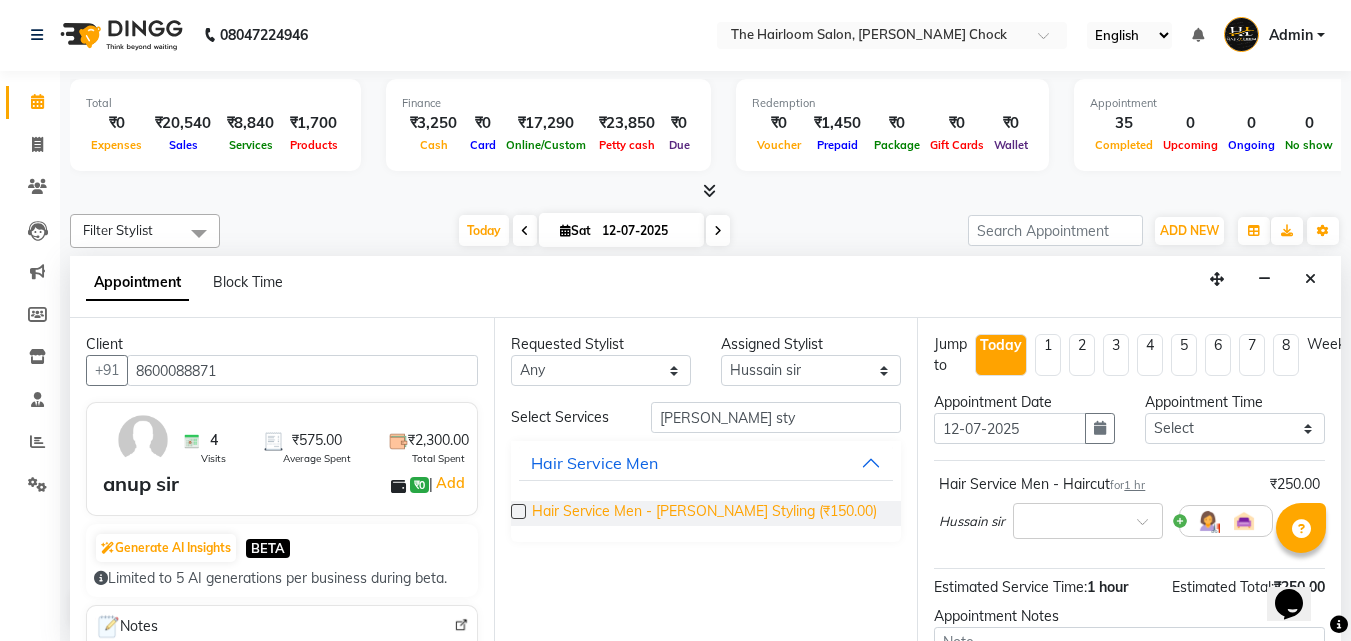 click on "Hair Service Men  - [PERSON_NAME] Styling (₹150.00)" at bounding box center [704, 513] 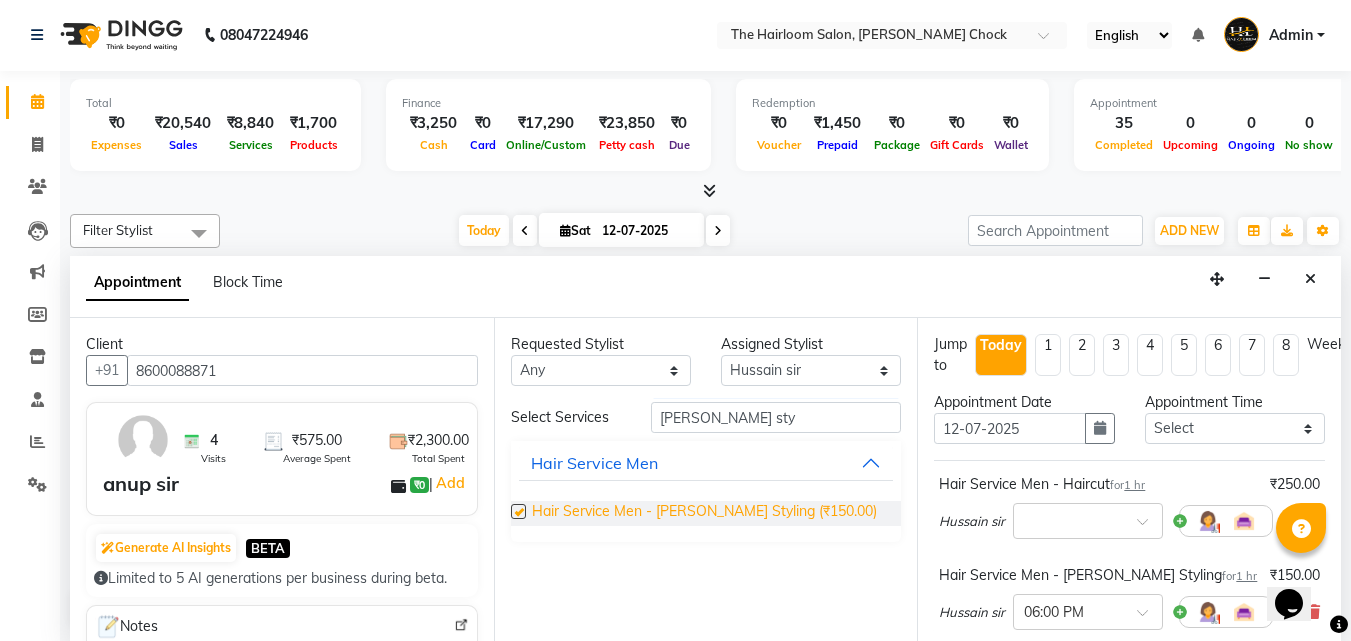 checkbox on "false" 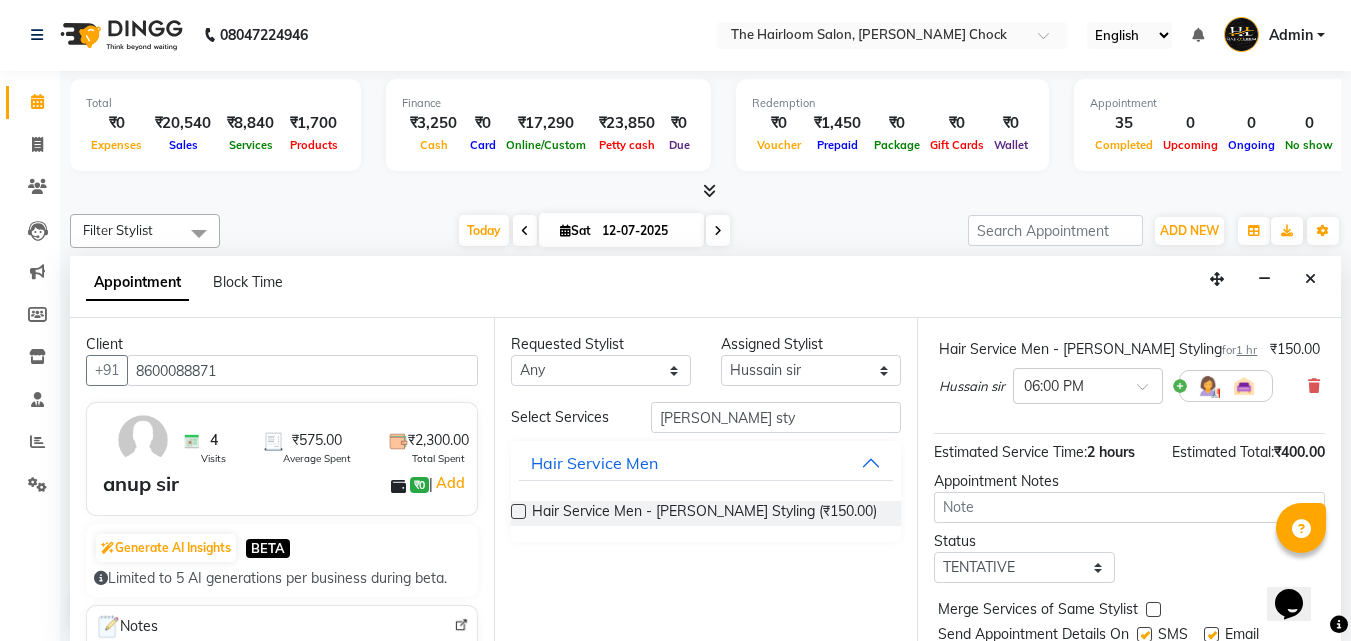 scroll, scrollTop: 300, scrollLeft: 0, axis: vertical 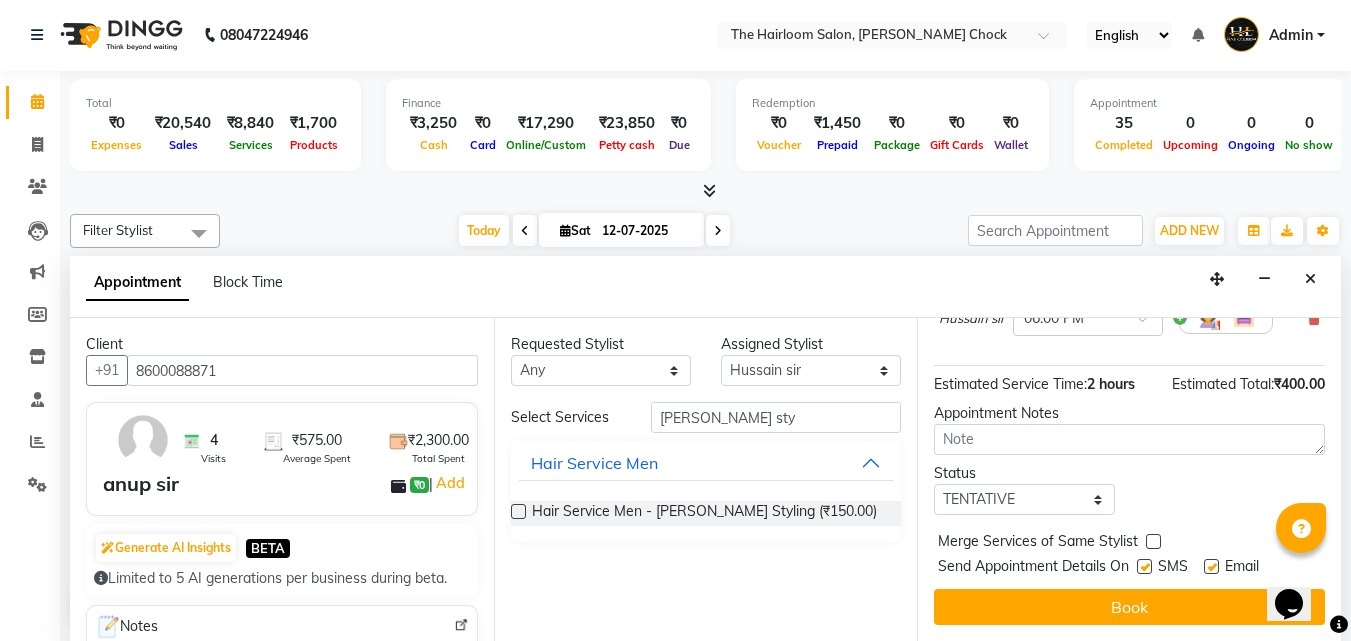 click at bounding box center [1211, 566] 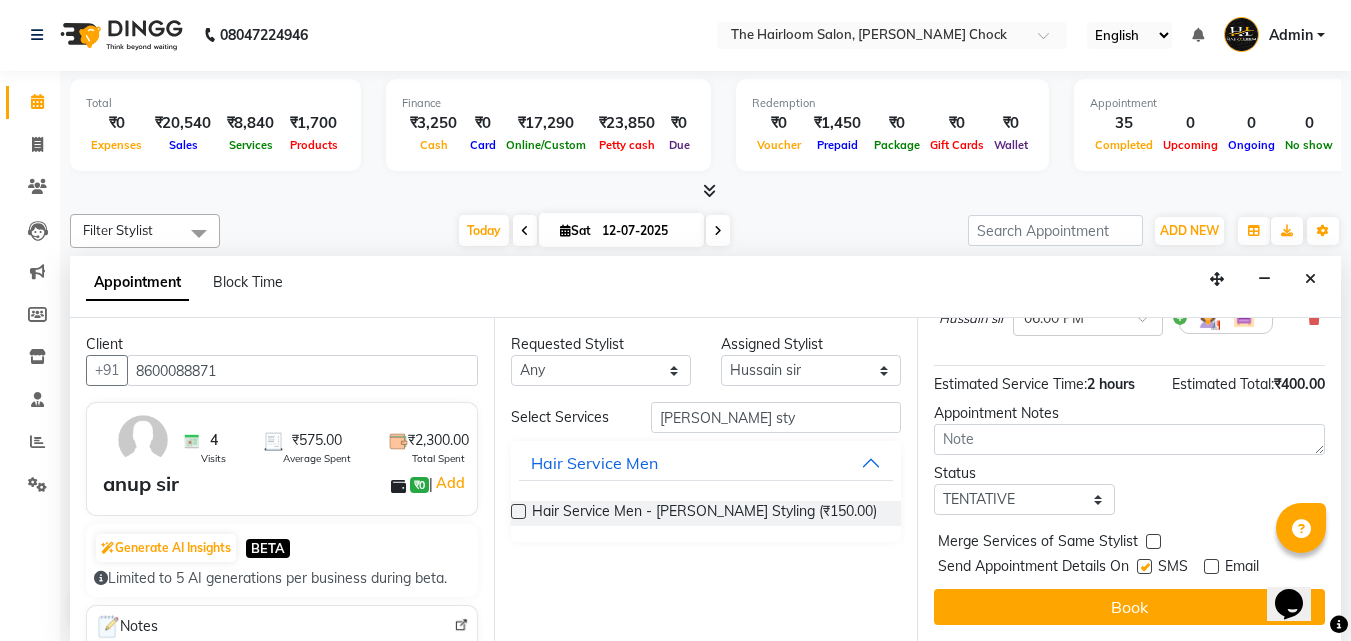 click at bounding box center (1144, 566) 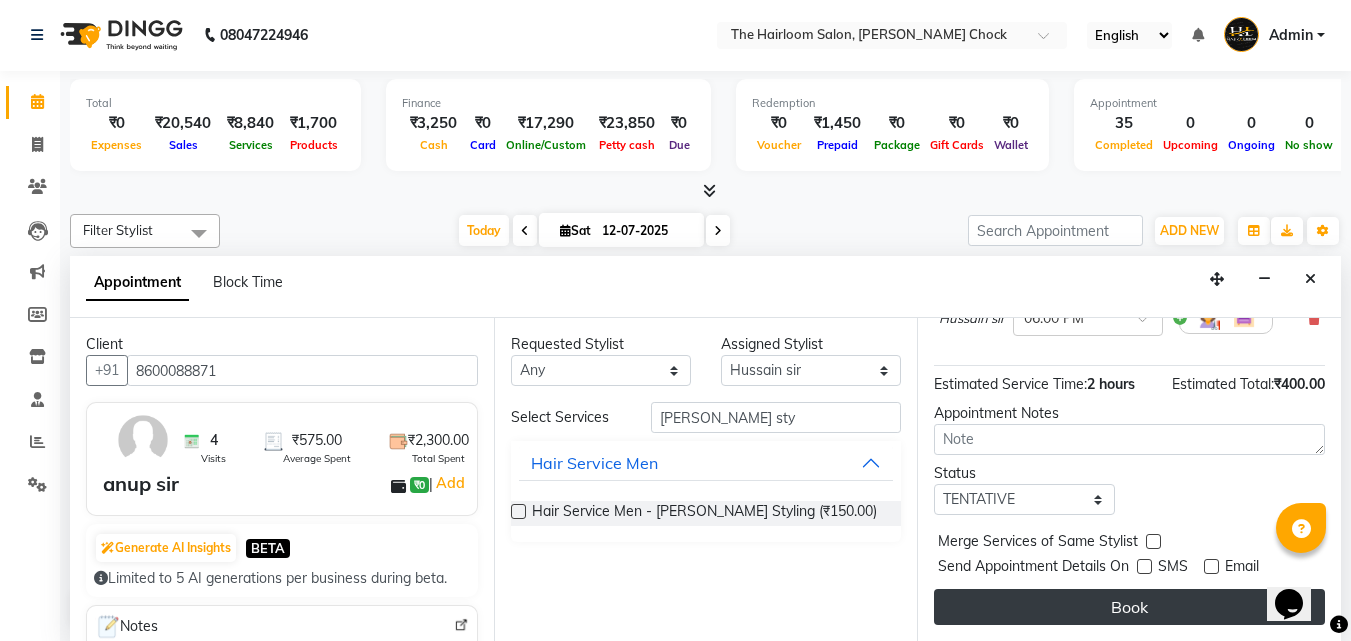 click on "Book" at bounding box center (1129, 607) 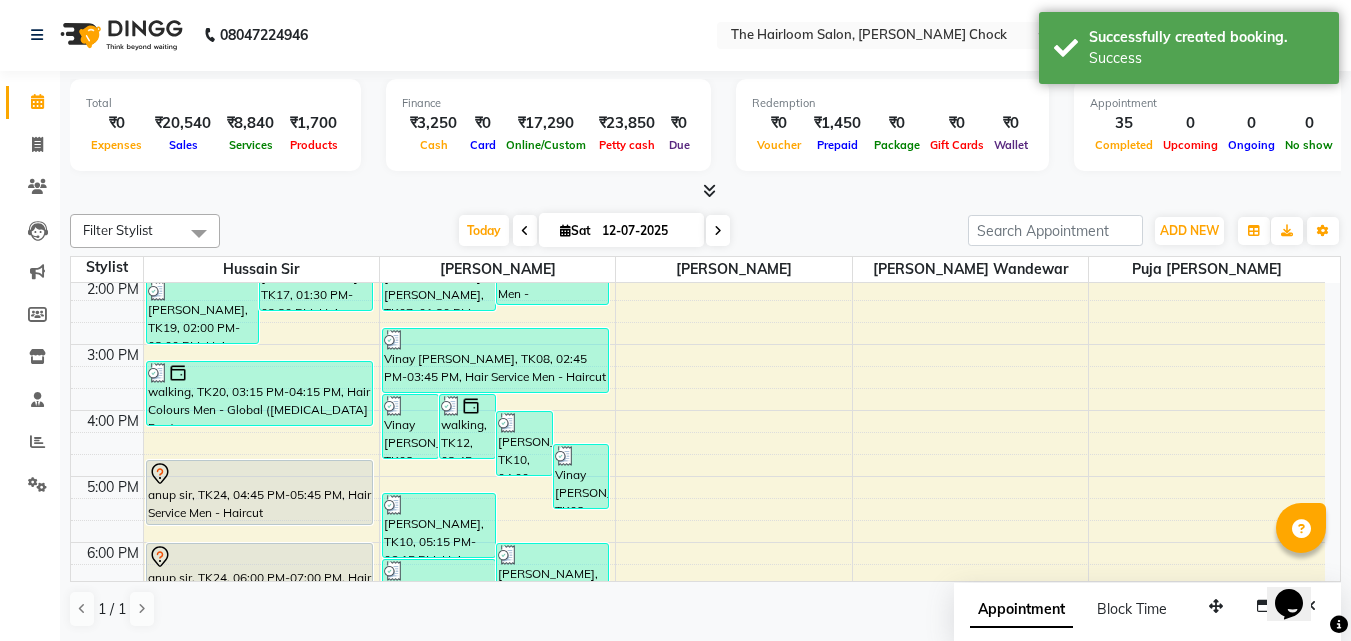 scroll, scrollTop: 0, scrollLeft: 0, axis: both 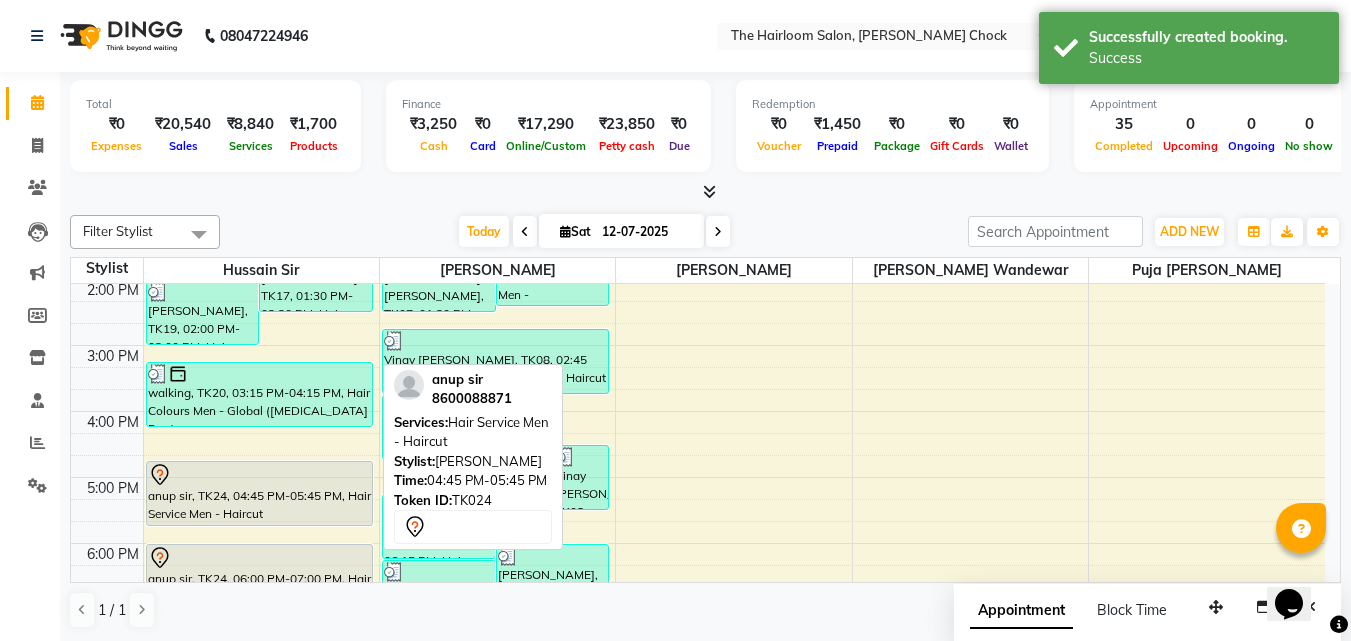 click at bounding box center [260, 475] 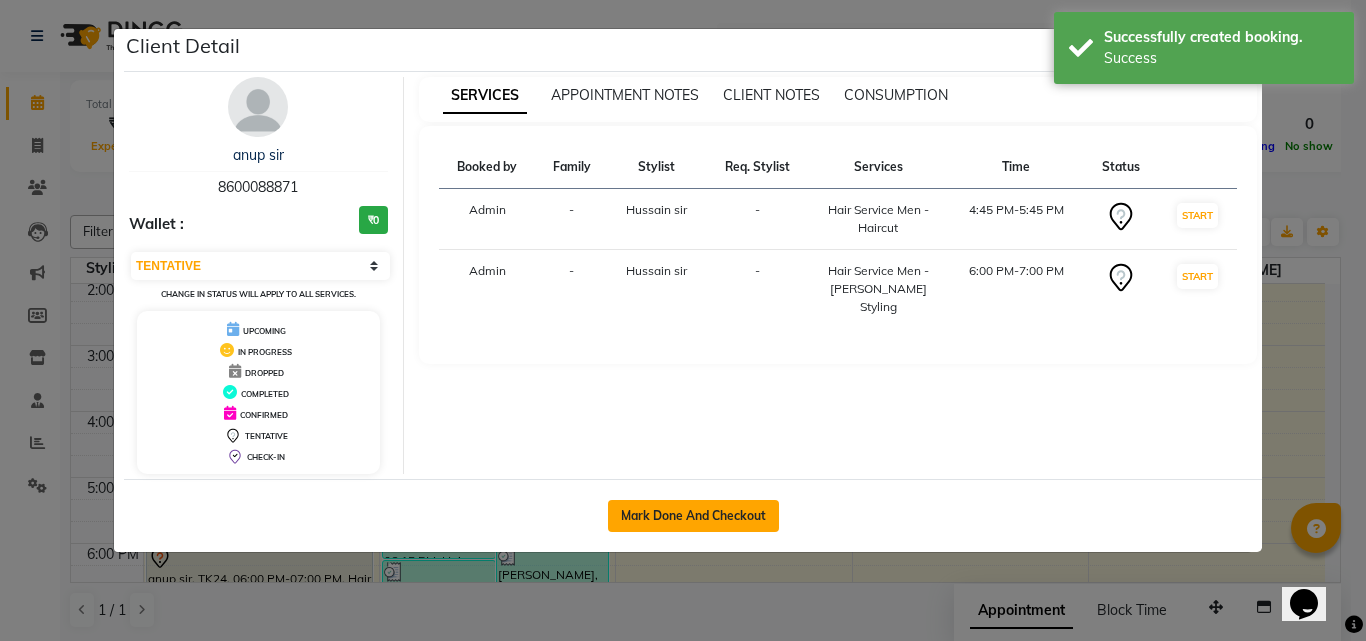 click on "Mark Done And Checkout" 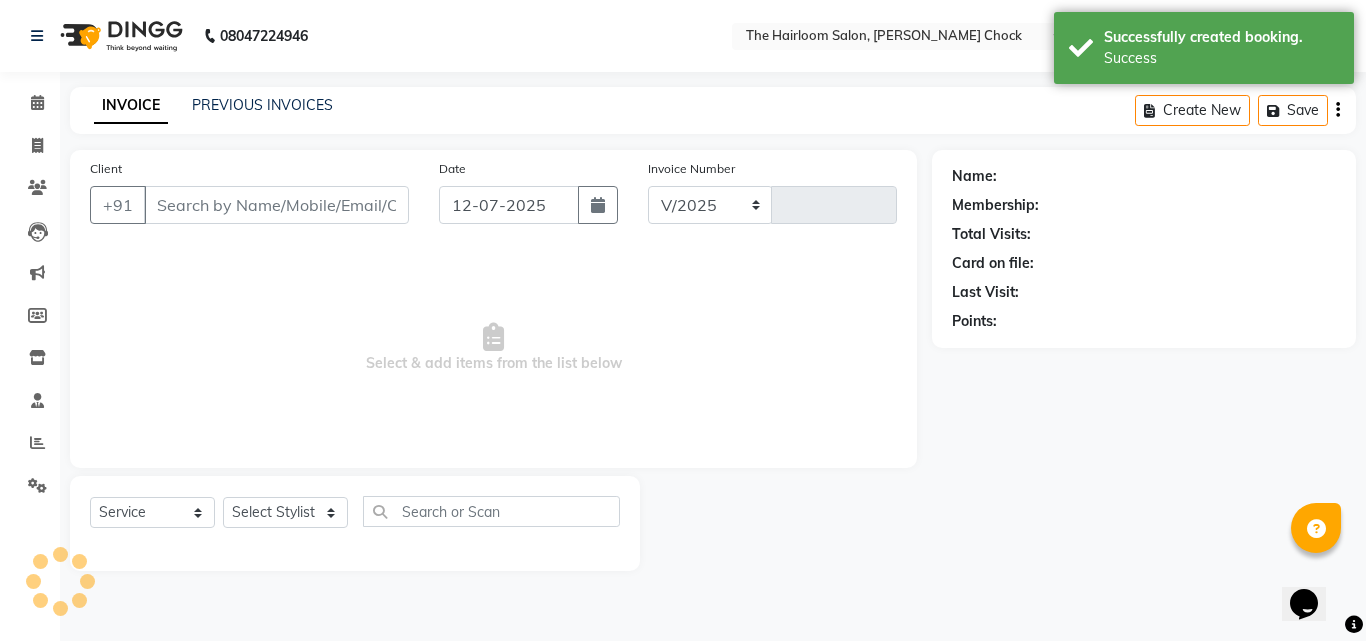 select on "5926" 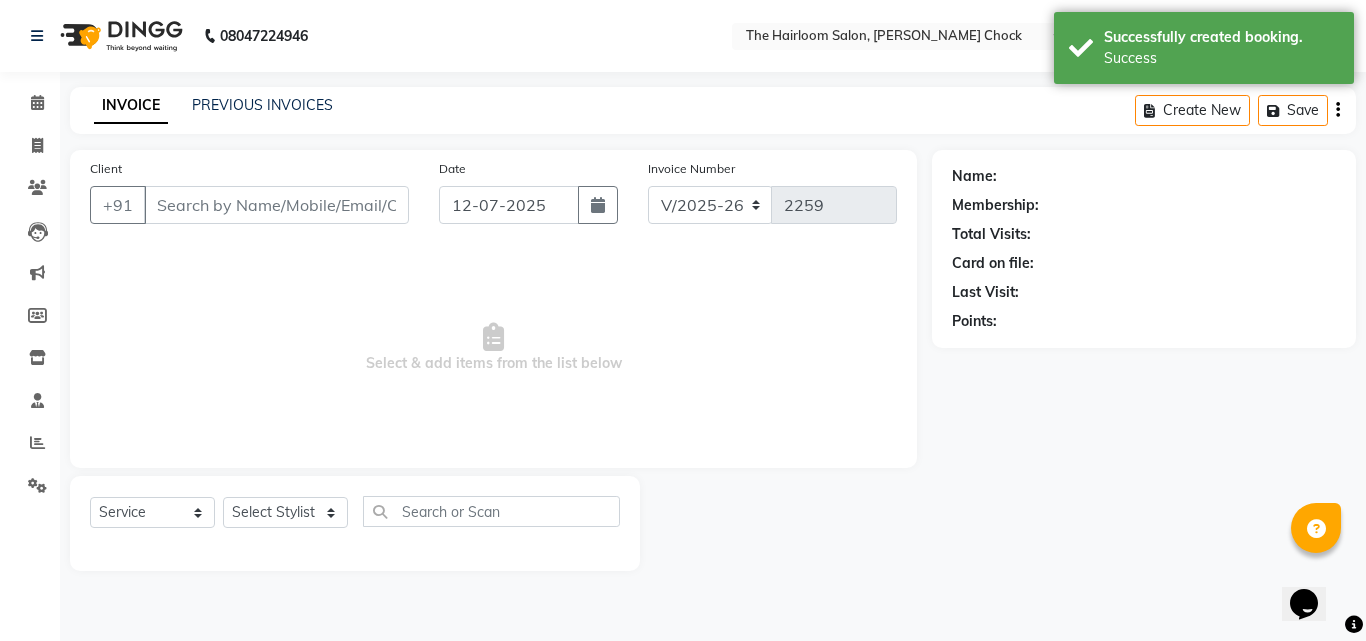 type on "8600088871" 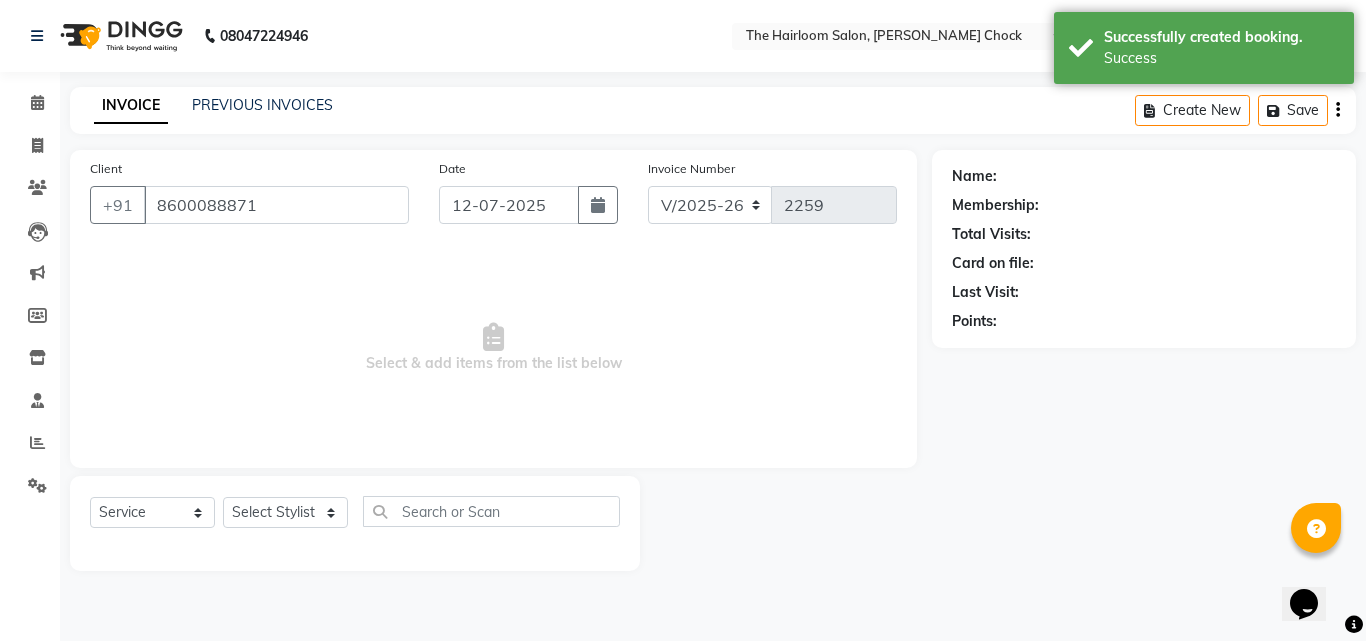 select on "41755" 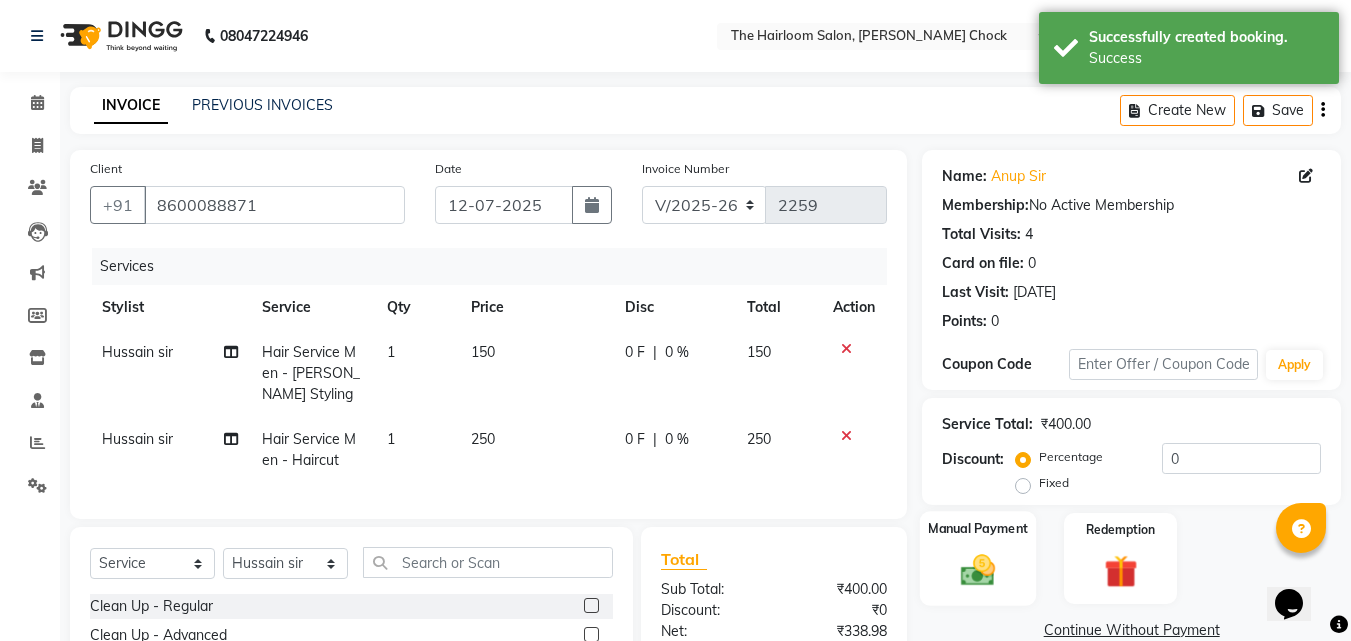 click 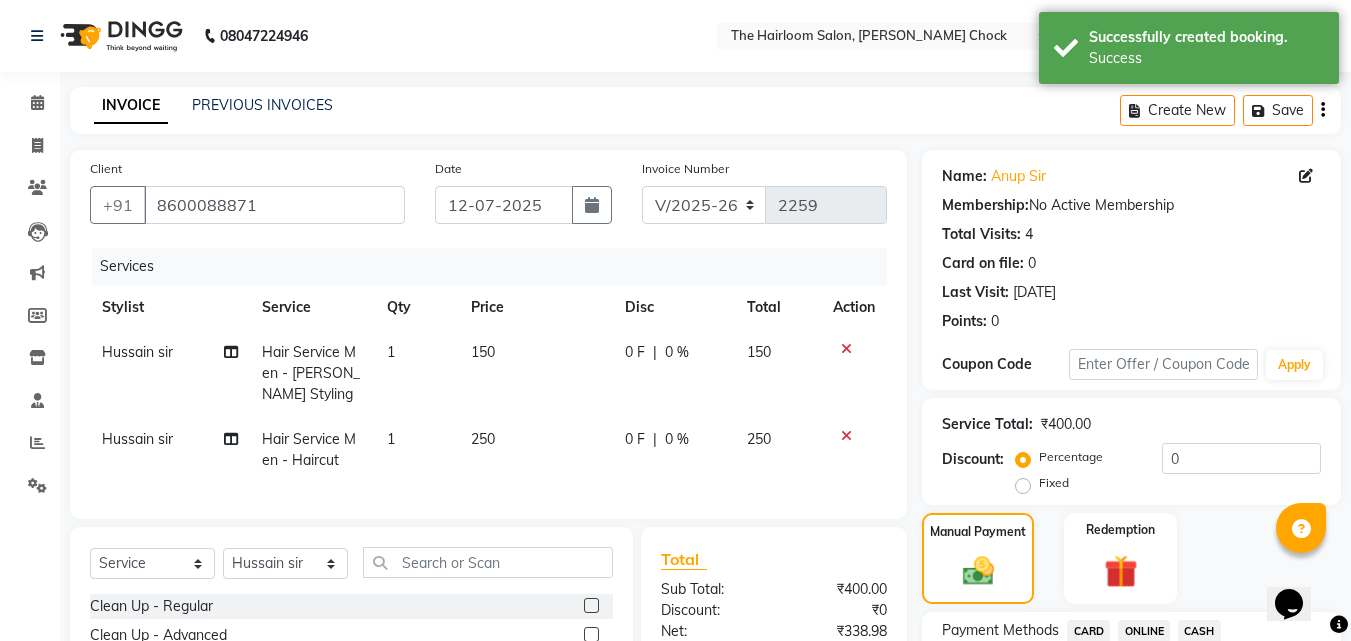 scroll, scrollTop: 226, scrollLeft: 0, axis: vertical 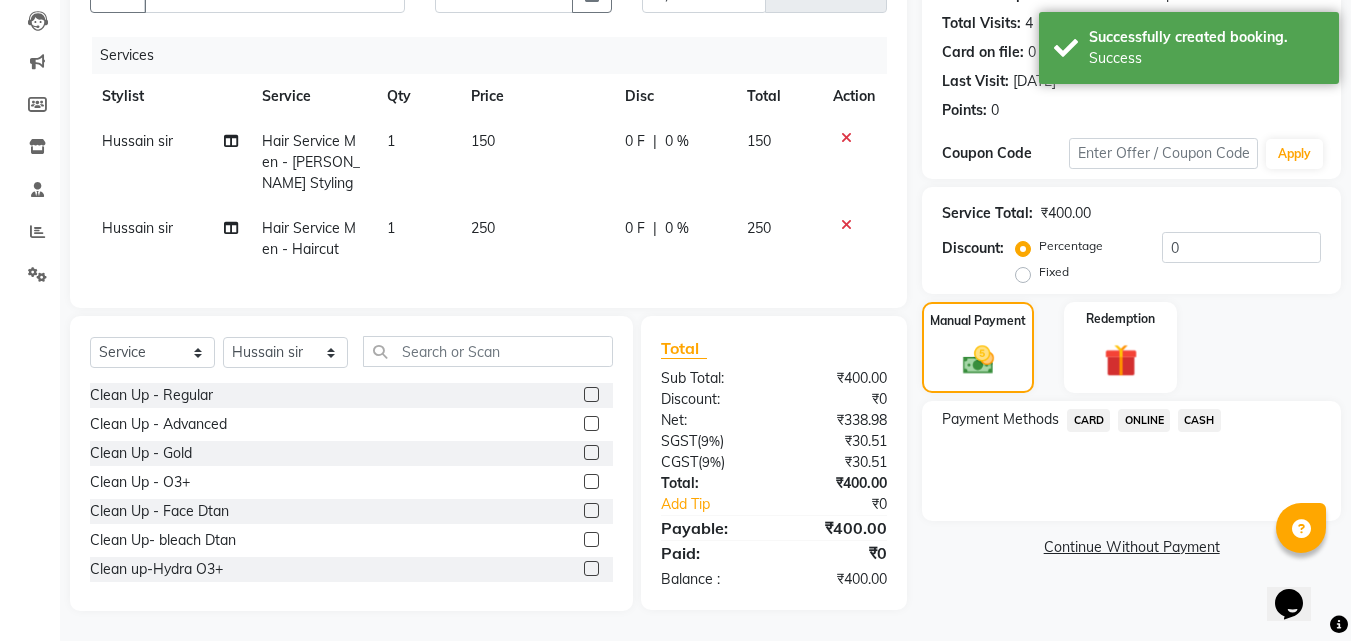 click on "CASH" 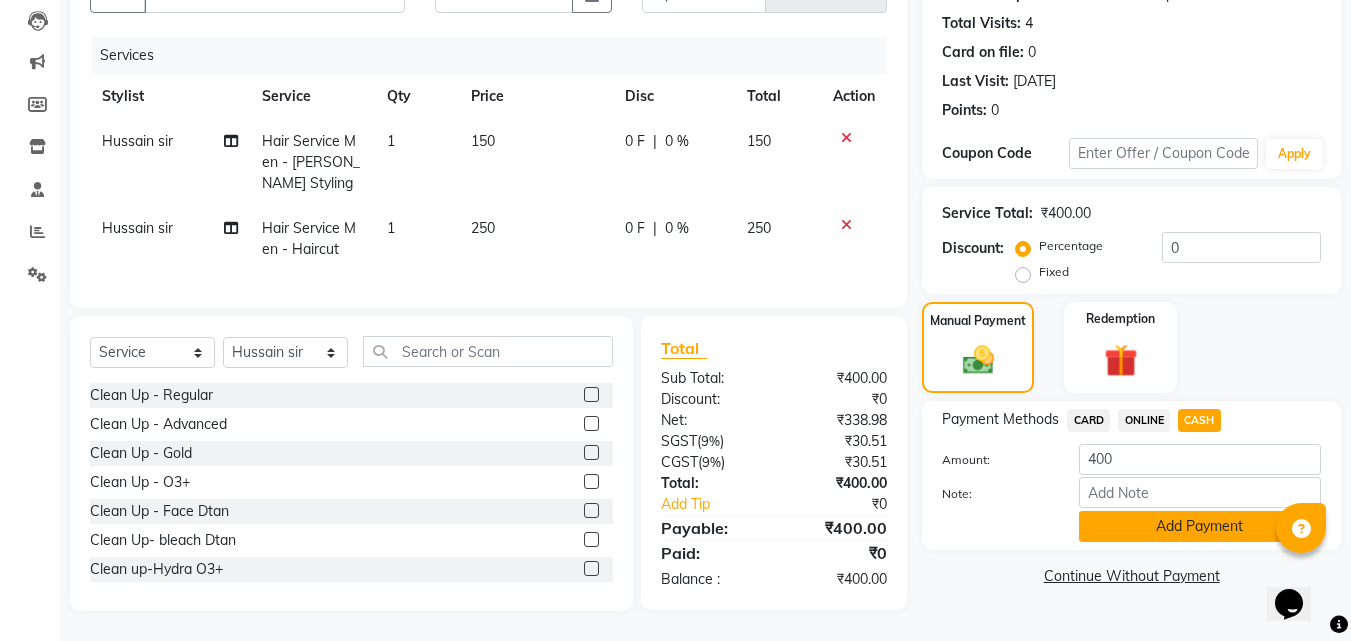 click on "Add Payment" 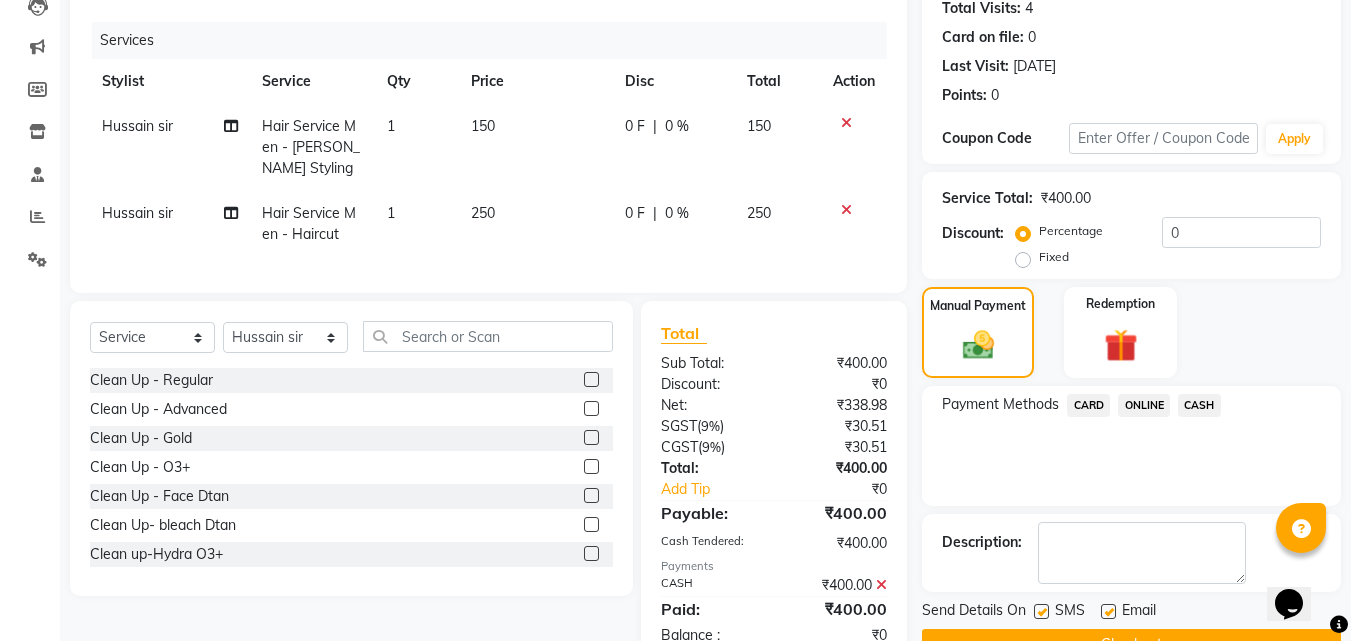 scroll, scrollTop: 296, scrollLeft: 0, axis: vertical 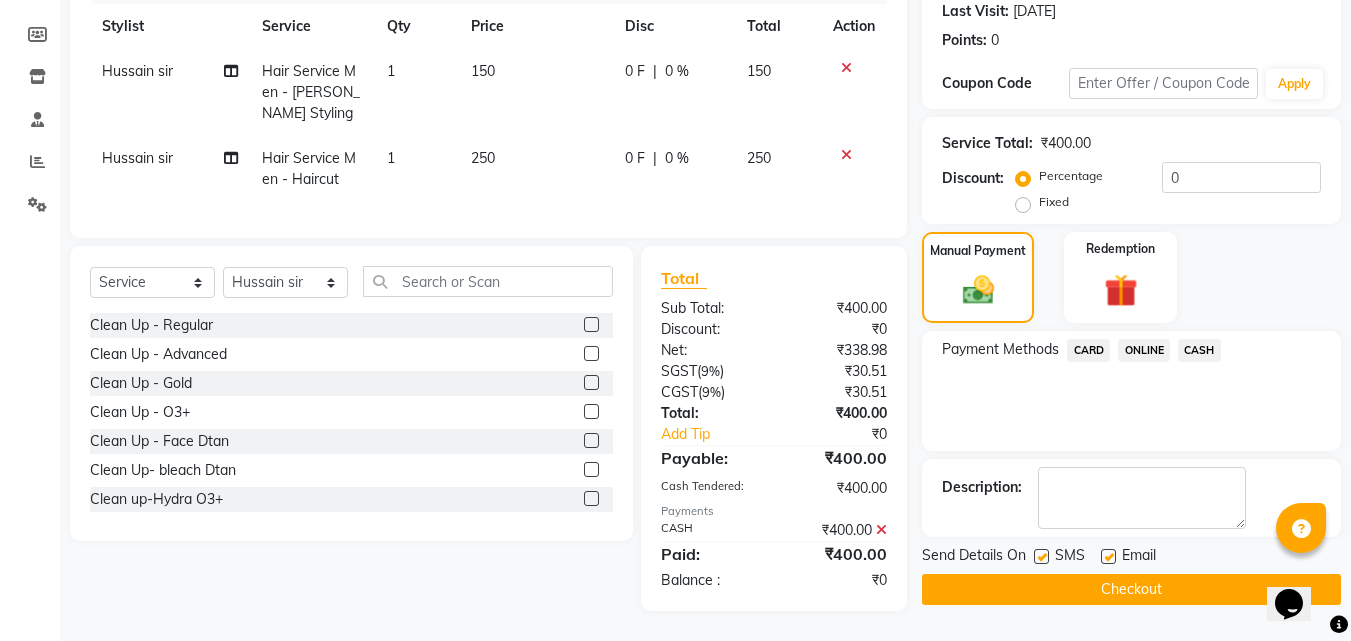 drag, startPoint x: 1111, startPoint y: 541, endPoint x: 1062, endPoint y: 541, distance: 49 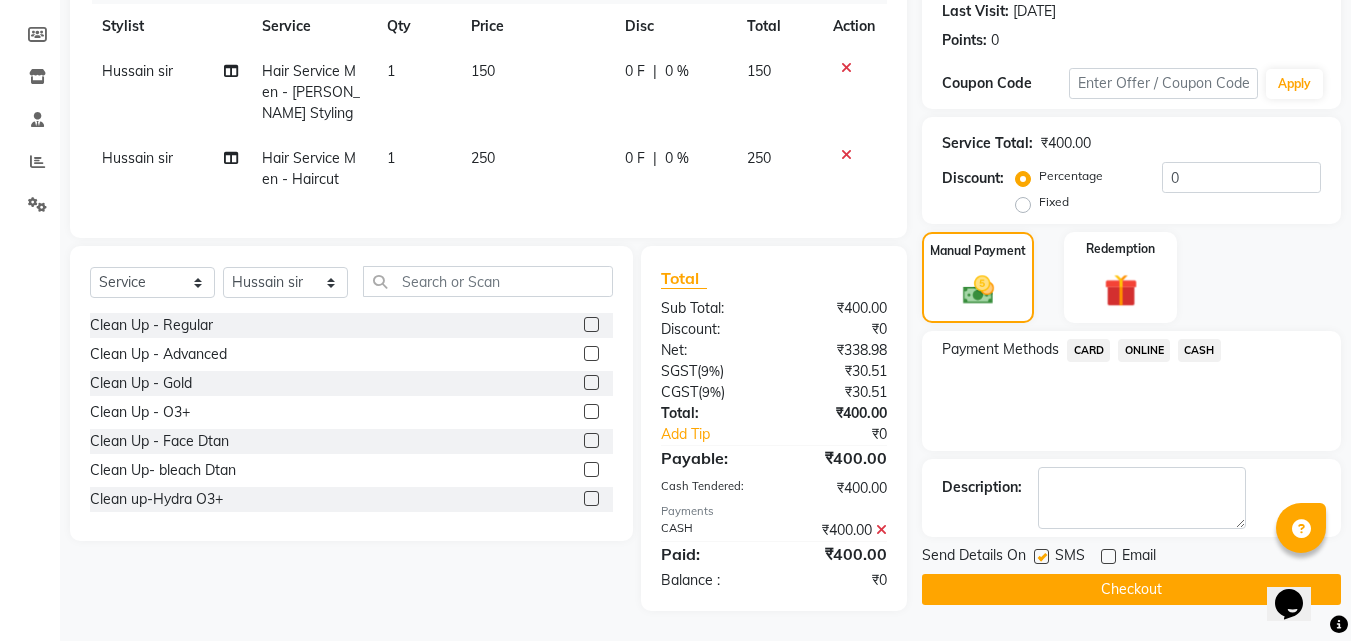 drag, startPoint x: 1046, startPoint y: 540, endPoint x: 1049, endPoint y: 564, distance: 24.186773 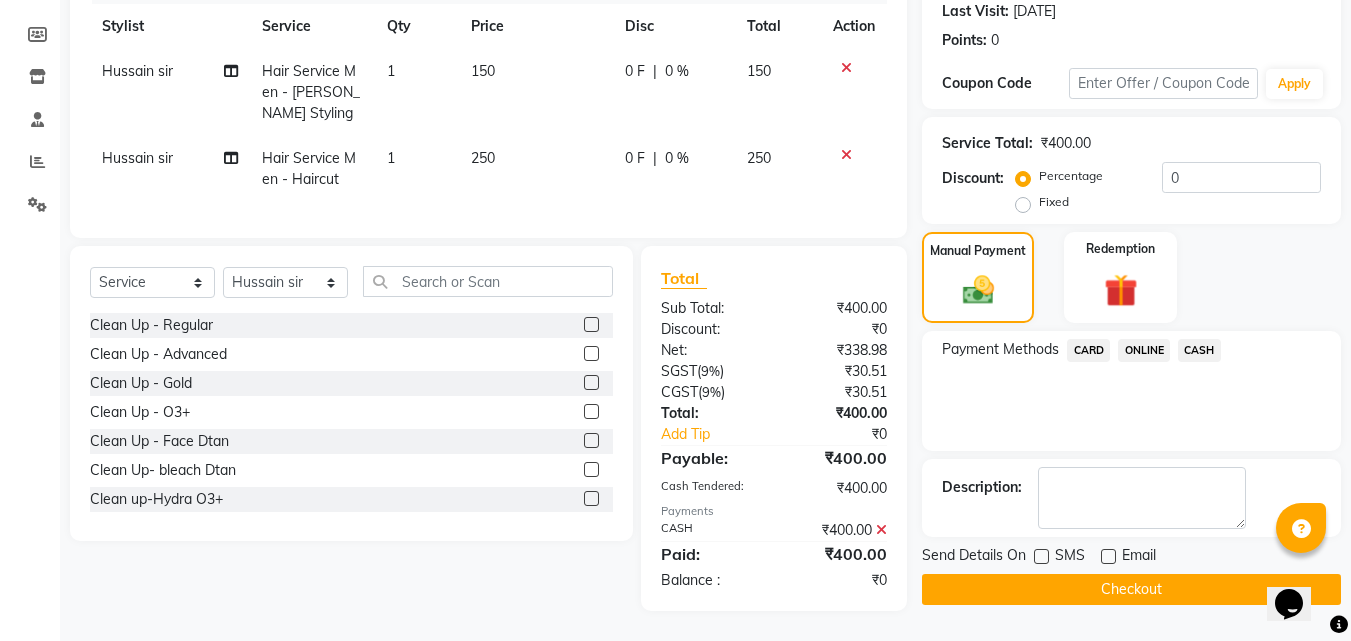 click on "Checkout" 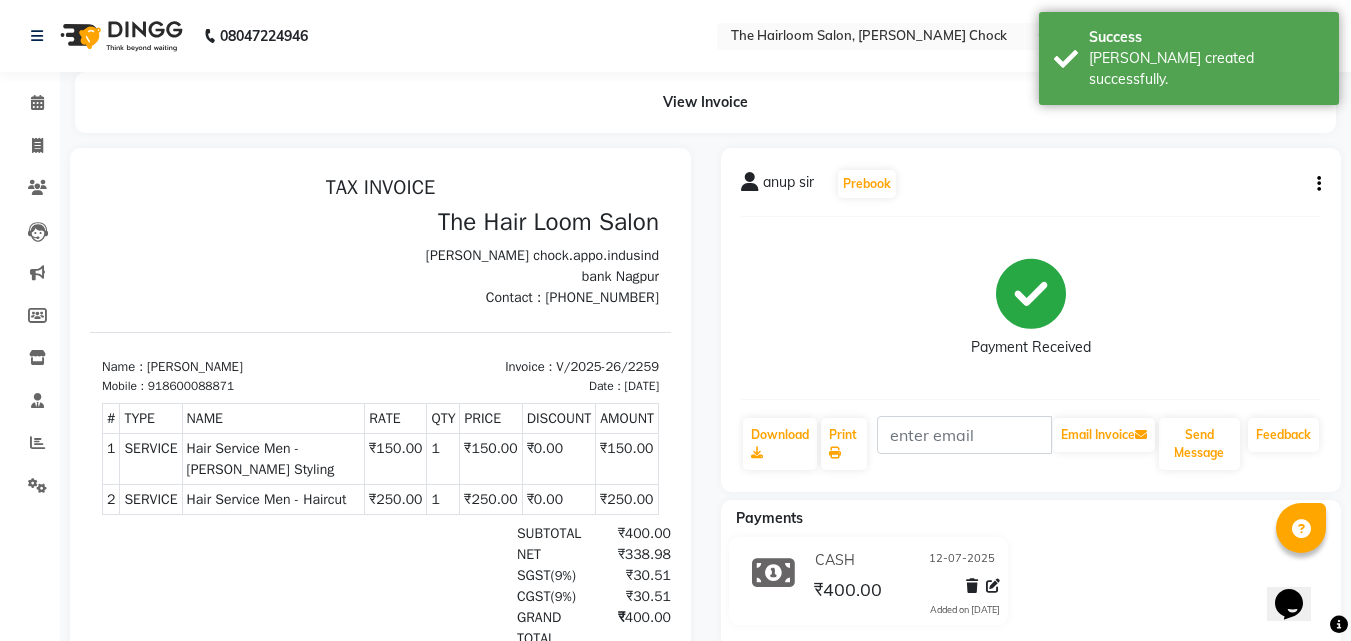 scroll, scrollTop: 0, scrollLeft: 0, axis: both 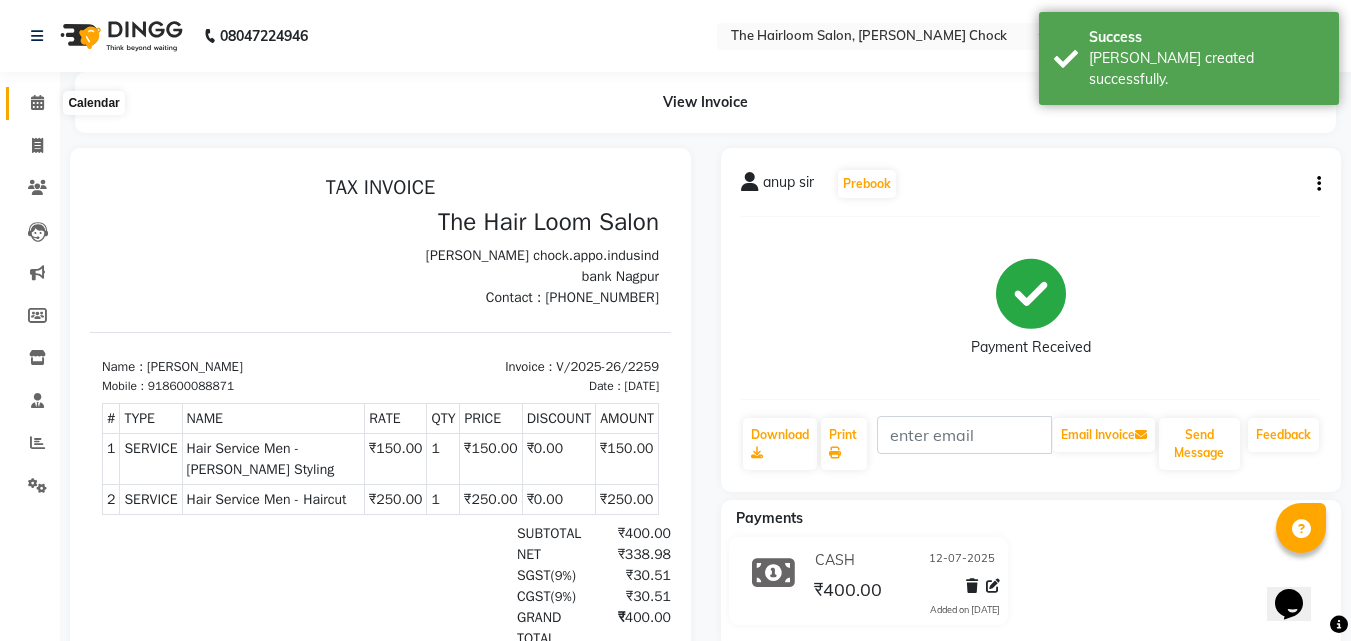 click 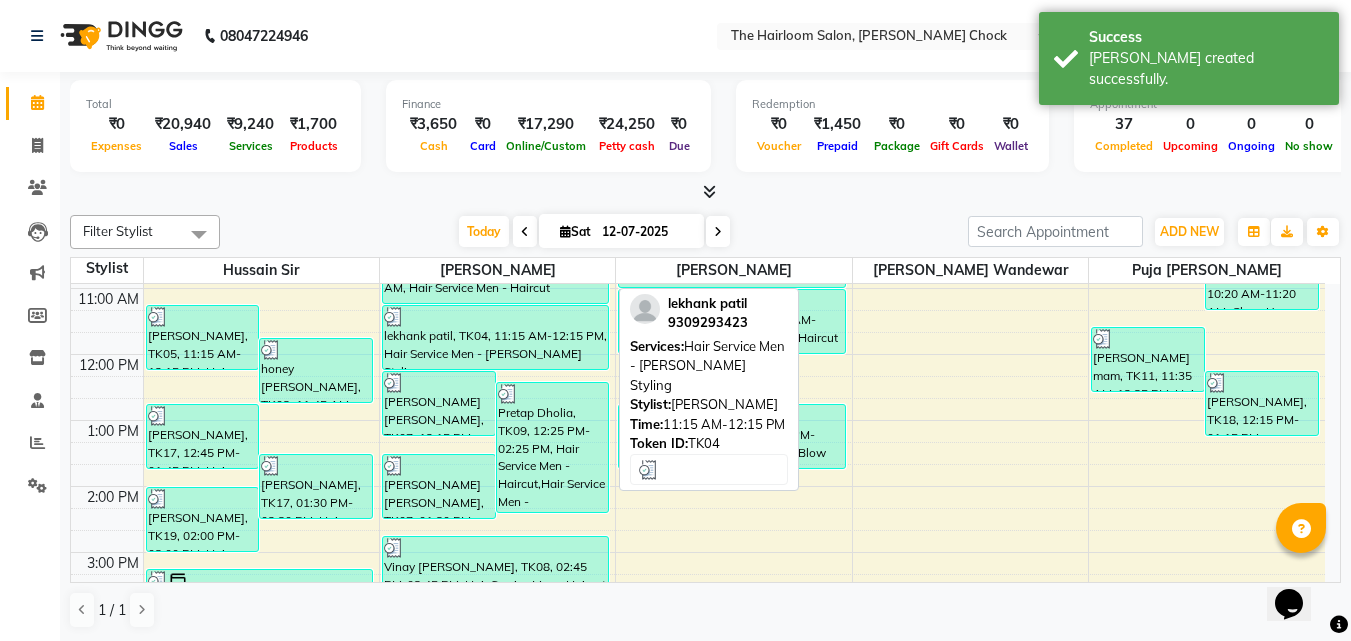 scroll, scrollTop: 300, scrollLeft: 0, axis: vertical 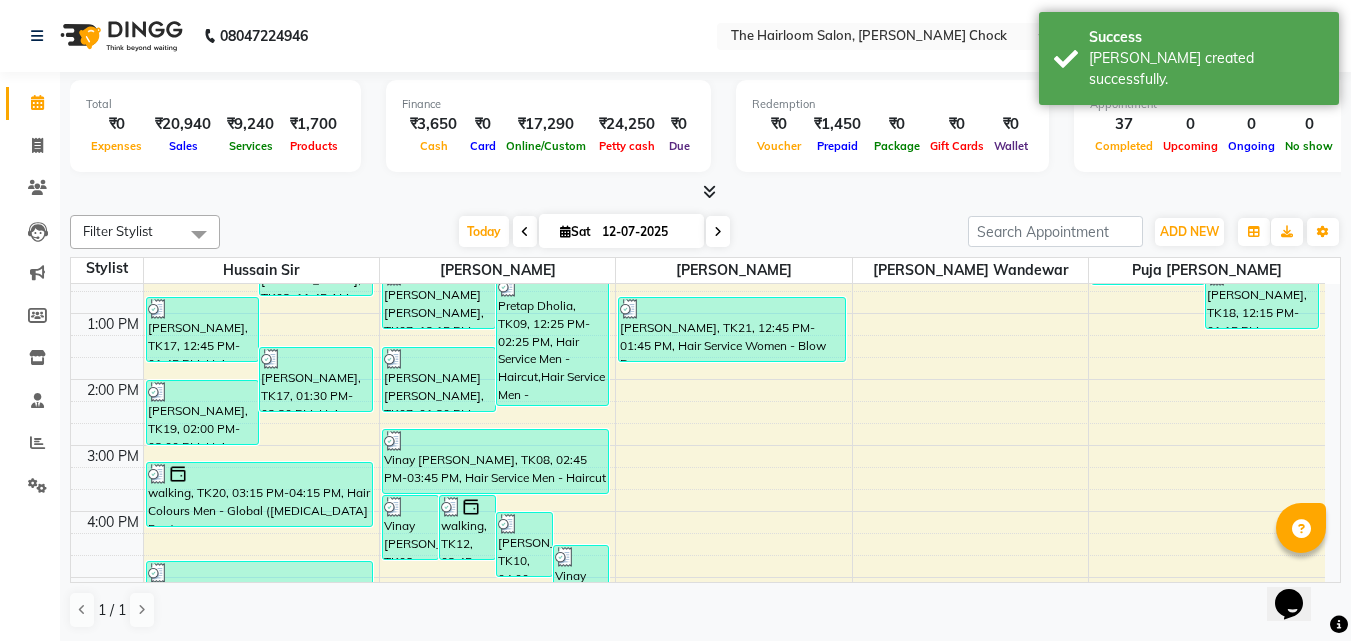 click on "8:00 AM 9:00 AM 10:00 AM 11:00 AM 12:00 PM 1:00 PM 2:00 PM 3:00 PM 4:00 PM 5:00 PM 6:00 PM 7:00 PM 8:00 PM 9:00 PM 10:00 PM 11:00 PM     mi  amor sir, TK14, 09:00 AM-10:00 AM, Hair Service Men  - Haircut     mi  amor sir, TK14, 09:45 AM-10:45 AM, Hair Service Men  - [PERSON_NAME] Styling     [PERSON_NAME], TK05, 11:15 AM-12:15 PM, Hair Service Women  - Hairwash     honey [PERSON_NAME], TK03, 11:45 AM-12:45 PM, Hair Service Men  - Haircut     [PERSON_NAME], TK17, 12:45 PM-01:45 PM, Hair Service Men  - Haircut     [PERSON_NAME], TK17, 01:30 PM-02:30 PM, Hair Service Men  - [PERSON_NAME] Styling     [PERSON_NAME], TK19, 02:00 PM-03:00 PM, Hair Service Women  - Blow Dry     walking, TK20, 03:15 PM-04:15 PM, Hair Colours Men  - Global ([MEDICAL_DATA] Free)     anup sir, TK24, 04:45 PM-05:45 PM, Hair Service Men  - Haircut     anup sir, TK24, 06:00 PM-07:00 PM, Hair Service Men  - [PERSON_NAME] Styling     Vinay  [PERSON_NAME], TK08, 03:45 PM-04:45 PM, Hair Service Men  - [PERSON_NAME] Styling" at bounding box center (698, 511) 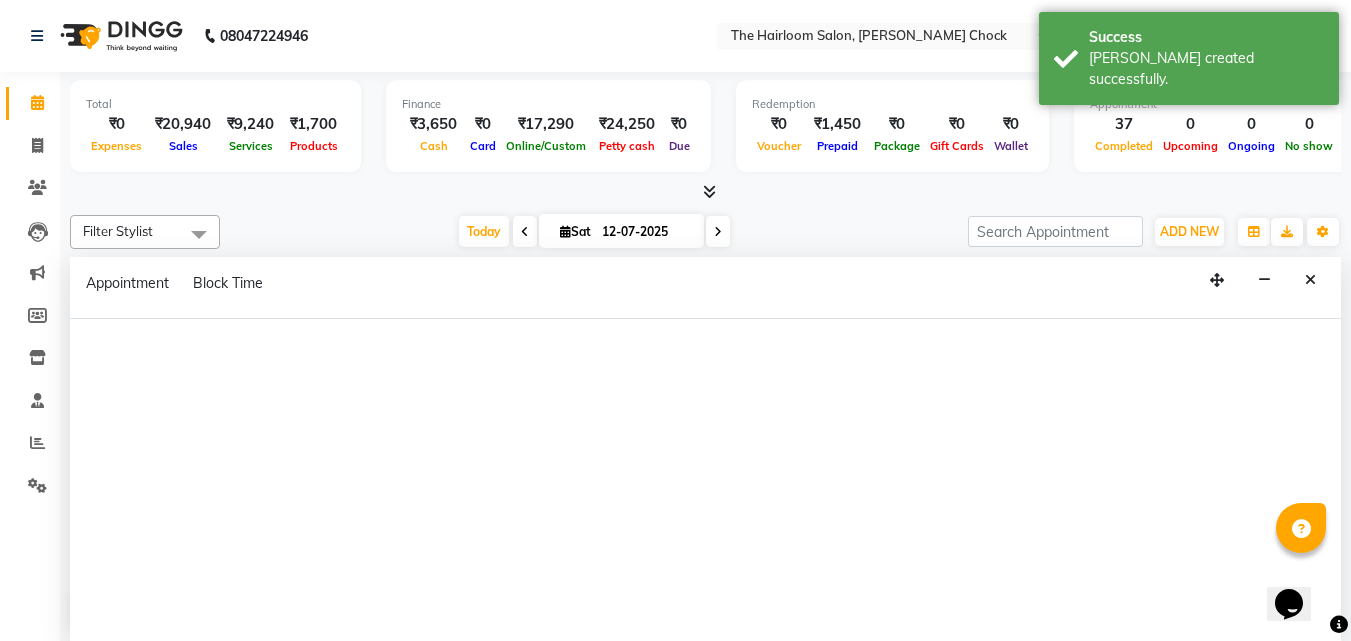 select on "41756" 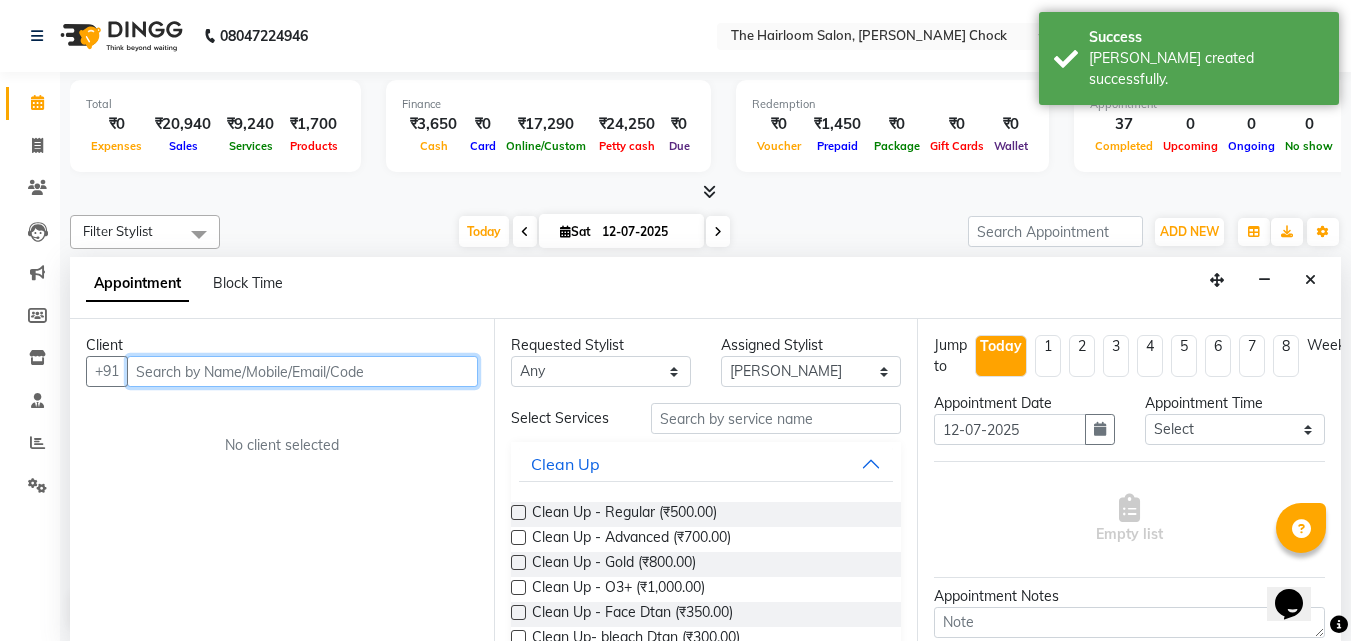 scroll, scrollTop: 1, scrollLeft: 0, axis: vertical 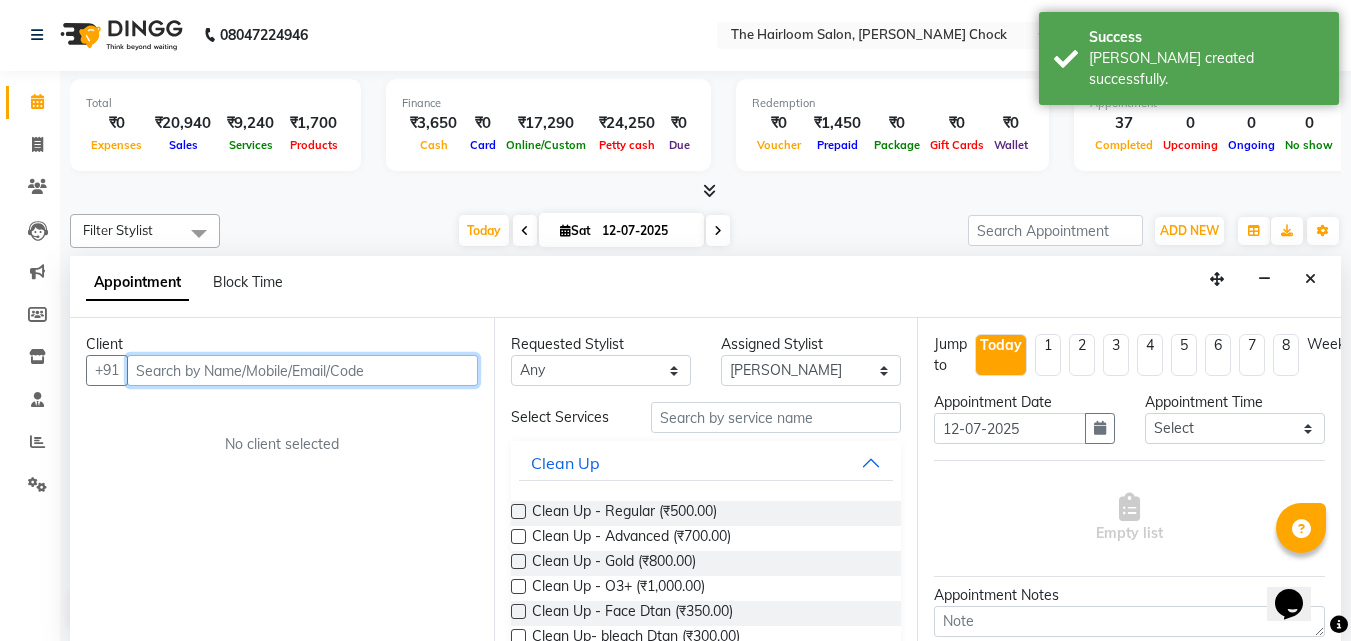 click at bounding box center (302, 370) 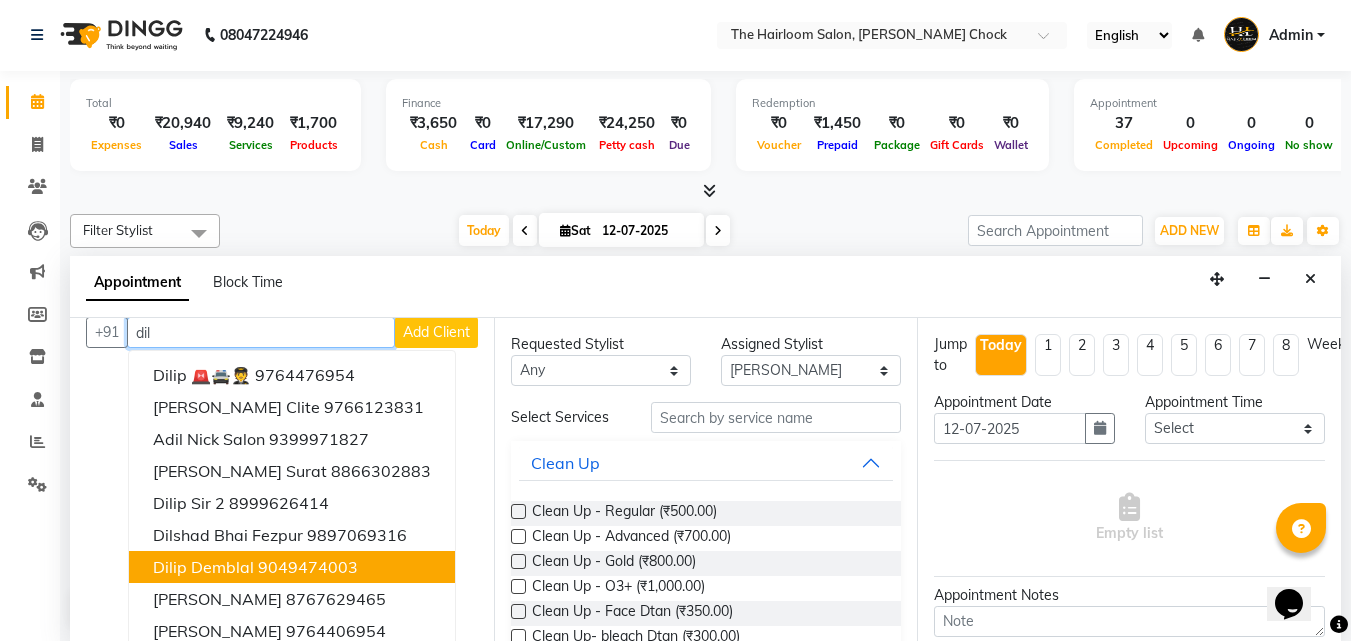 scroll, scrollTop: 0, scrollLeft: 0, axis: both 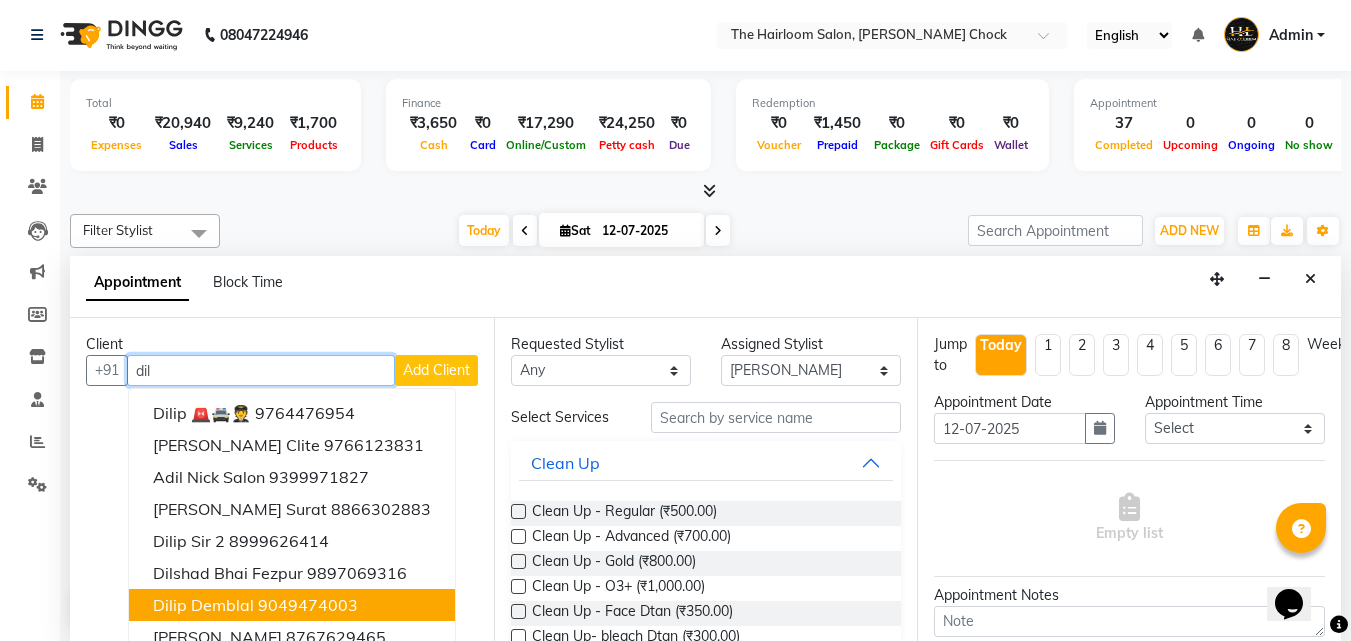 click on "dilip demblal" at bounding box center (203, 605) 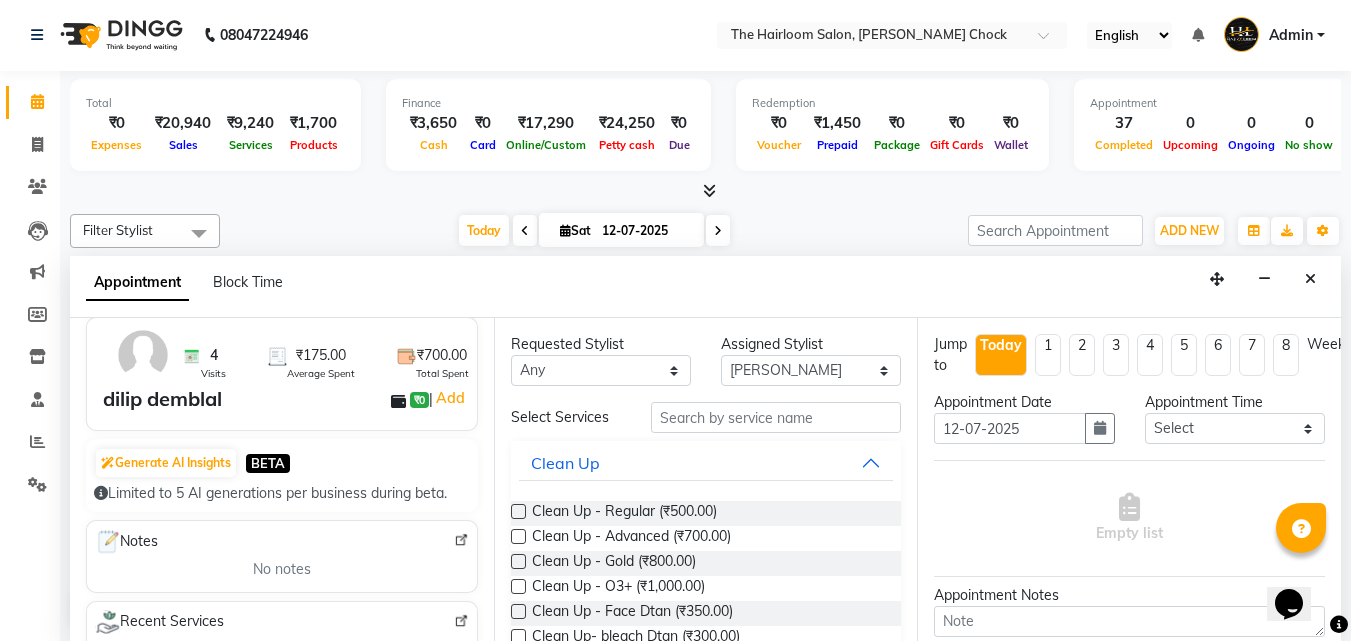 scroll, scrollTop: 0, scrollLeft: 0, axis: both 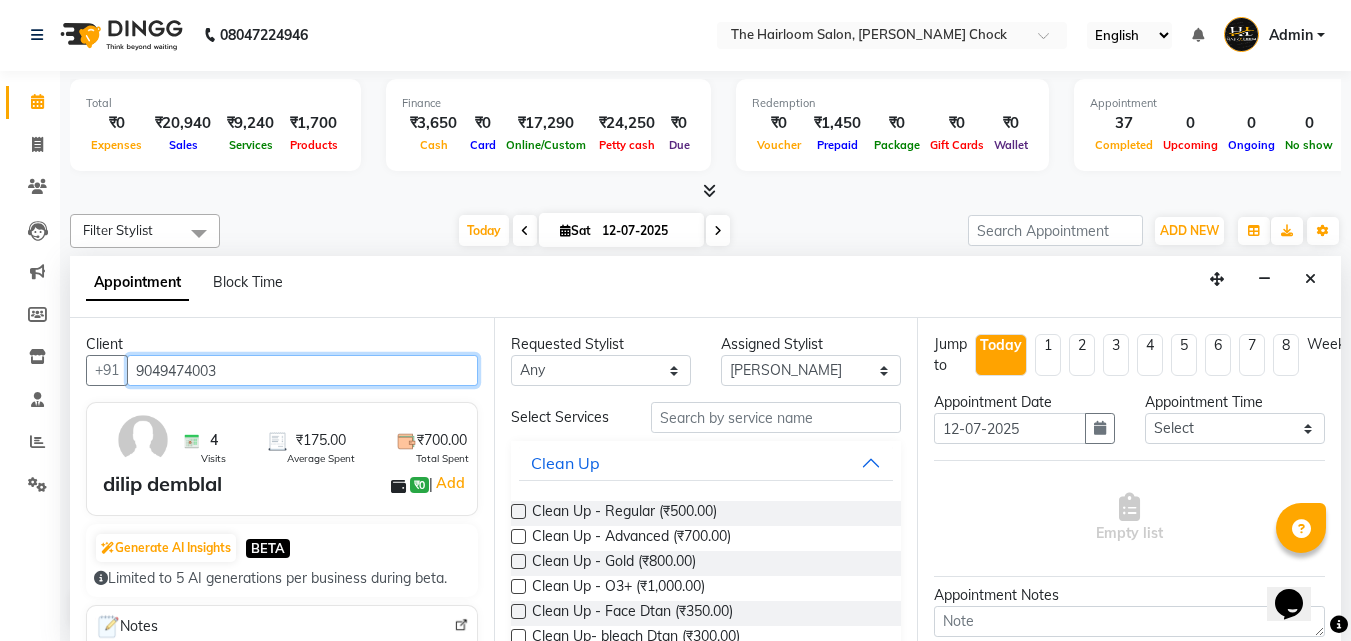 click on "9049474003" at bounding box center [302, 370] 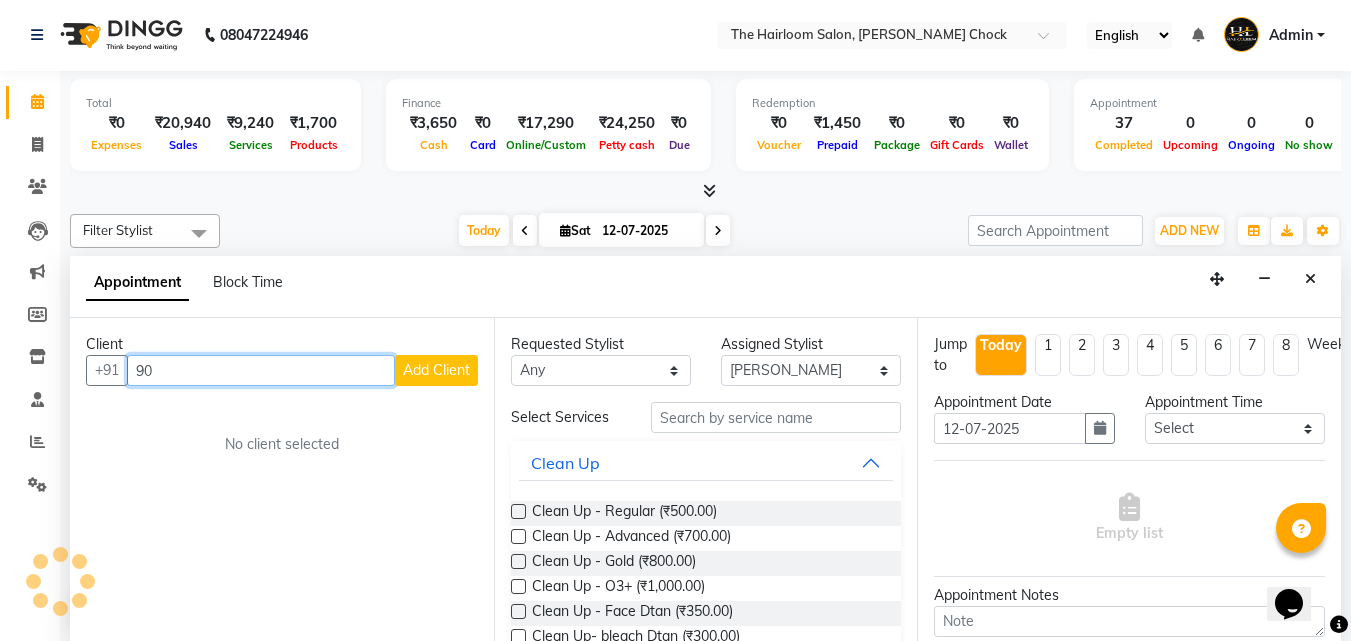 type on "9" 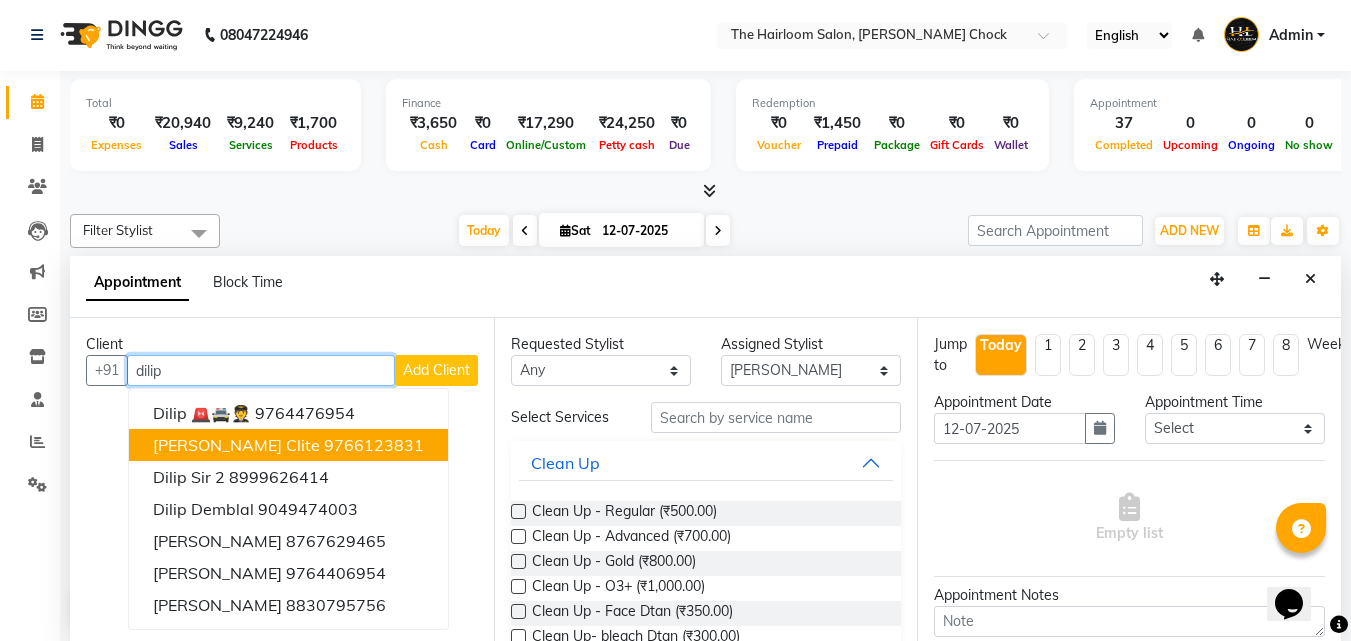 drag, startPoint x: 240, startPoint y: 382, endPoint x: 439, endPoint y: 439, distance: 207.00241 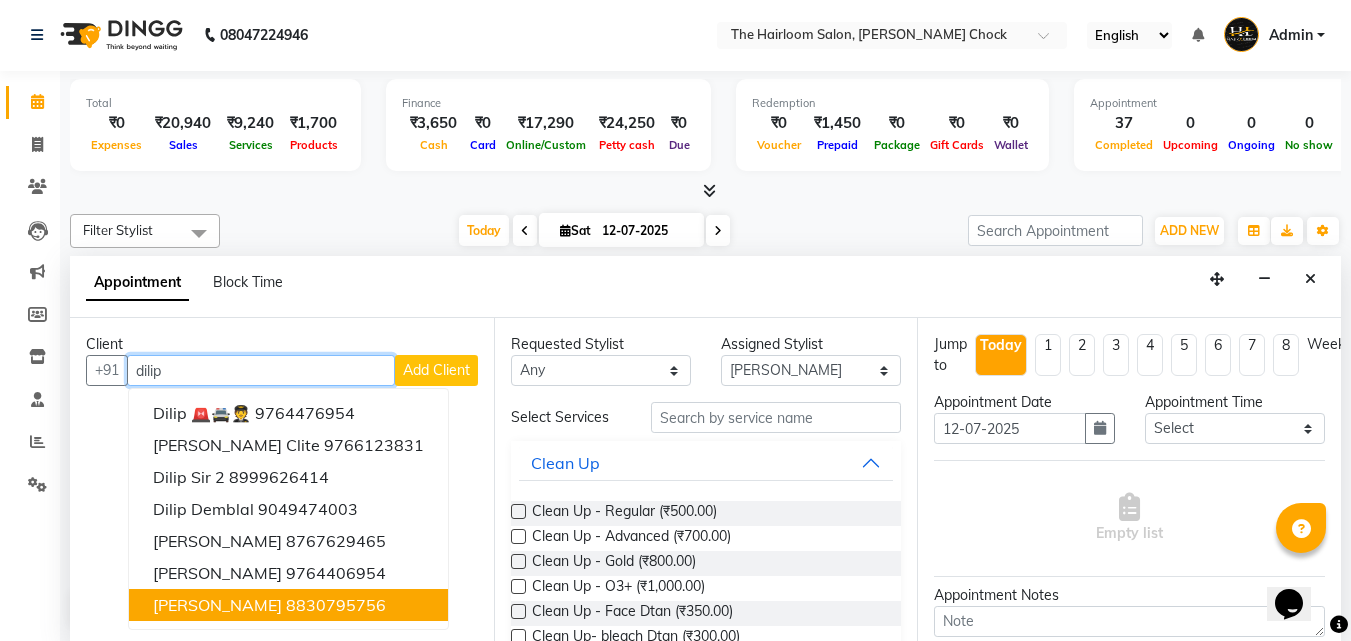 click on "8830795756" at bounding box center [336, 605] 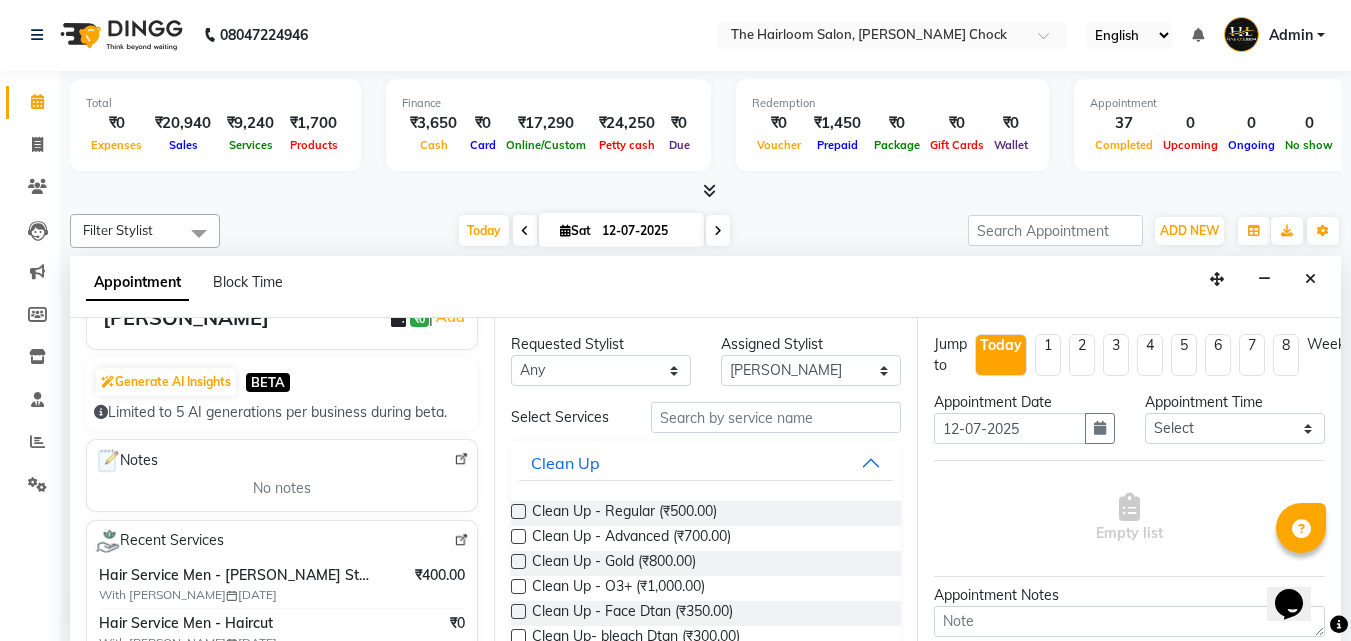 scroll, scrollTop: 0, scrollLeft: 0, axis: both 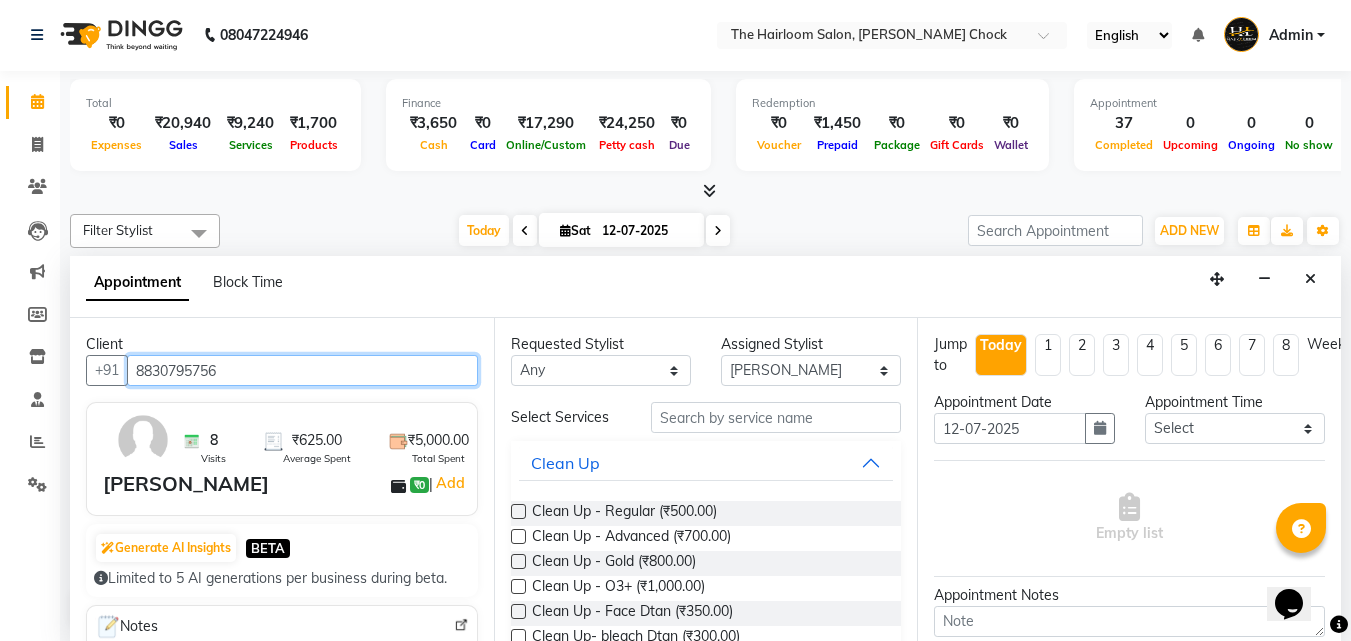 type on "8830795756" 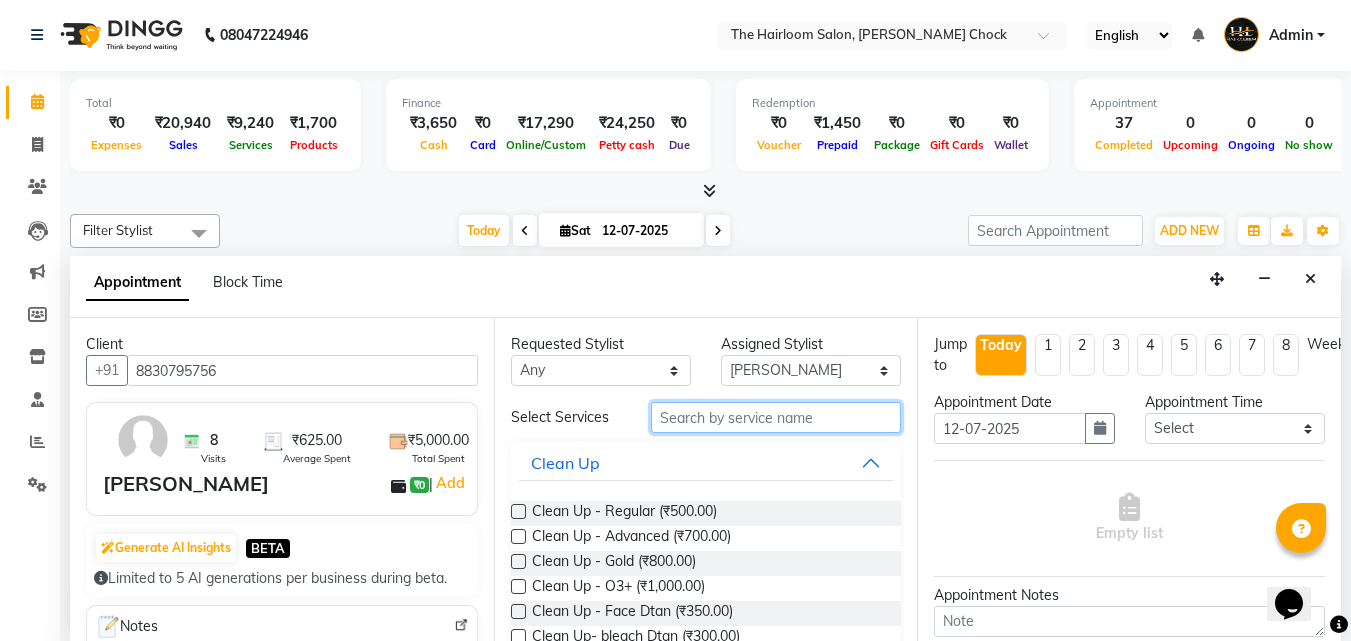 click at bounding box center (776, 417) 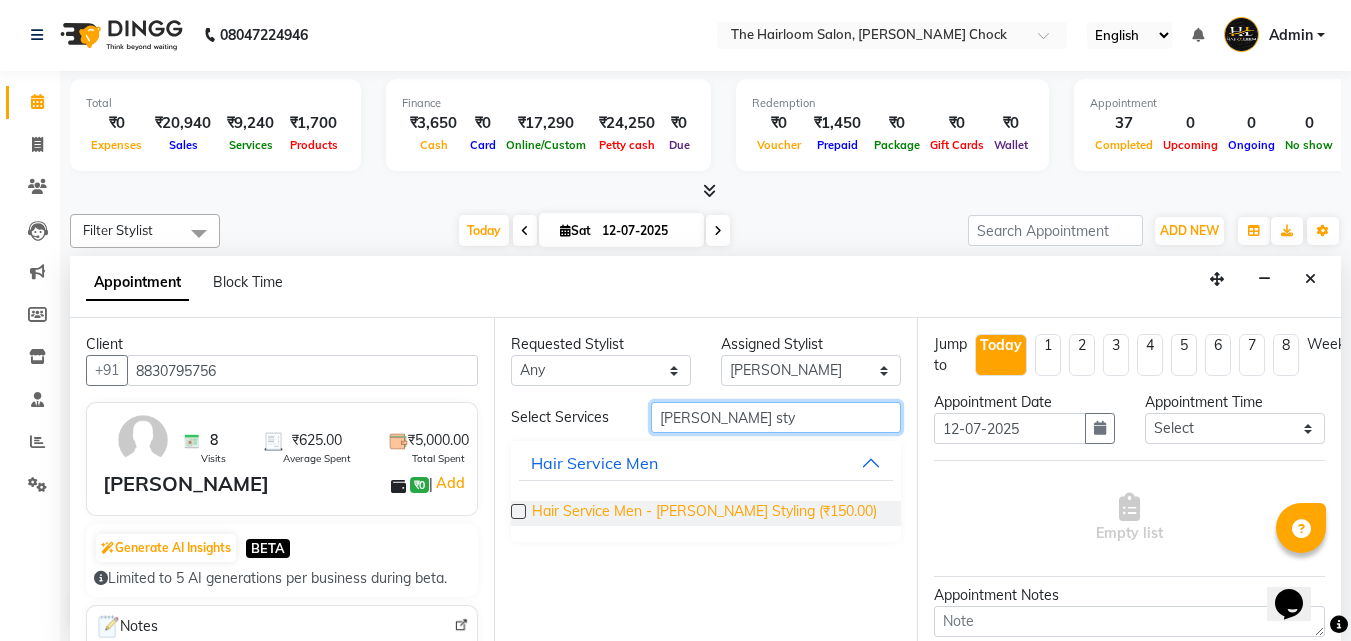 type on "[PERSON_NAME] sty" 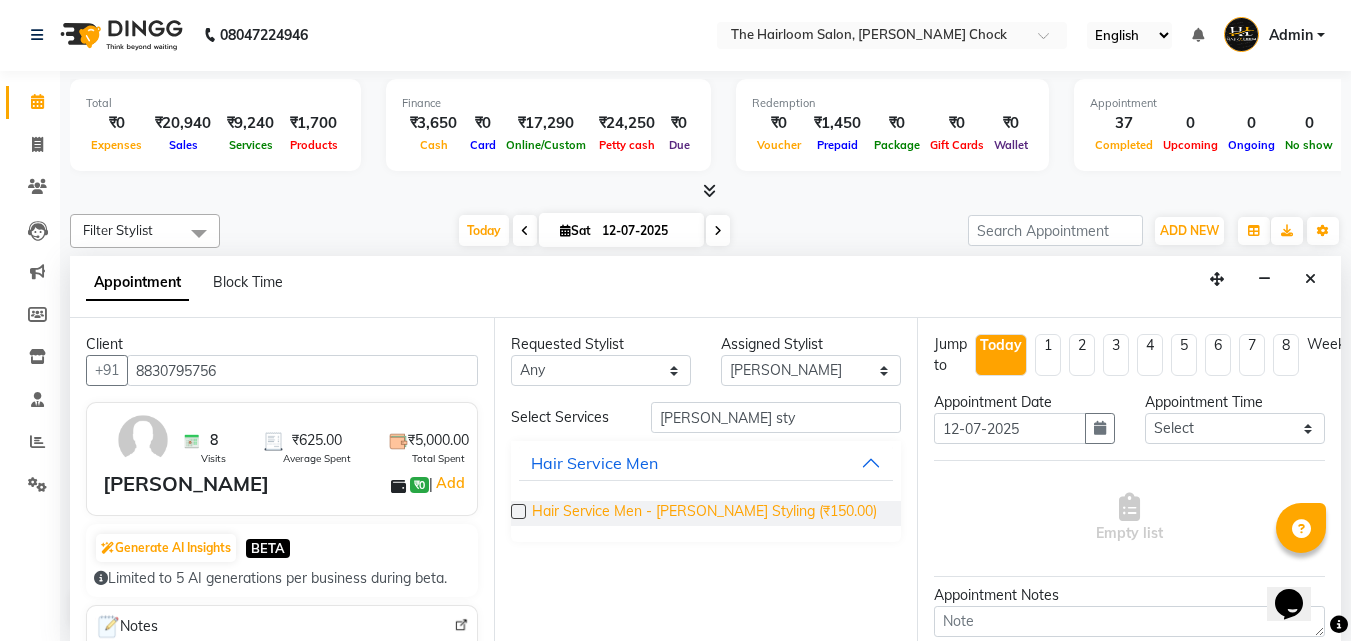 click on "Hair Service Men  - [PERSON_NAME] Styling (₹150.00)" at bounding box center (704, 513) 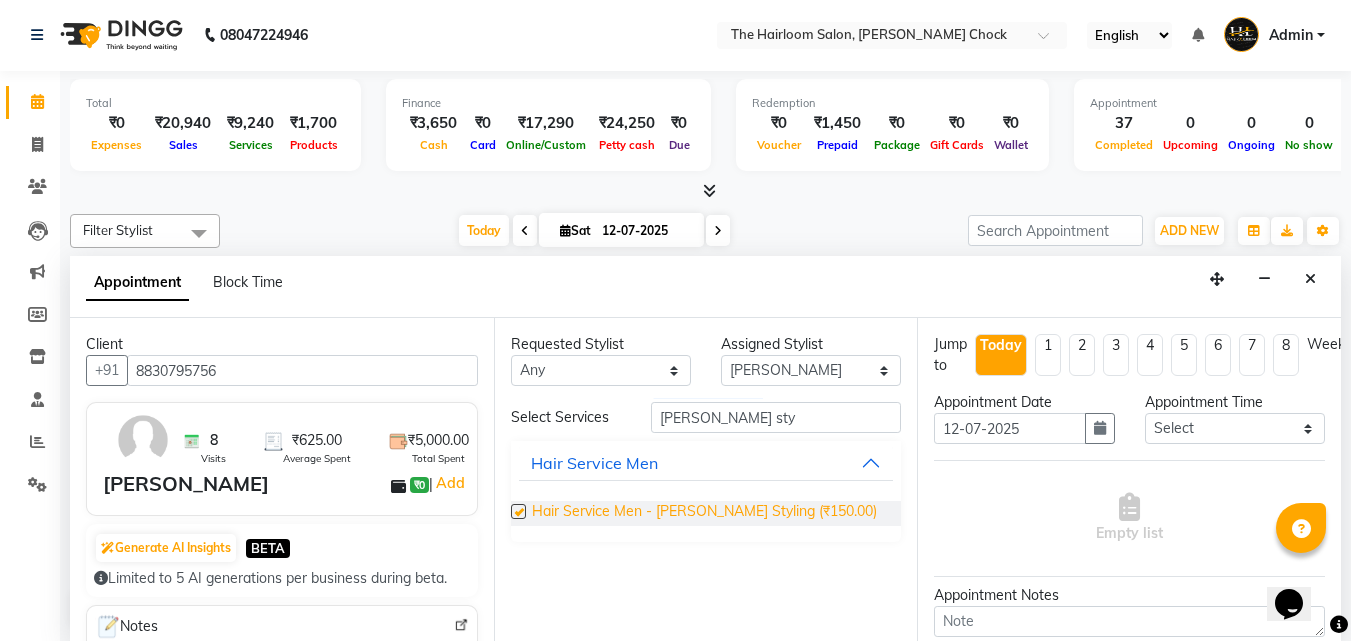 checkbox on "false" 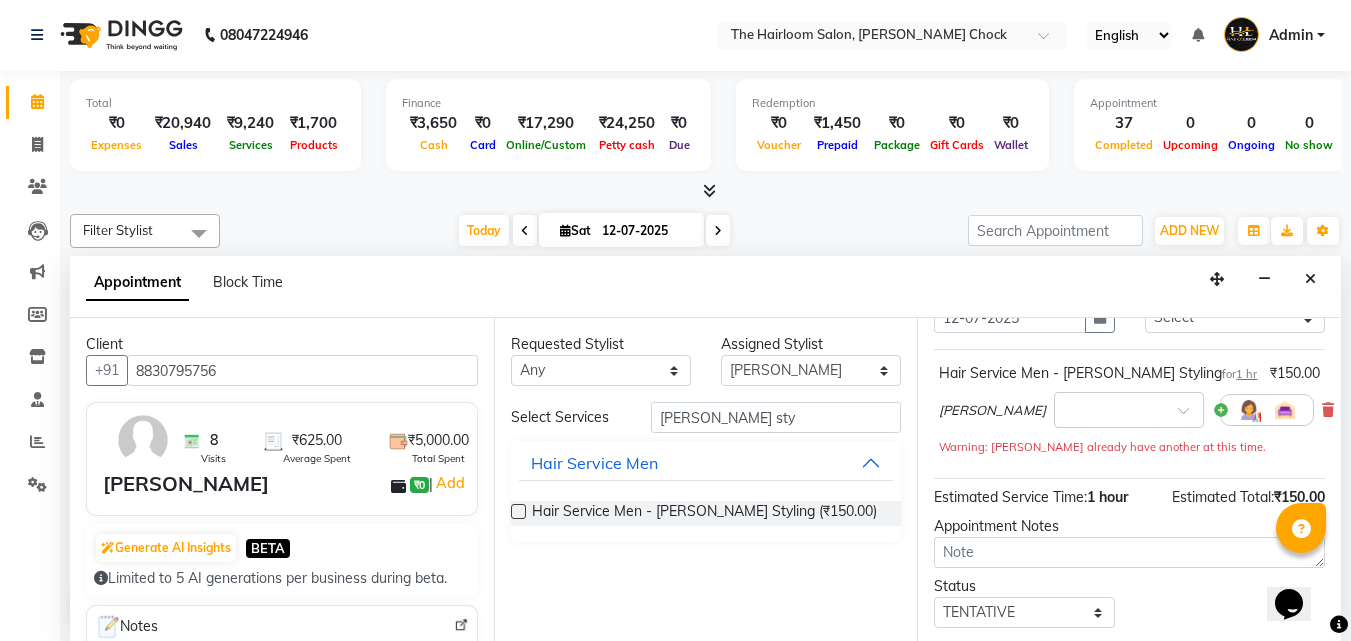 scroll, scrollTop: 239, scrollLeft: 0, axis: vertical 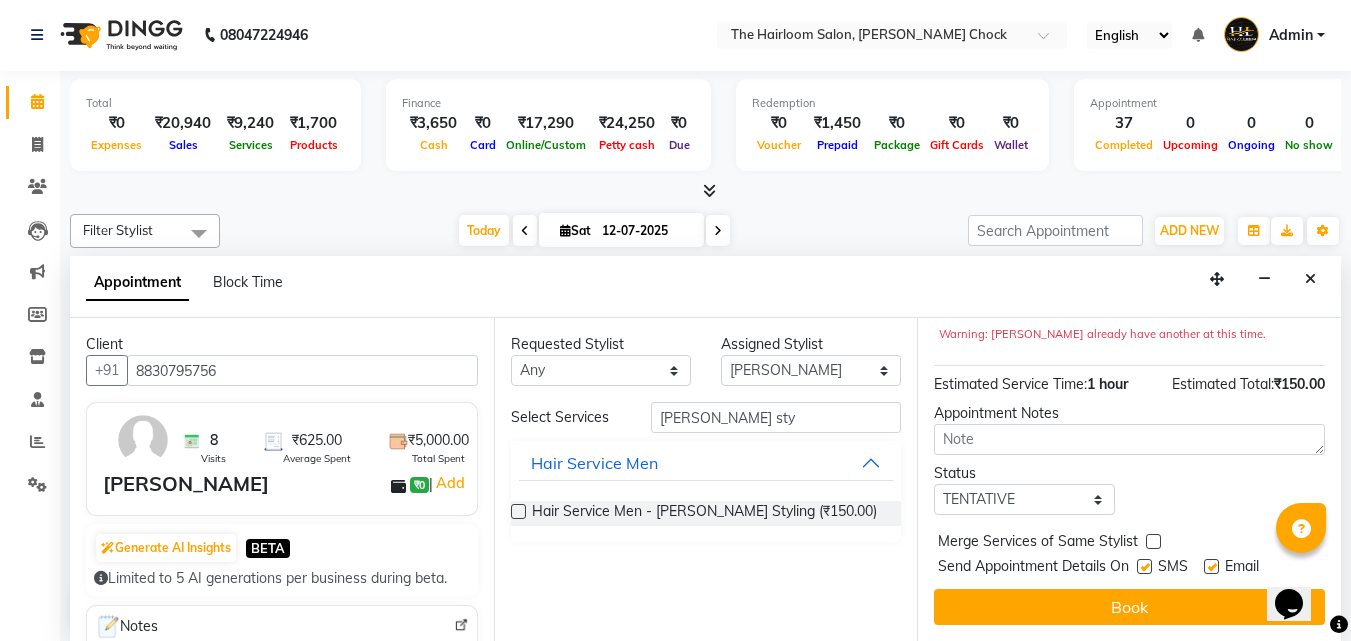 drag, startPoint x: 1215, startPoint y: 553, endPoint x: 1161, endPoint y: 530, distance: 58.694122 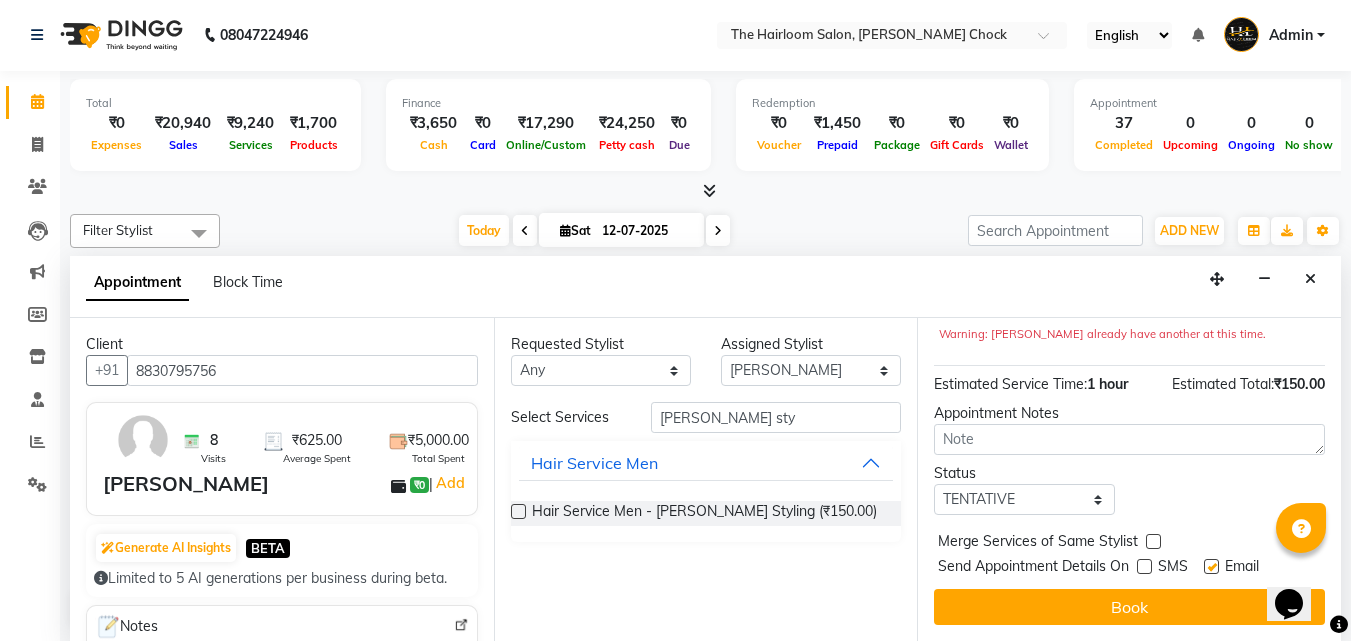 click at bounding box center (1211, 566) 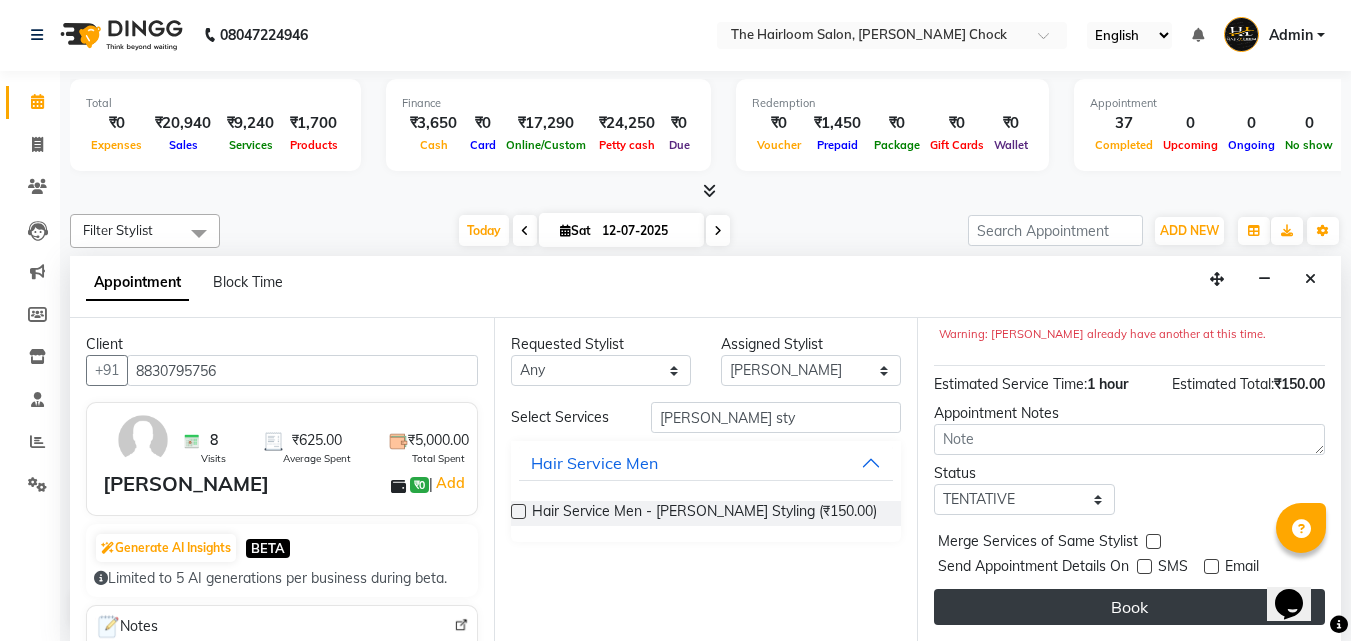 click on "Book" at bounding box center [1129, 607] 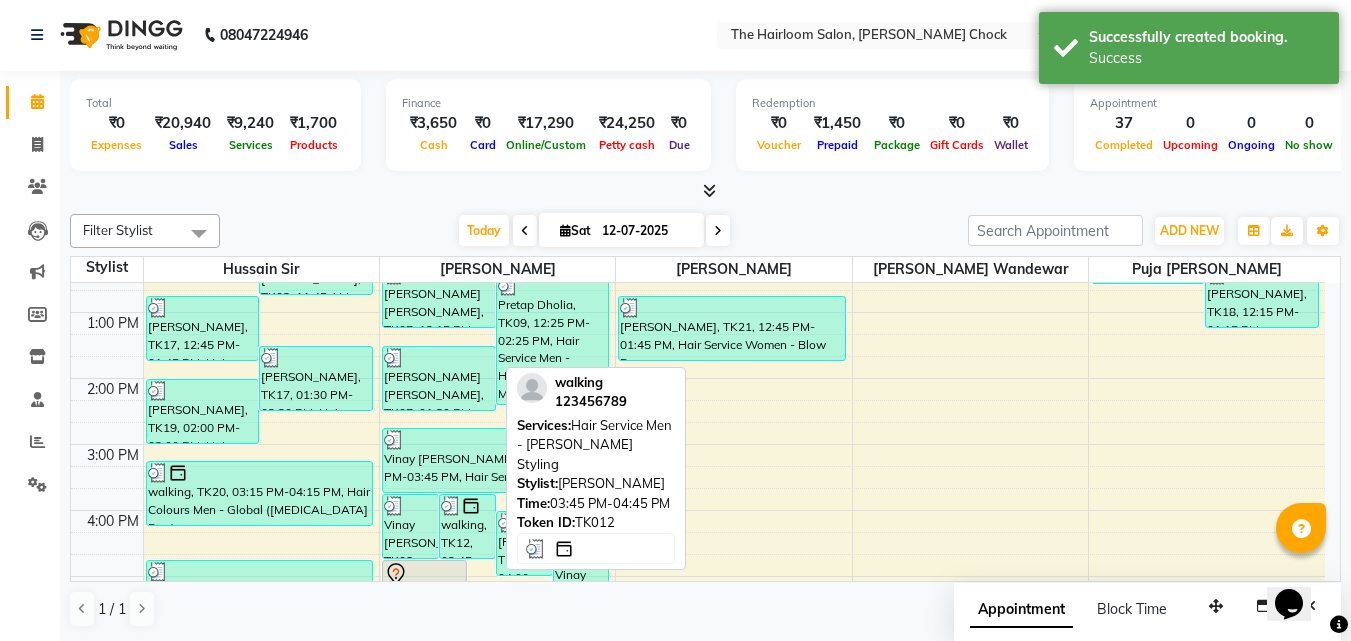 scroll, scrollTop: 0, scrollLeft: 0, axis: both 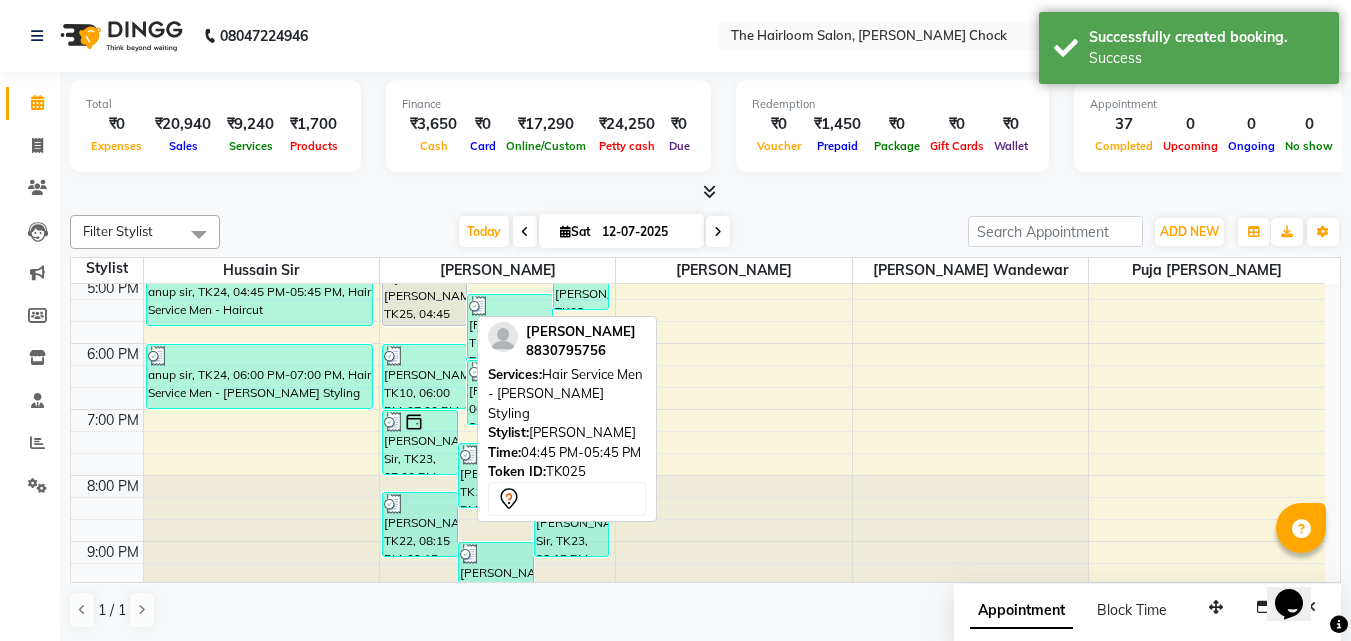 click on "[PERSON_NAME], TK25, 04:45 PM-05:45 PM, Hair Service Men  - [PERSON_NAME] Styling" at bounding box center [424, 293] 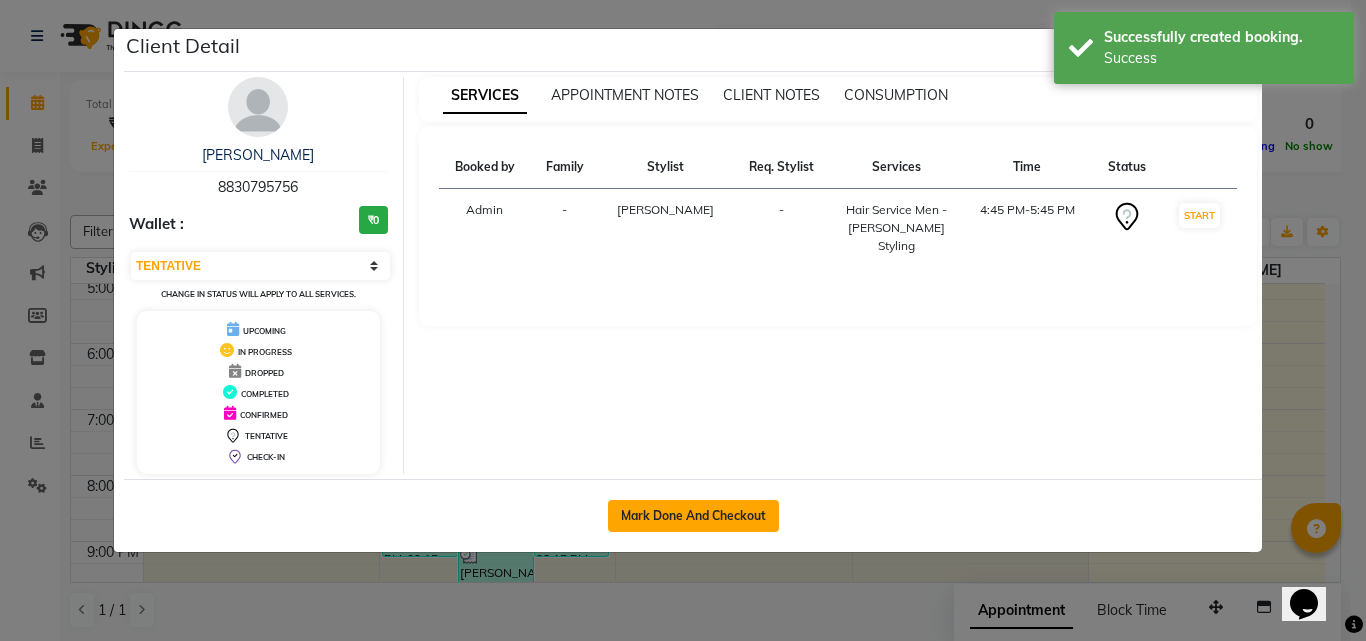 click on "Mark Done And Checkout" 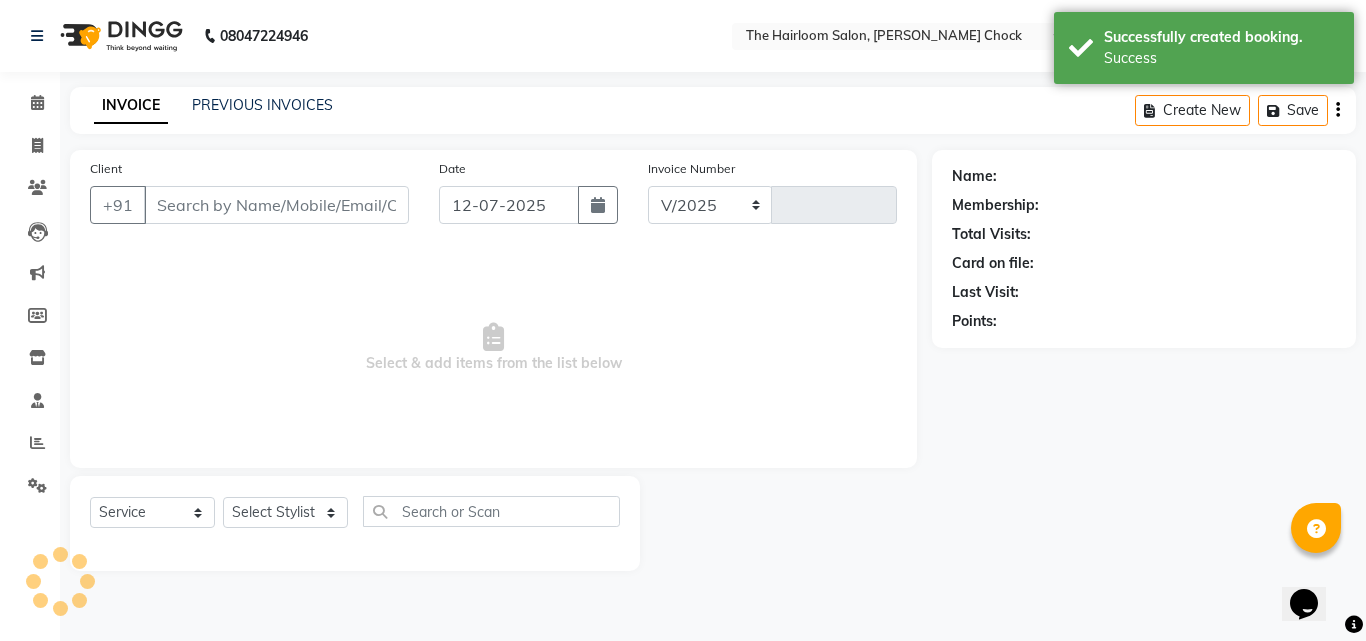 select on "5926" 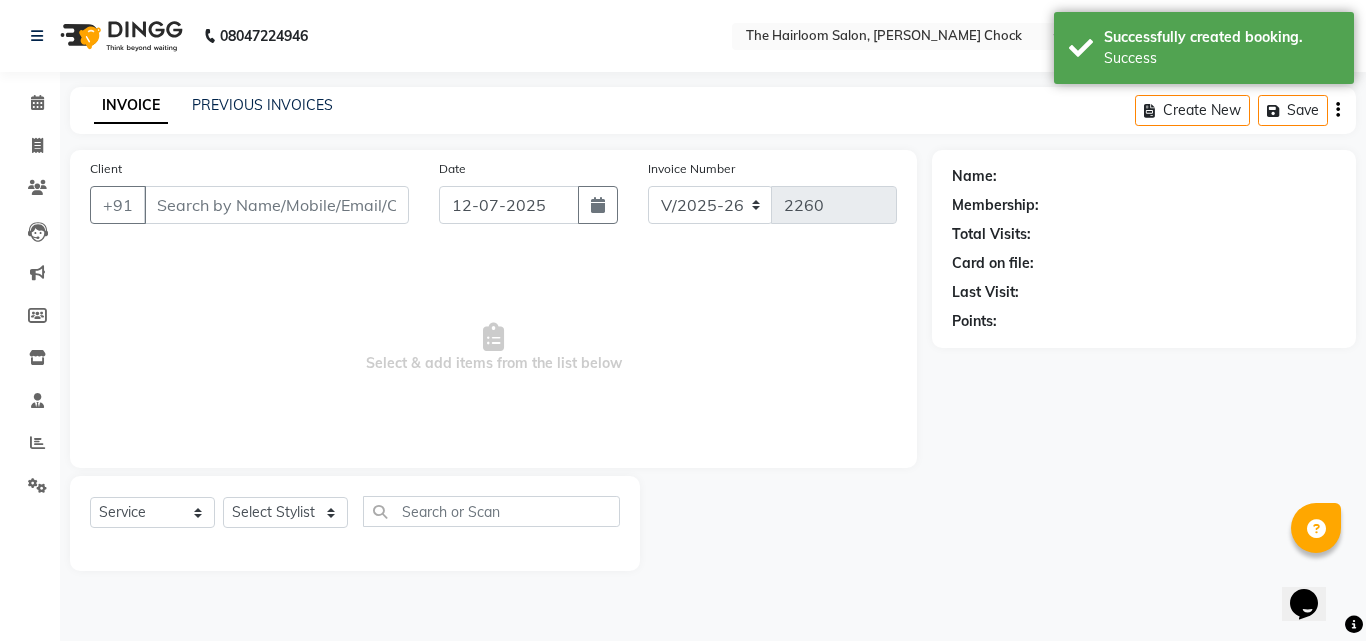 type on "8830795756" 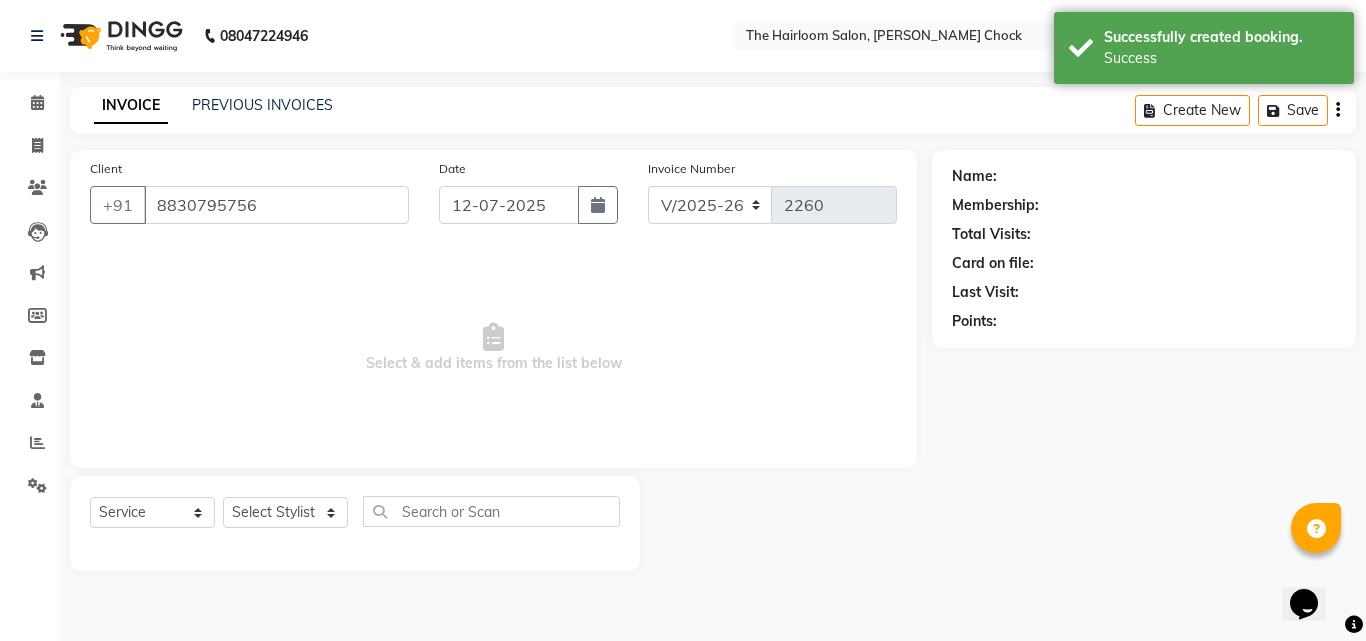 select on "41756" 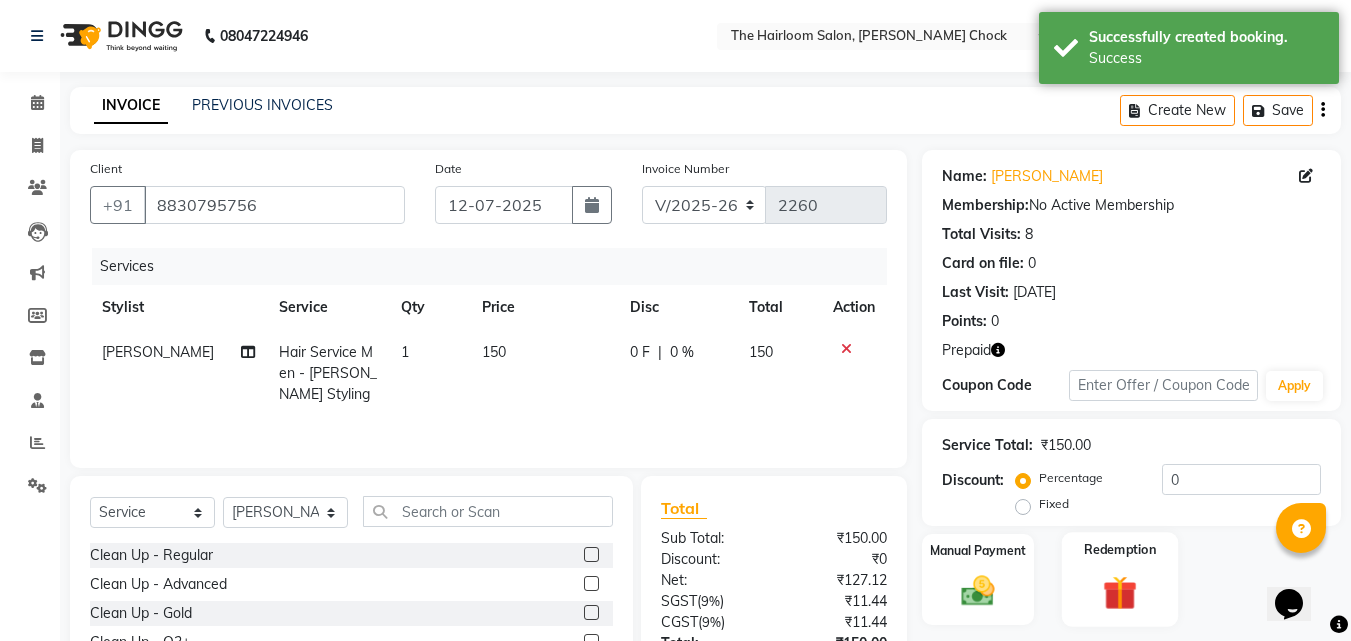 click 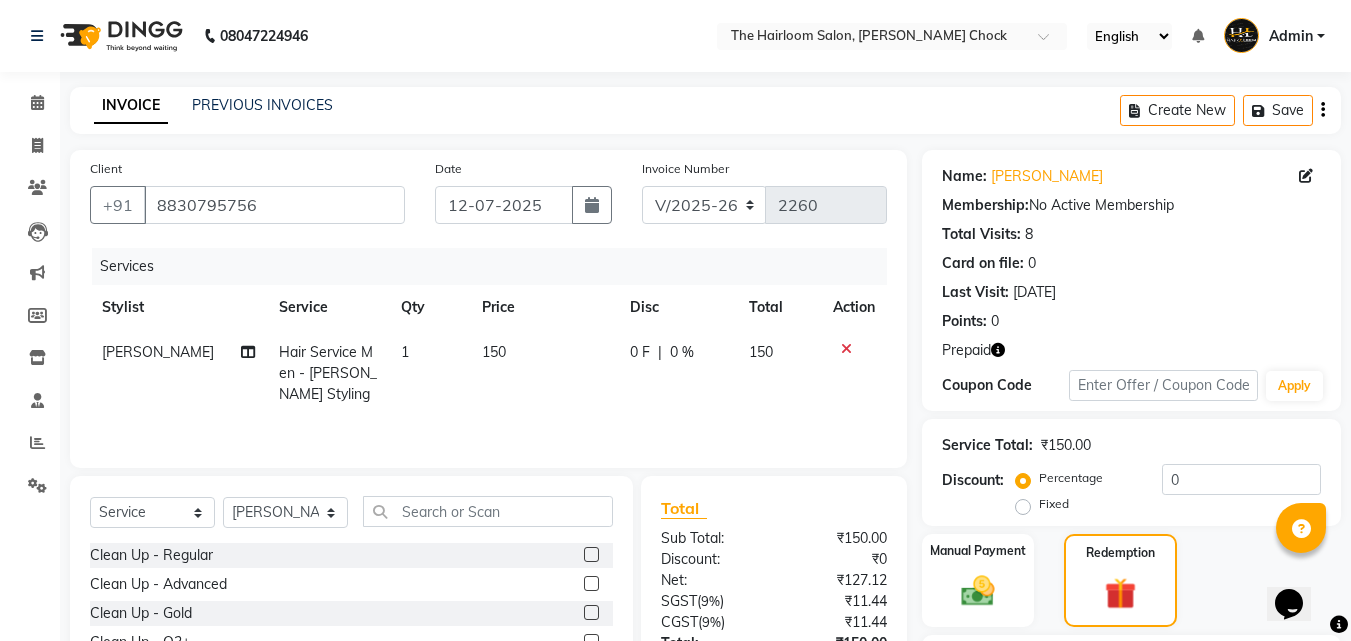 scroll, scrollTop: 185, scrollLeft: 0, axis: vertical 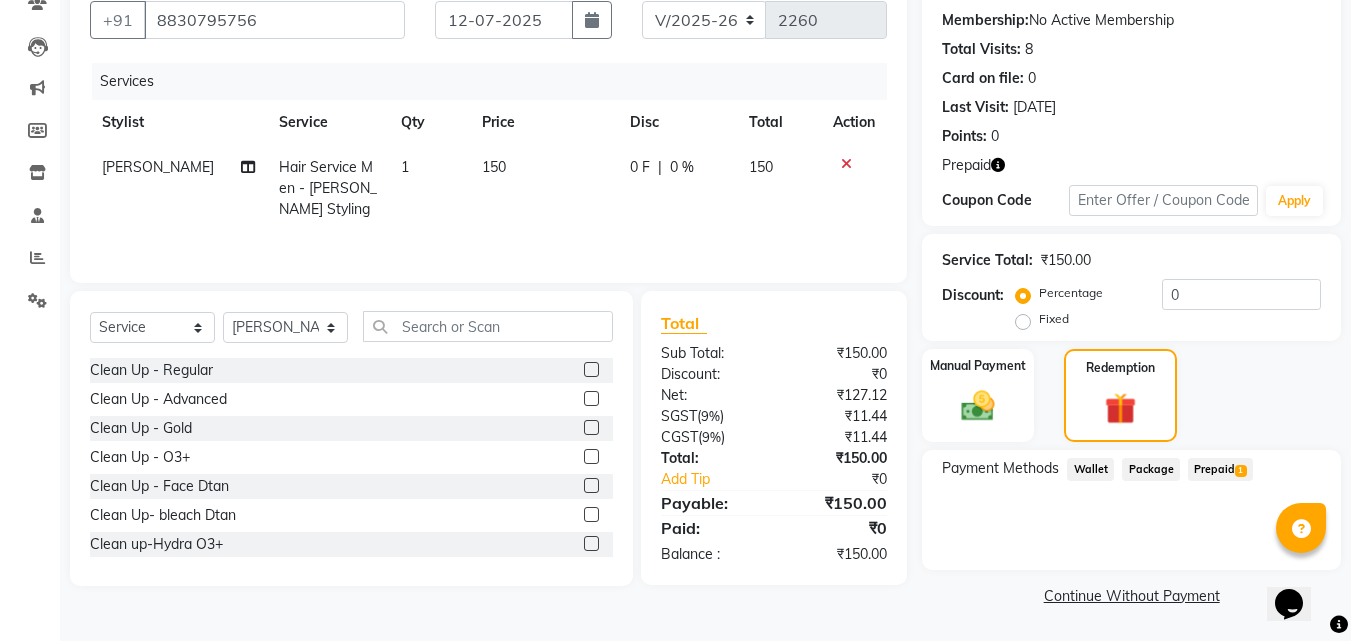click on "Prepaid  1" 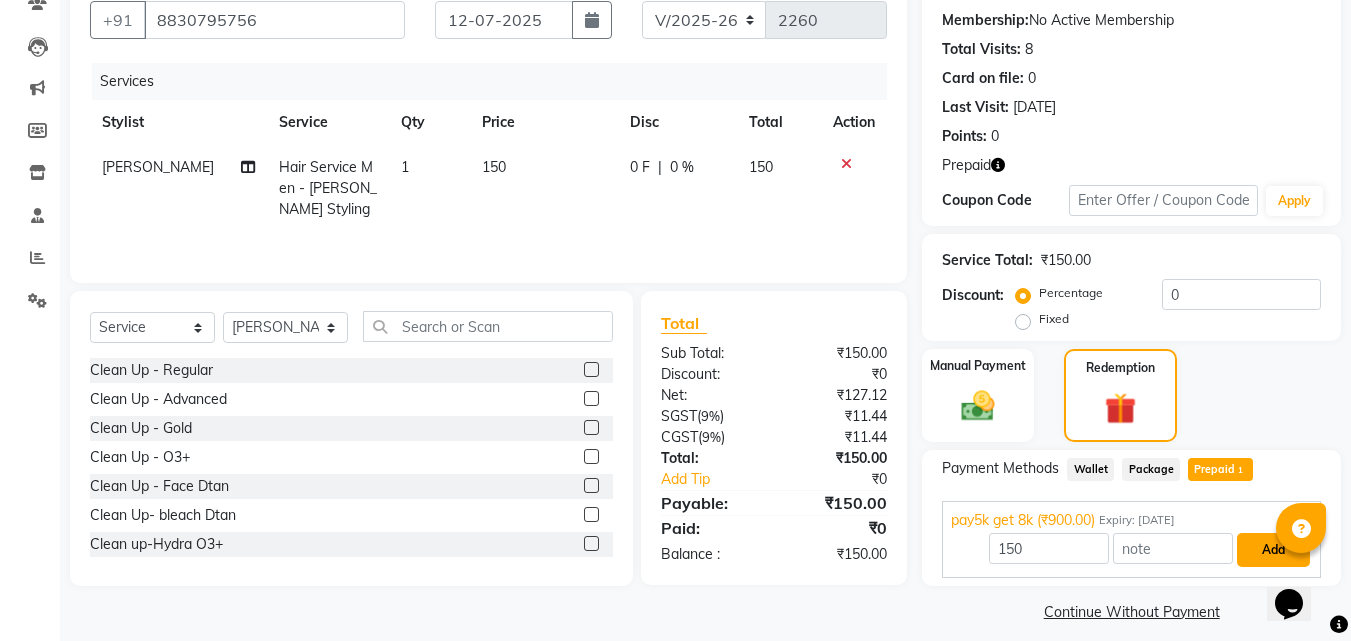 click on "Add" at bounding box center (1273, 550) 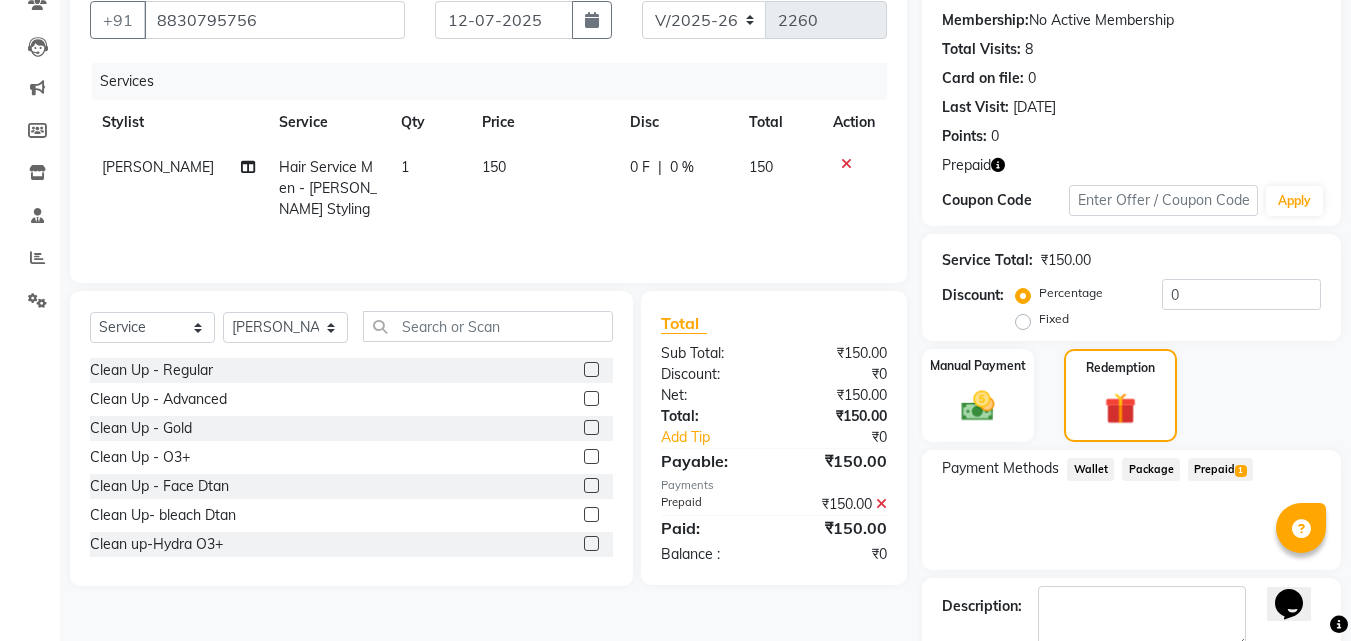 scroll, scrollTop: 298, scrollLeft: 0, axis: vertical 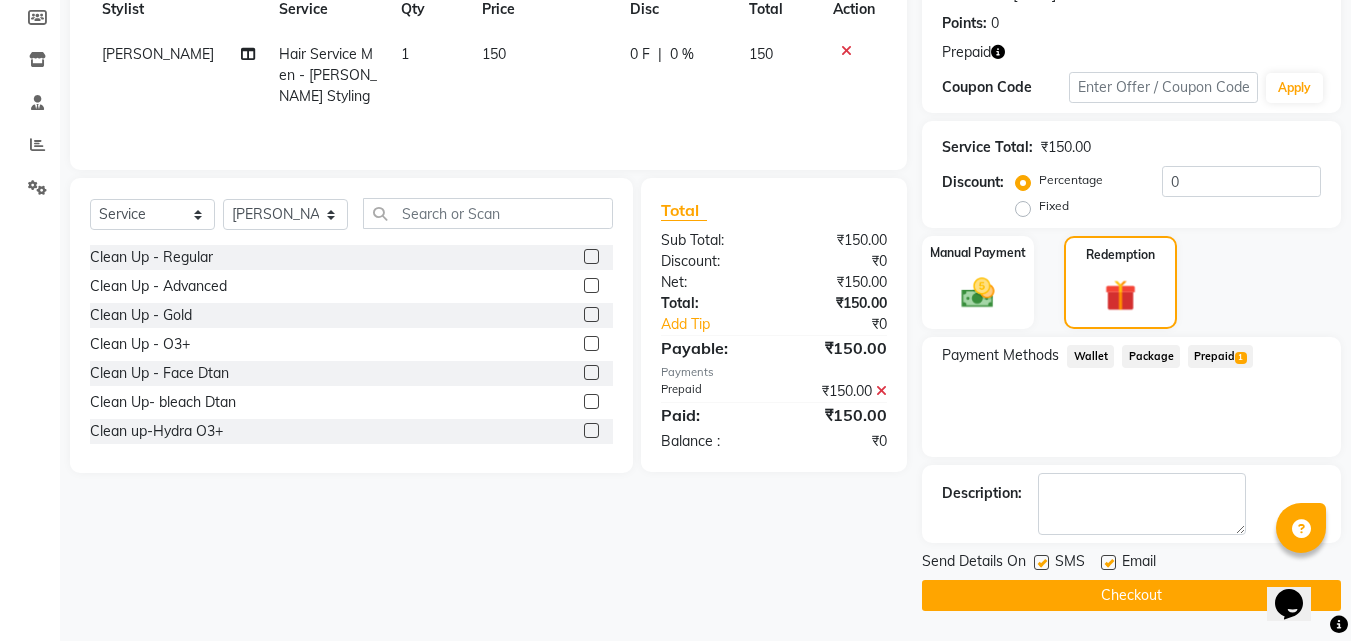 click 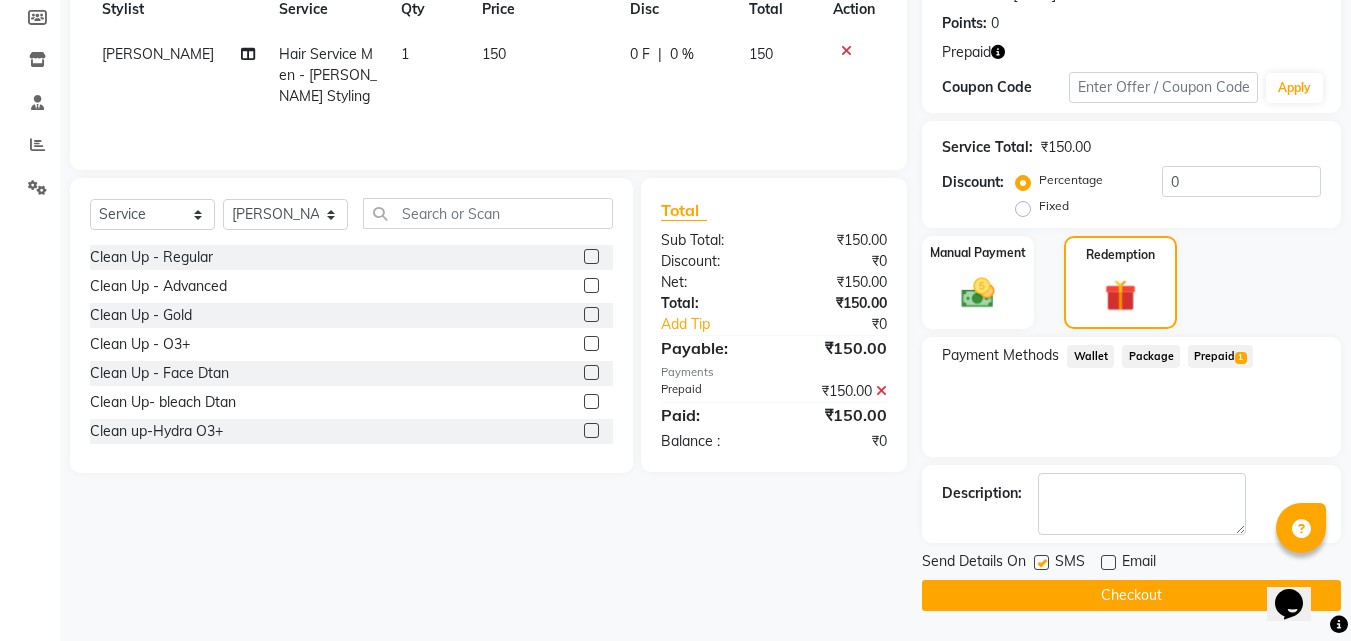 click 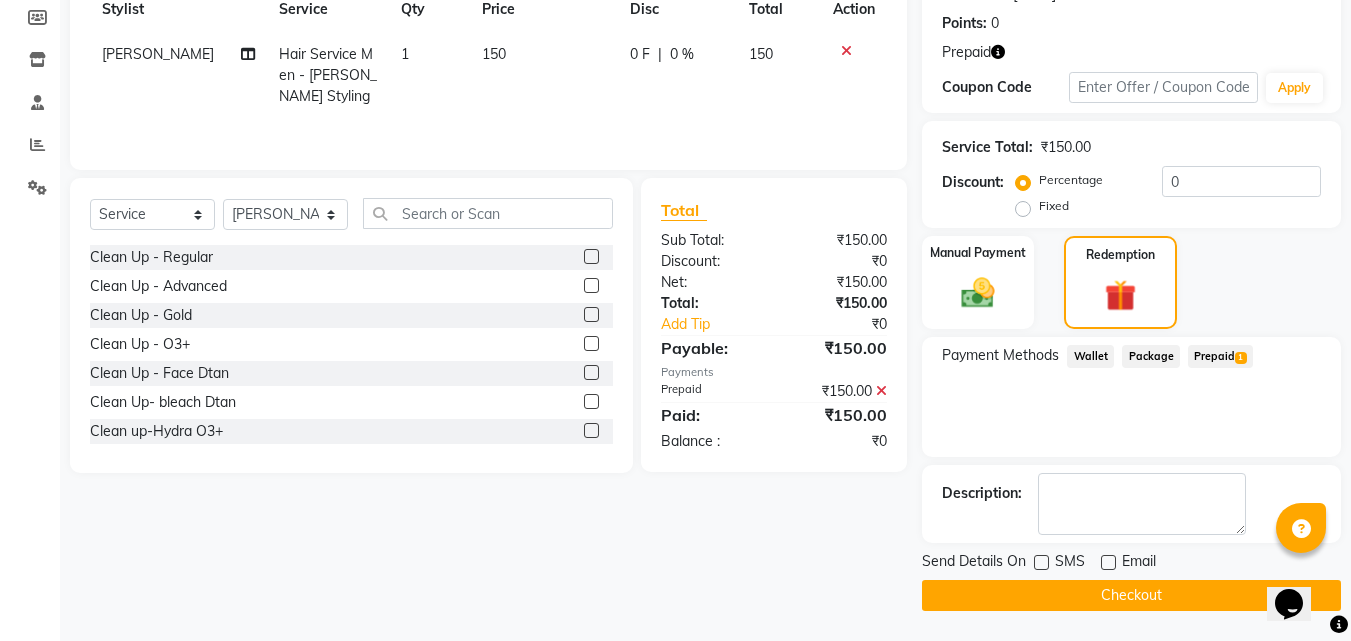click on "Checkout" 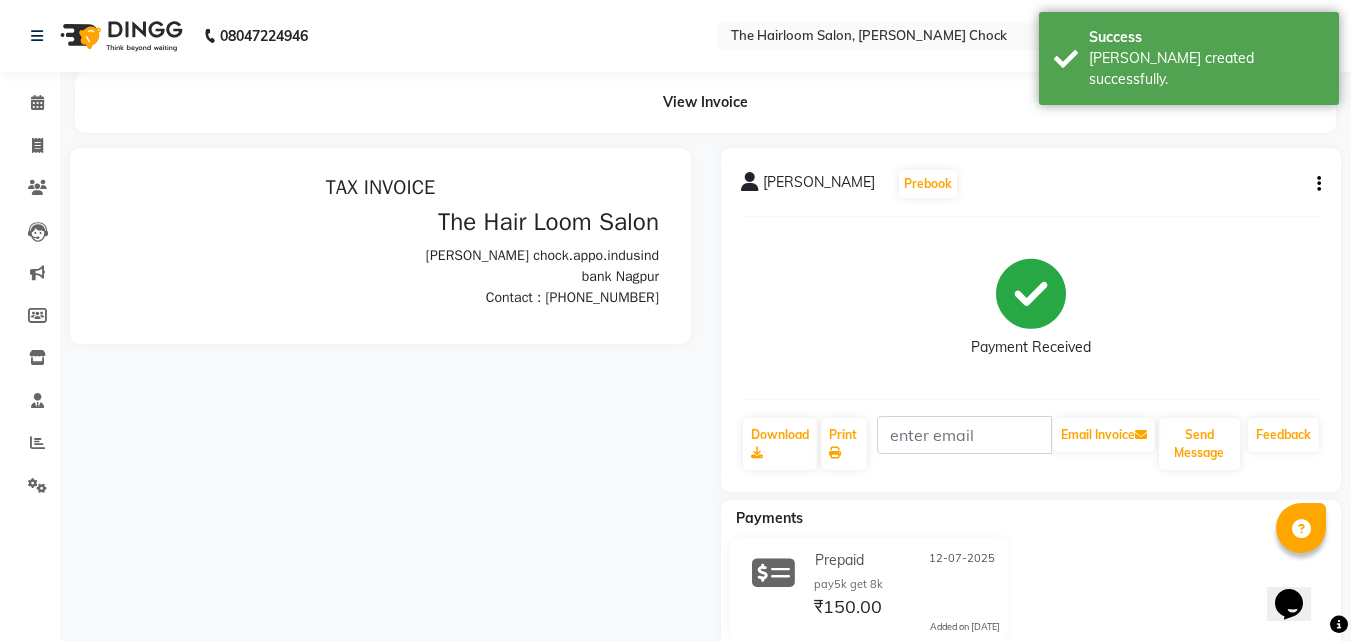scroll, scrollTop: 0, scrollLeft: 0, axis: both 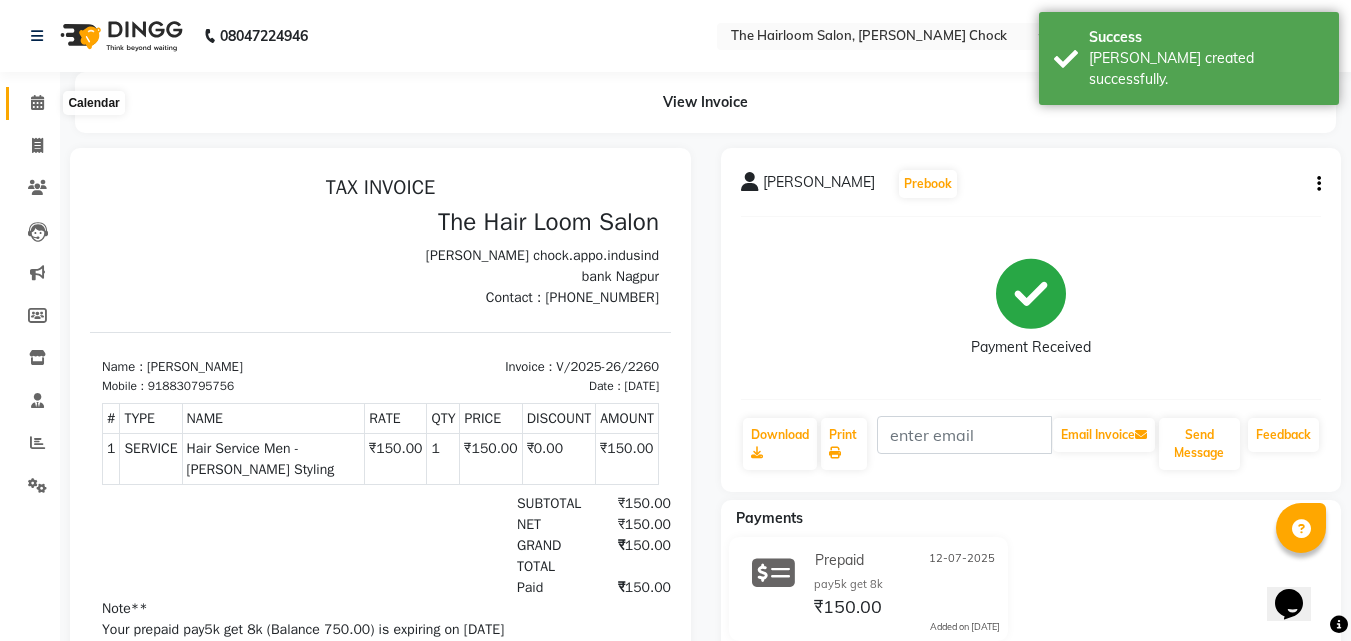 click 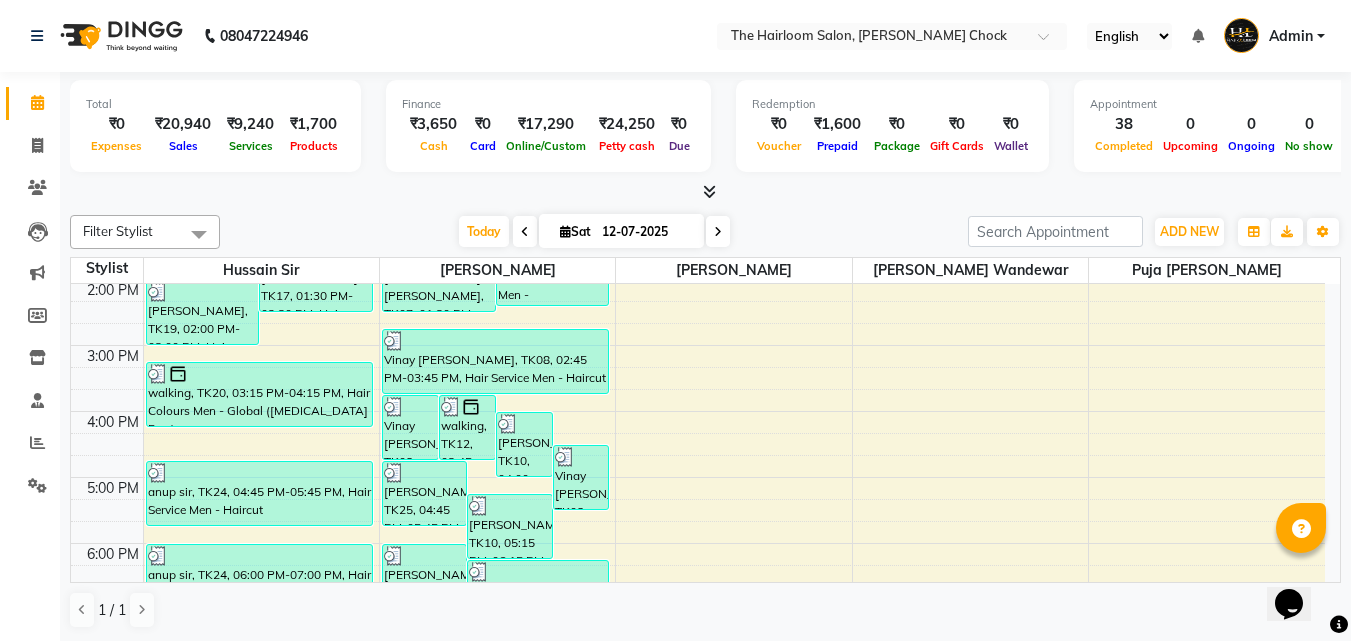scroll, scrollTop: 200, scrollLeft: 0, axis: vertical 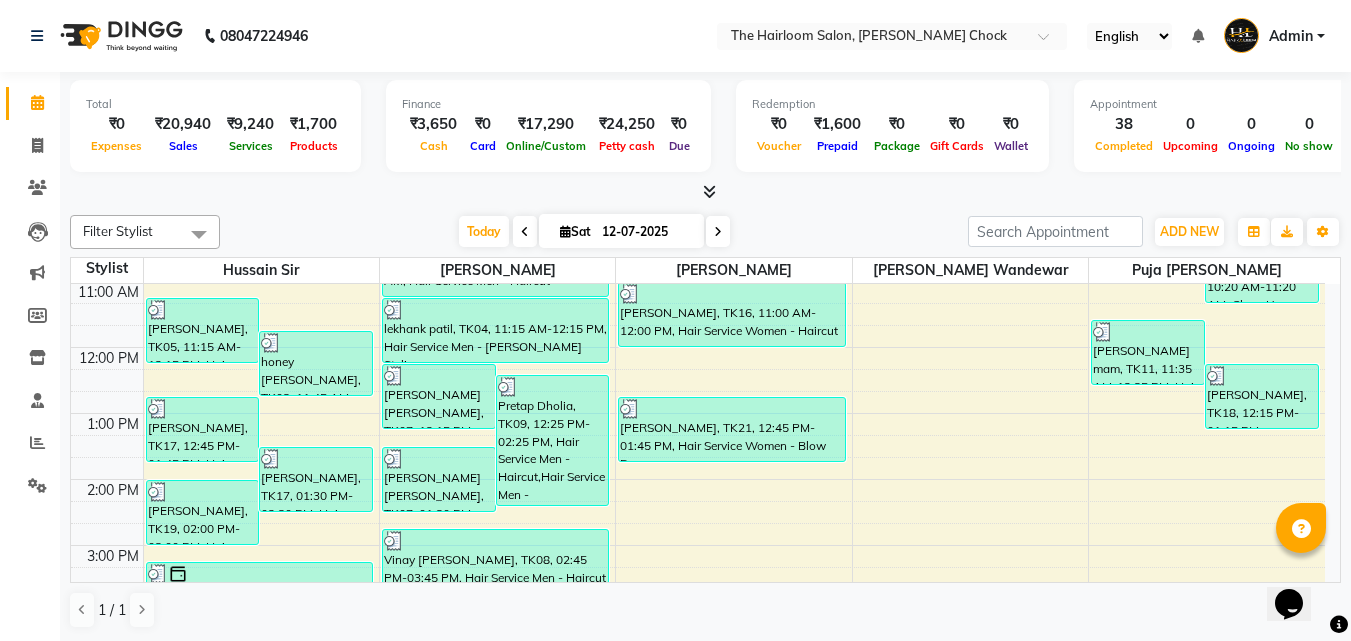 click on "8:00 AM 9:00 AM 10:00 AM 11:00 AM 12:00 PM 1:00 PM 2:00 PM 3:00 PM 4:00 PM 5:00 PM 6:00 PM 7:00 PM 8:00 PM 9:00 PM 10:00 PM 11:00 PM     mi  amor sir, TK14, 09:00 AM-10:00 AM, Hair Service Men  - Haircut     mi  amor sir, TK14, 09:45 AM-10:45 AM, Hair Service Men  - [PERSON_NAME] Styling     [PERSON_NAME], TK05, 11:15 AM-12:15 PM, Hair Service Women  - Hairwash     honey [PERSON_NAME], TK03, 11:45 AM-12:45 PM, Hair Service Men  - Haircut     [PERSON_NAME], TK17, 12:45 PM-01:45 PM, Hair Service Men  - Haircut     [PERSON_NAME], TK17, 01:30 PM-02:30 PM, Hair Service Men  - [PERSON_NAME] Styling     [PERSON_NAME], TK19, 02:00 PM-03:00 PM, Hair Service Women  - Blow Dry     walking, TK20, 03:15 PM-04:15 PM, Hair Colours Men  - Global ([MEDICAL_DATA] Free)     anup sir, TK24, 04:45 PM-05:45 PM, Hair Service Men  - Haircut     anup sir, TK24, 06:00 PM-07:00 PM, Hair Service Men  - [PERSON_NAME] Styling     Vinay  [PERSON_NAME], TK08, 03:45 PM-04:45 PM, Hair Service Men  - [PERSON_NAME] Styling" at bounding box center [698, 611] 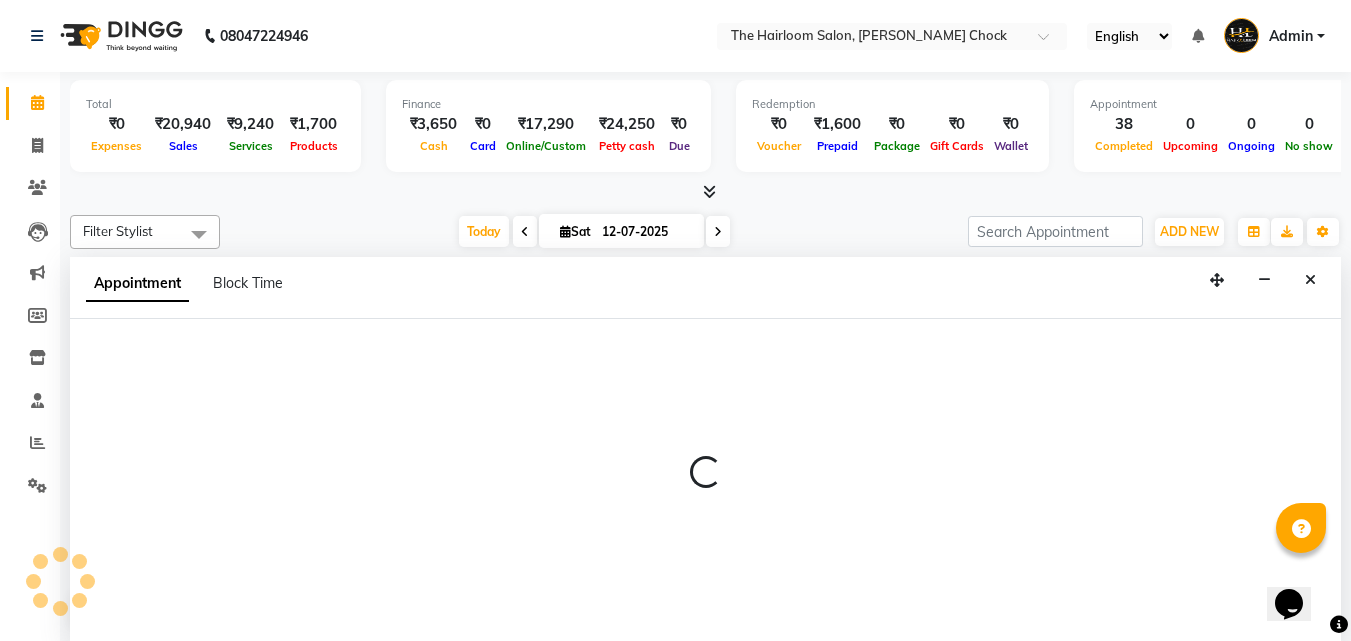 select on "41757" 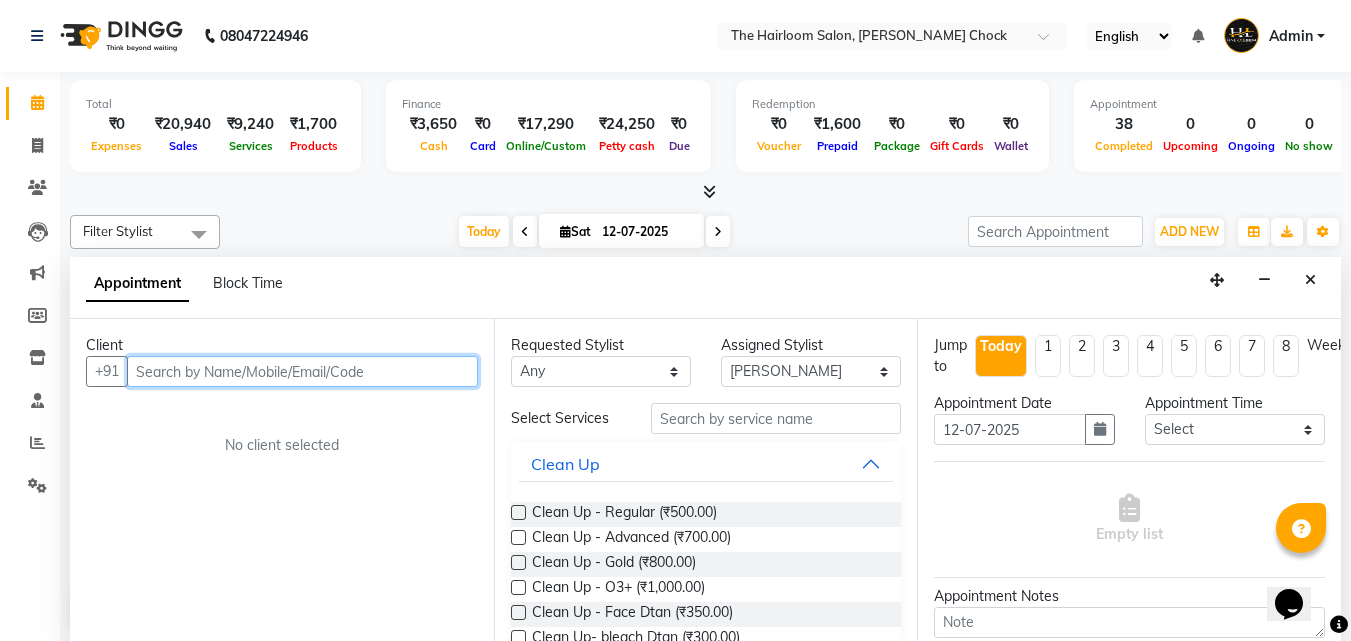 click at bounding box center (302, 371) 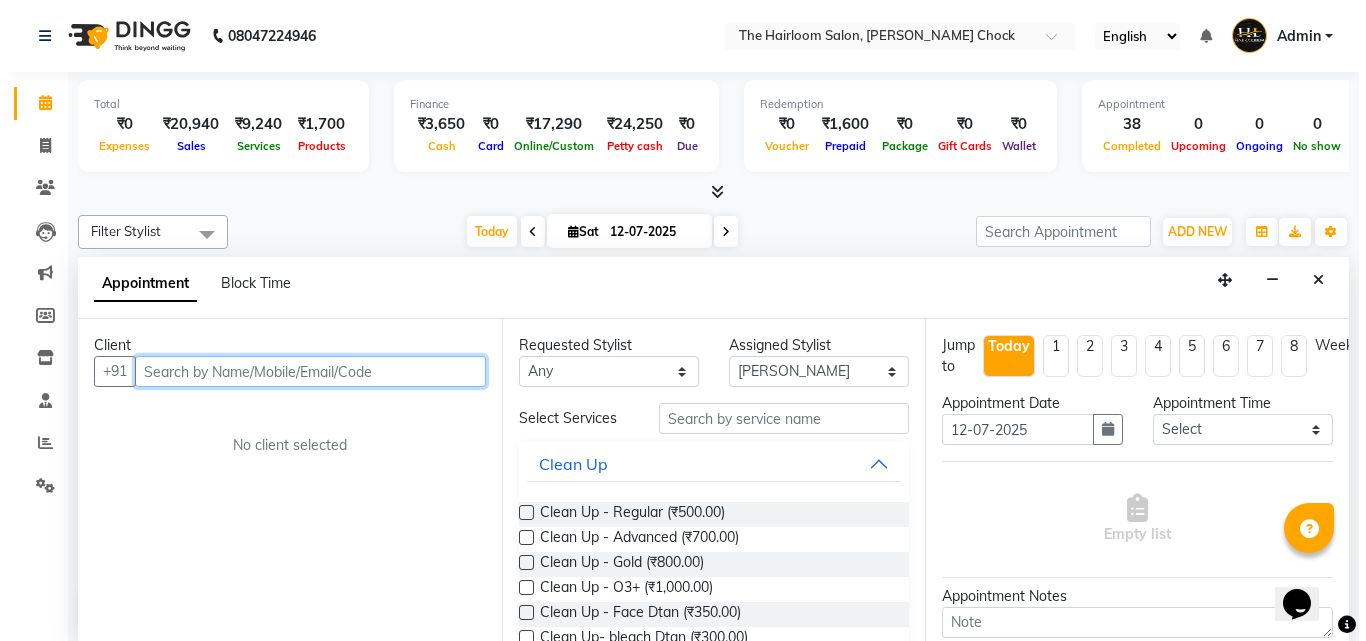 scroll, scrollTop: 1, scrollLeft: 0, axis: vertical 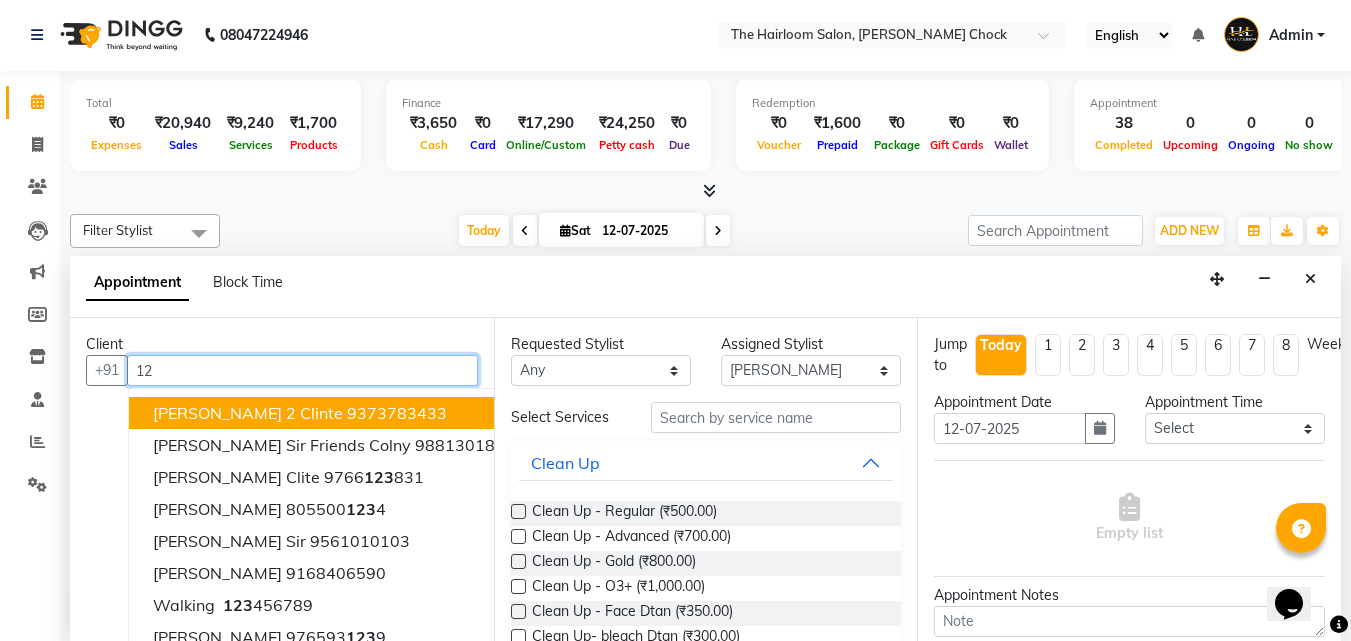 type on "1" 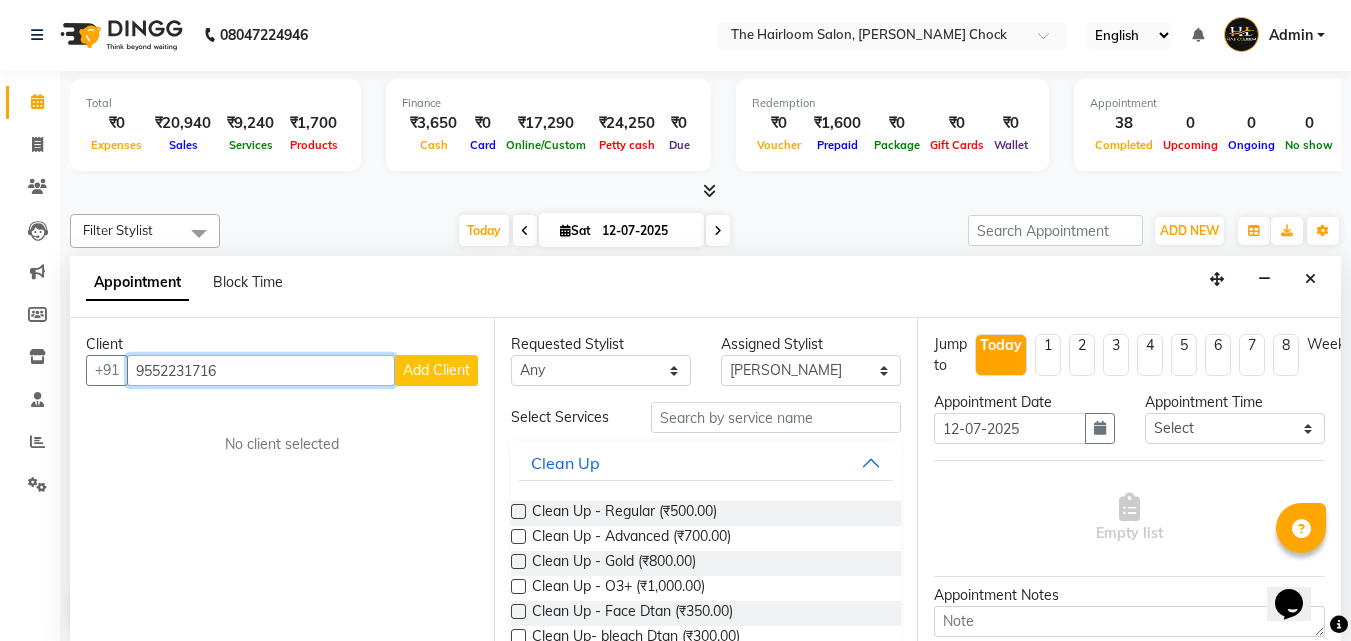type on "9552231716" 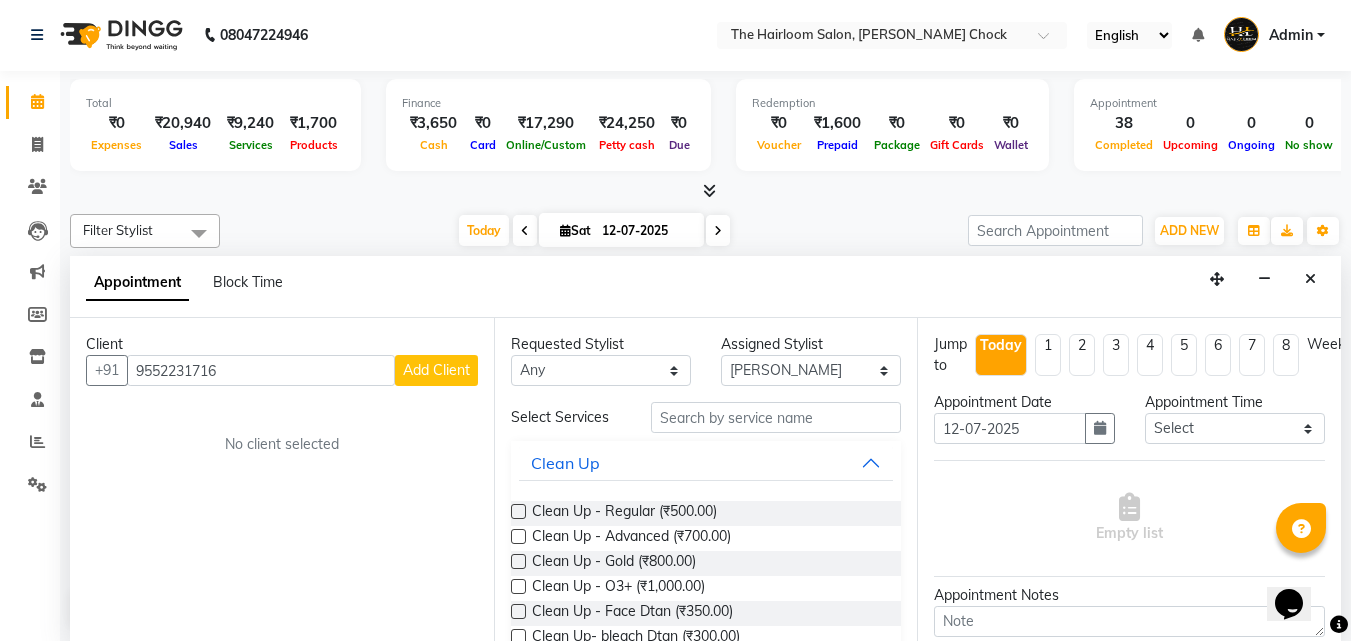 click on "Add Client" at bounding box center (436, 370) 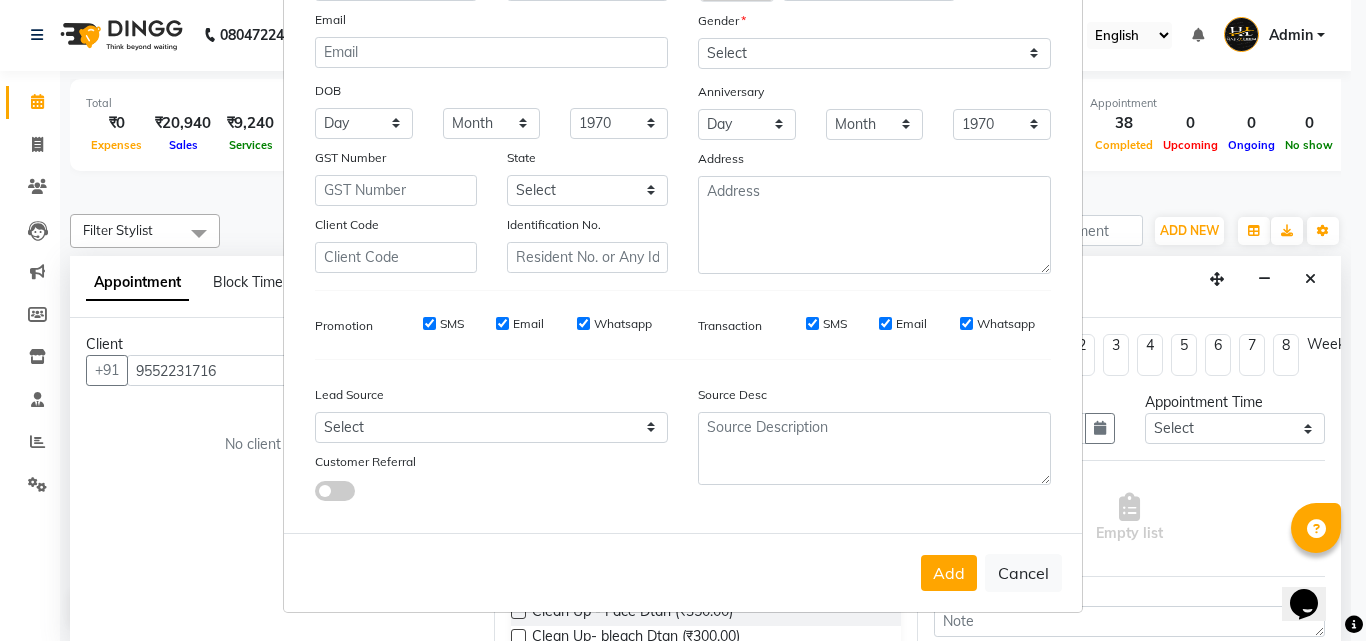 scroll, scrollTop: 8, scrollLeft: 0, axis: vertical 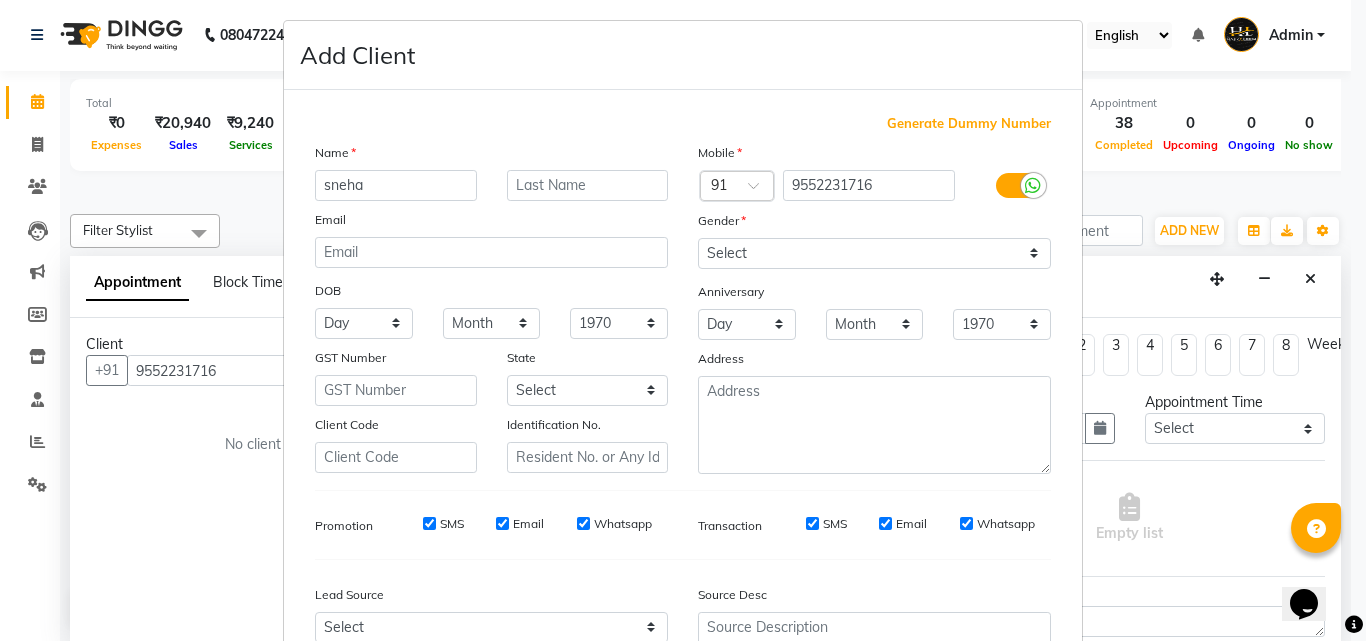 type on "sneha" 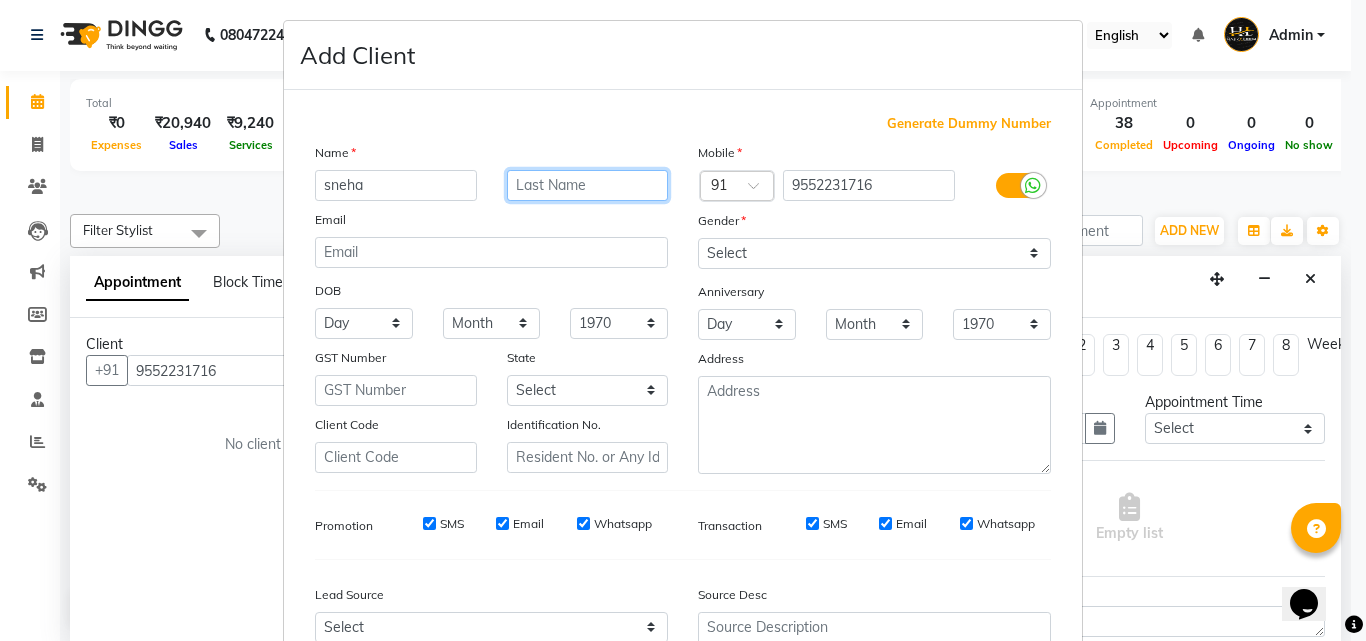 click at bounding box center [588, 185] 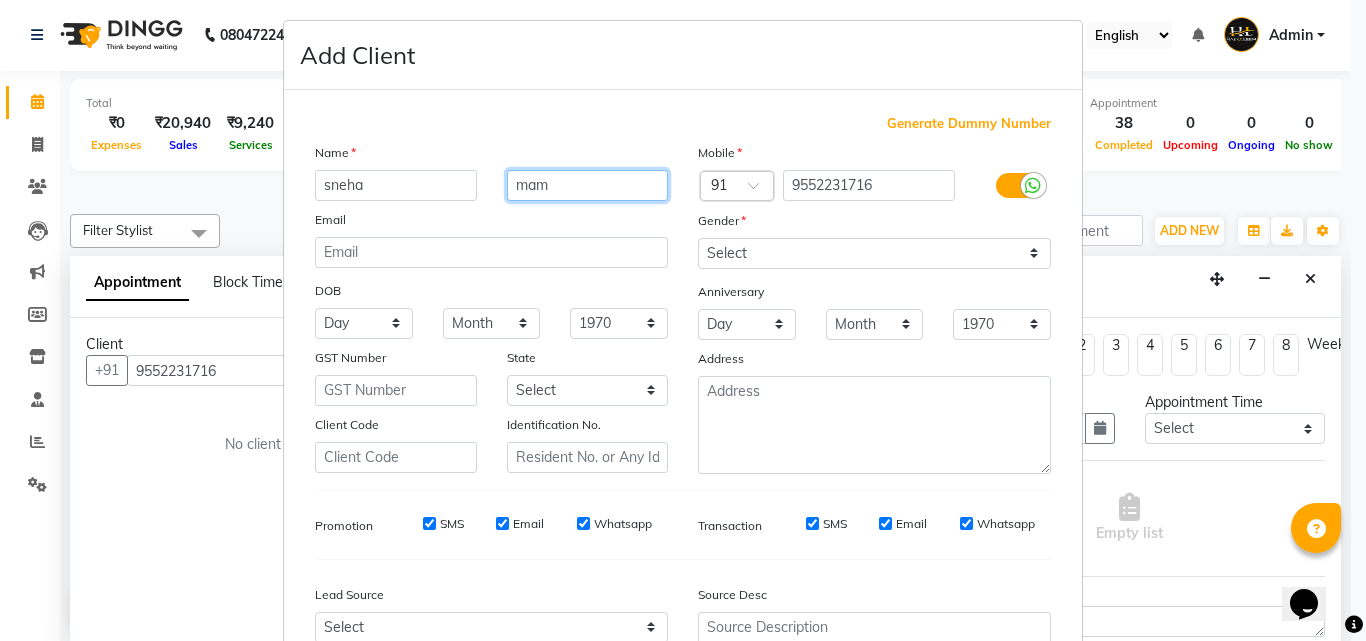 type on "mam" 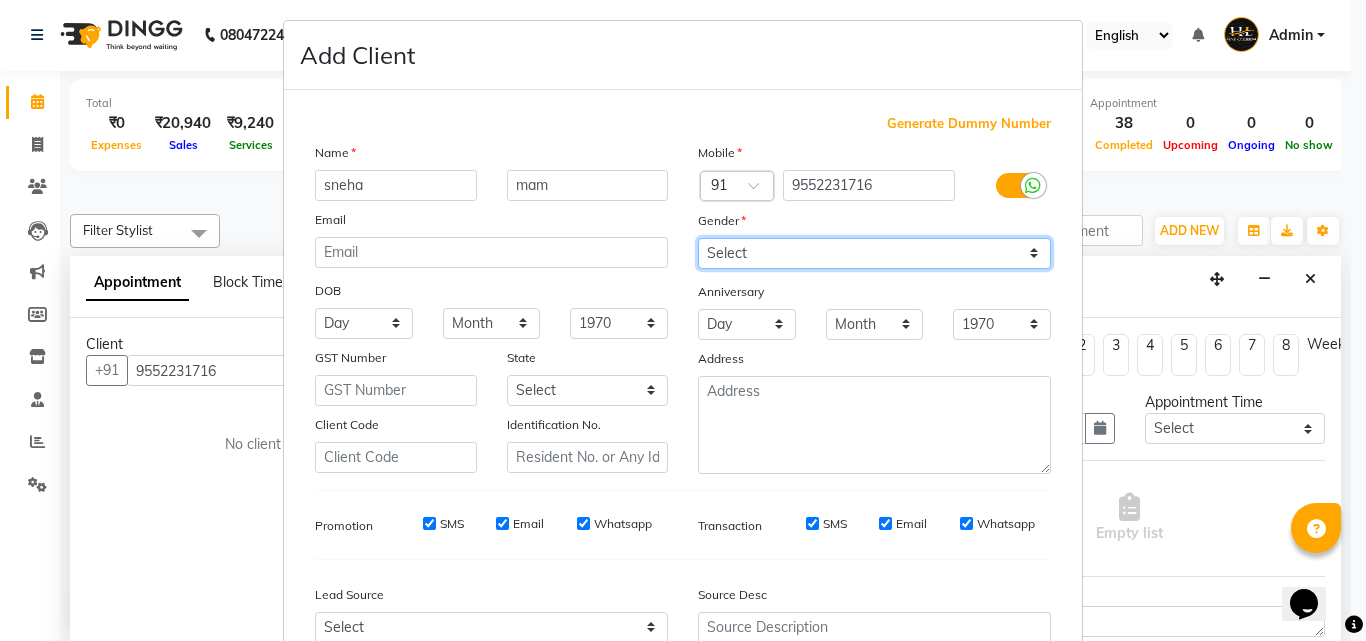 click on "Select [DEMOGRAPHIC_DATA] [DEMOGRAPHIC_DATA] Other Prefer Not To Say" at bounding box center (874, 253) 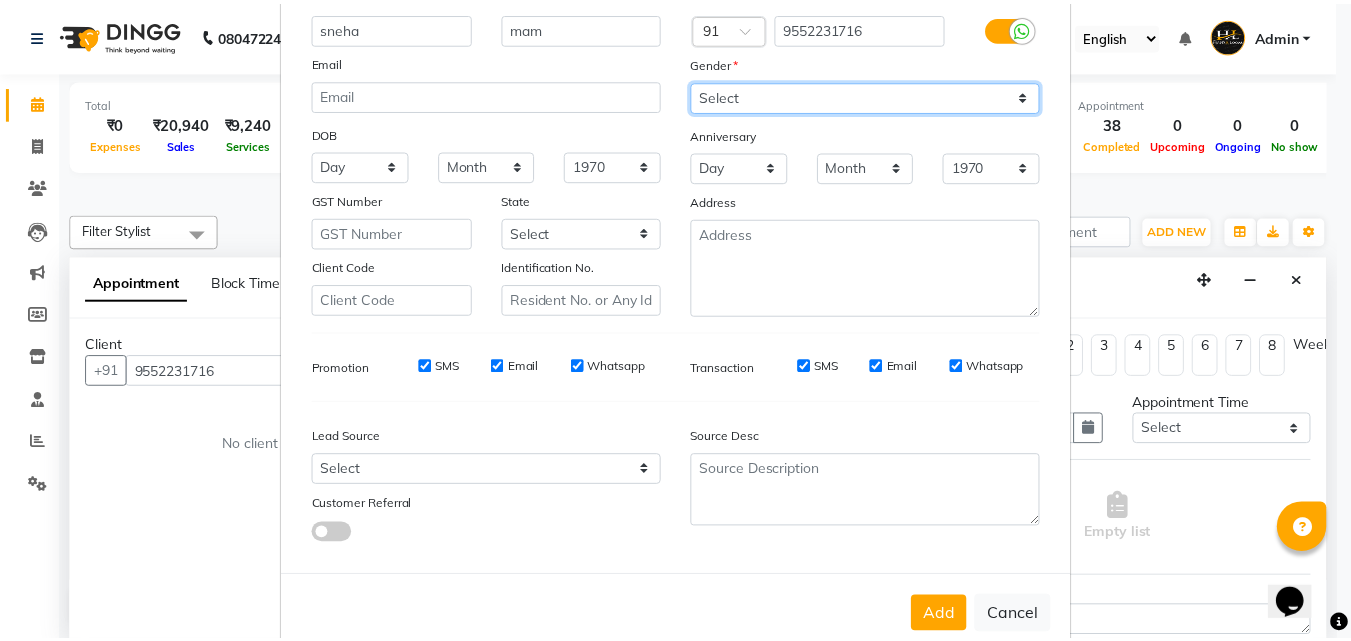 scroll, scrollTop: 208, scrollLeft: 0, axis: vertical 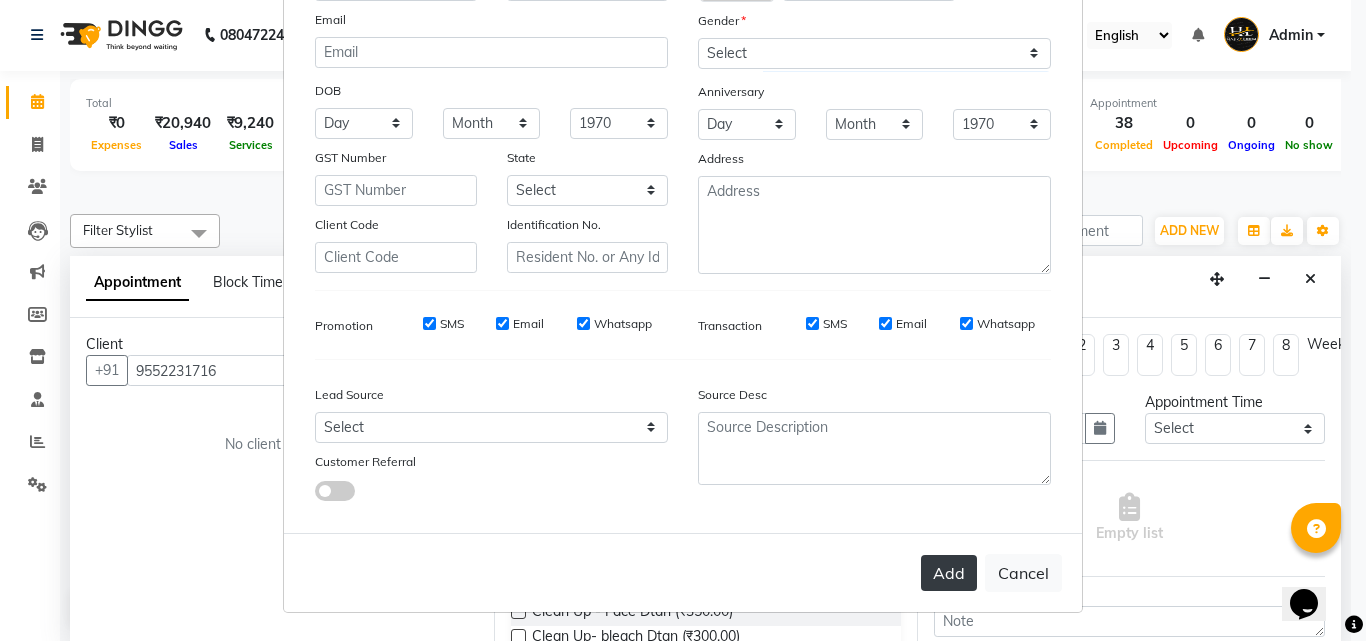 click on "Add" at bounding box center [949, 573] 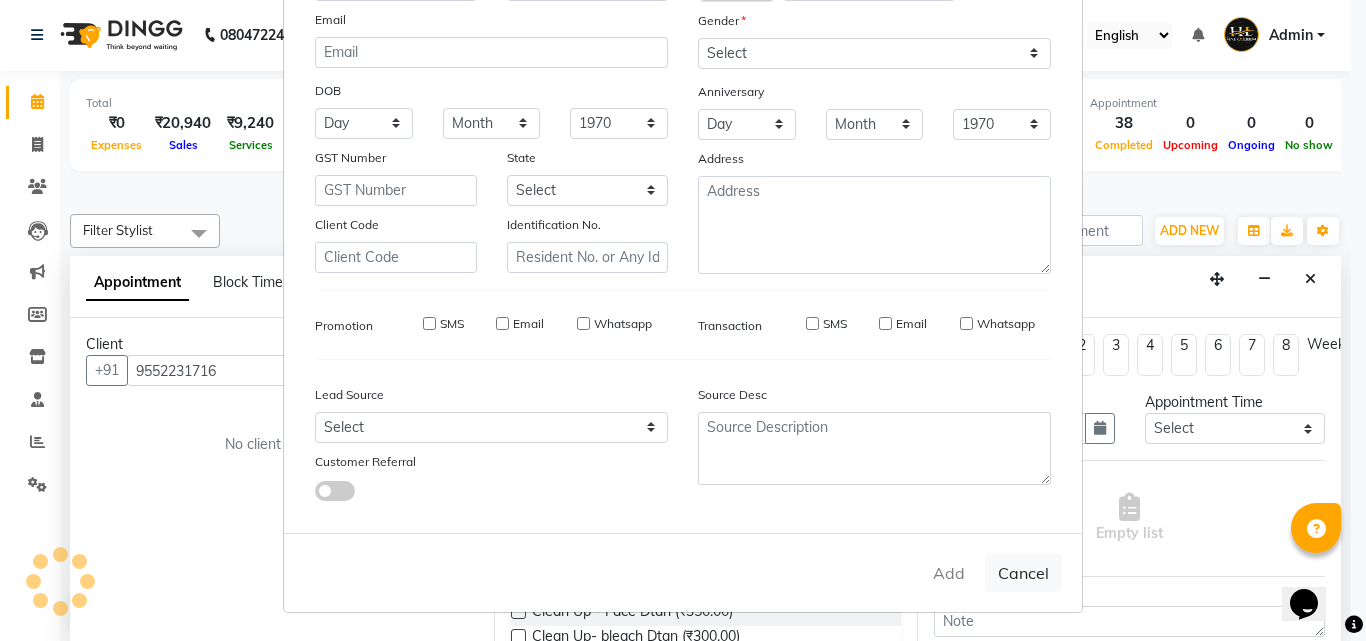 type 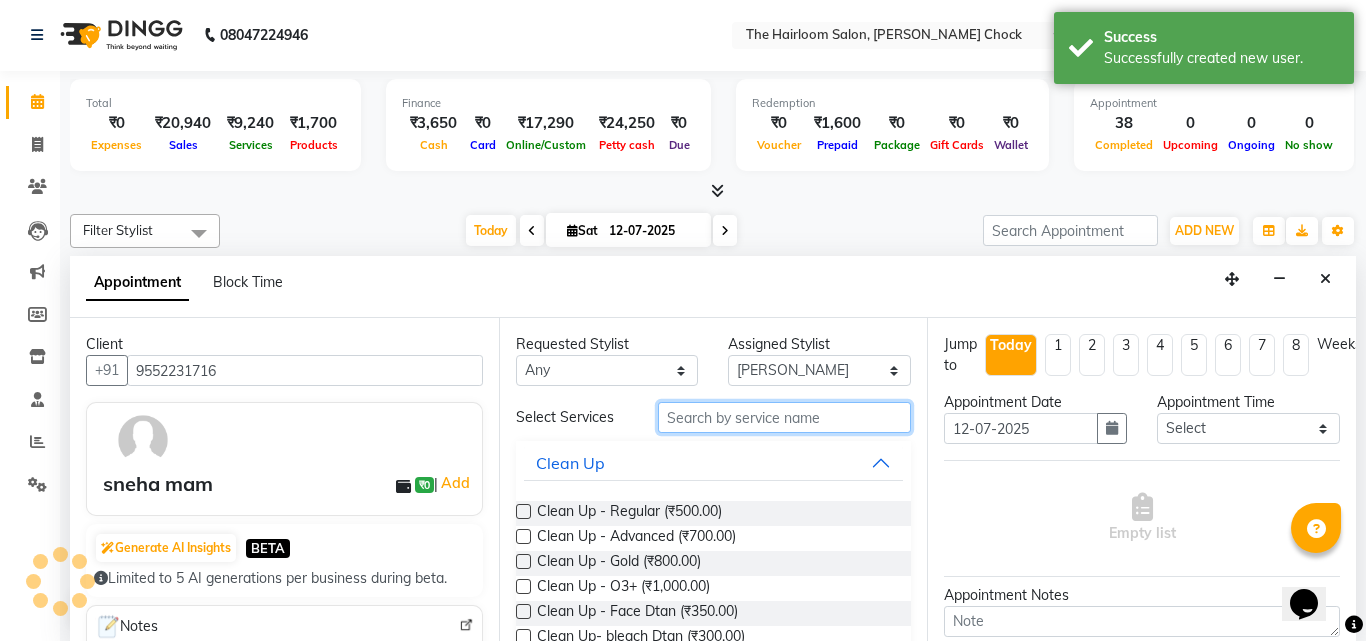 click at bounding box center [785, 417] 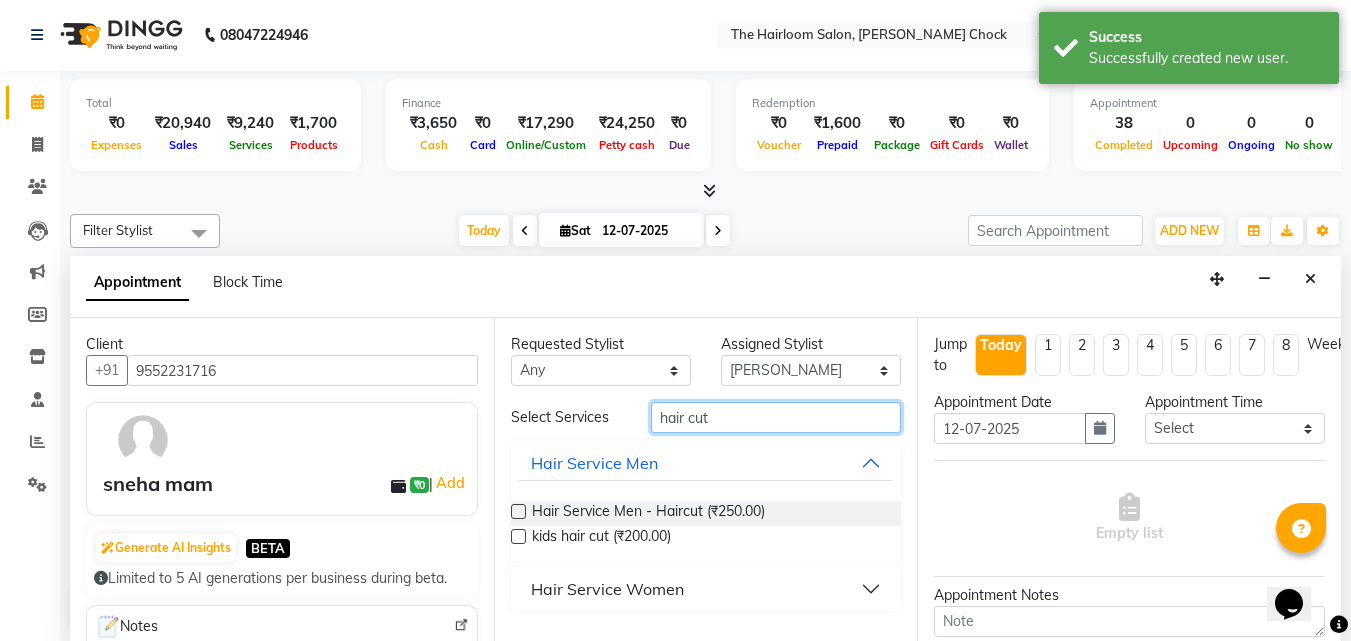 type on "hair cut" 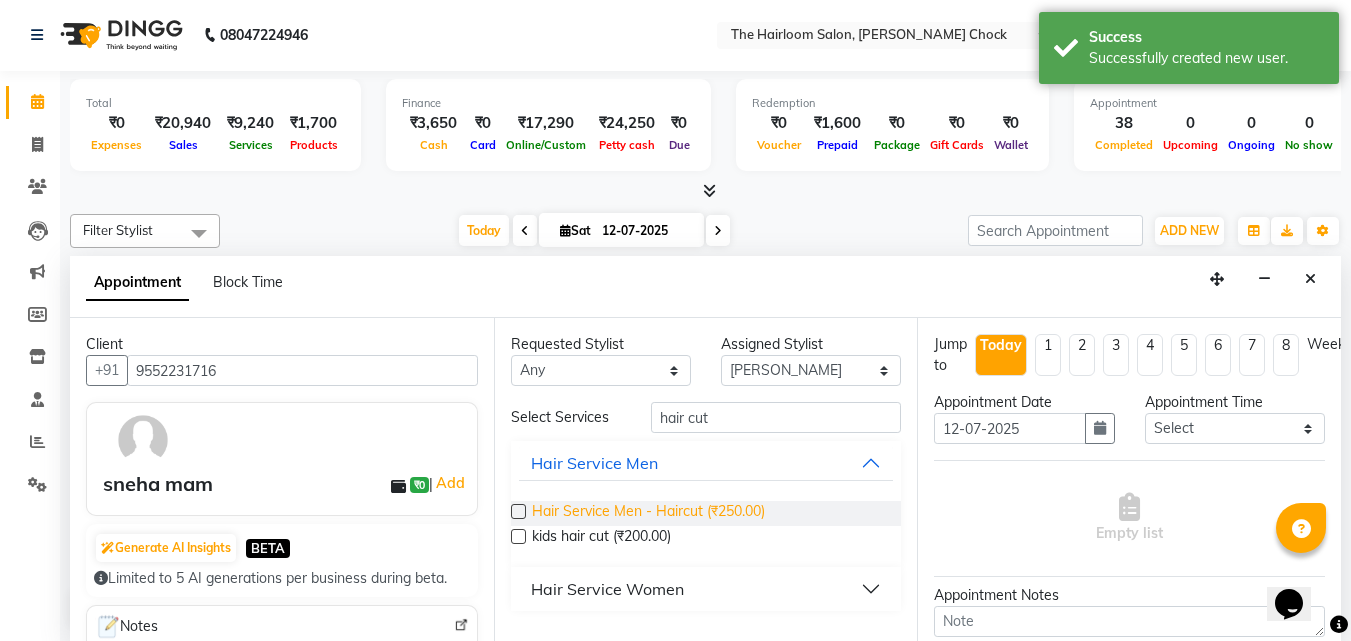 click on "Hair Service Men  - Haircut (₹250.00) kids hair cut (₹200.00)" at bounding box center [706, 526] 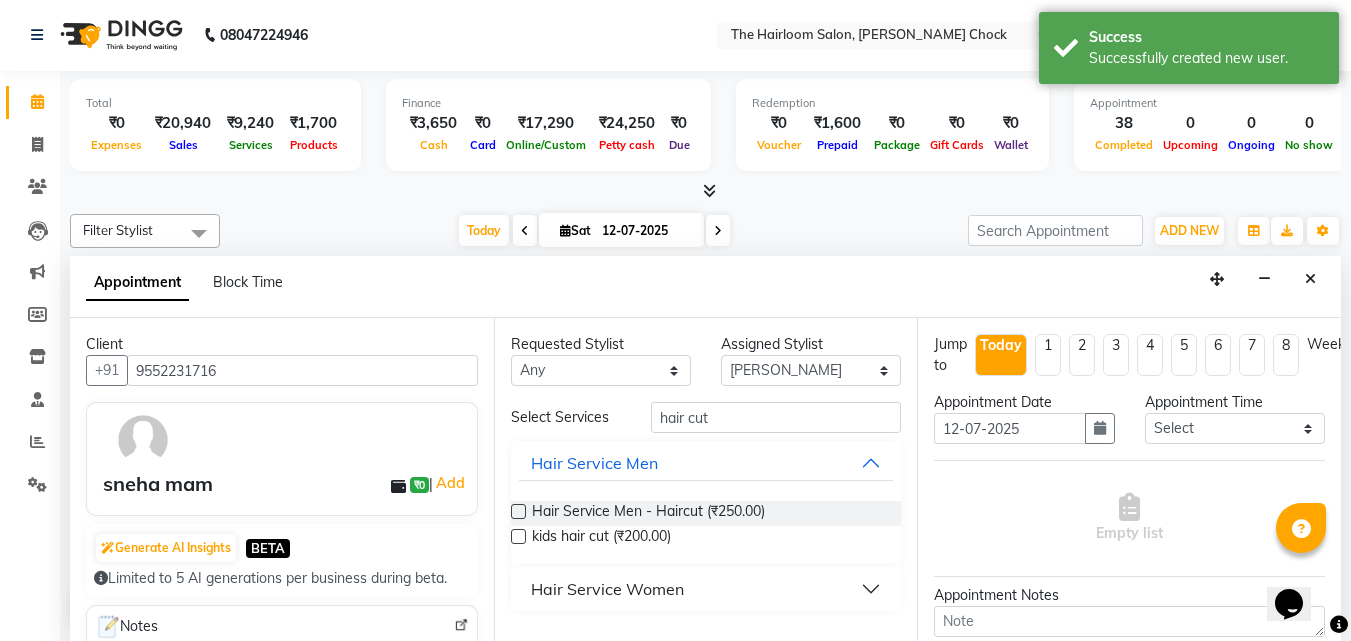 click on "Hair Service Women" at bounding box center (706, 589) 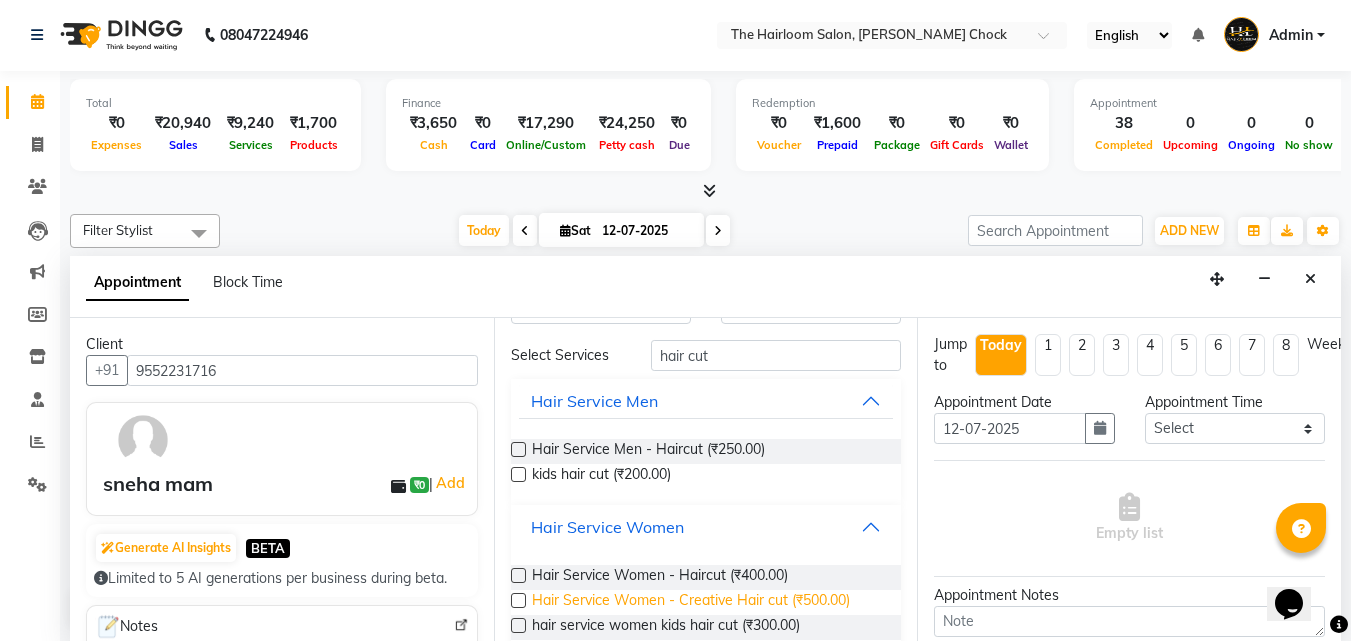 scroll, scrollTop: 93, scrollLeft: 0, axis: vertical 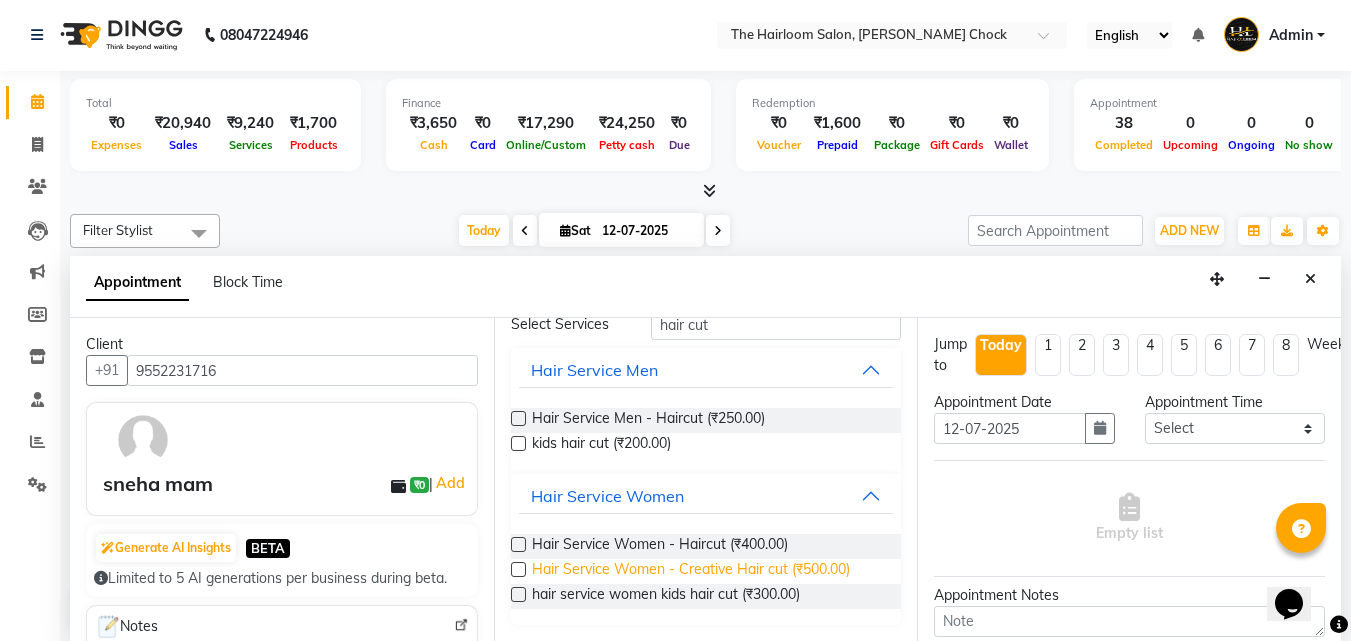 click on "Hair Service Women  - Creative Hair cut (₹500.00)" at bounding box center [691, 571] 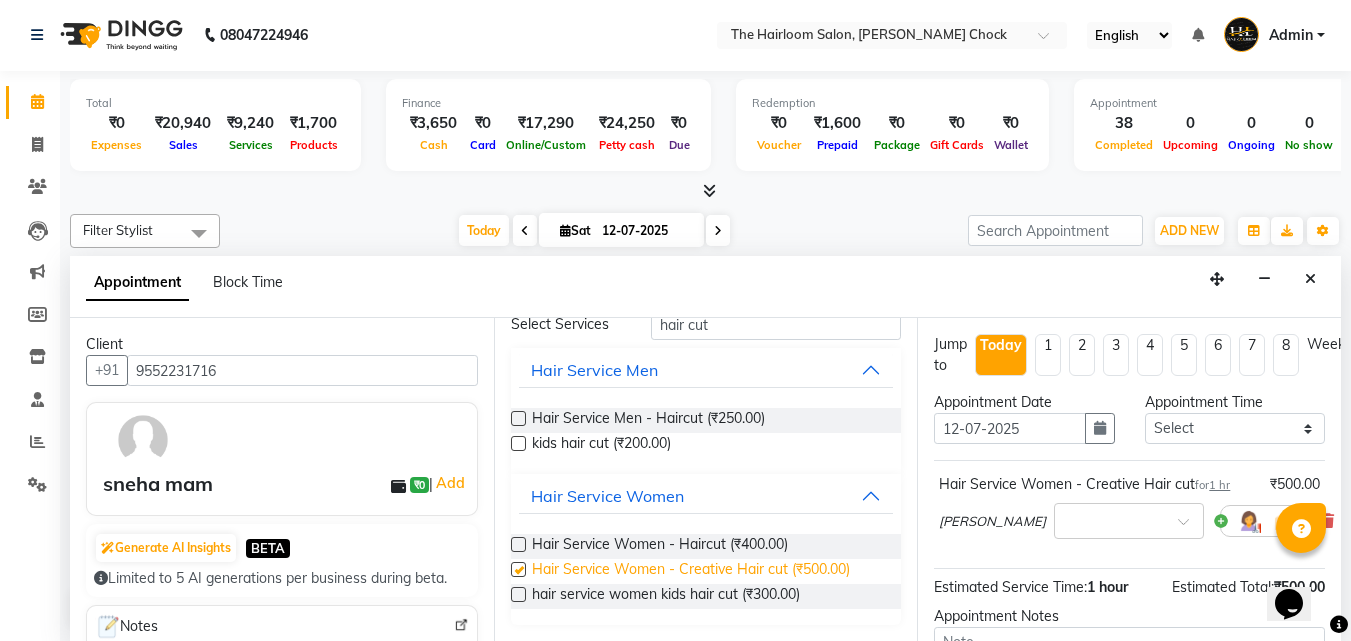 checkbox on "false" 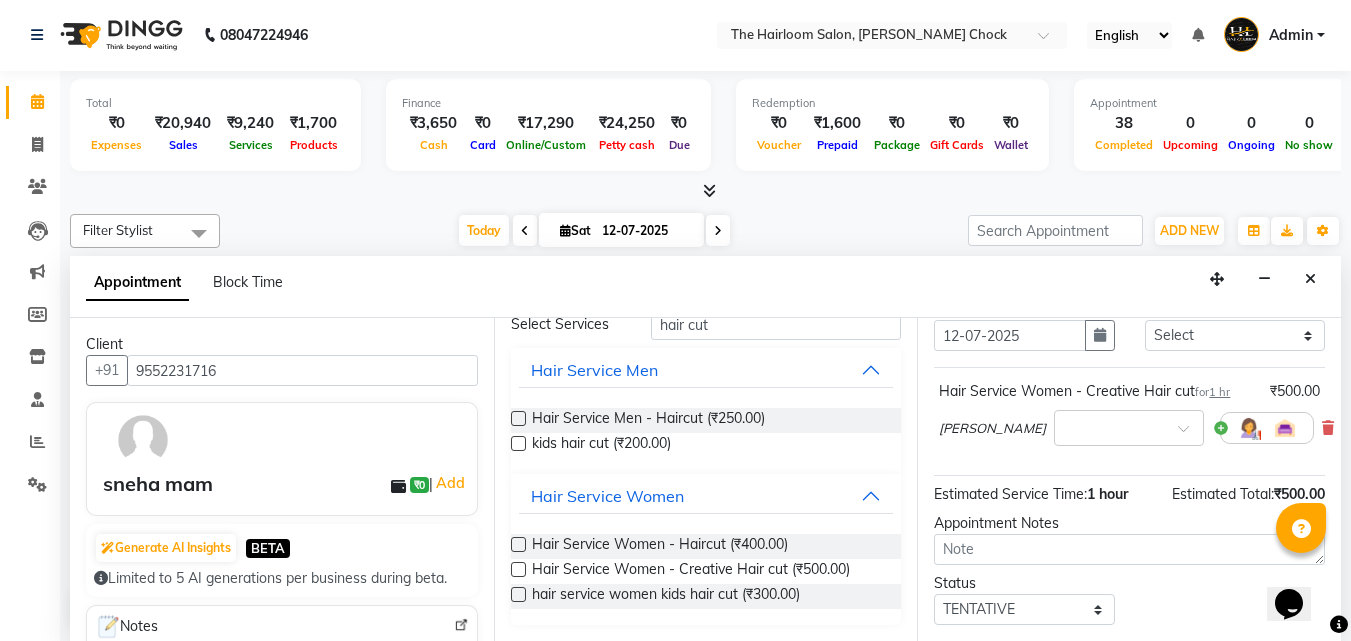 scroll, scrollTop: 221, scrollLeft: 0, axis: vertical 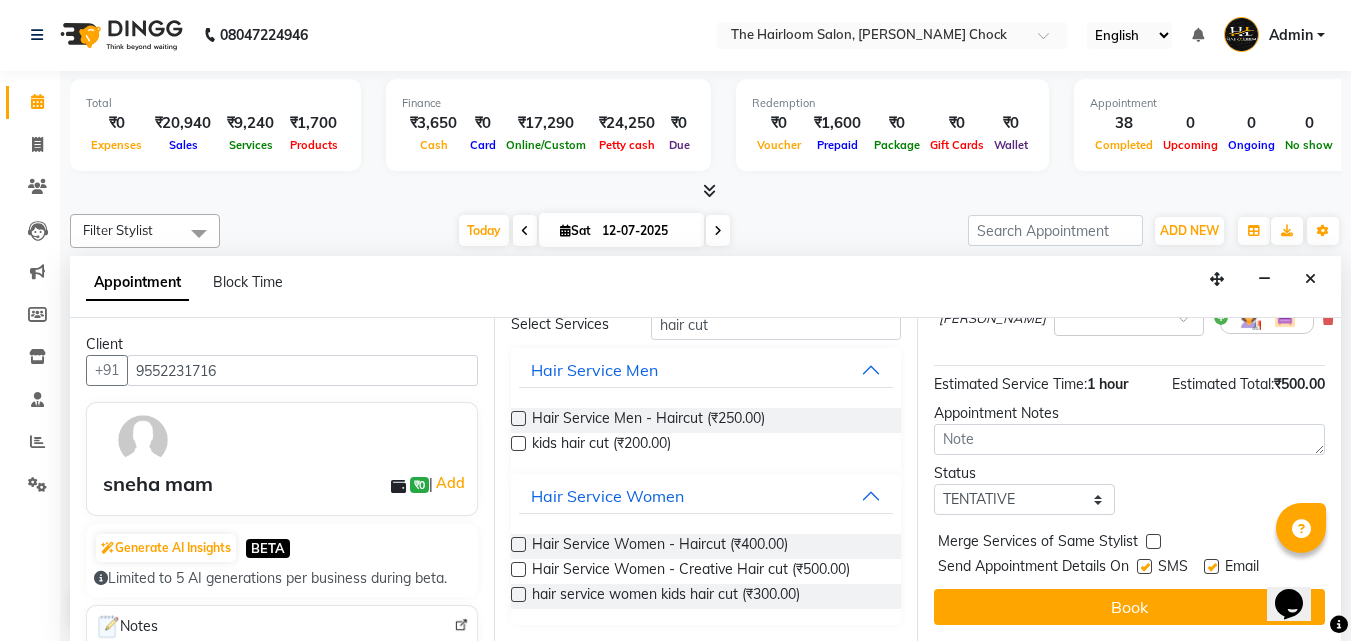 click at bounding box center [1144, 566] 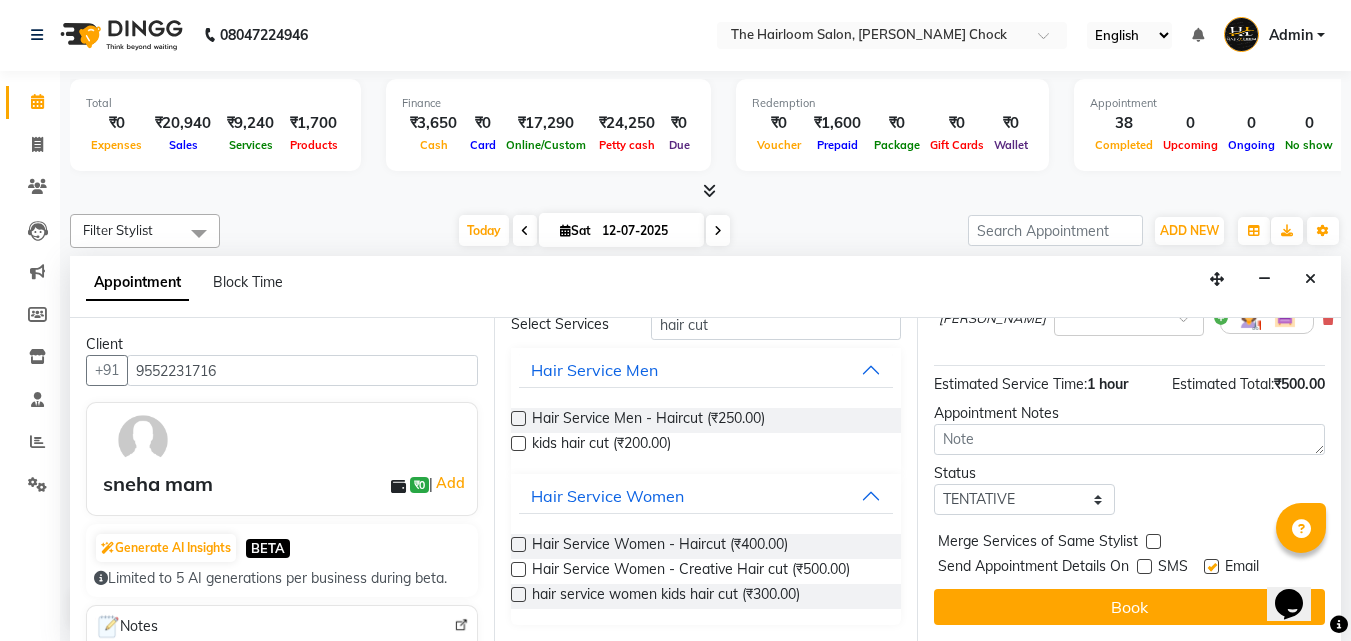 click on "Email" at bounding box center [1239, 568] 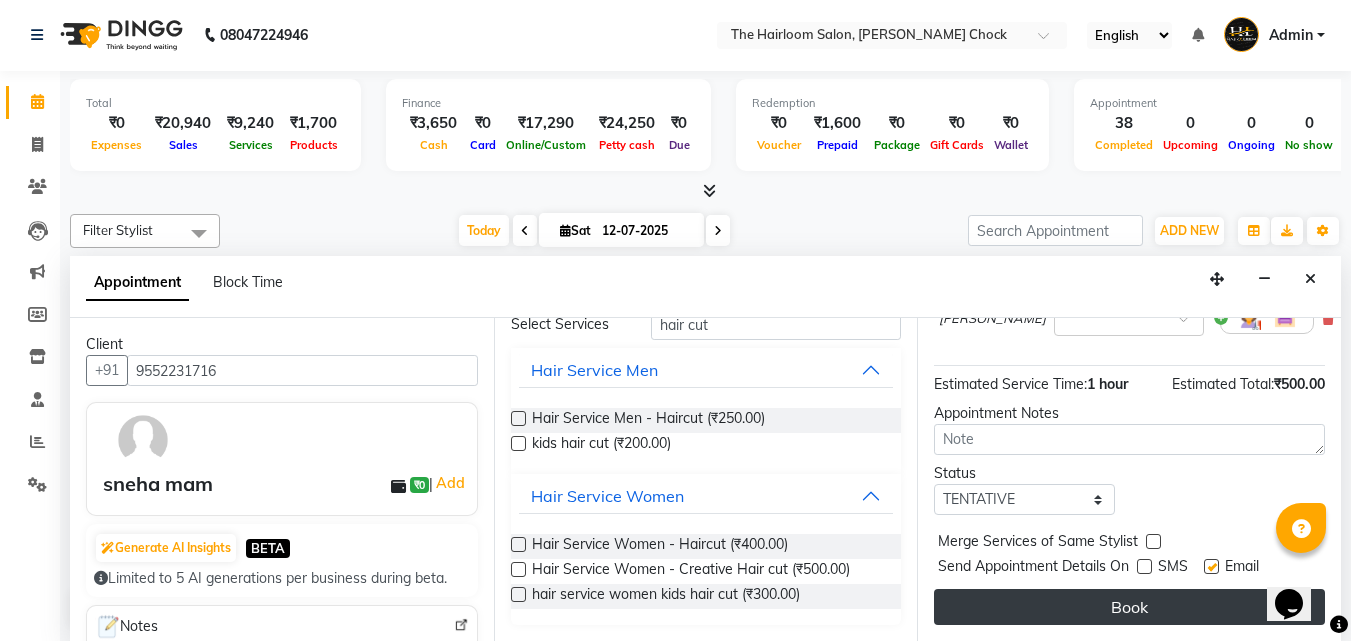 click at bounding box center [1211, 566] 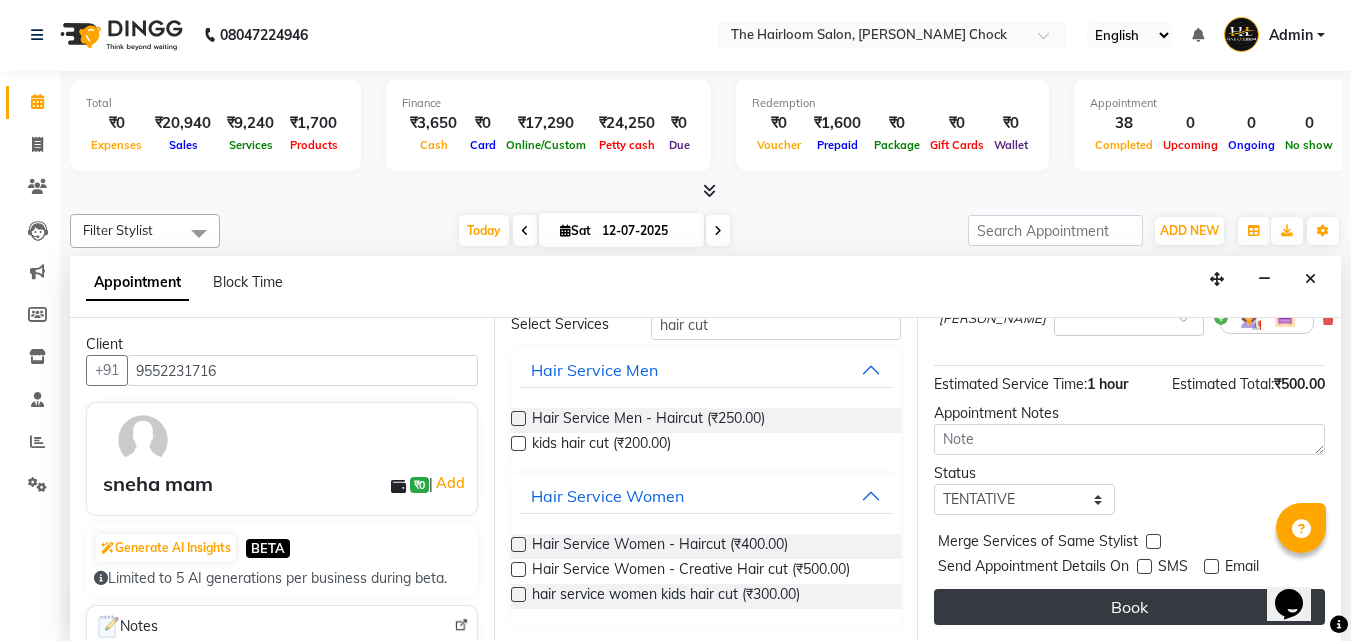 click on "Book" at bounding box center [1129, 607] 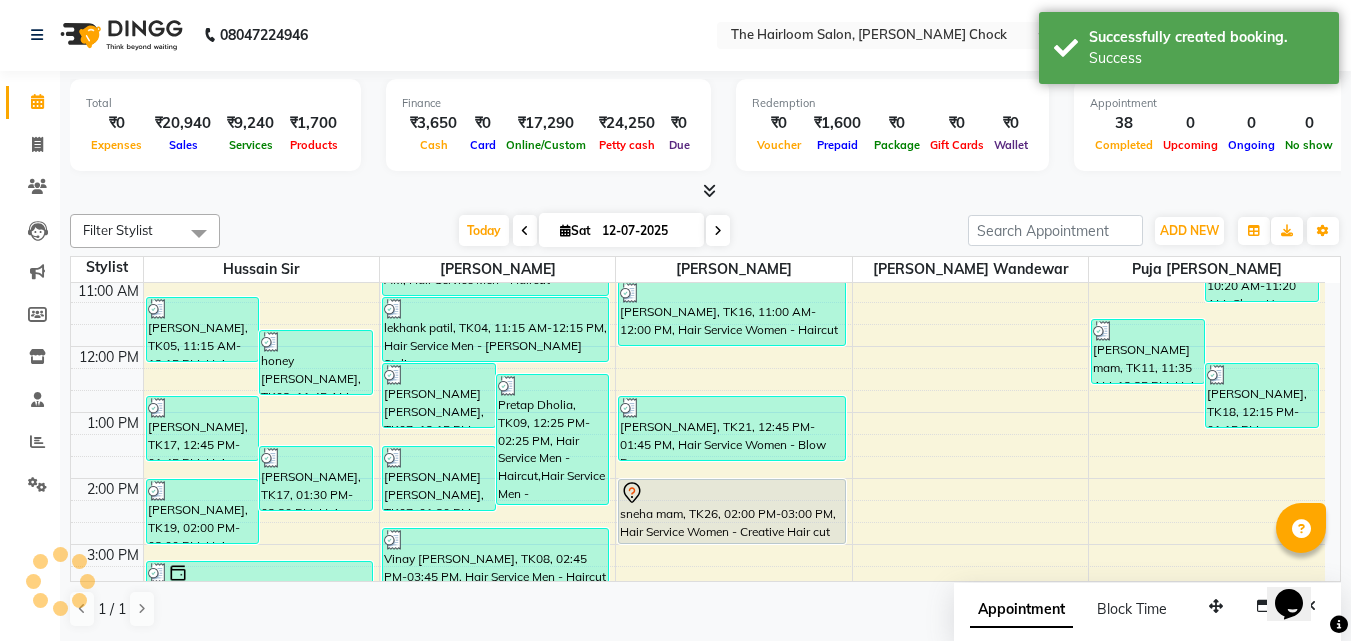 scroll, scrollTop: 0, scrollLeft: 0, axis: both 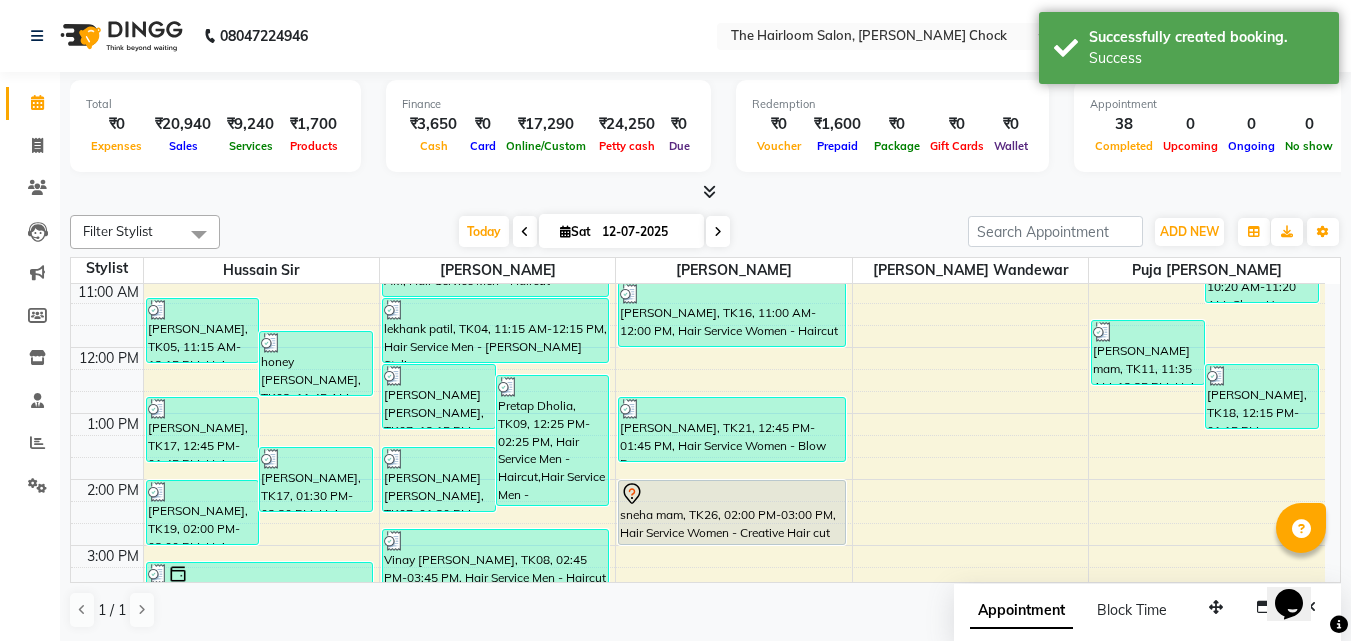 click on "sneha mam, TK26, 02:00 PM-03:00 PM, Hair Service Women  - Creative Hair cut" at bounding box center [732, 512] 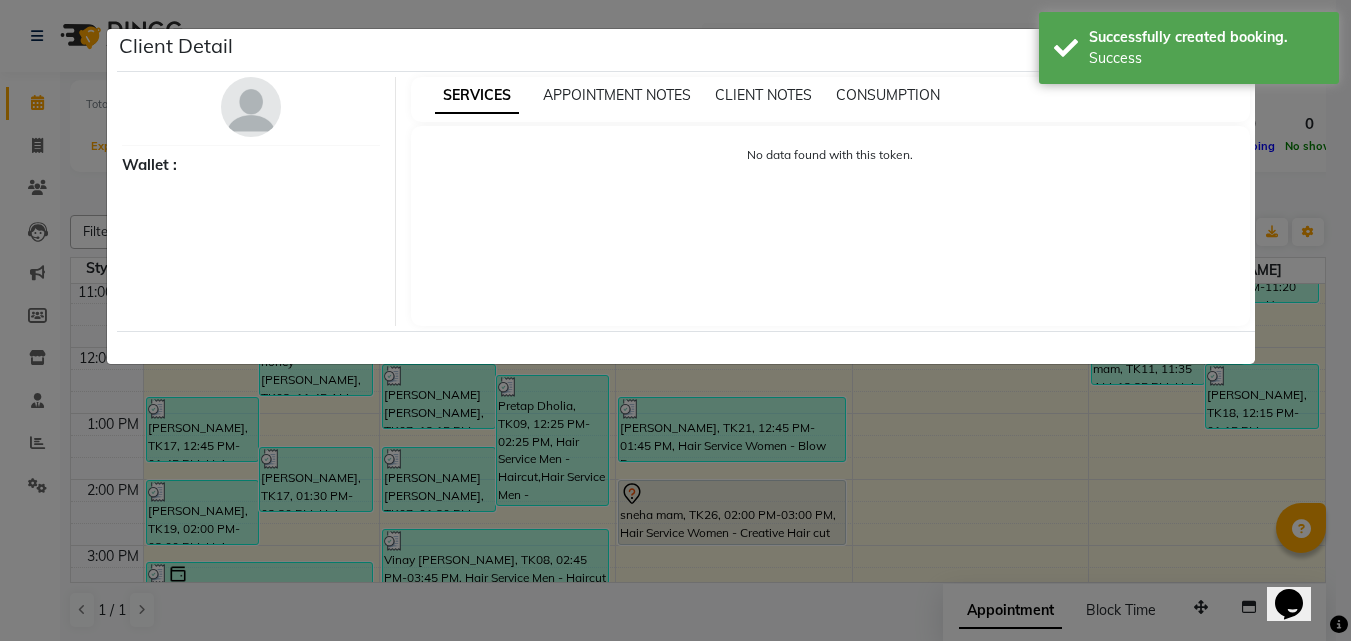 select on "7" 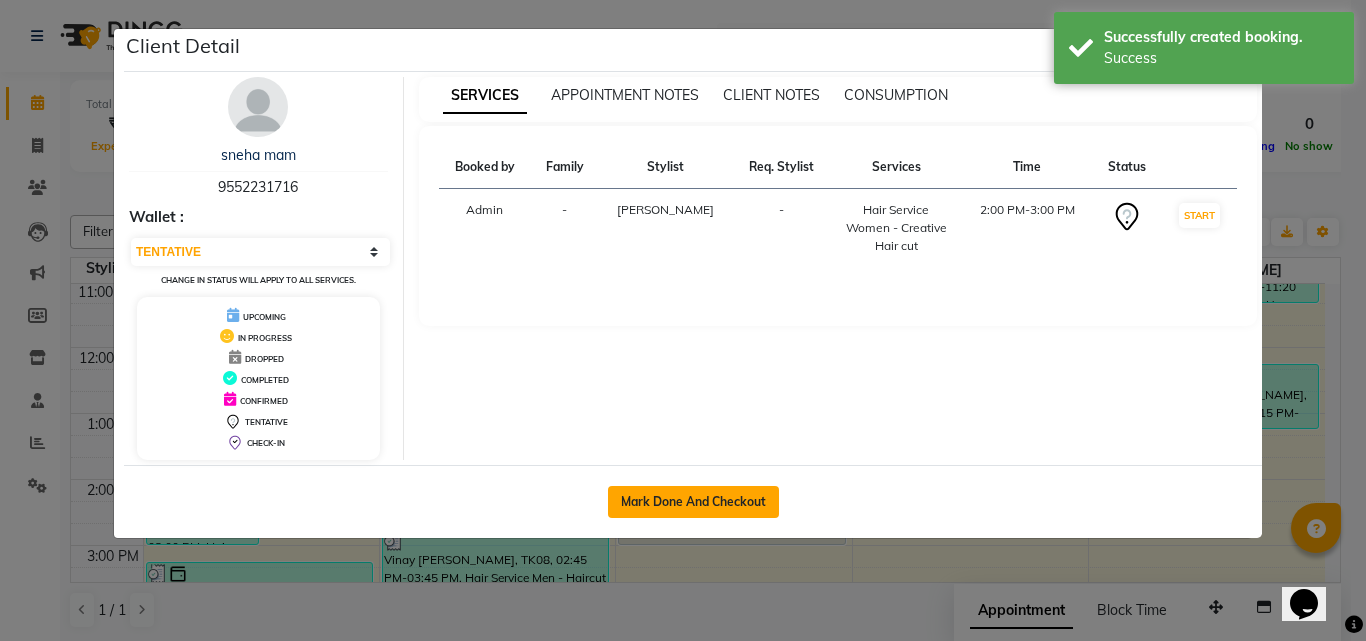 click on "Mark Done And Checkout" 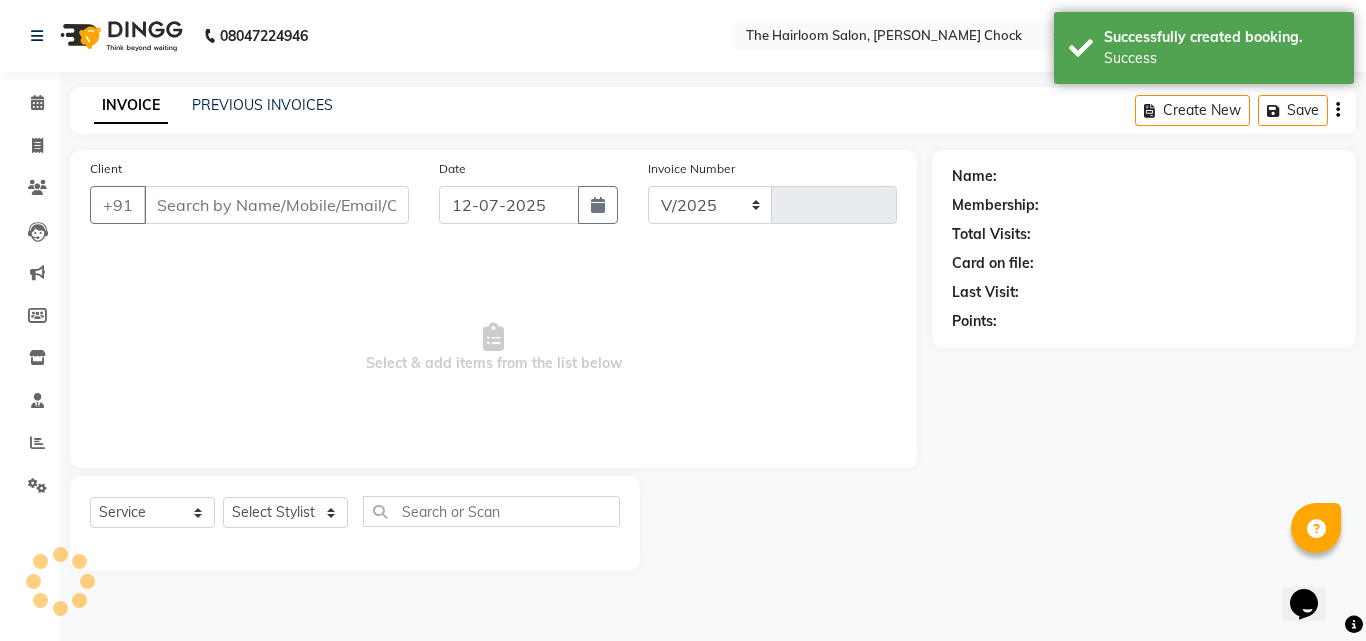 select on "5926" 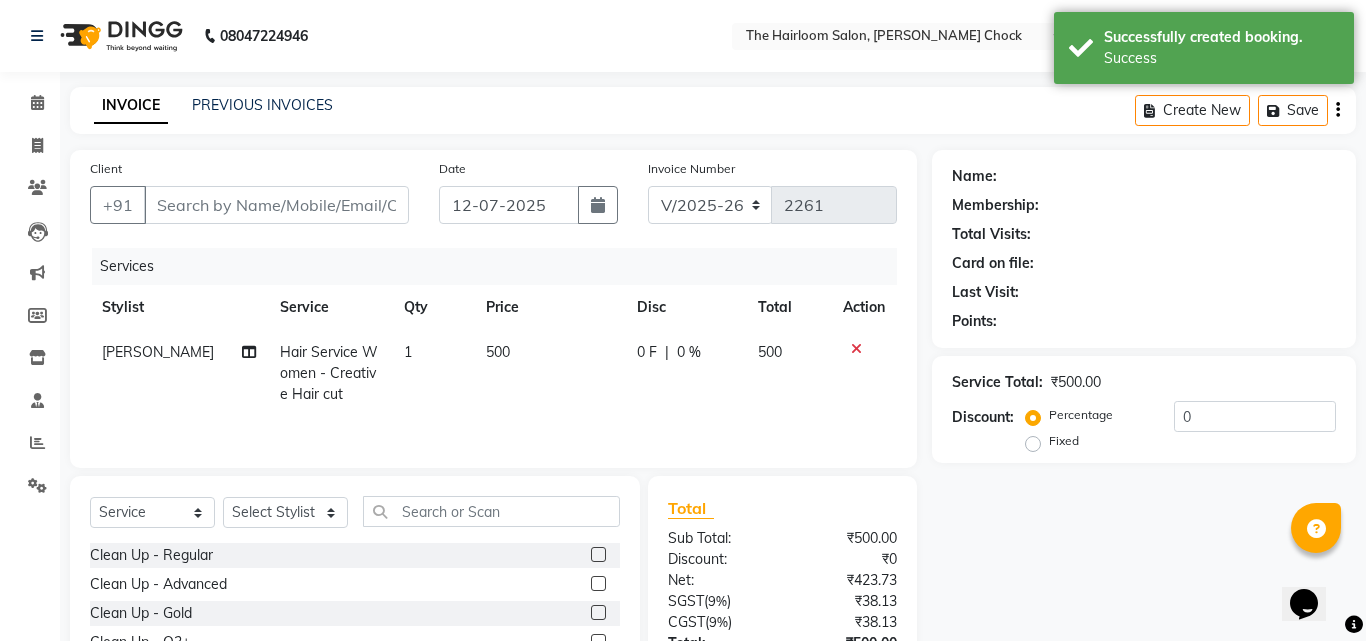 type on "9552231716" 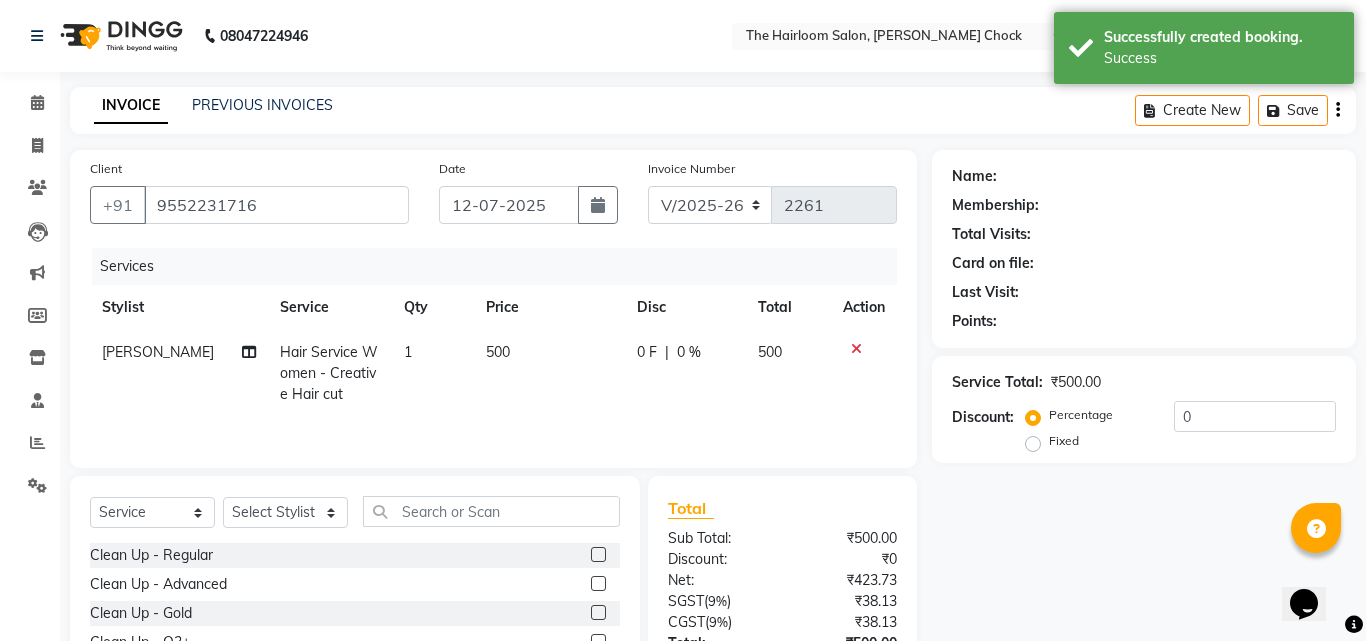 select on "41757" 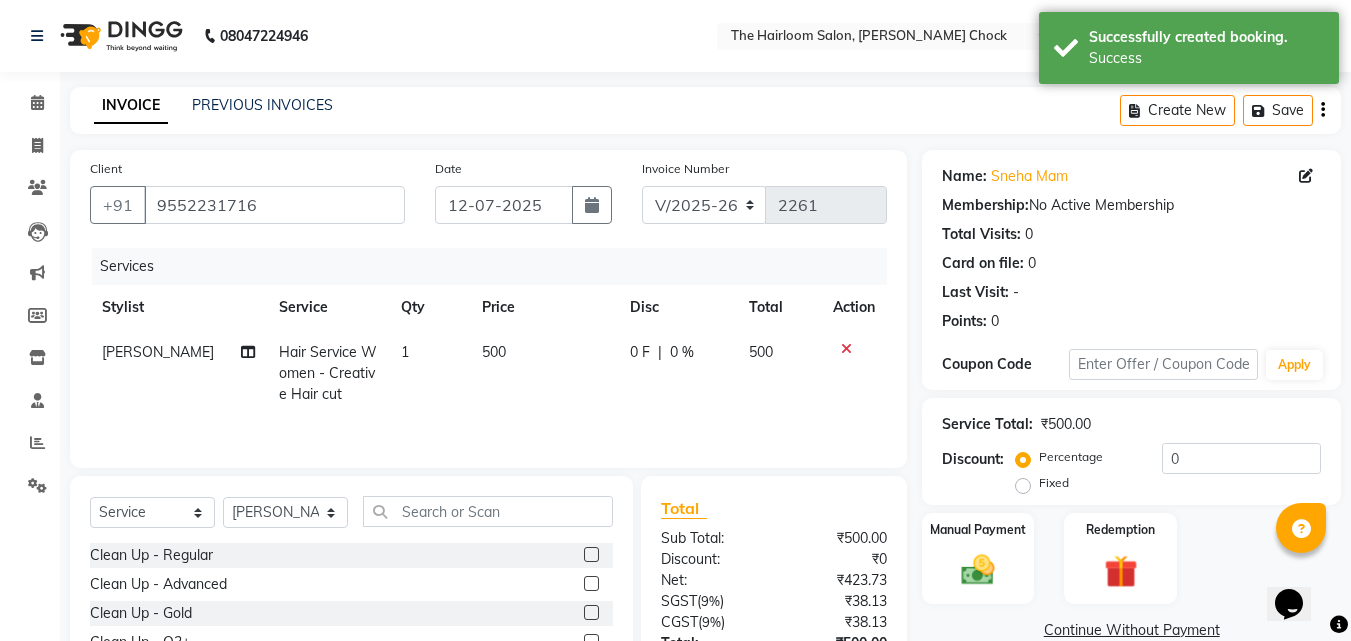 click on "Qty" 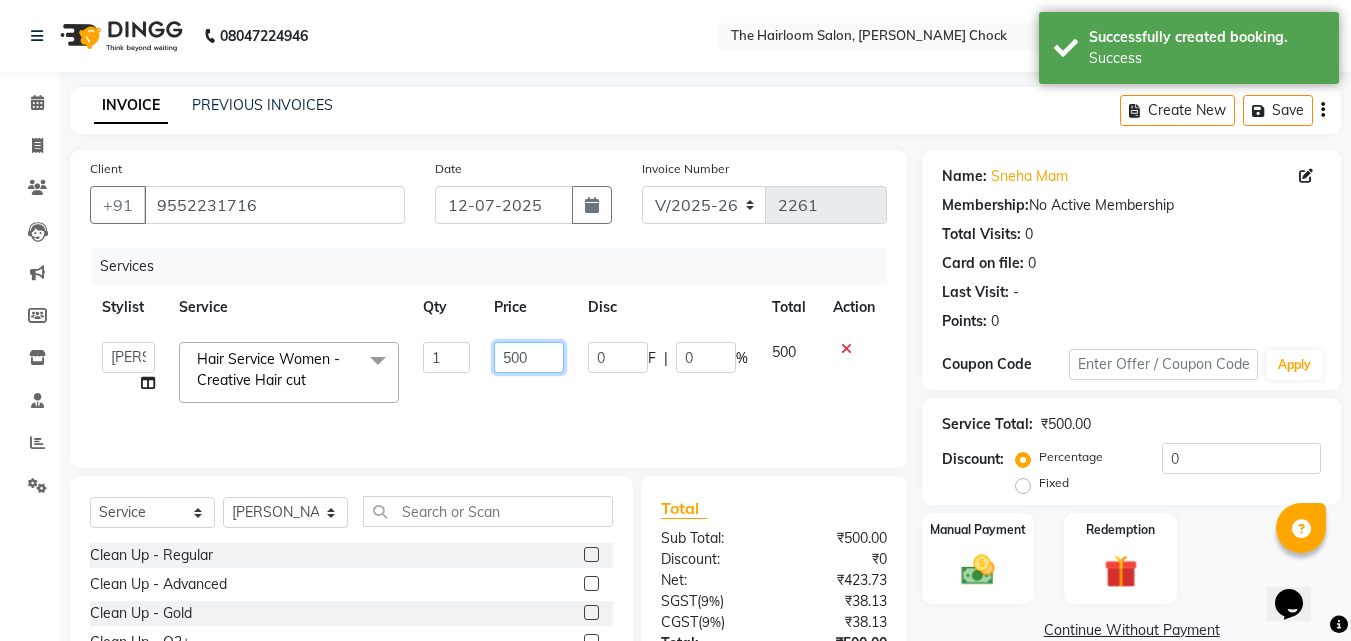 click on "500" 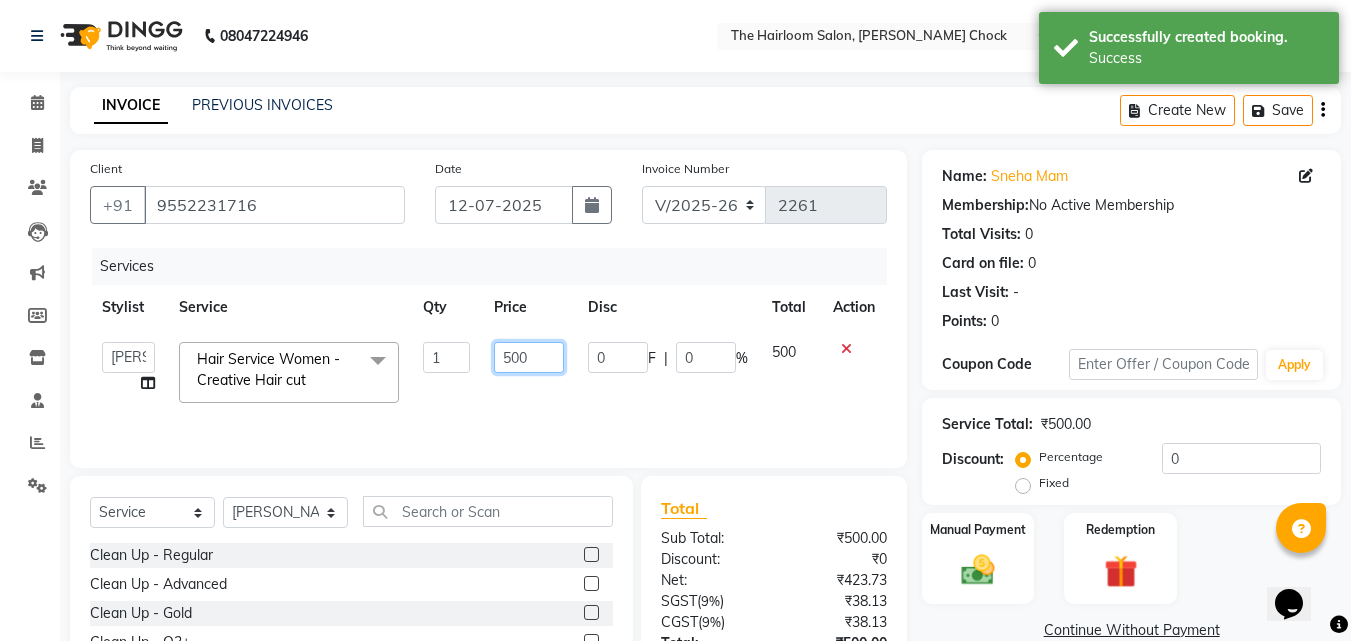 click on "500" 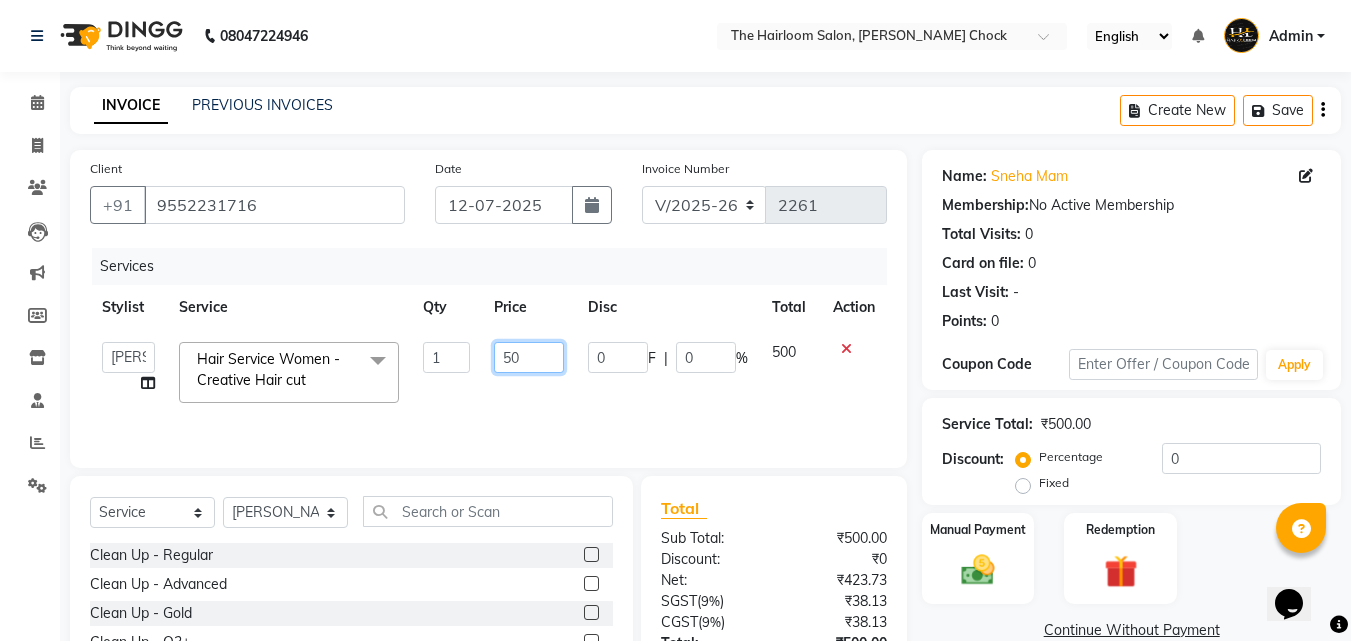 type on "560" 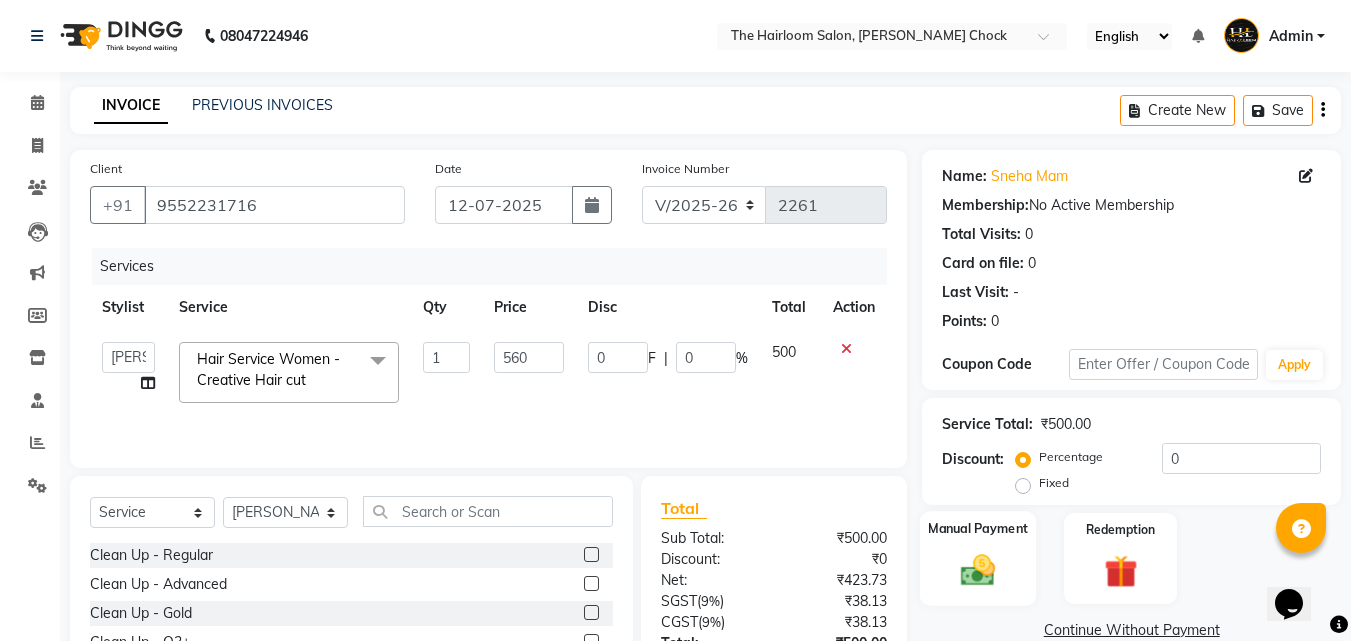 click 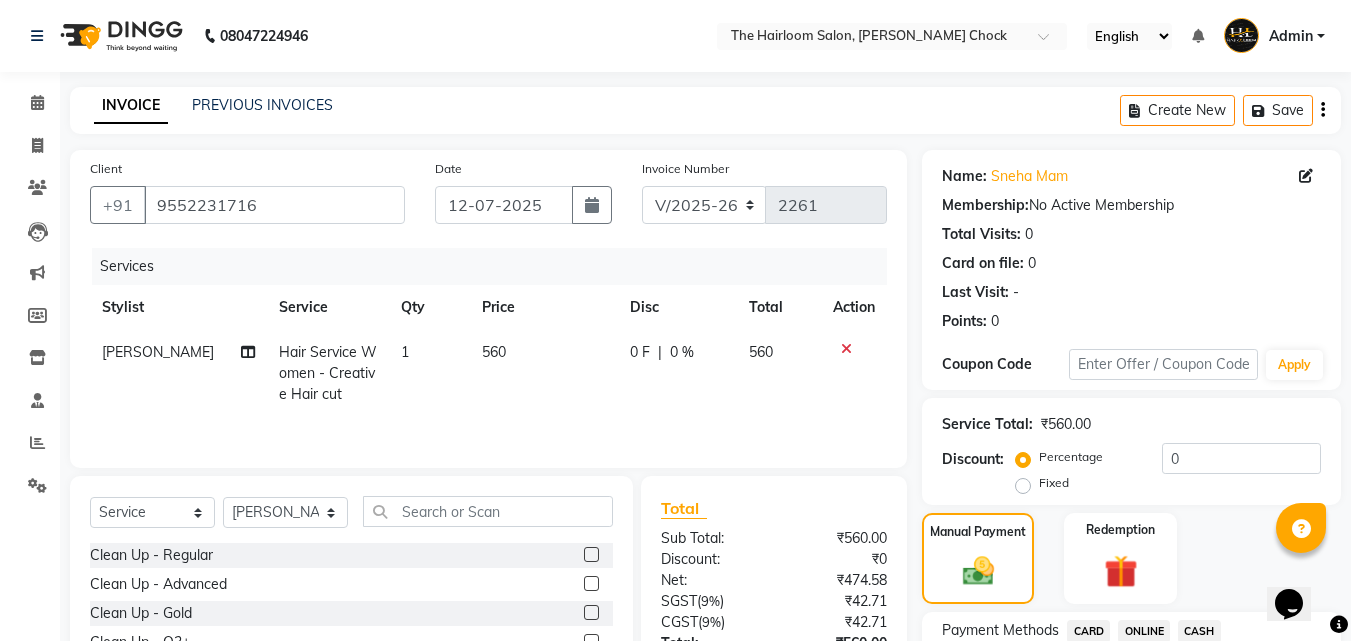 click on "ONLINE" 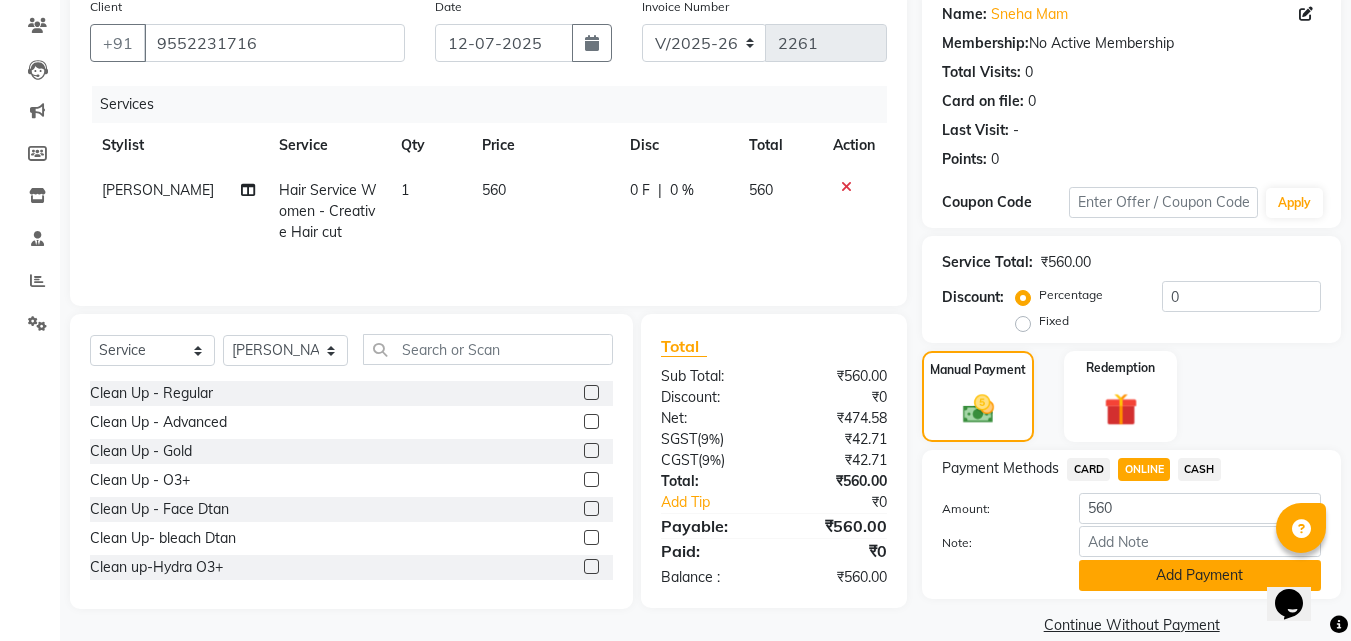 click on "Add Payment" 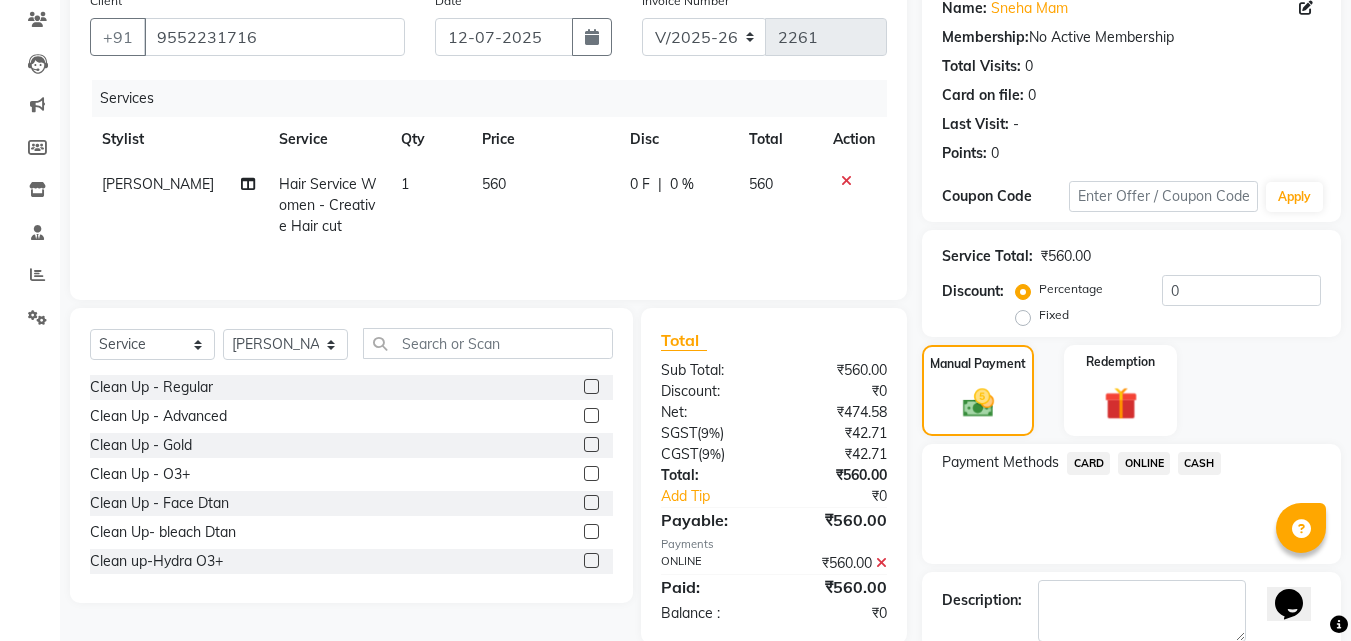 scroll, scrollTop: 275, scrollLeft: 0, axis: vertical 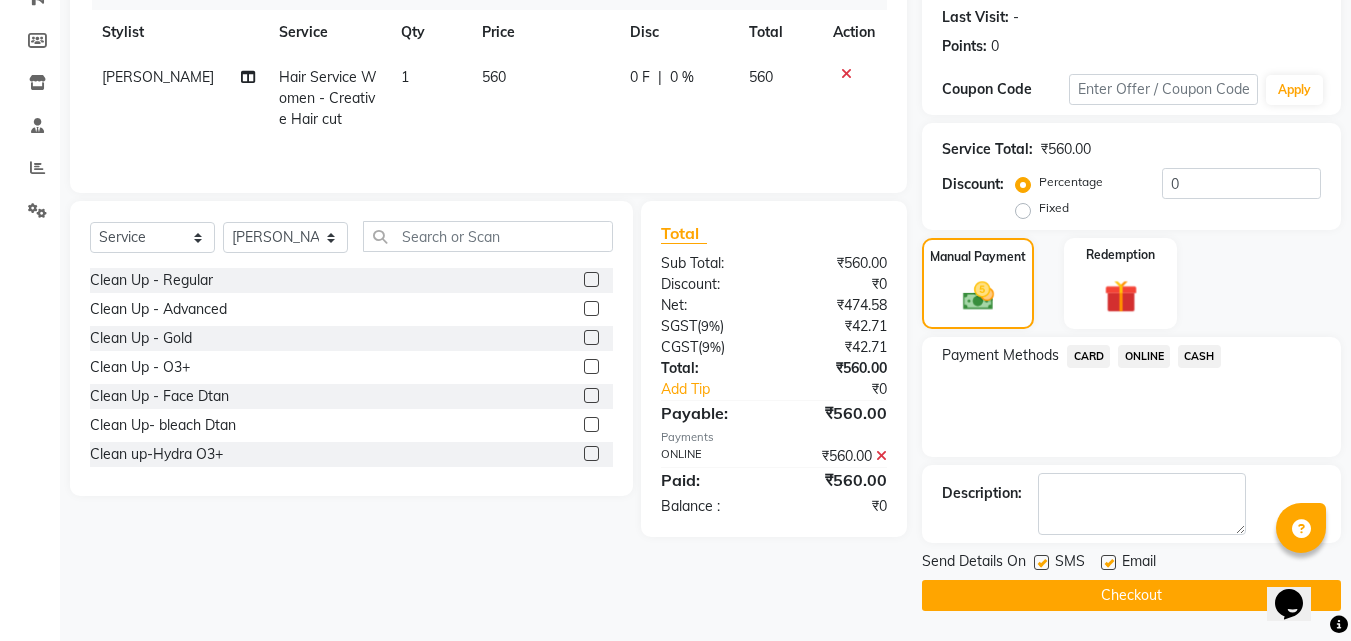 click 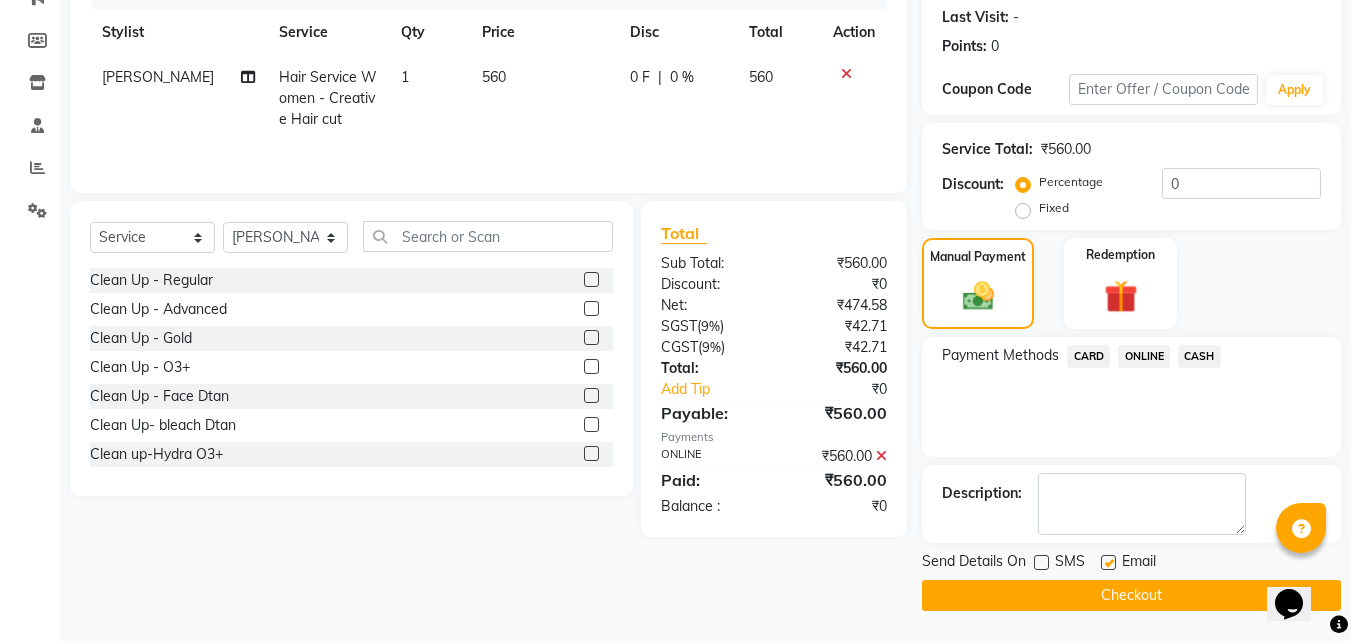 click 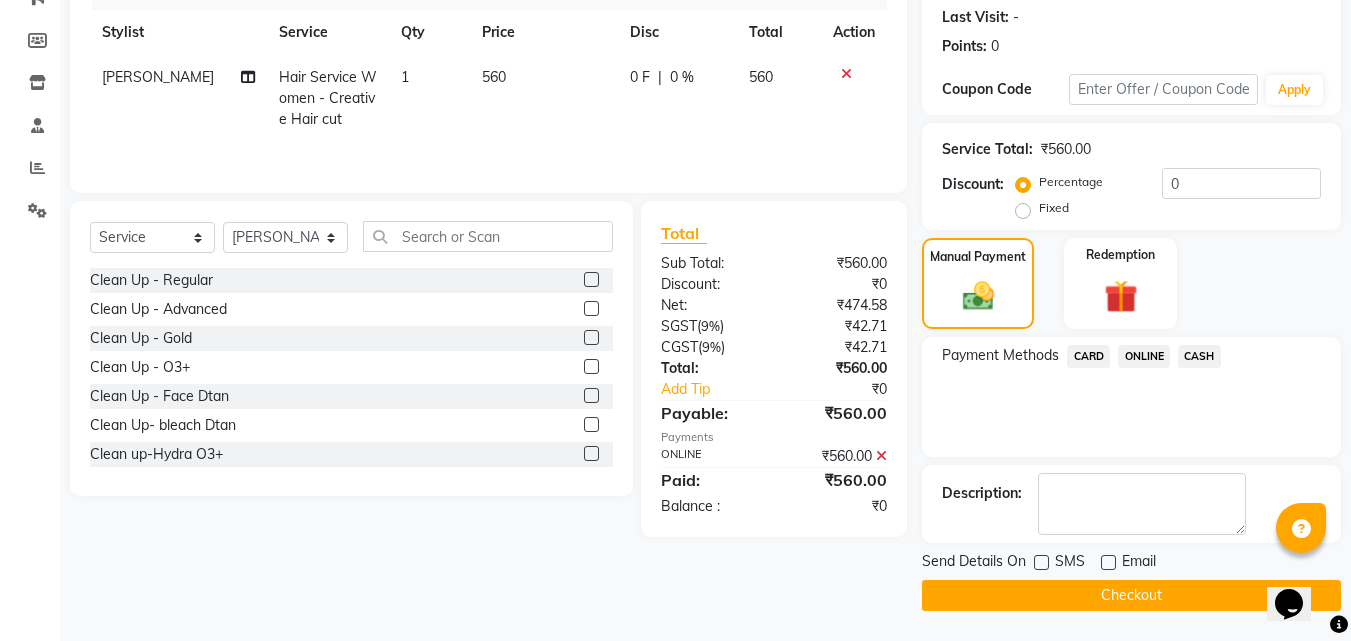 click on "Checkout" 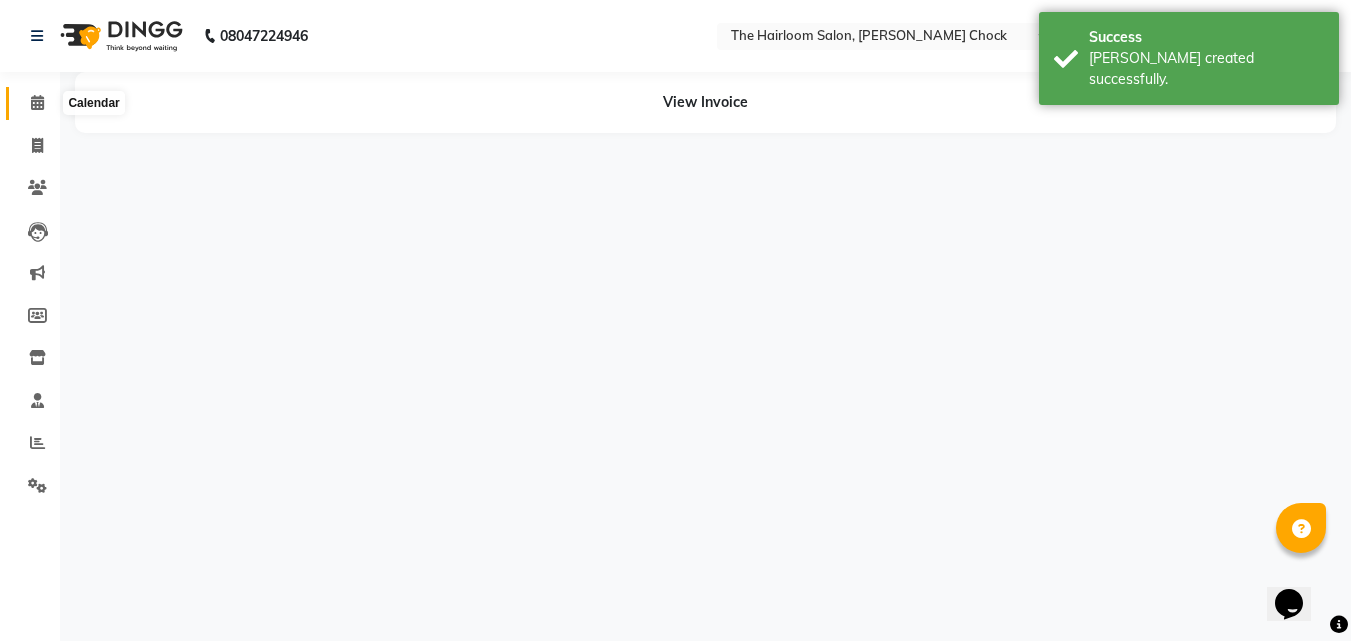 scroll, scrollTop: 0, scrollLeft: 0, axis: both 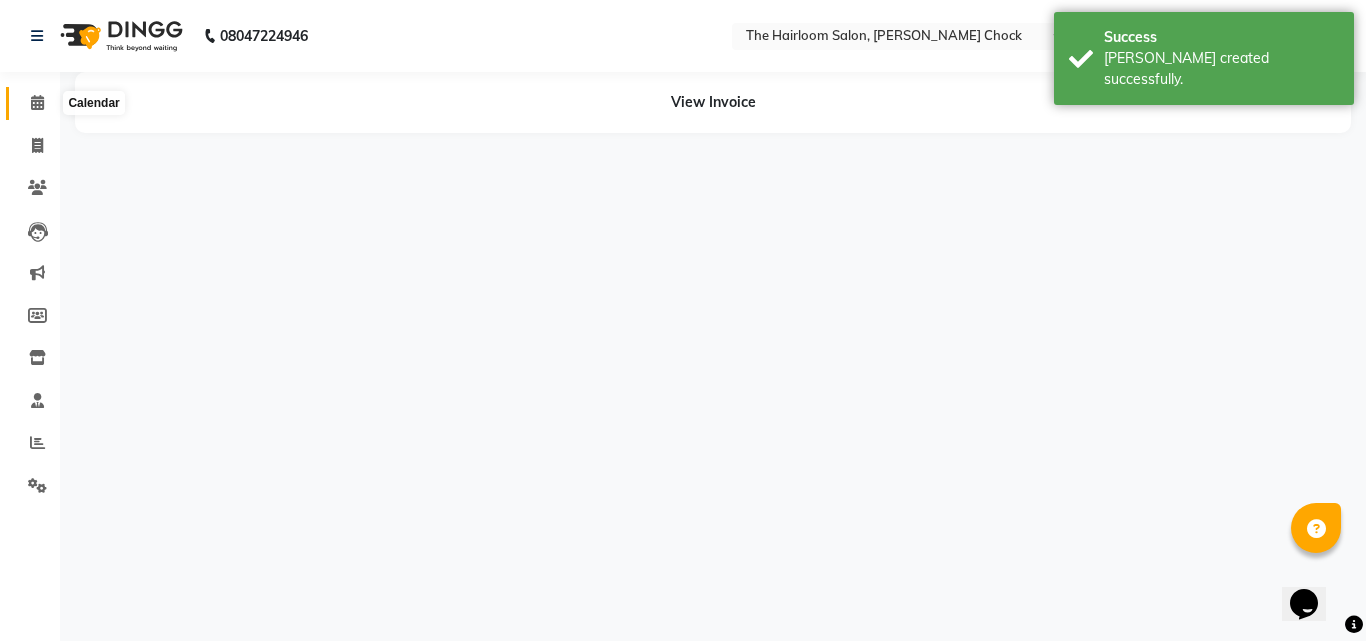 click 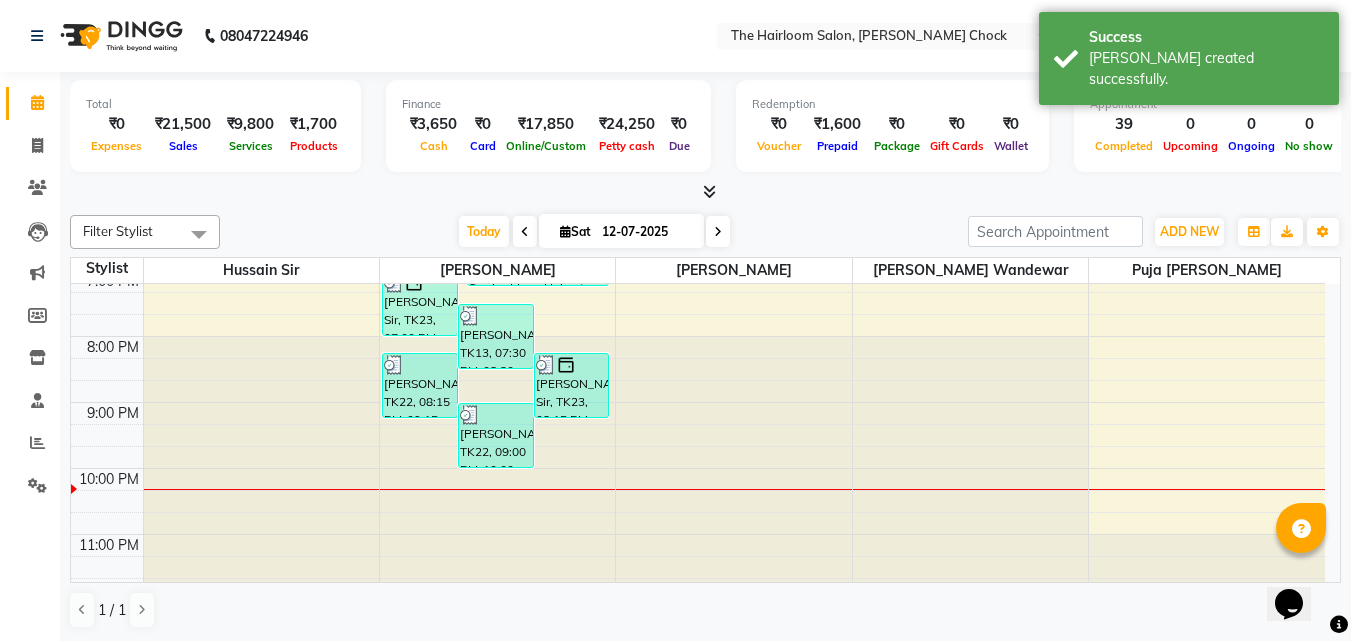 scroll, scrollTop: 757, scrollLeft: 0, axis: vertical 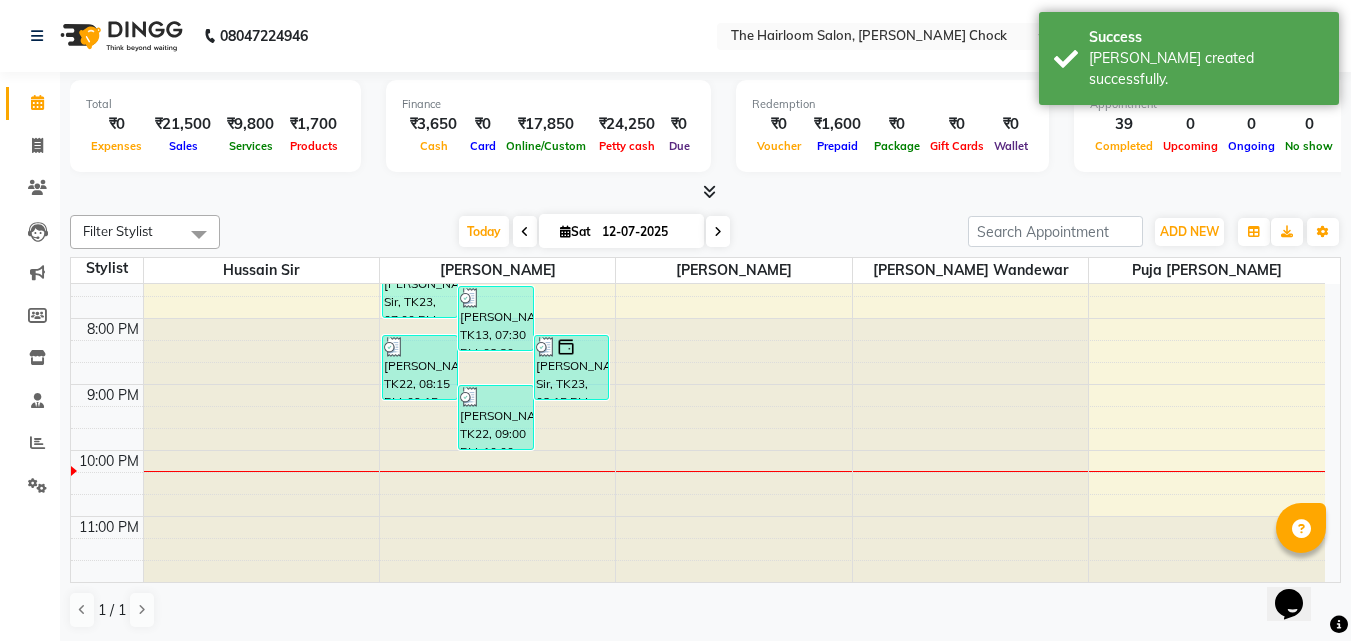 click at bounding box center [497, -473] 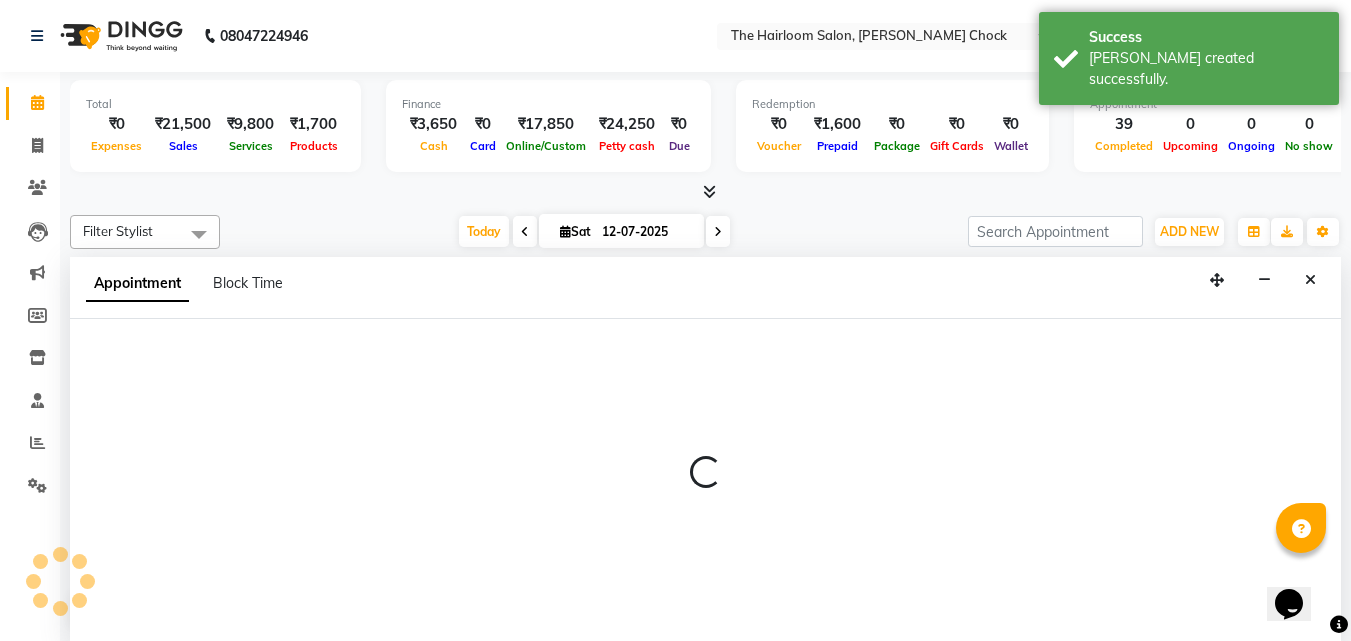 scroll, scrollTop: 1, scrollLeft: 0, axis: vertical 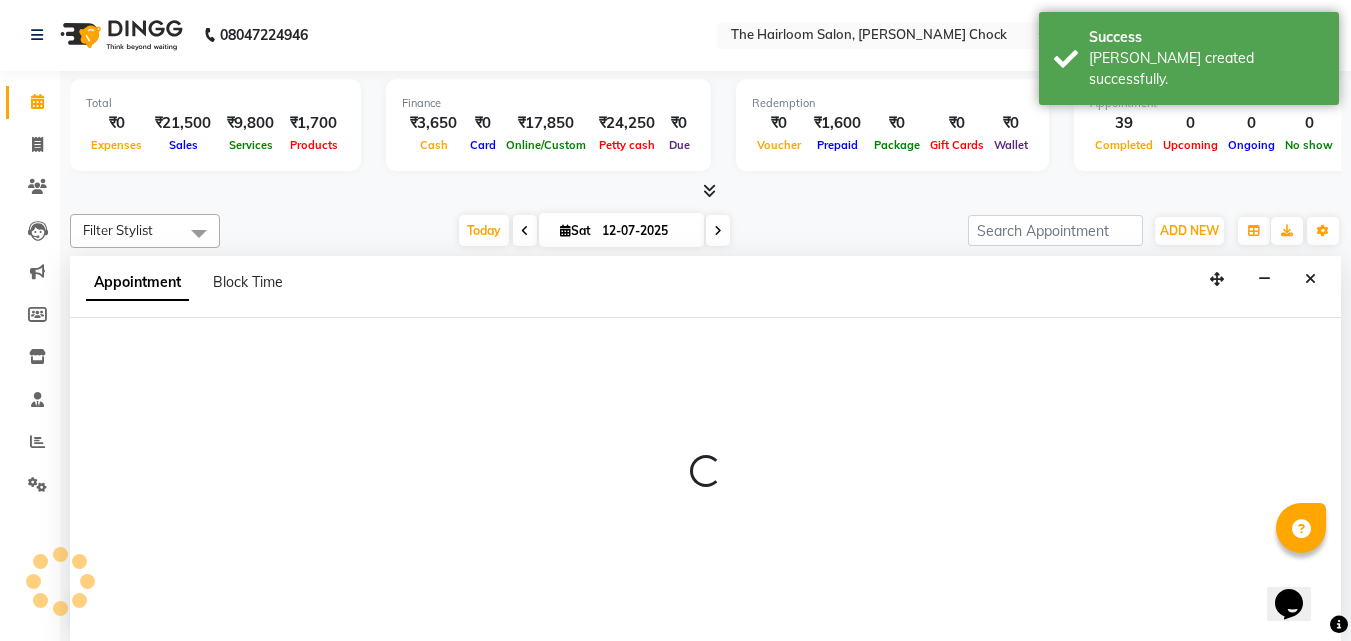 select on "41756" 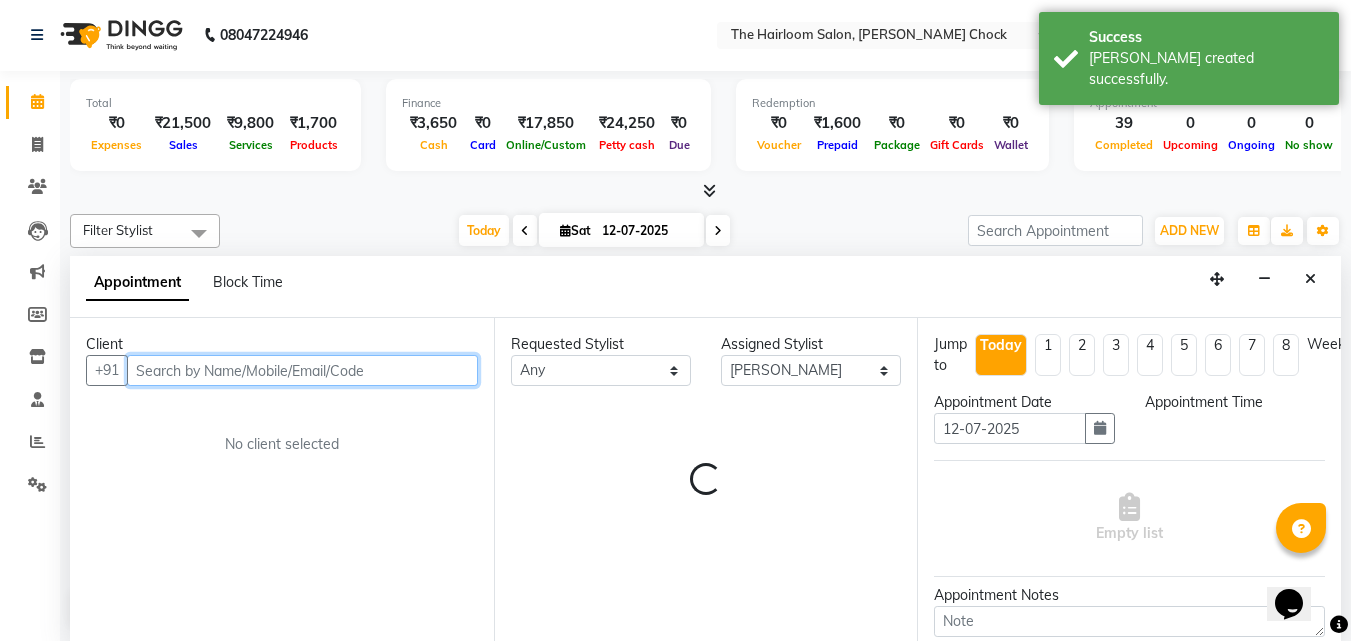 click at bounding box center [302, 370] 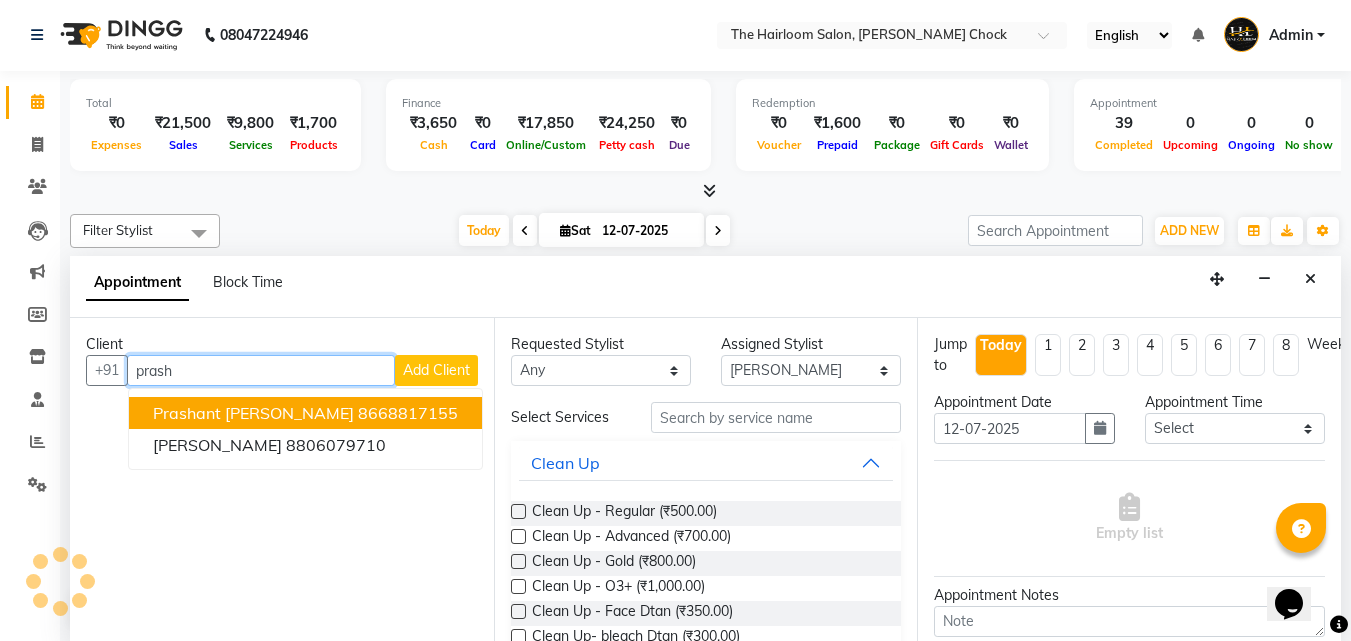 click on "Prashant [PERSON_NAME]" at bounding box center (253, 413) 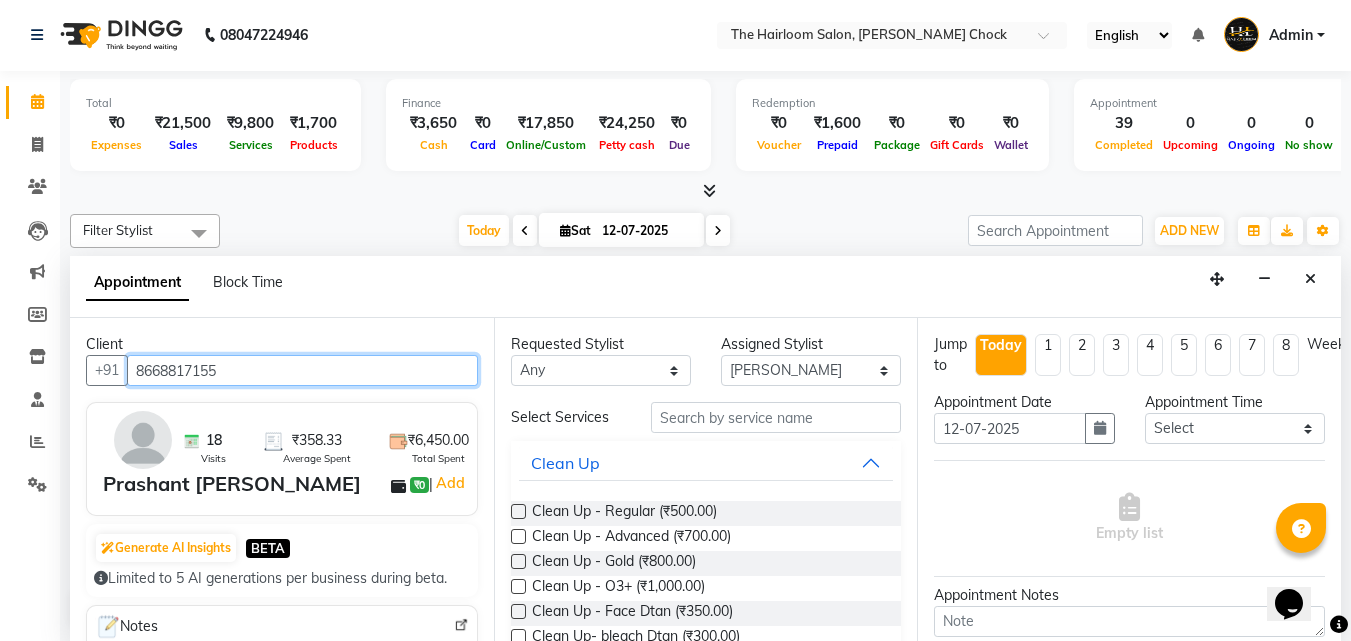type on "8668817155" 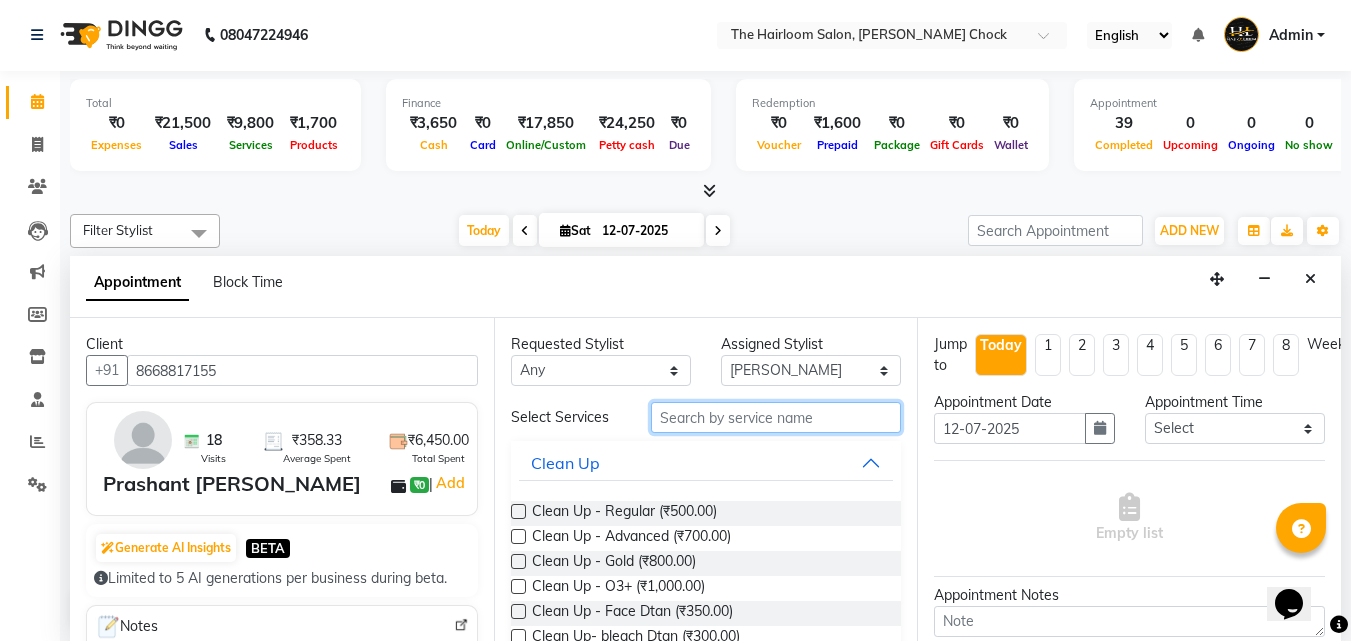 click at bounding box center [776, 417] 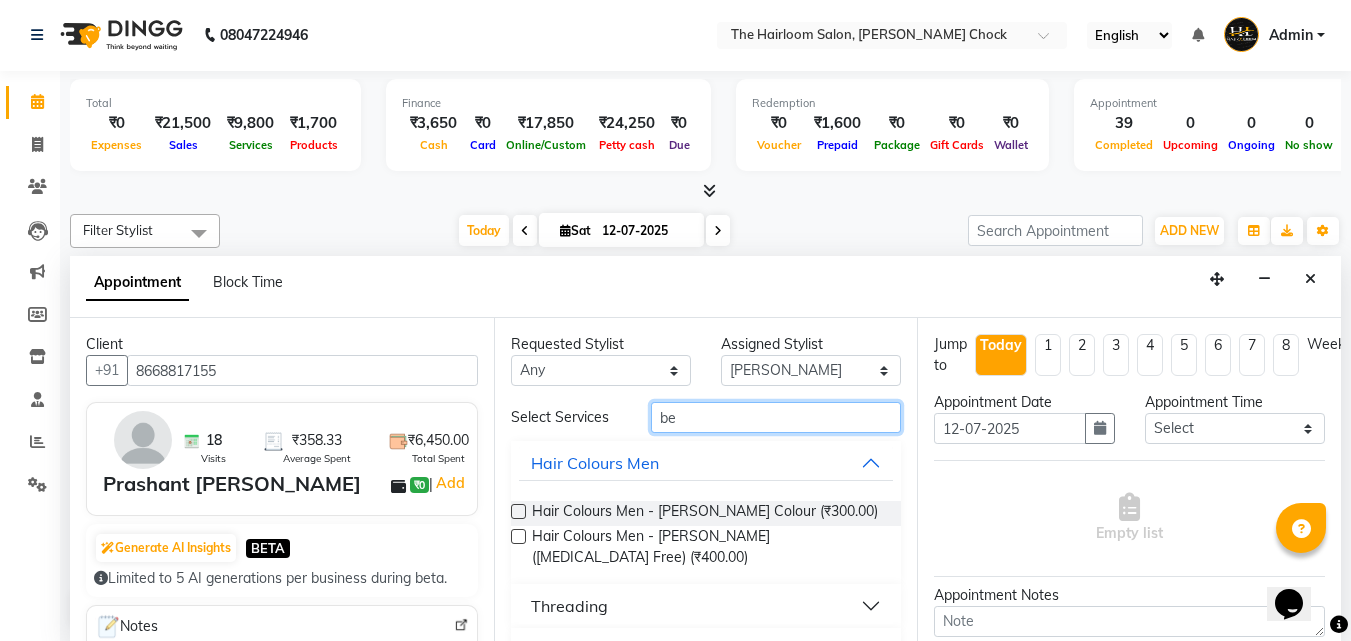 type on "b" 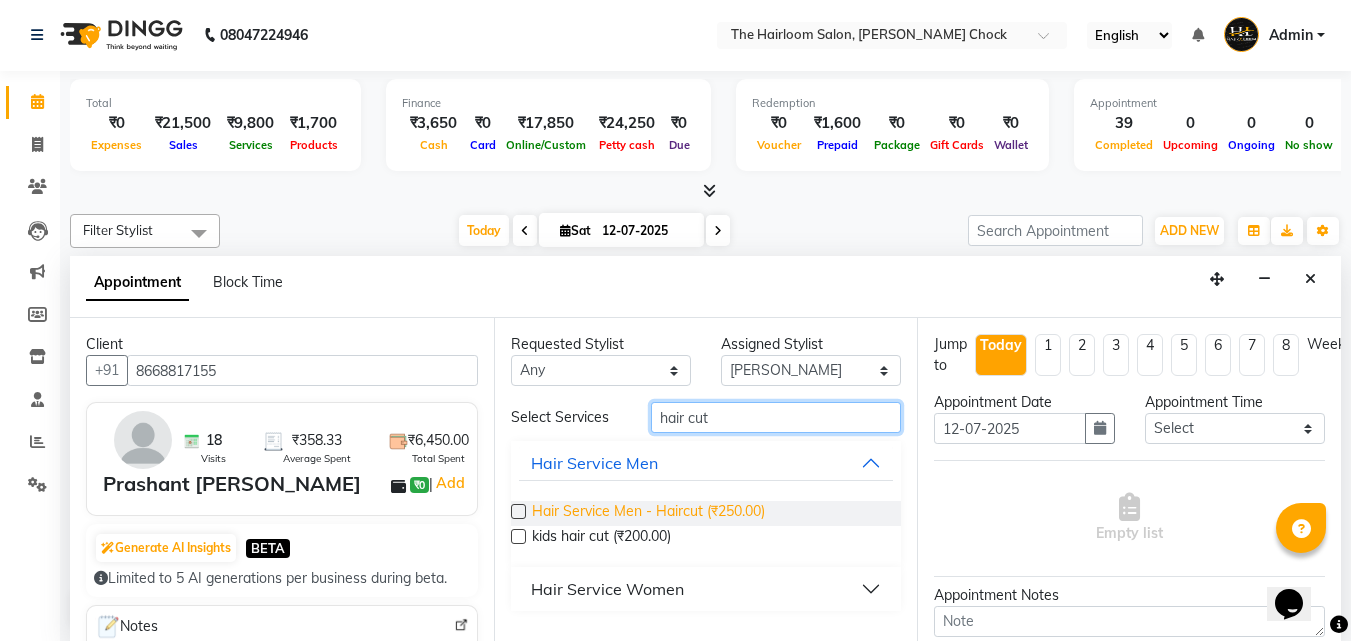 type on "hair cut" 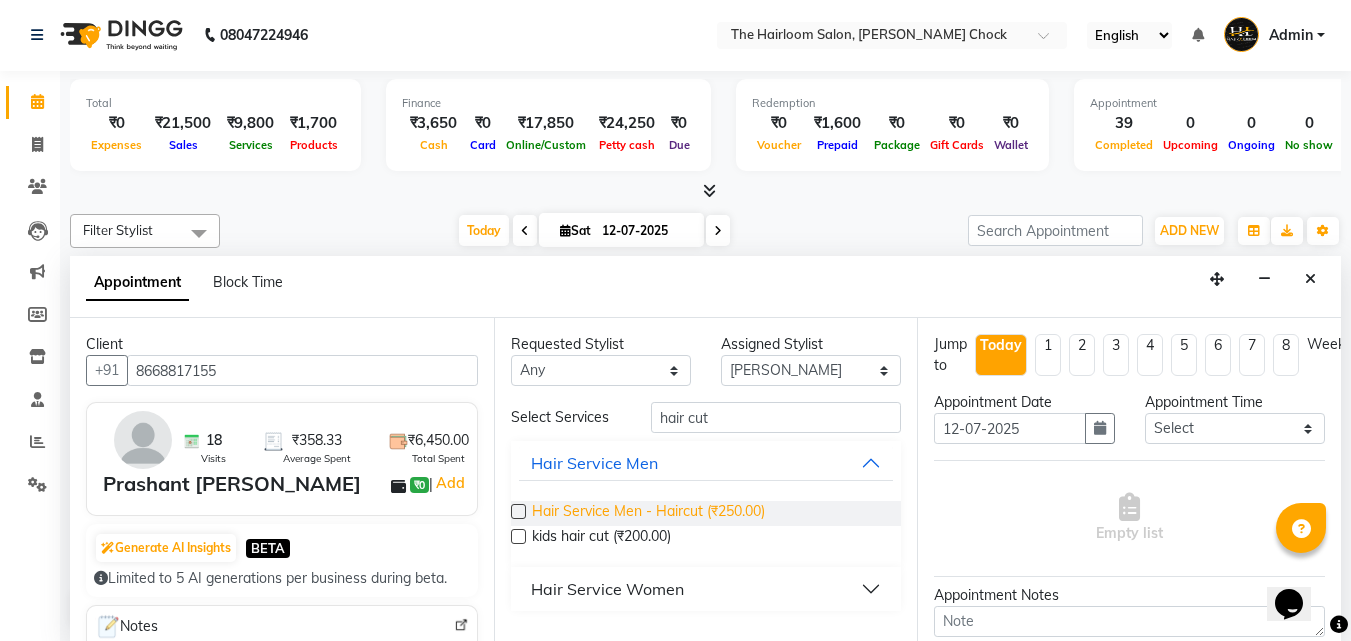 click on "Hair Service Men  - Haircut (₹250.00)" at bounding box center (648, 513) 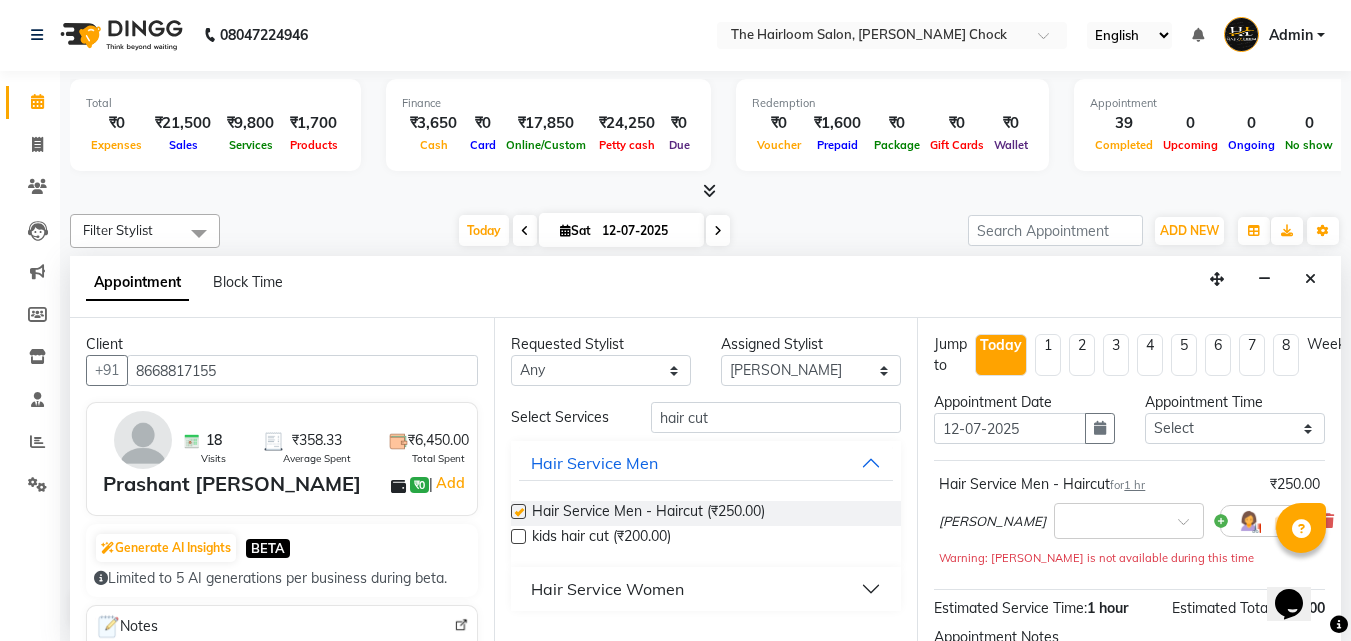 checkbox on "false" 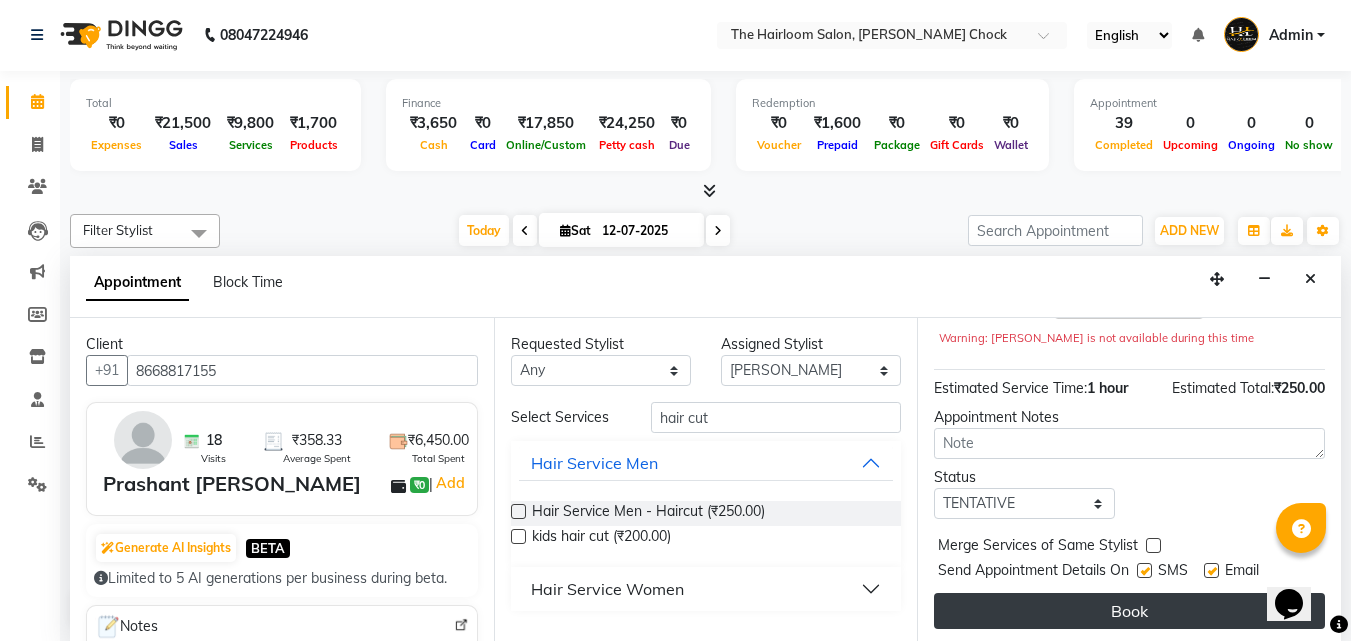 scroll, scrollTop: 239, scrollLeft: 0, axis: vertical 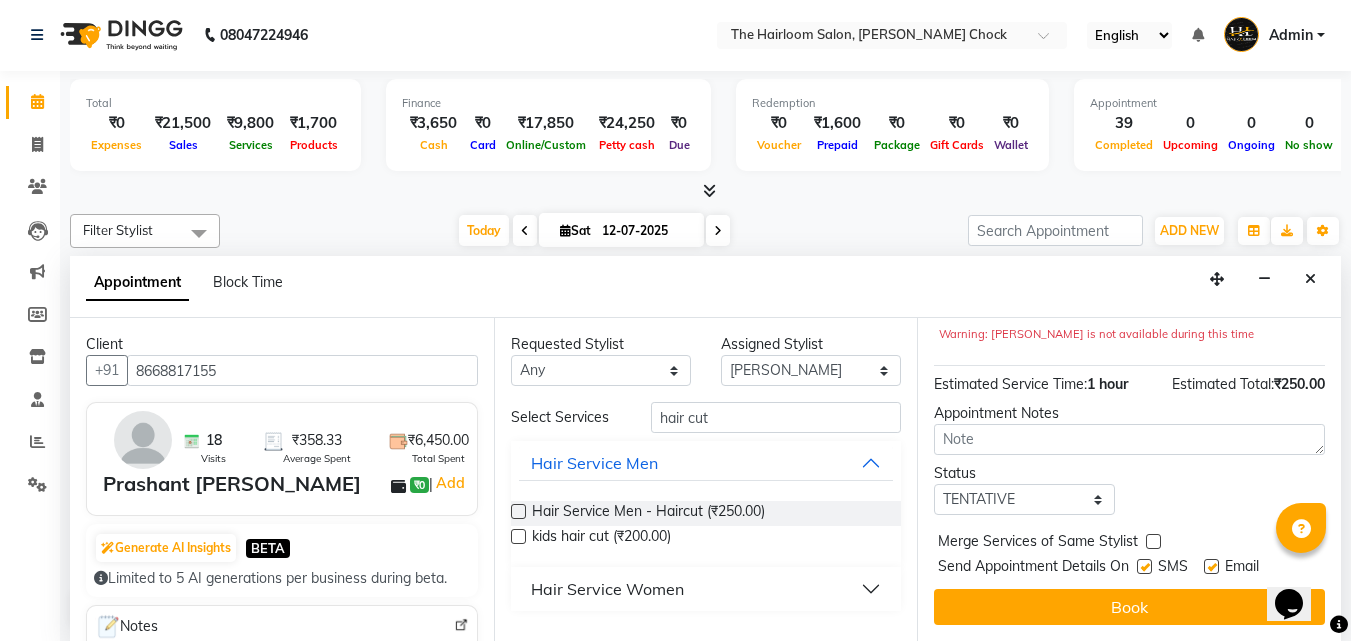 drag, startPoint x: 1153, startPoint y: 553, endPoint x: 1178, endPoint y: 553, distance: 25 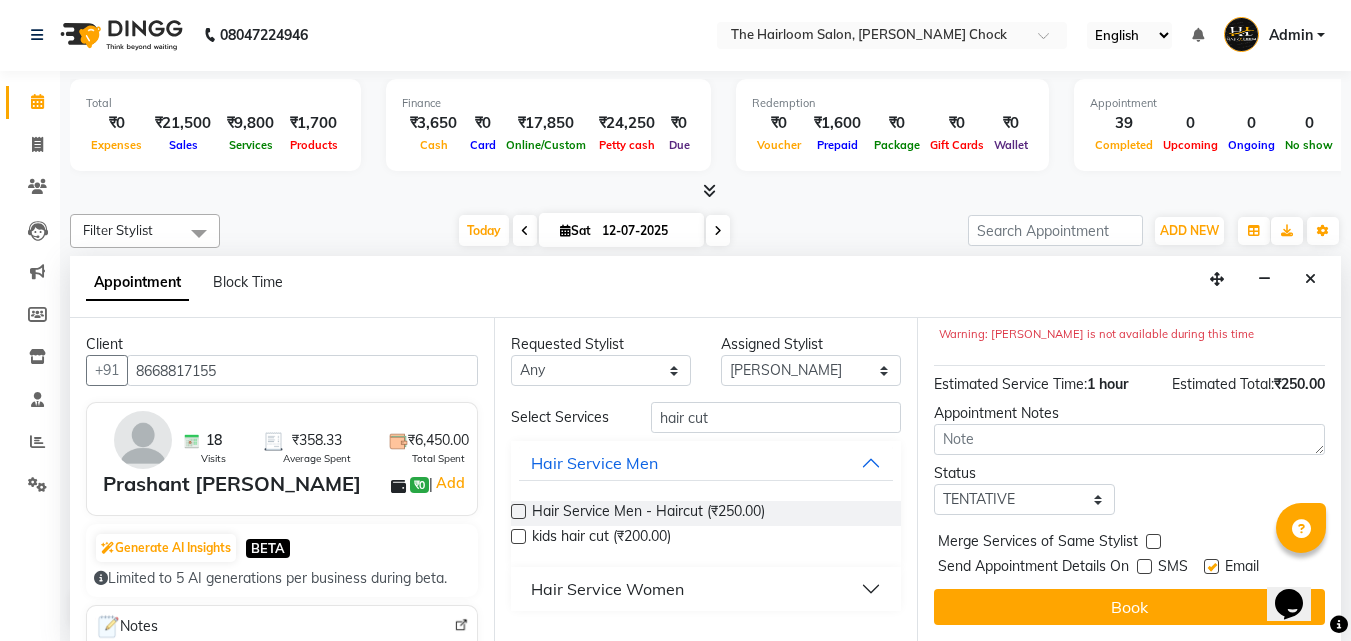 click at bounding box center [1211, 566] 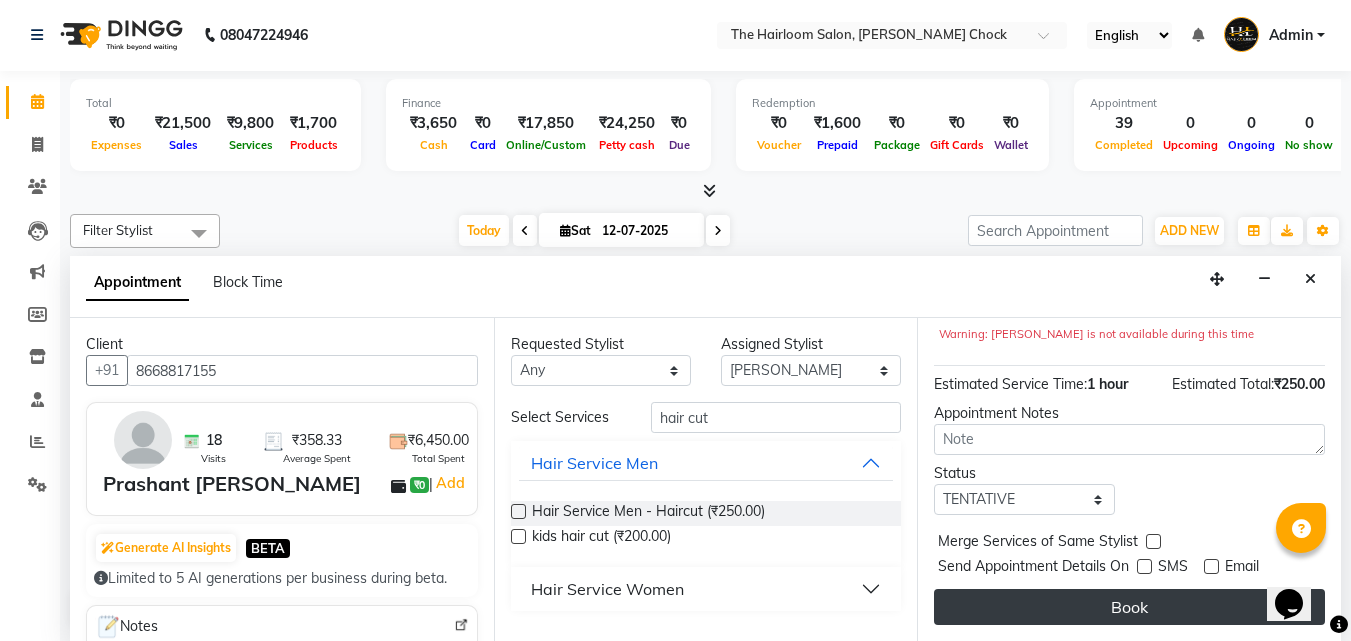 click on "Book" at bounding box center (1129, 607) 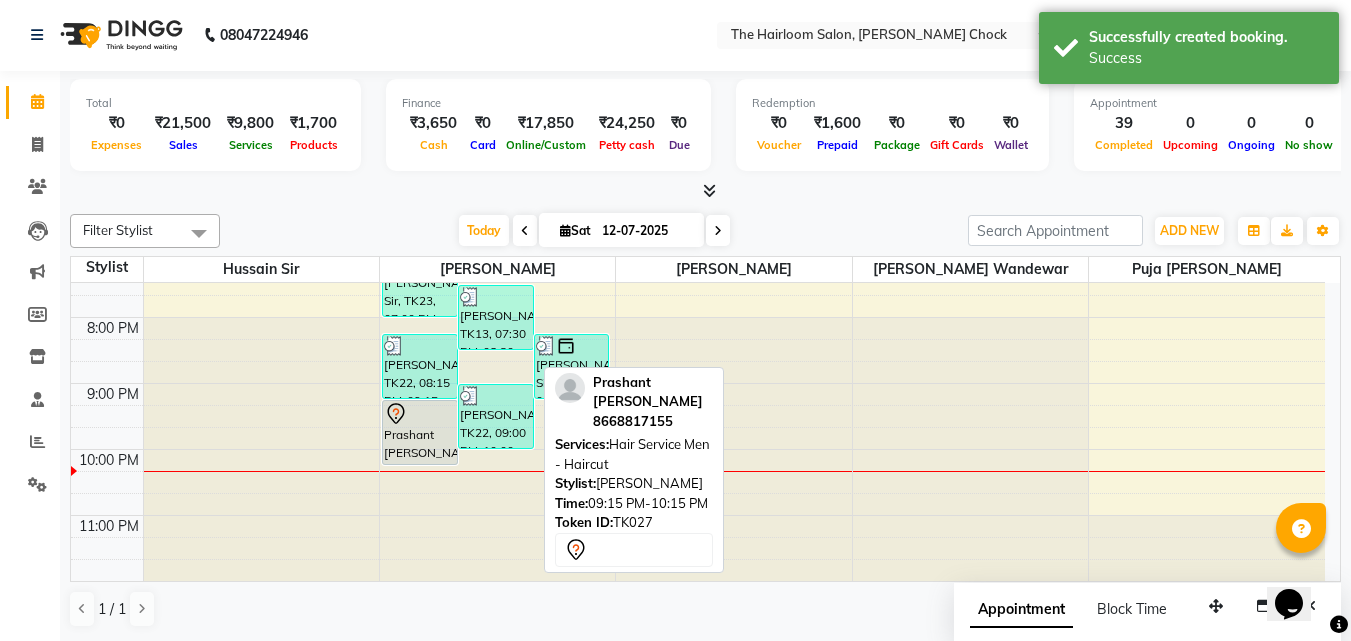 scroll, scrollTop: 0, scrollLeft: 0, axis: both 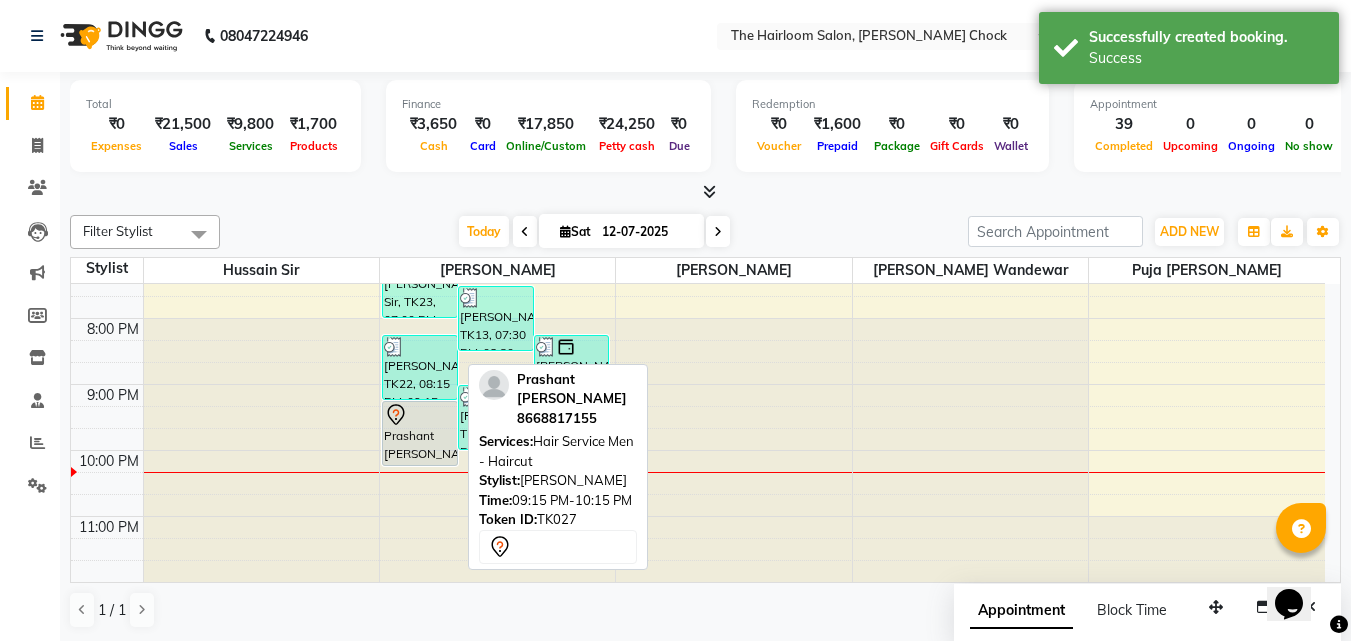 click at bounding box center (420, 415) 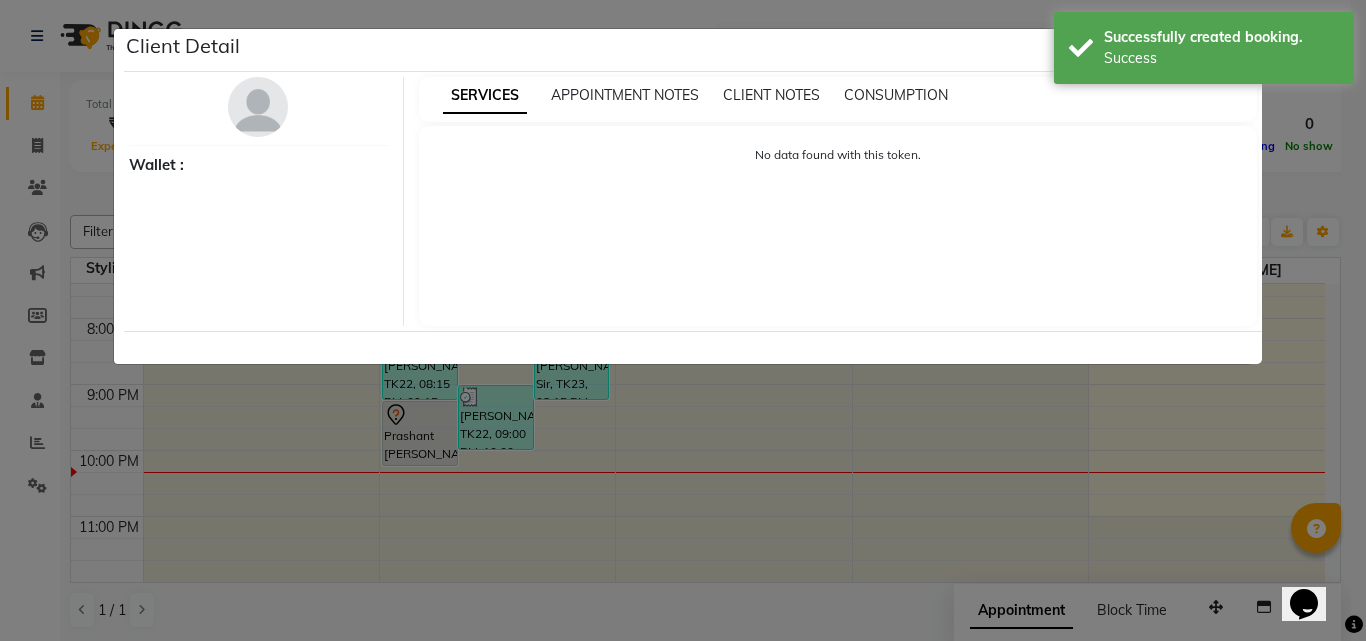select on "7" 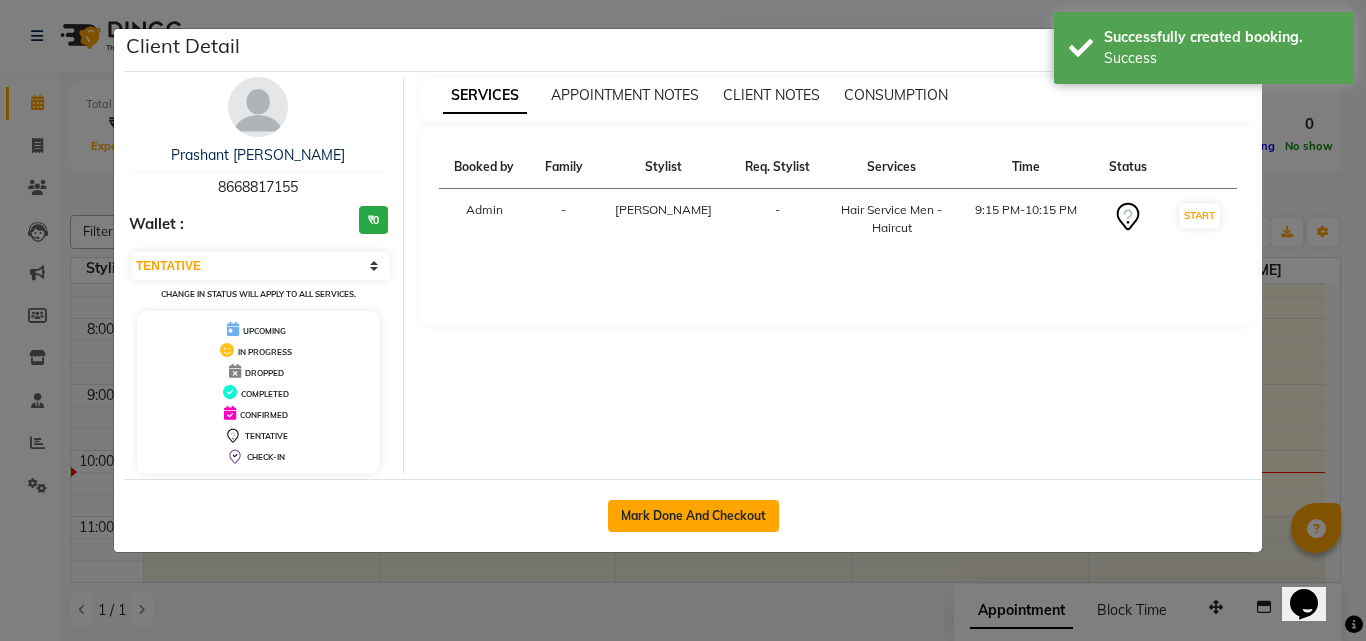 click on "Mark Done And Checkout" 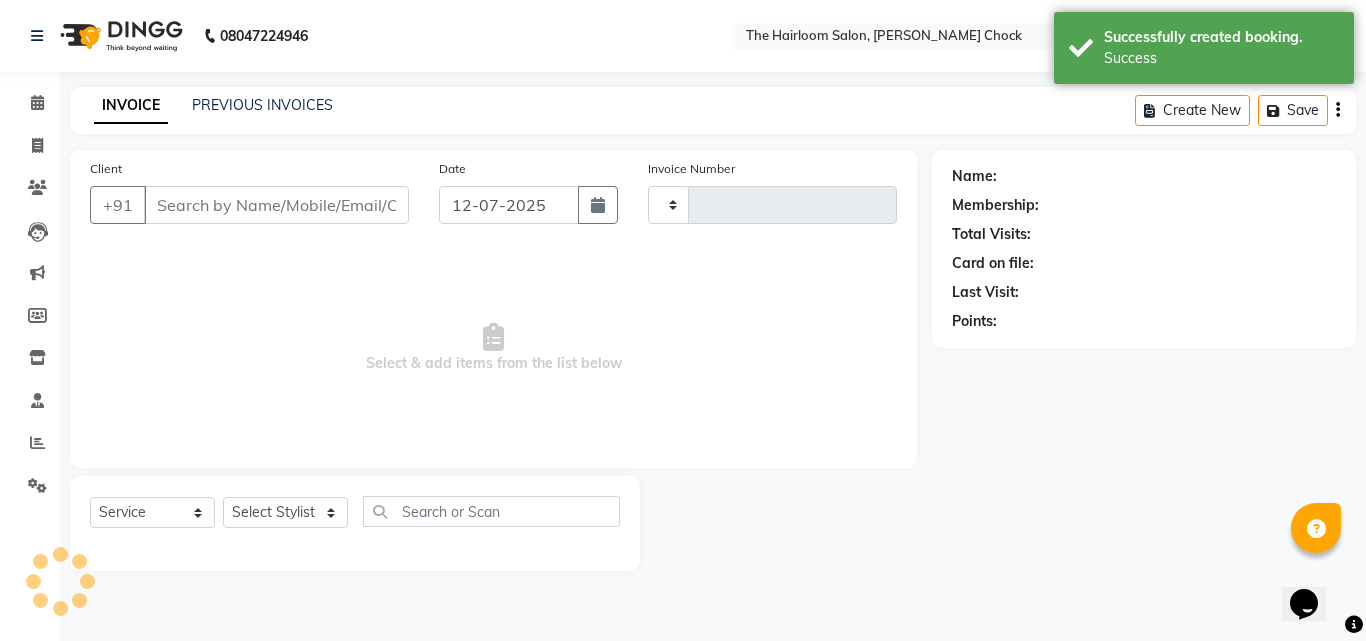 type on "2262" 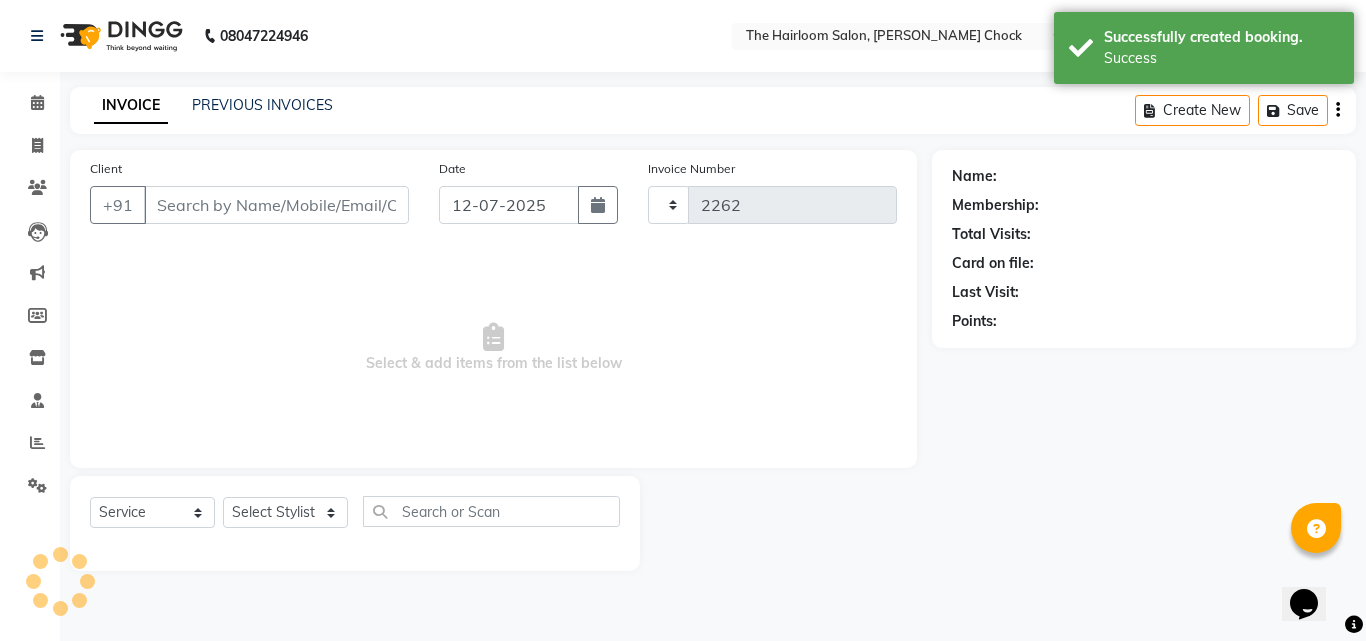 select on "5926" 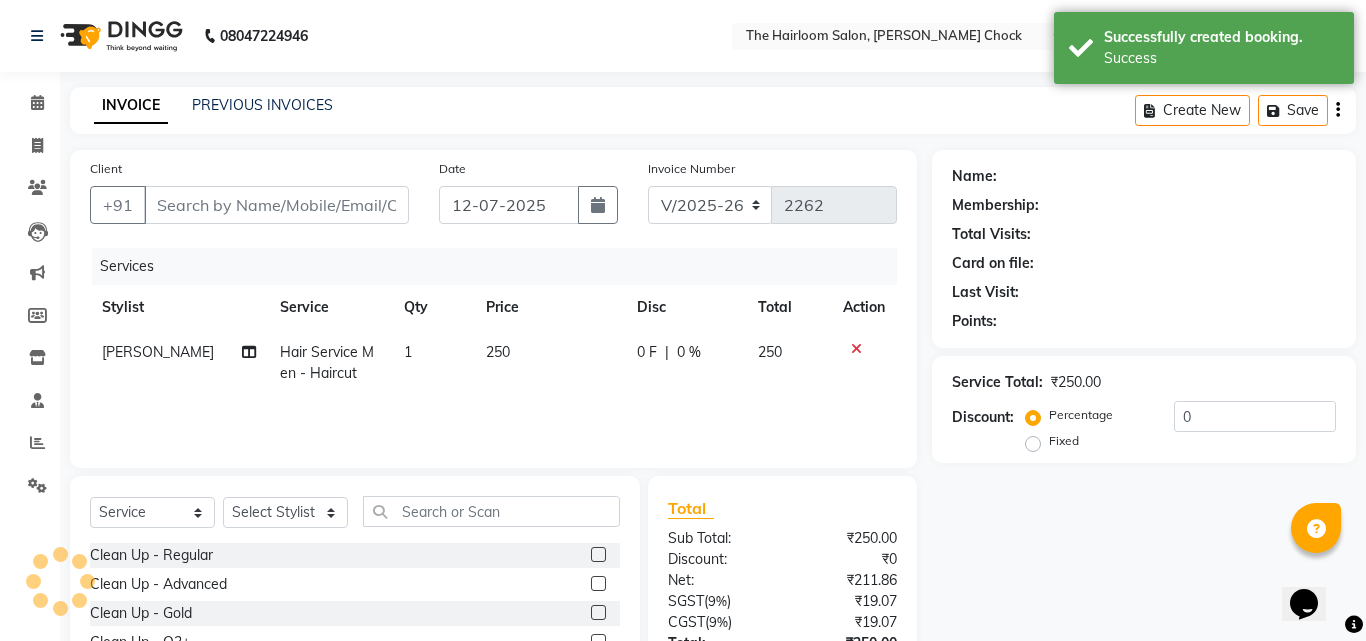 type on "8668817155" 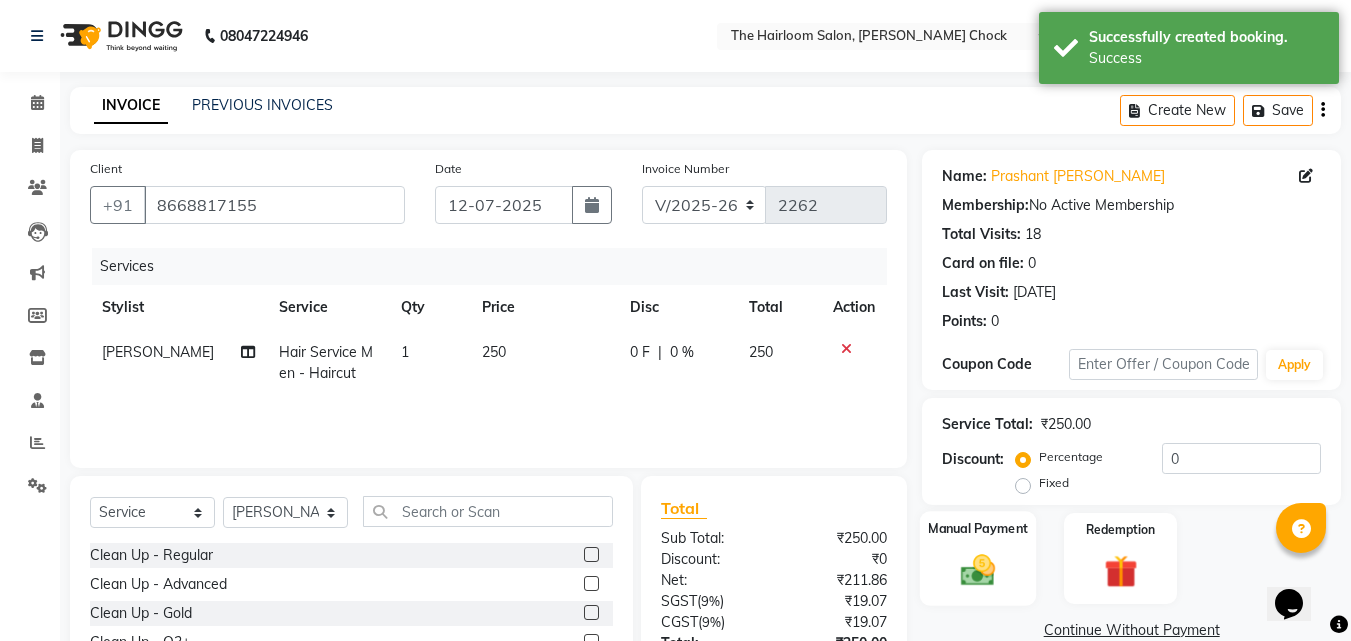 click 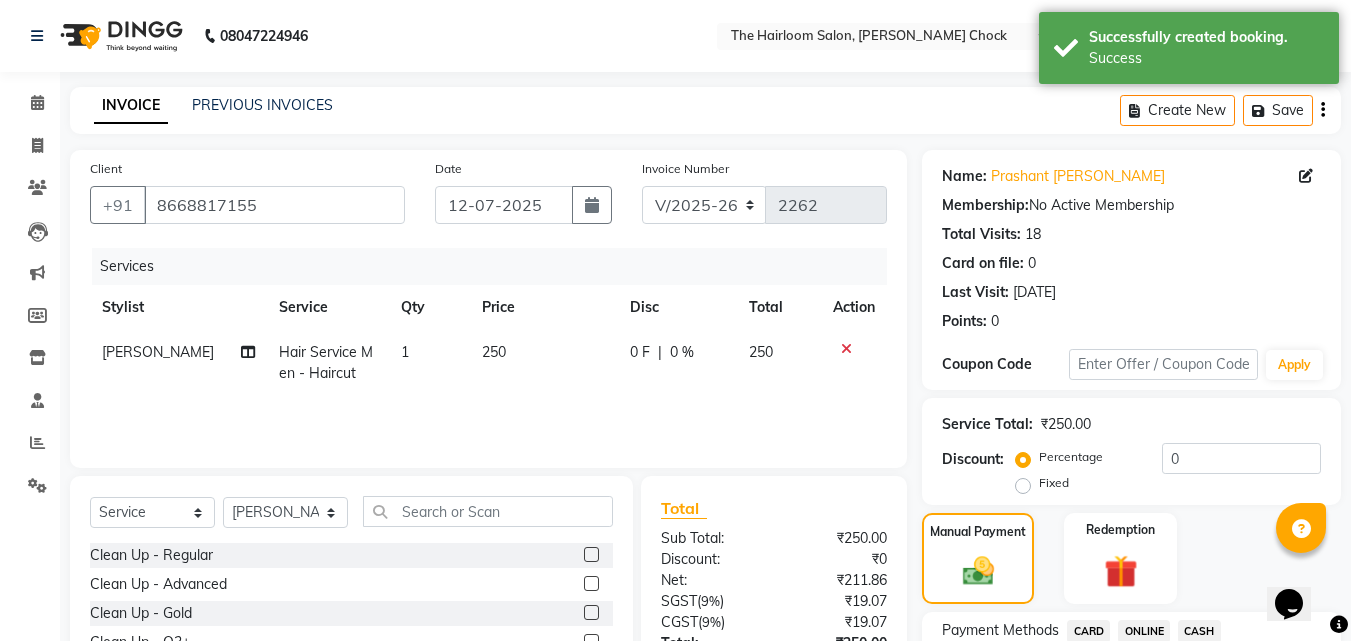 click on "CASH" 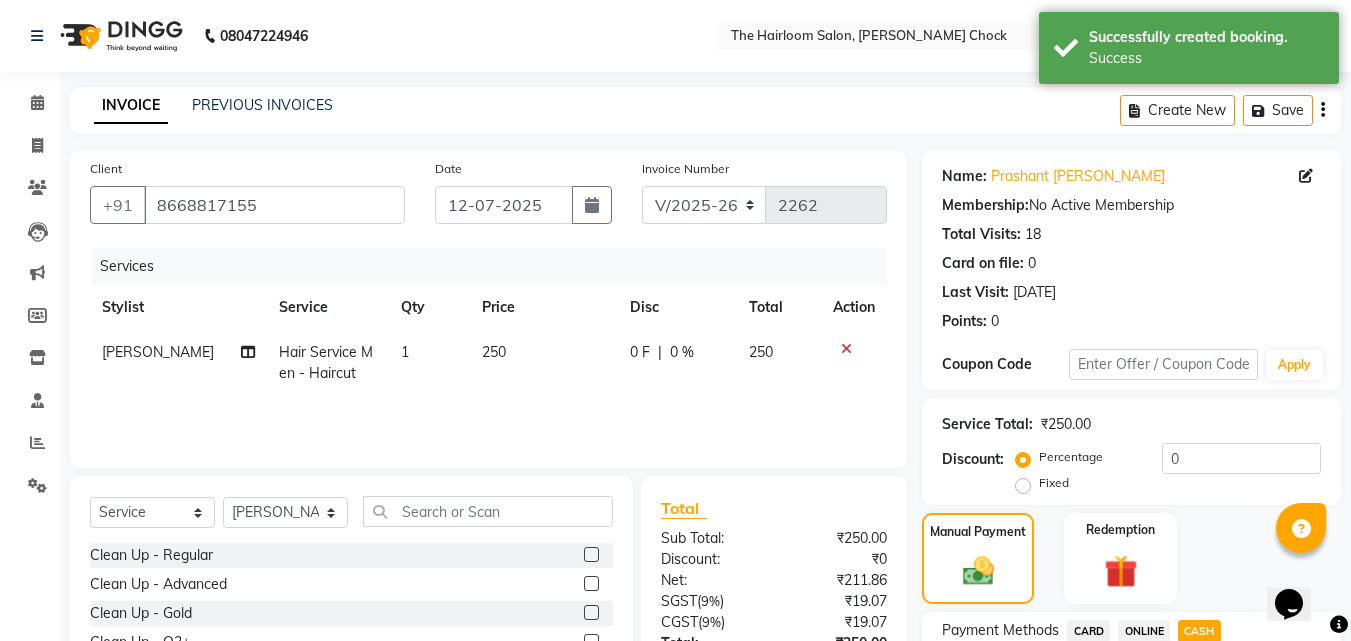 scroll, scrollTop: 162, scrollLeft: 0, axis: vertical 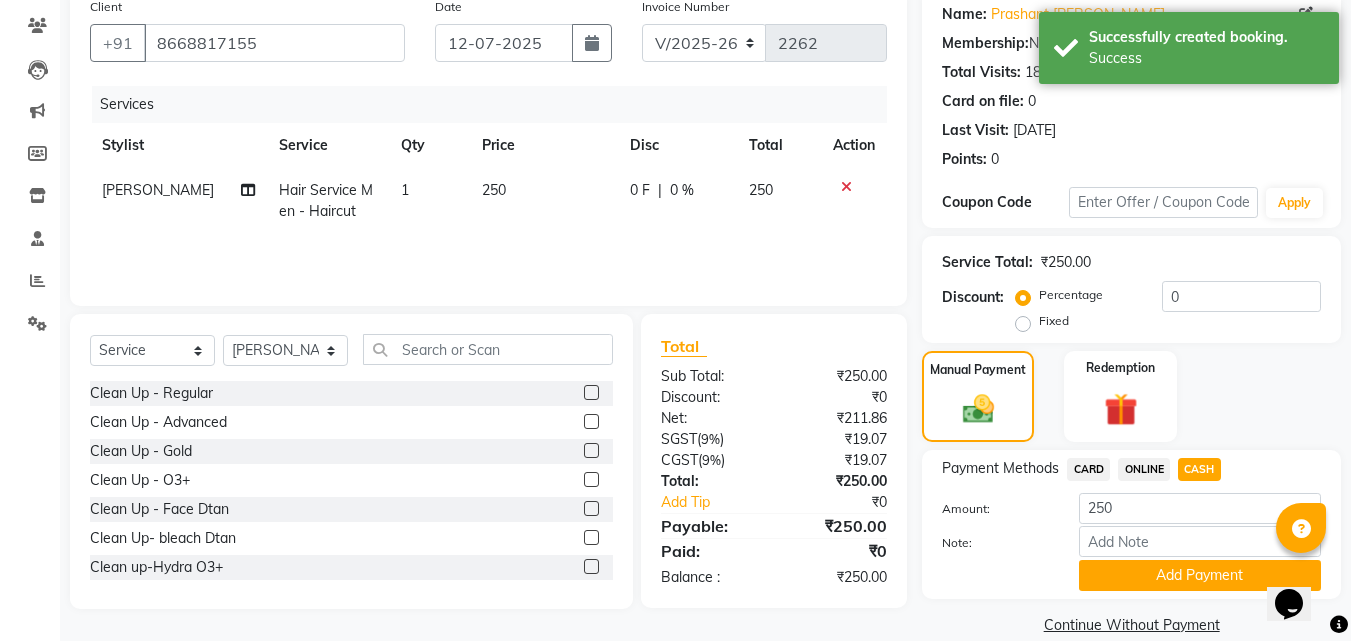 click on "Name: [PERSON_NAME] [PERSON_NAME] Membership:  No Active Membership  Total Visits:  18 Card on file:  0 Last Visit:   [DATE] Points:   0  Coupon Code Apply Service Total:  ₹250.00  Discount:  Percentage   Fixed  0 Manual Payment Redemption Payment Methods  CARD   ONLINE   CASH  Amount: 250 Note: Add Payment  Continue Without Payment" 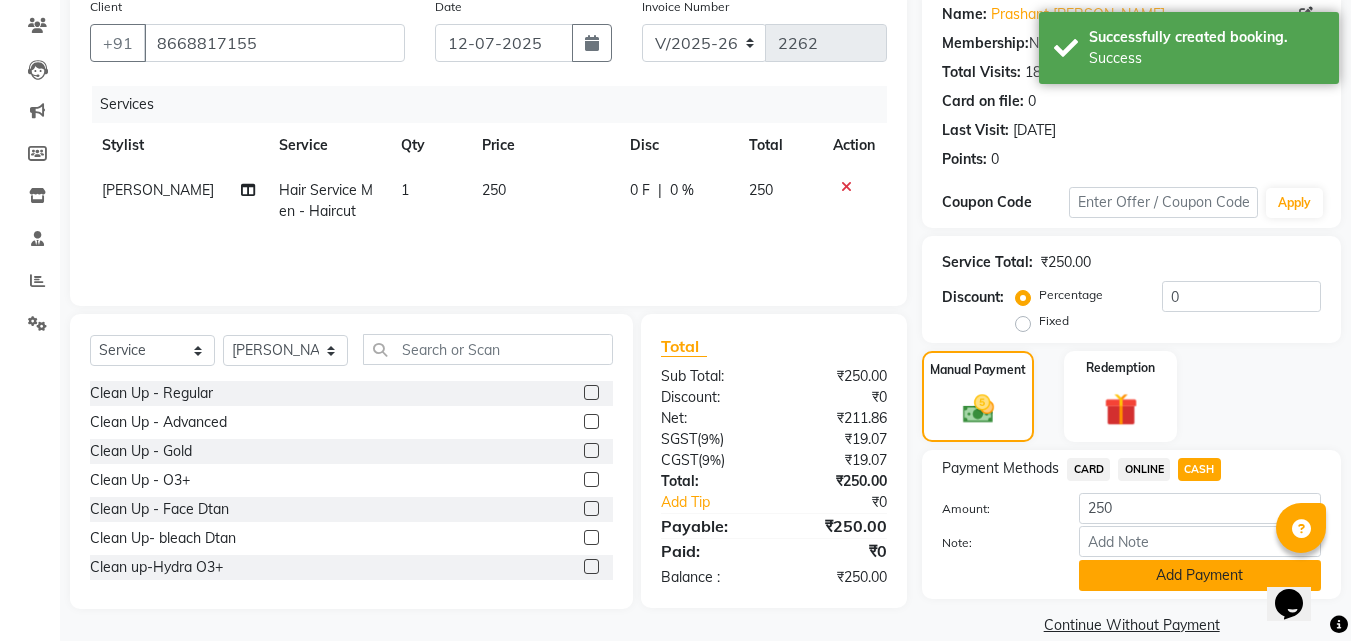 click on "Add Payment" 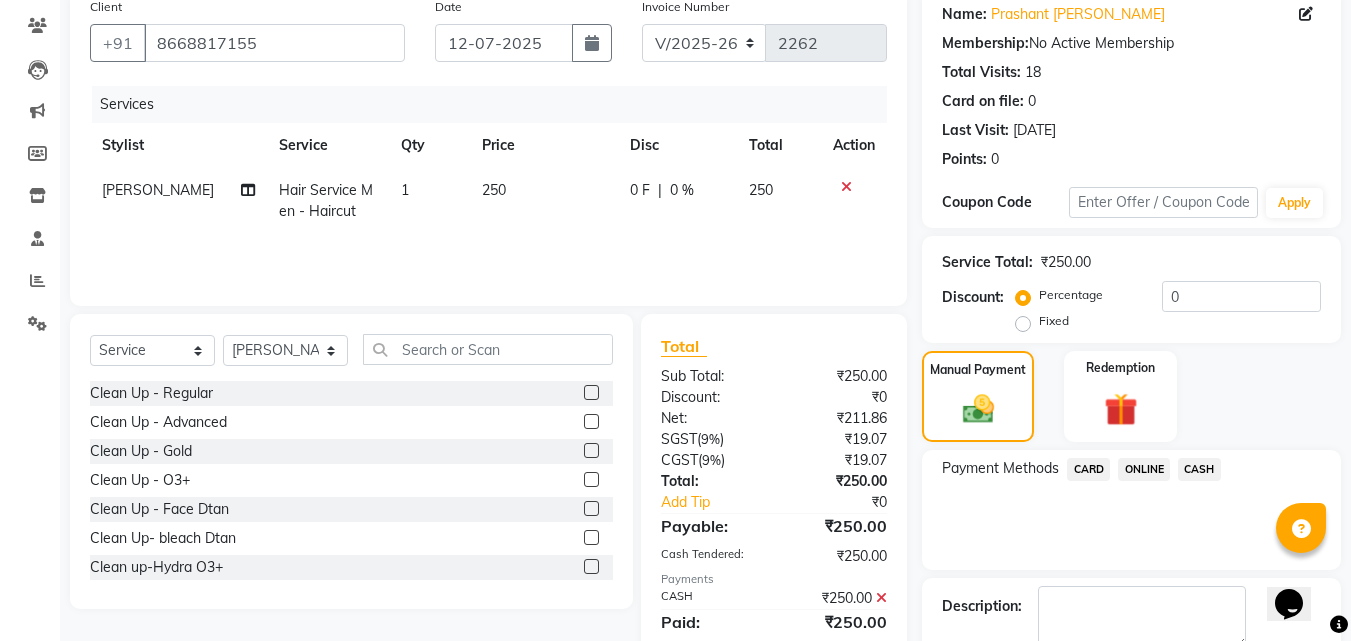 scroll, scrollTop: 275, scrollLeft: 0, axis: vertical 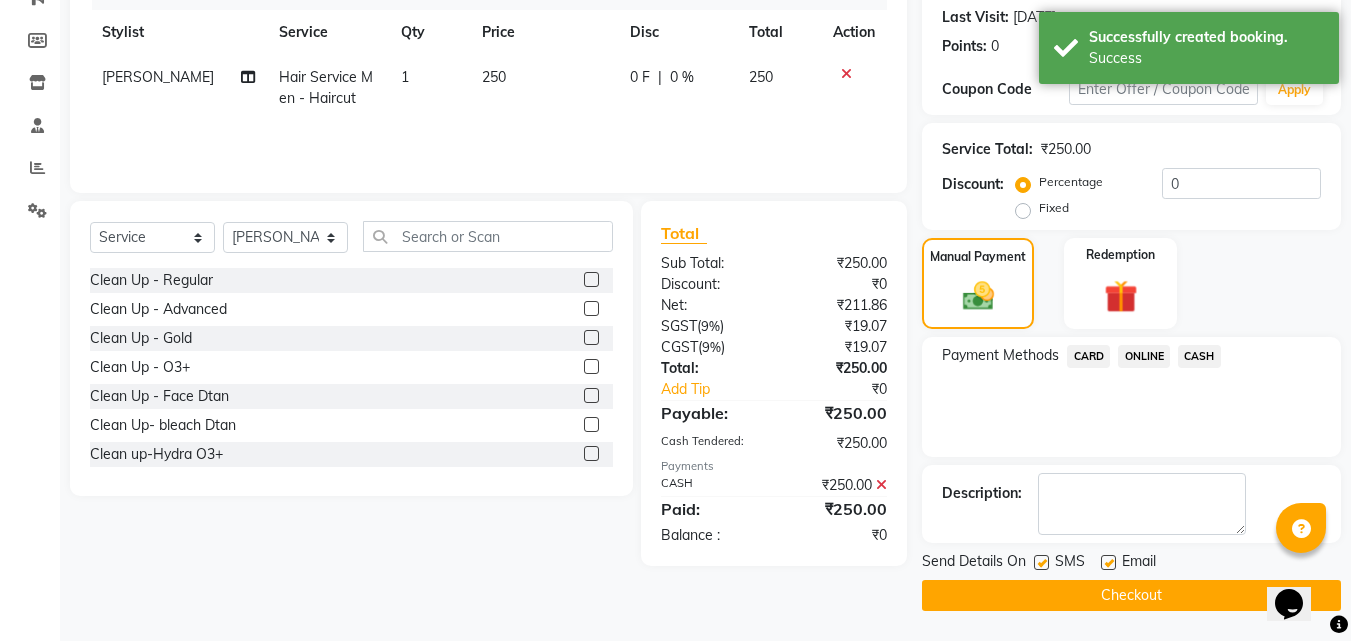 click 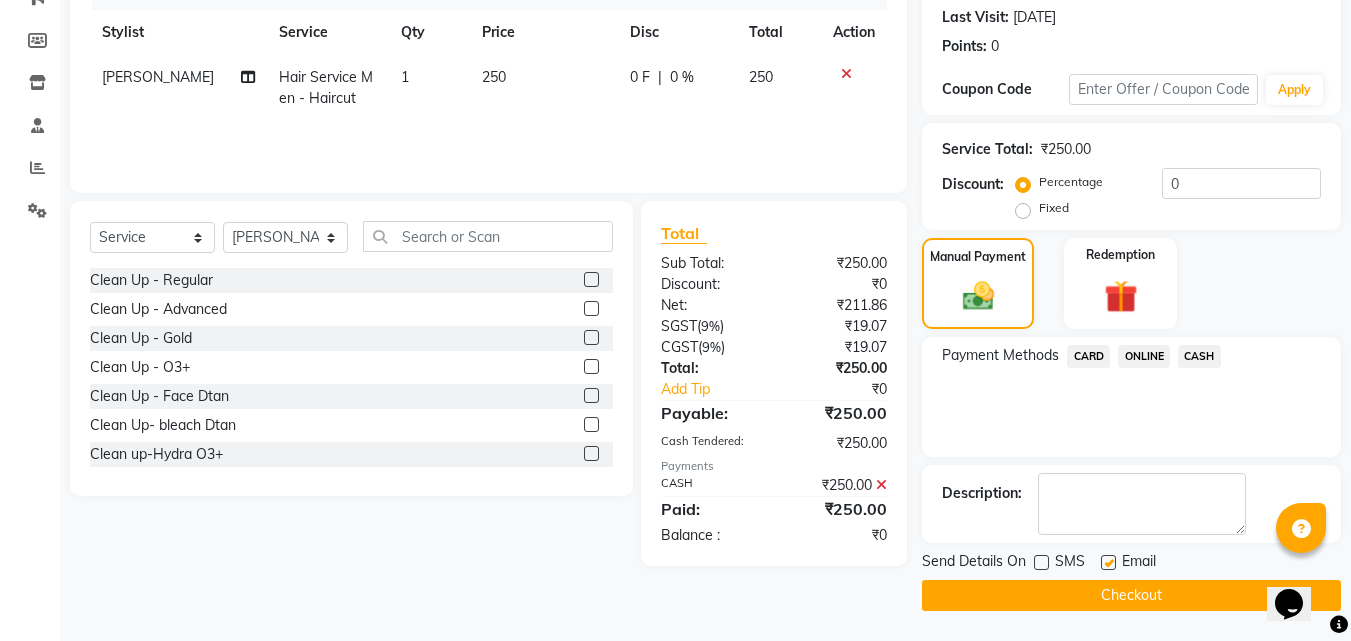 click on "Checkout" 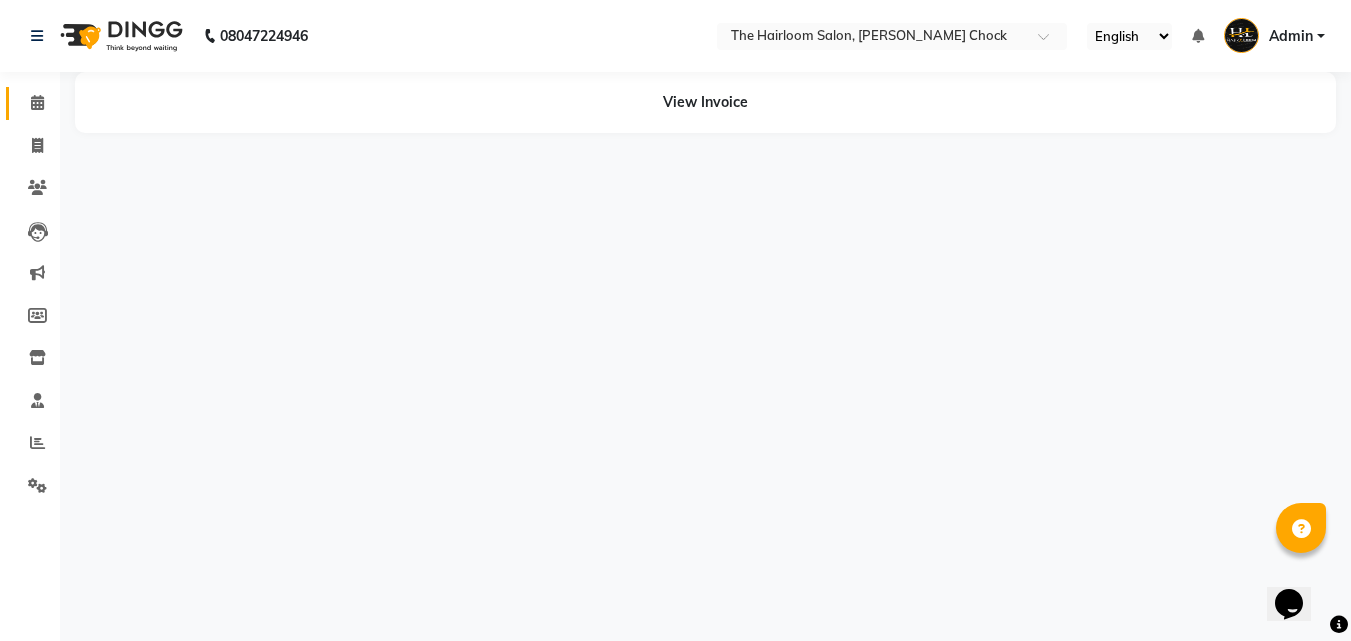 click 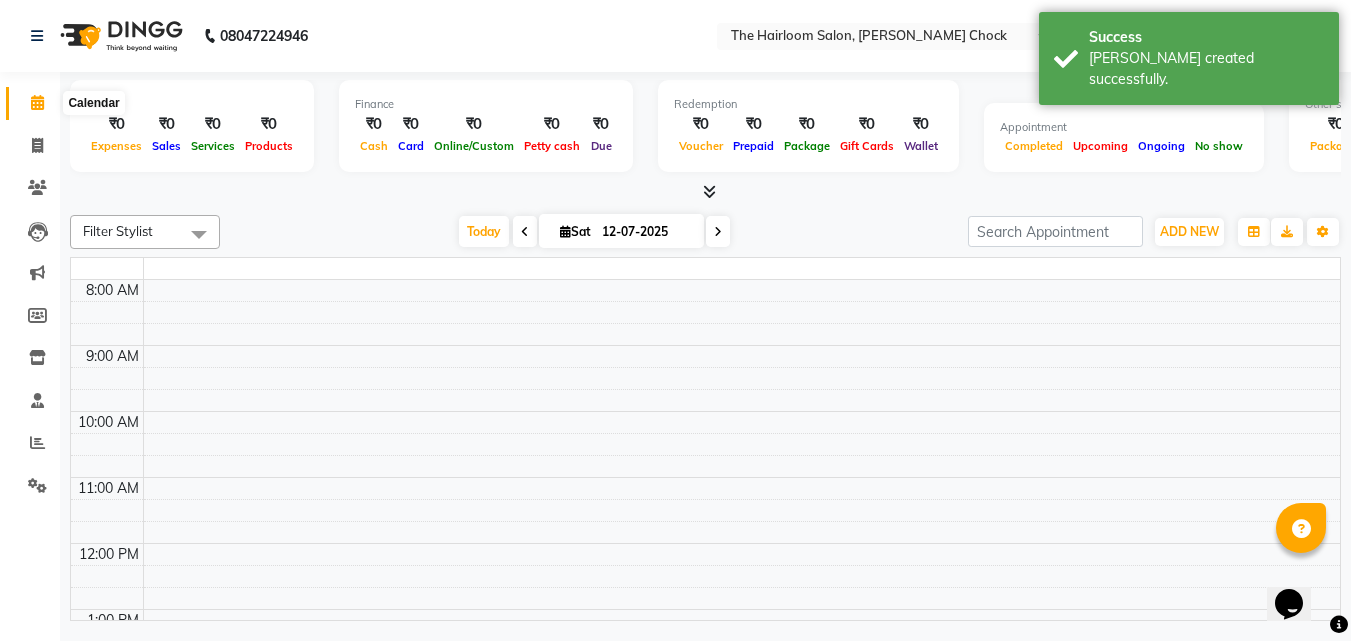 scroll, scrollTop: 0, scrollLeft: 0, axis: both 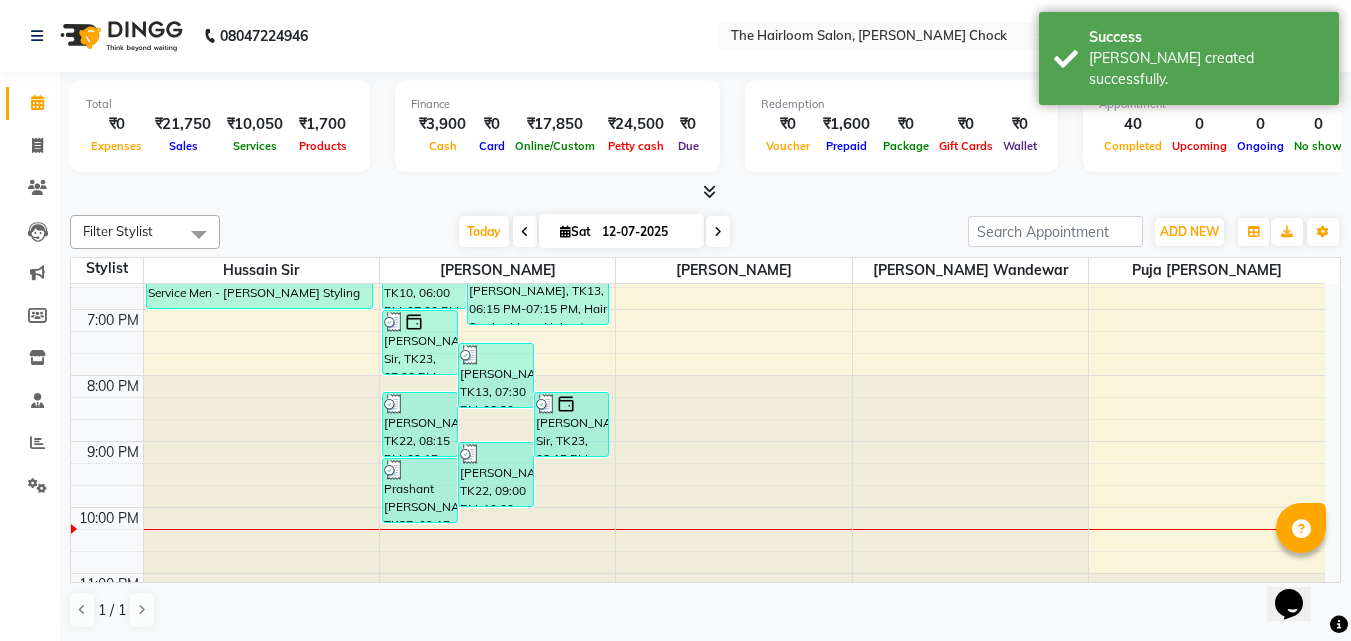 click at bounding box center (497, -416) 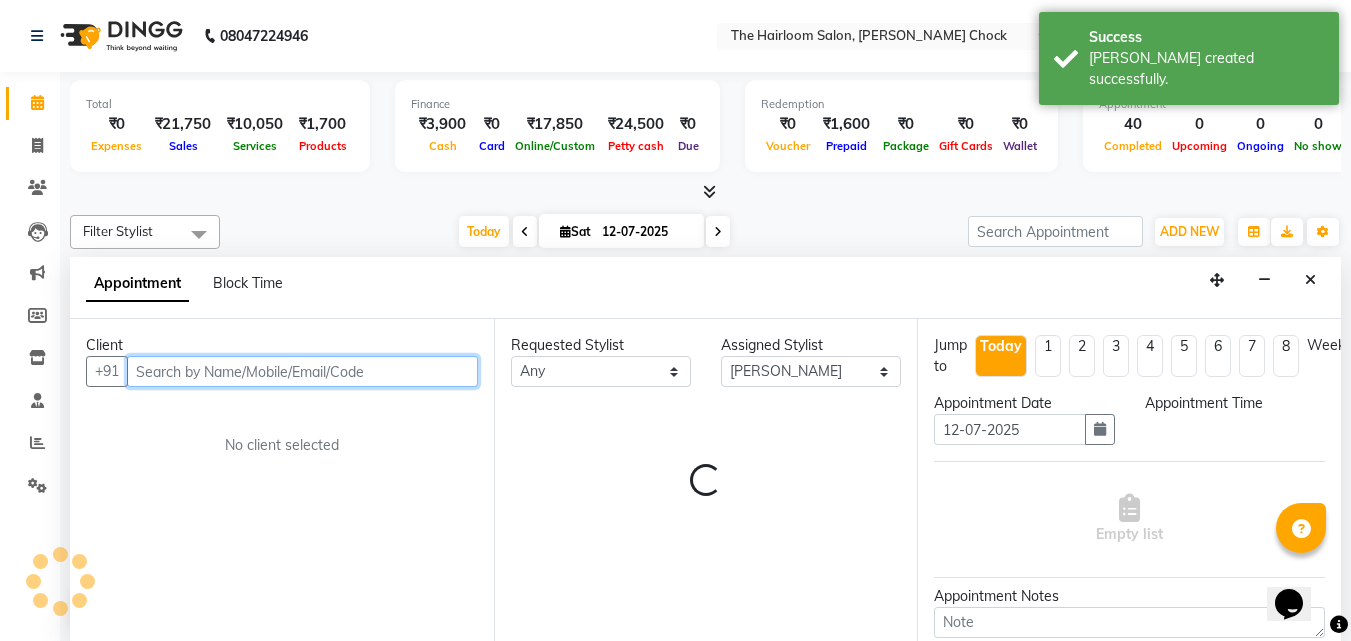 click at bounding box center [302, 371] 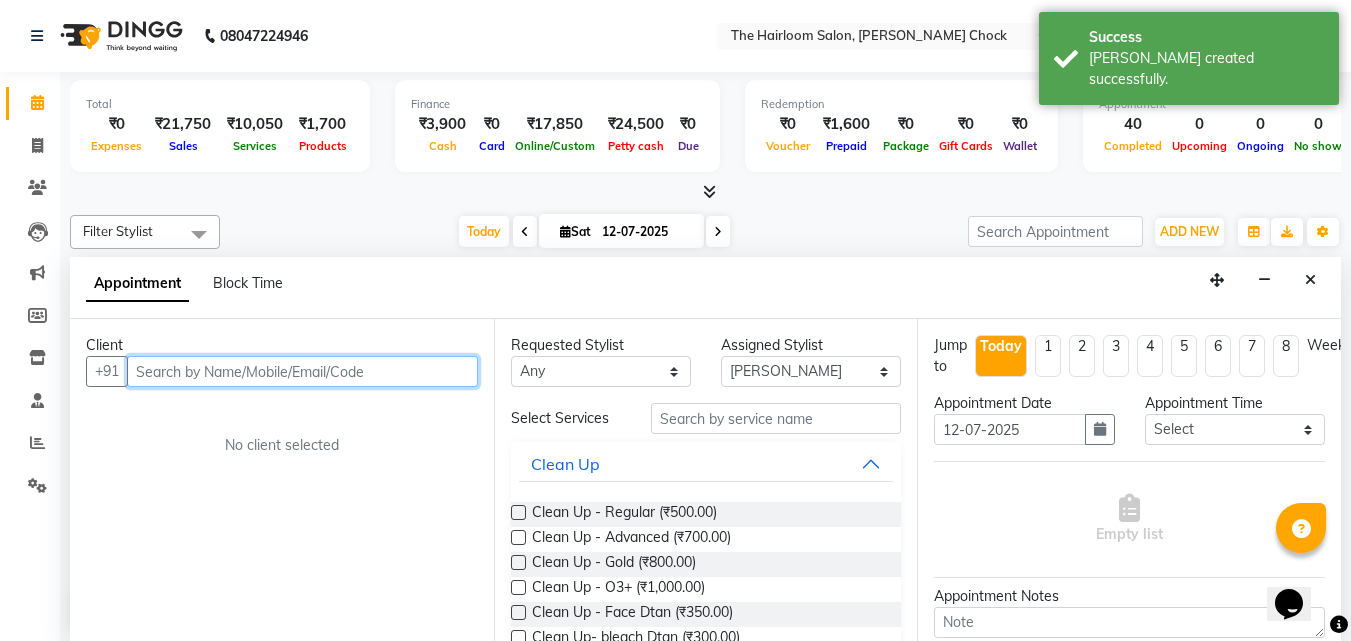scroll, scrollTop: 1, scrollLeft: 0, axis: vertical 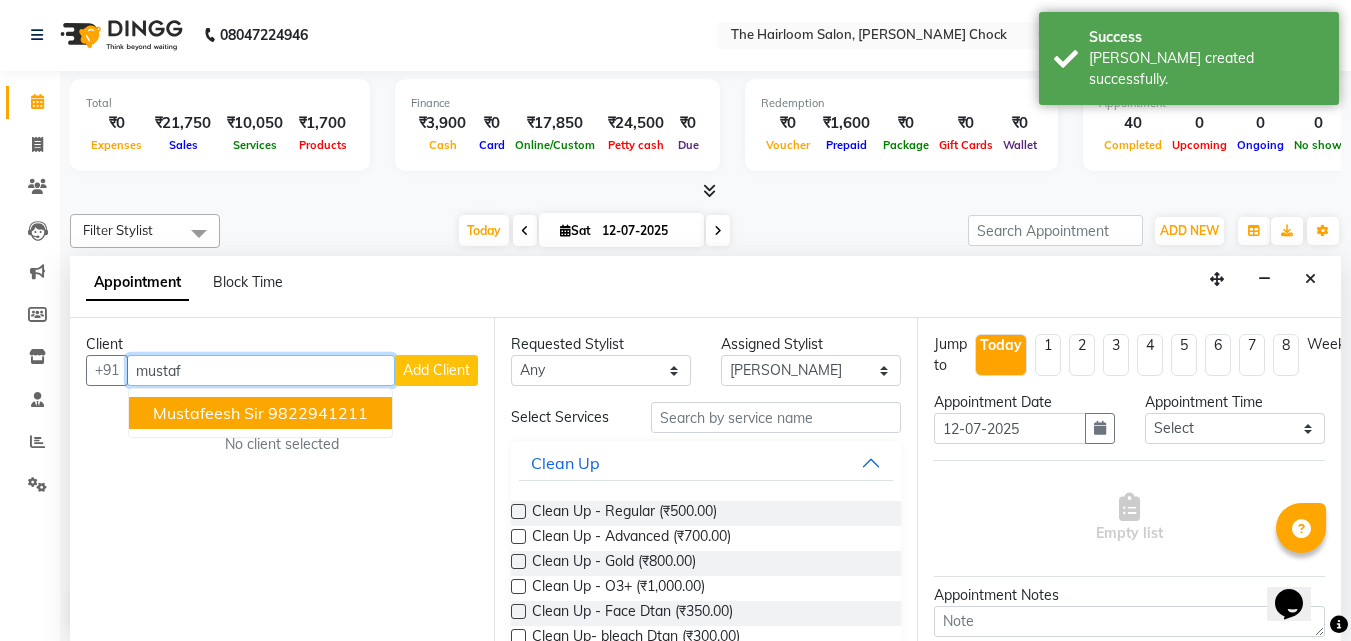 click on "Mustafeesh Sir" at bounding box center (208, 413) 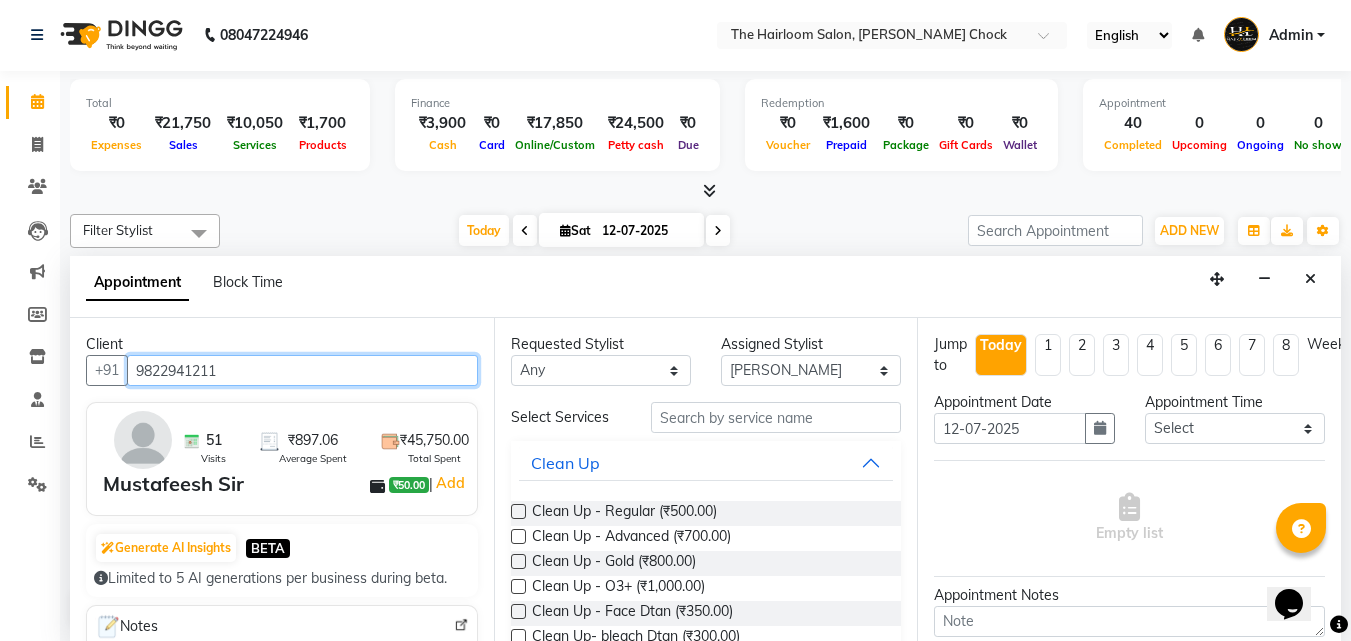 type on "9822941211" 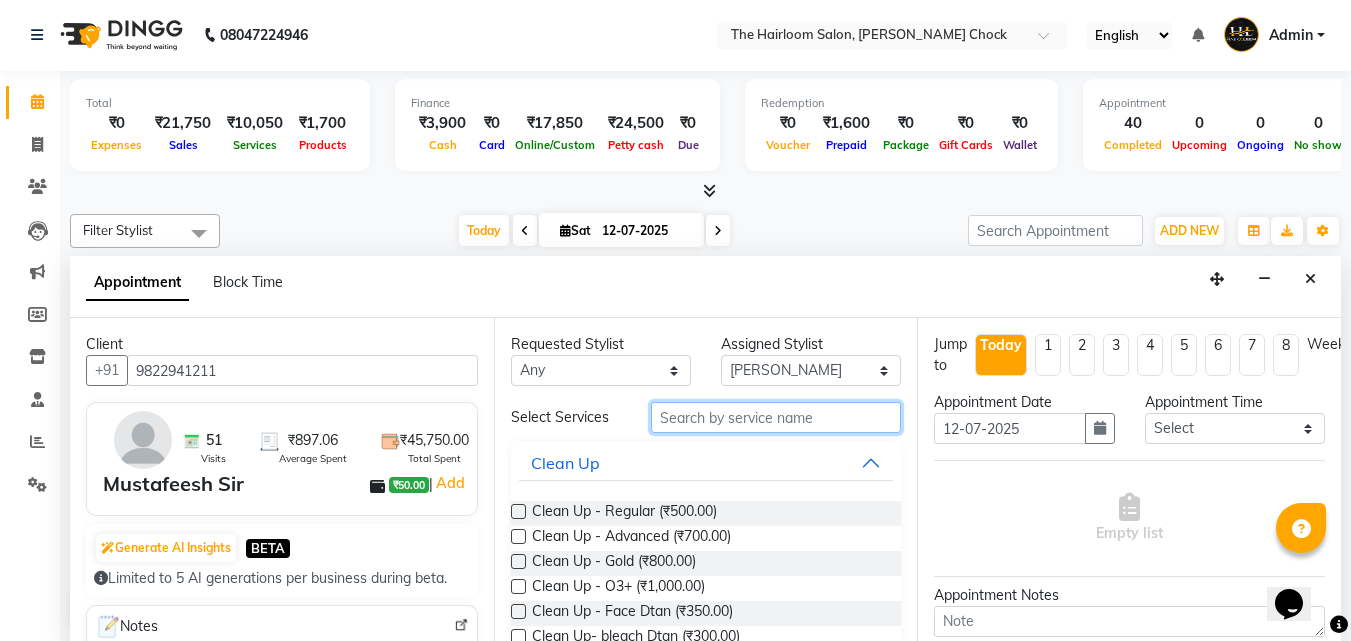 click at bounding box center (776, 417) 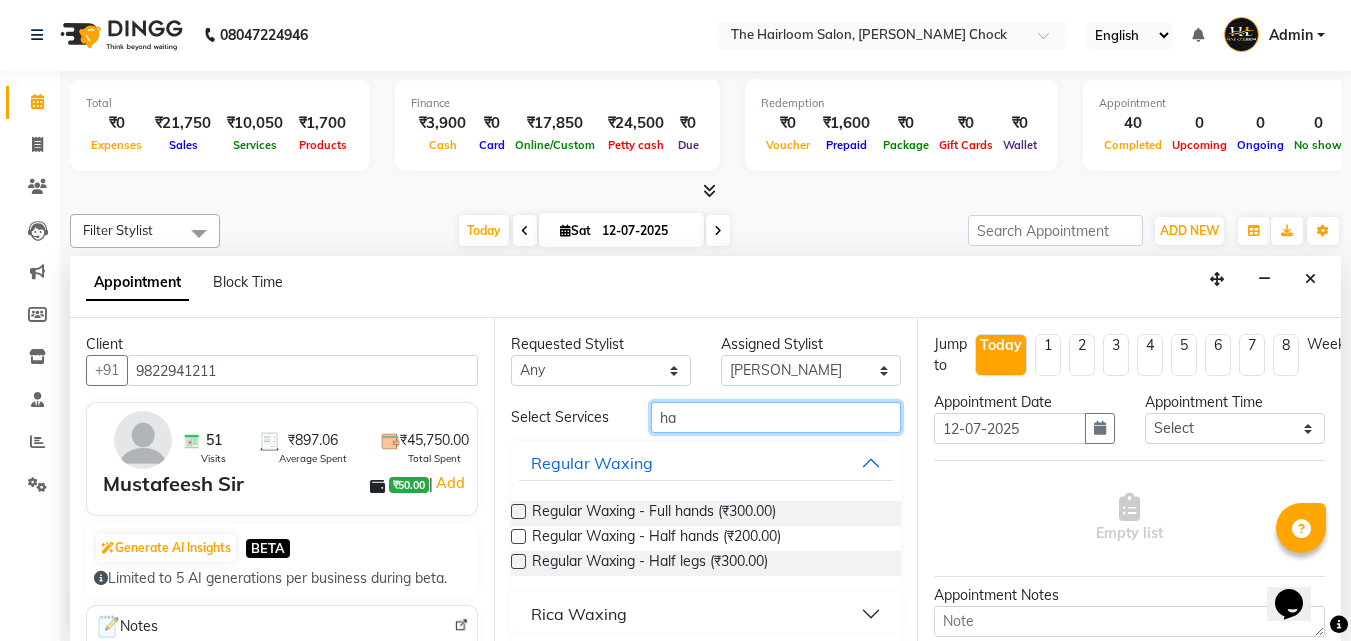 type on "h" 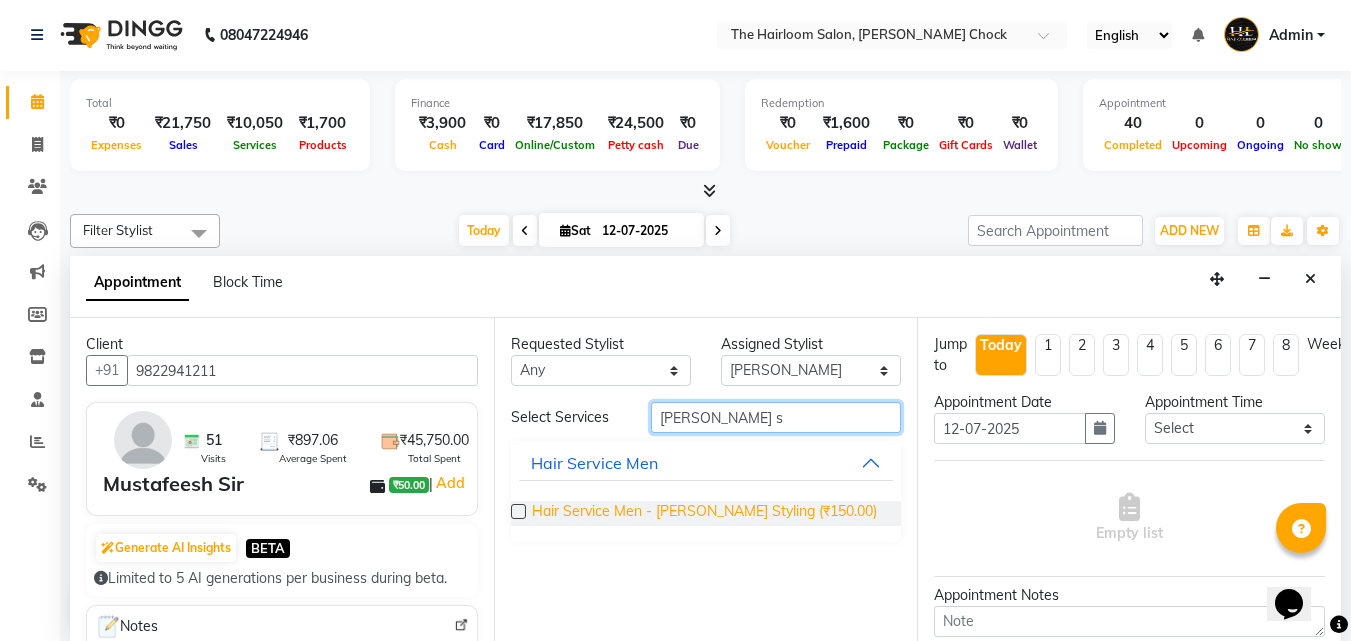 type on "[PERSON_NAME] s" 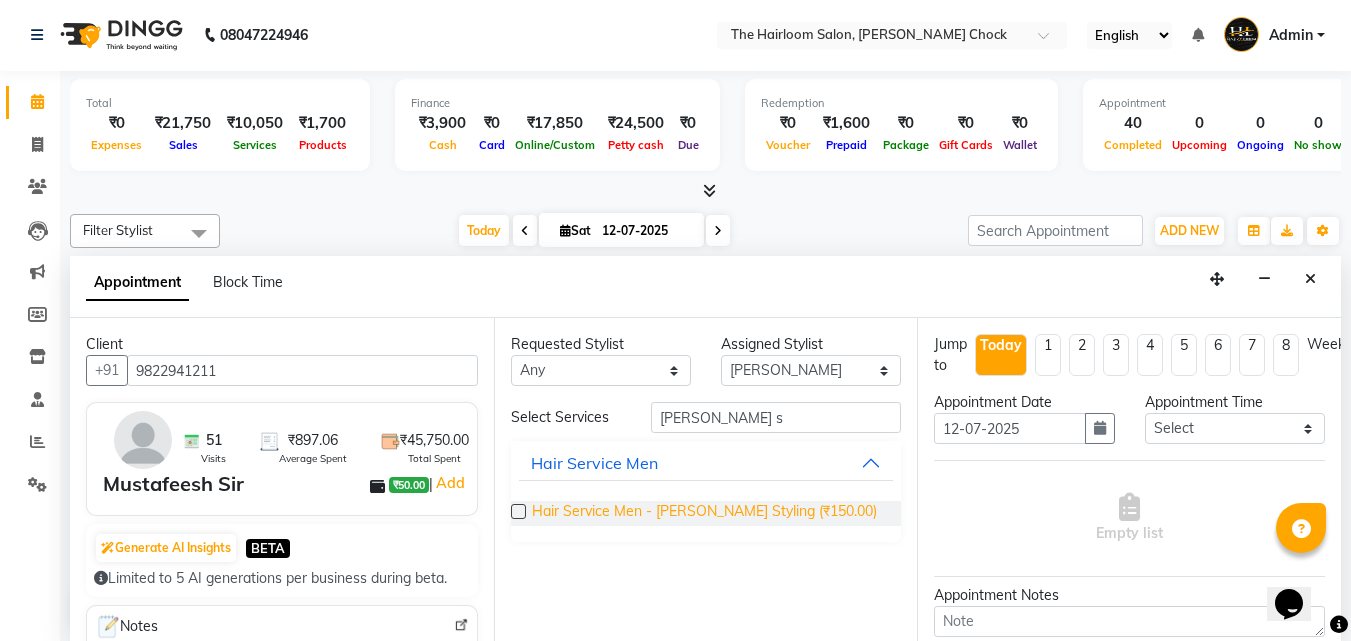 click on "Hair Service Men  - [PERSON_NAME] Styling (₹150.00)" at bounding box center [704, 513] 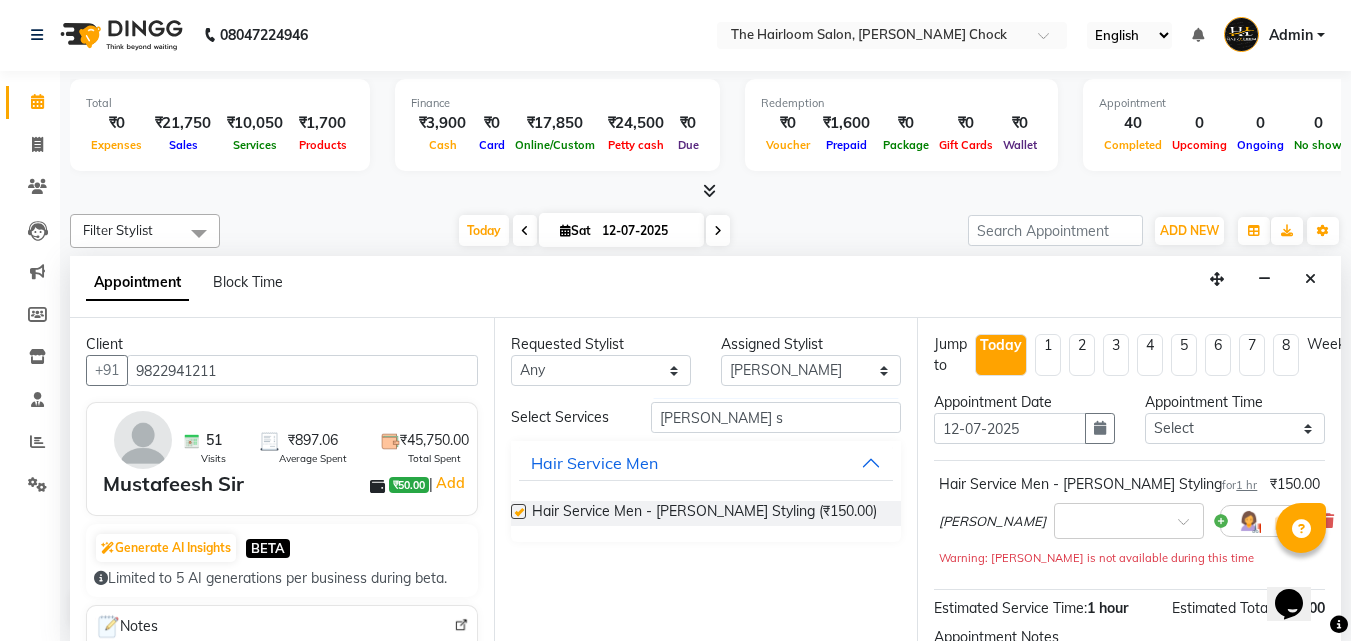 checkbox on "false" 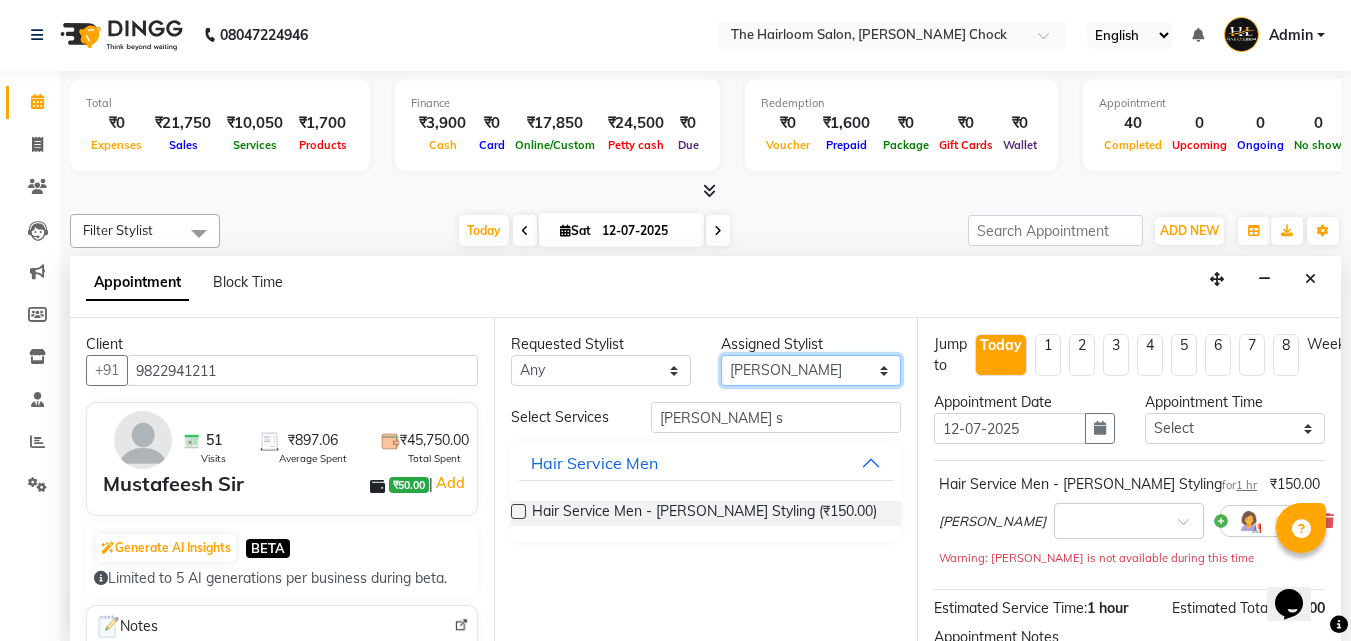 click on "Select [PERSON_NAME] [PERSON_NAME] sir puja [PERSON_NAME] [PERSON_NAME] wandewar" at bounding box center [811, 370] 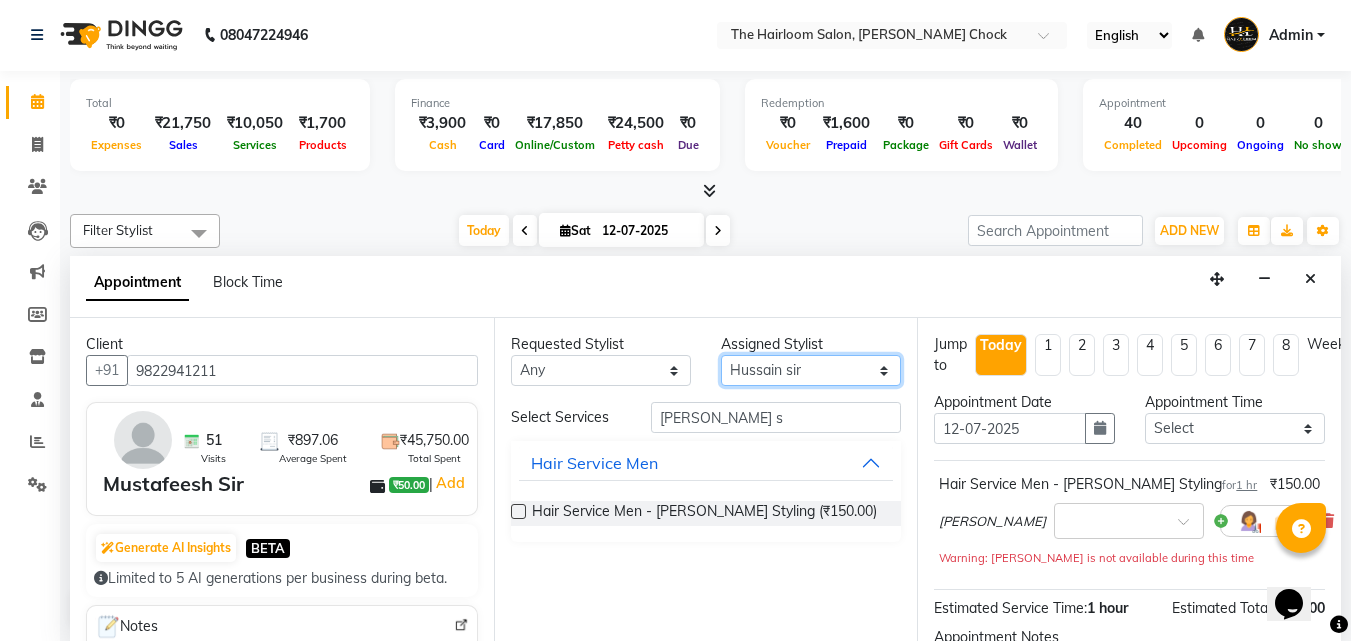 click on "Select [PERSON_NAME] [PERSON_NAME] sir puja [PERSON_NAME] [PERSON_NAME] wandewar" at bounding box center (811, 370) 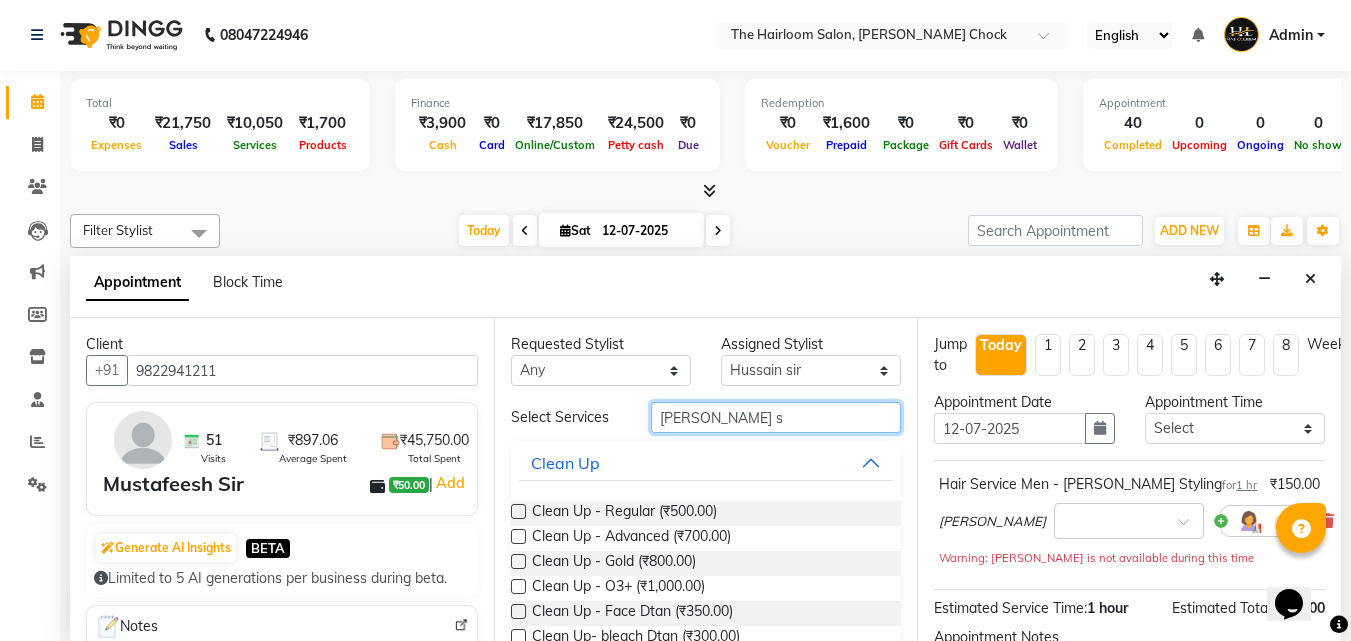 click on "[PERSON_NAME] s" at bounding box center (776, 417) 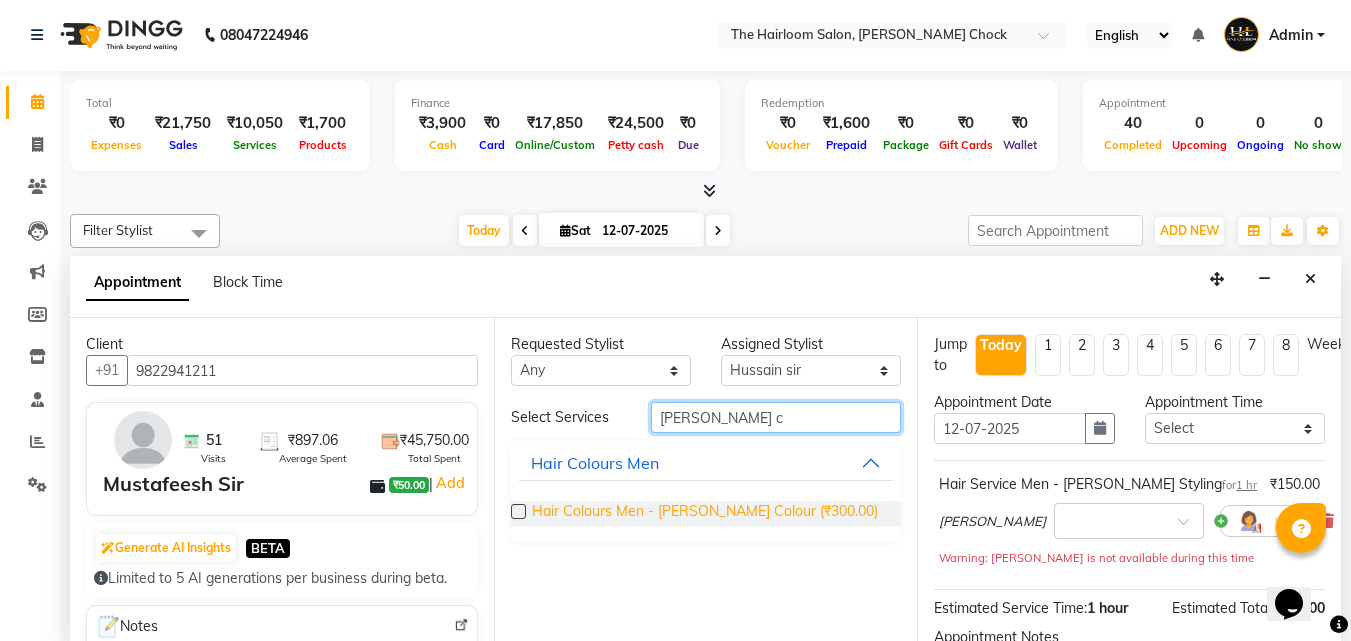 type on "[PERSON_NAME] c" 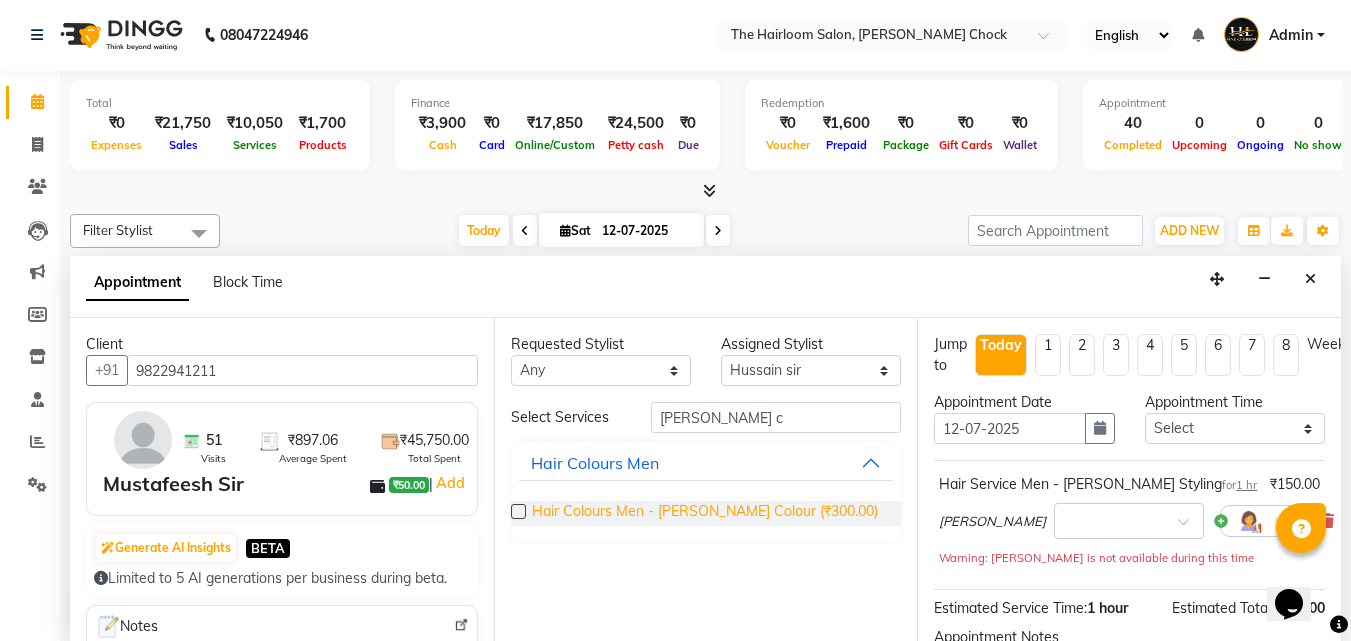 click on "Hair Colours Men  - [PERSON_NAME] Colour (₹300.00)" at bounding box center [705, 513] 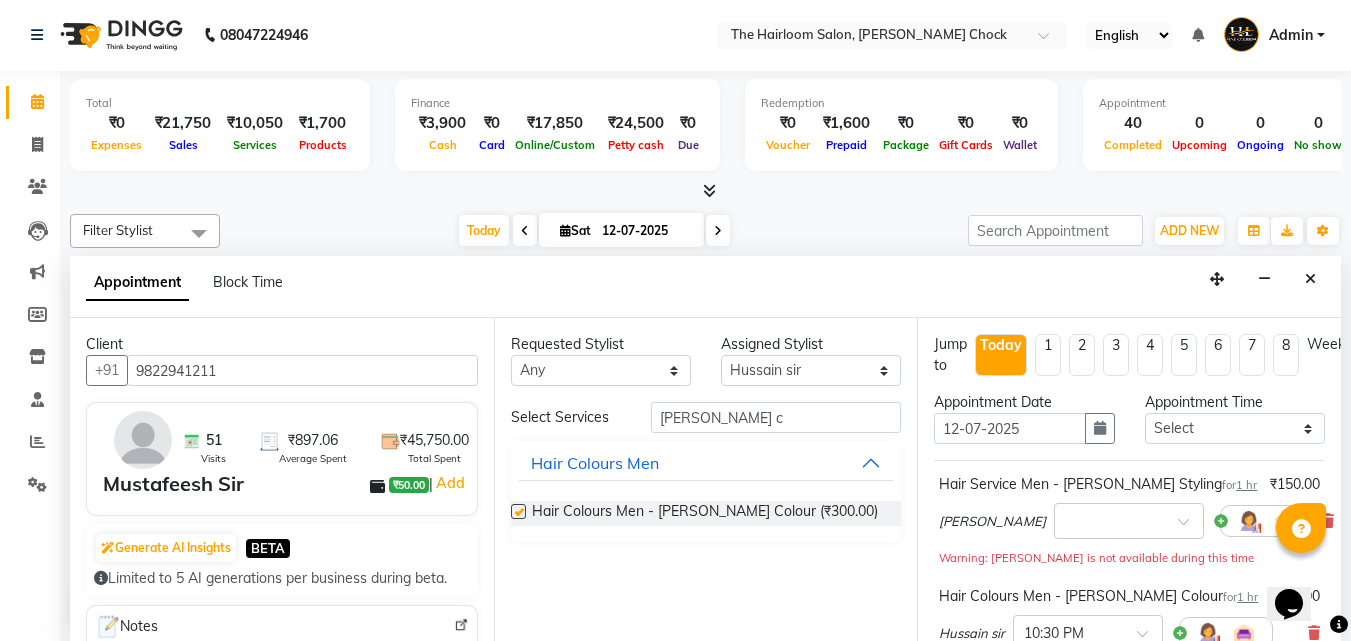 checkbox on "false" 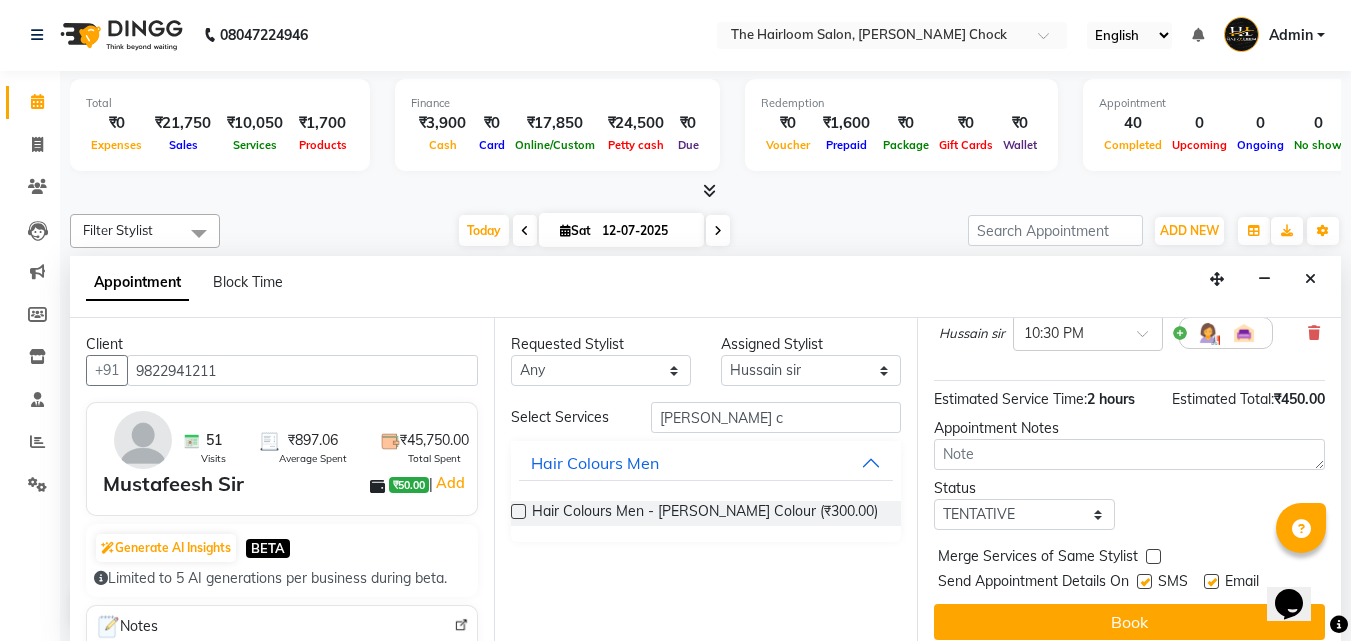 scroll, scrollTop: 330, scrollLeft: 0, axis: vertical 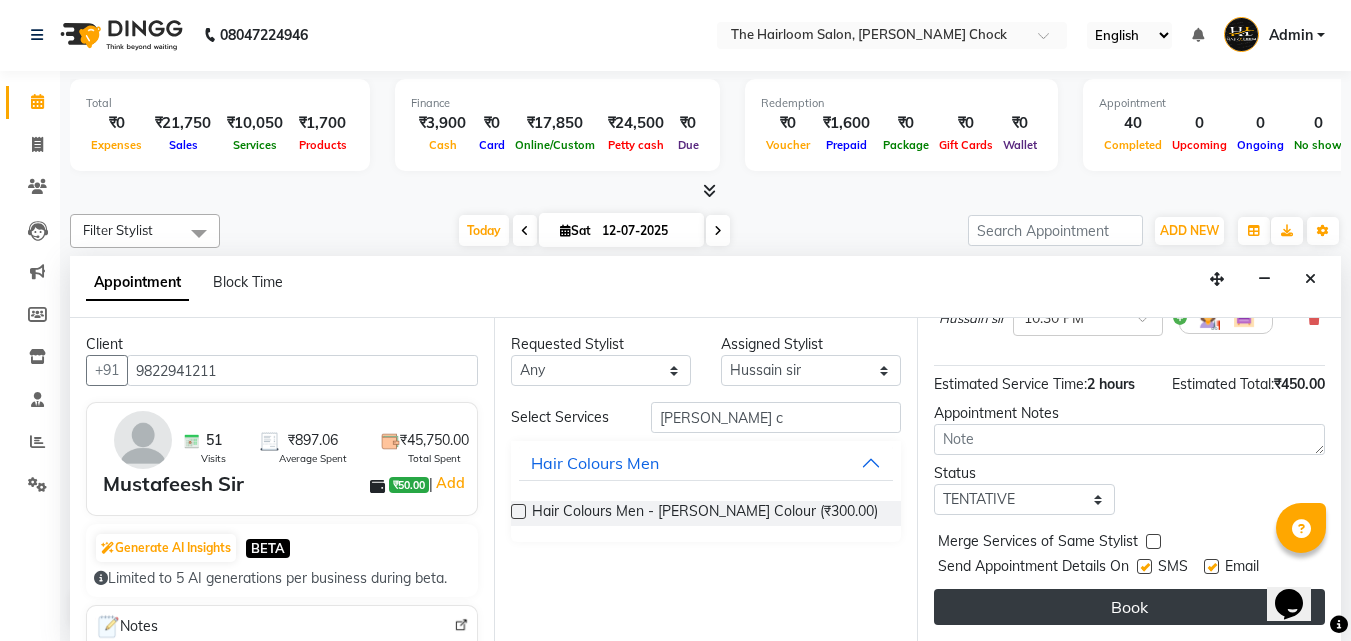 click on "Book" at bounding box center [1129, 607] 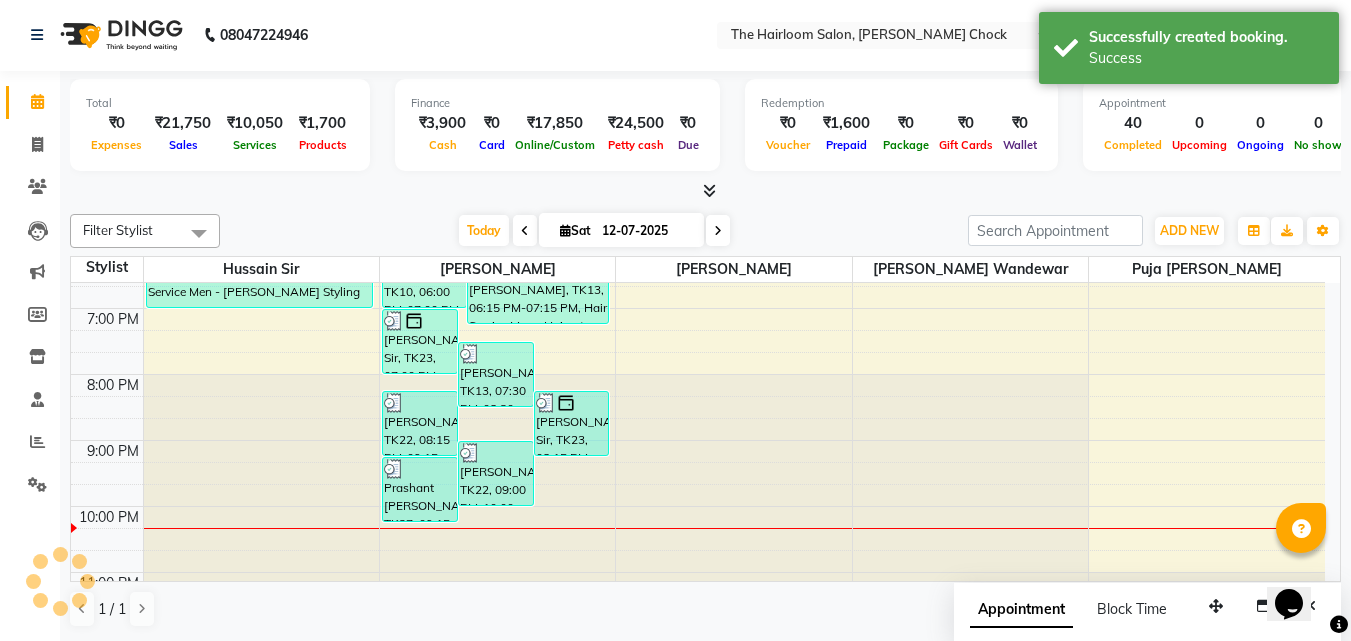 scroll, scrollTop: 0, scrollLeft: 0, axis: both 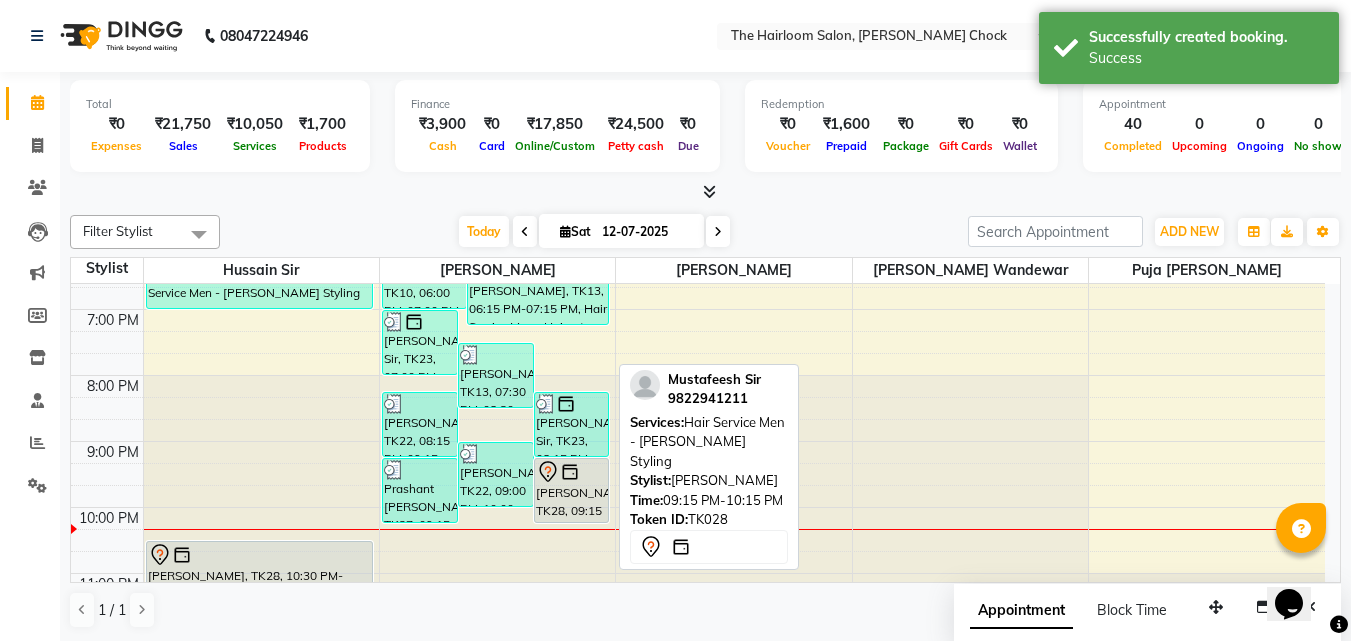 click on "[PERSON_NAME], TK28, 09:15 PM-10:15 PM, Hair Service Men  - [PERSON_NAME] Styling" at bounding box center (572, 490) 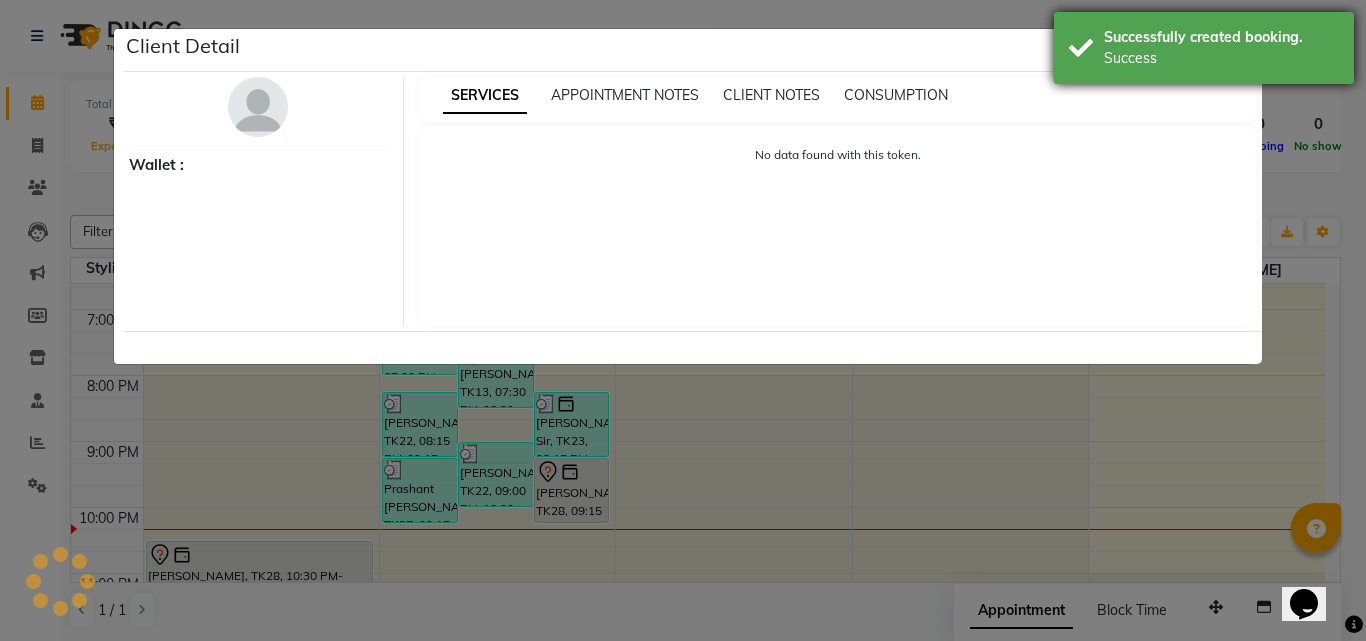 click on "Successfully created booking.   Success" at bounding box center [1204, 48] 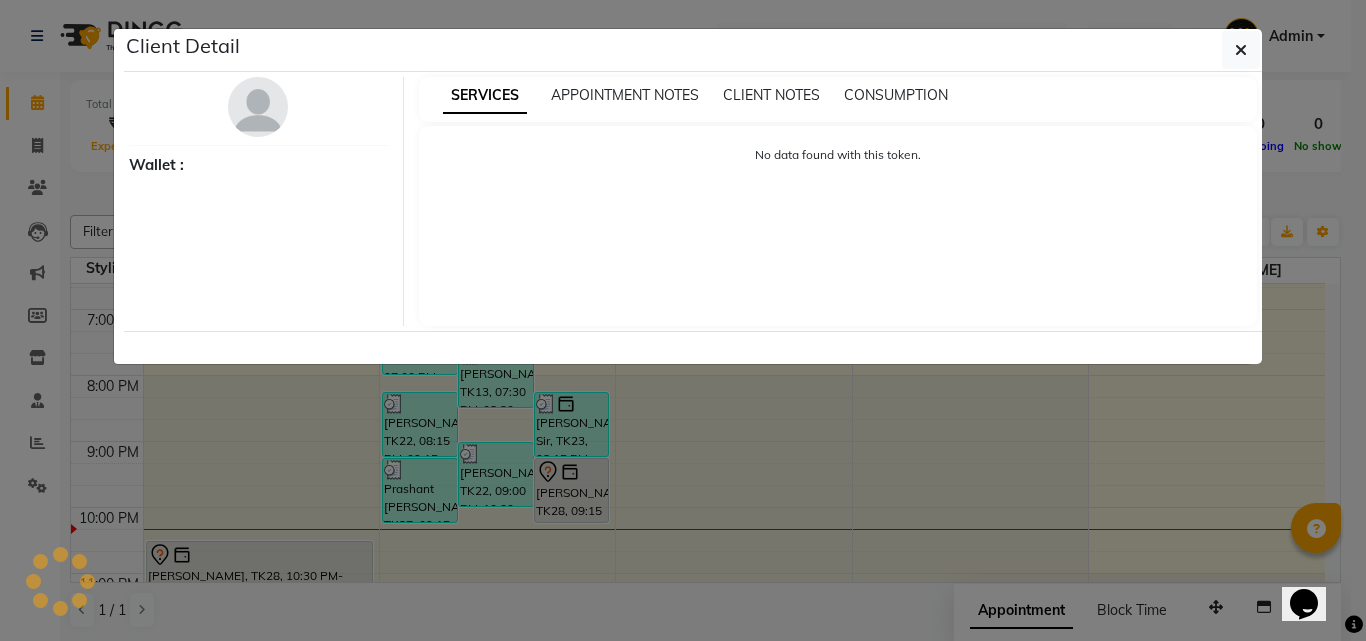 select on "7" 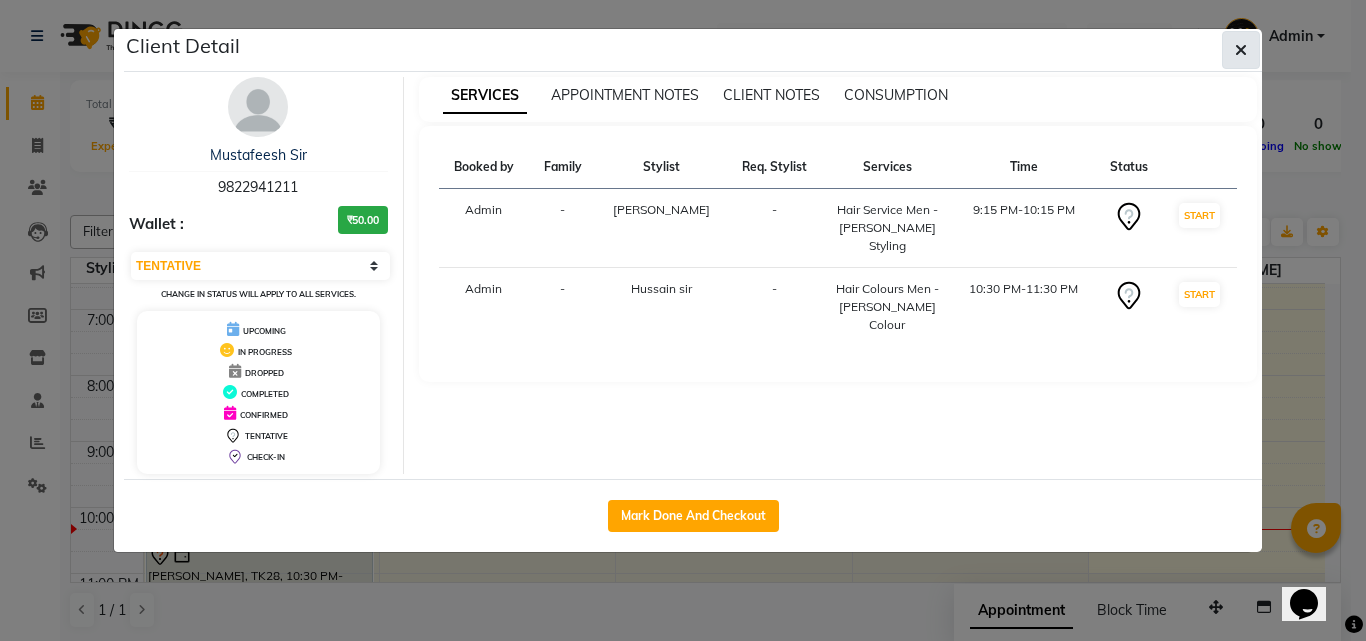 click 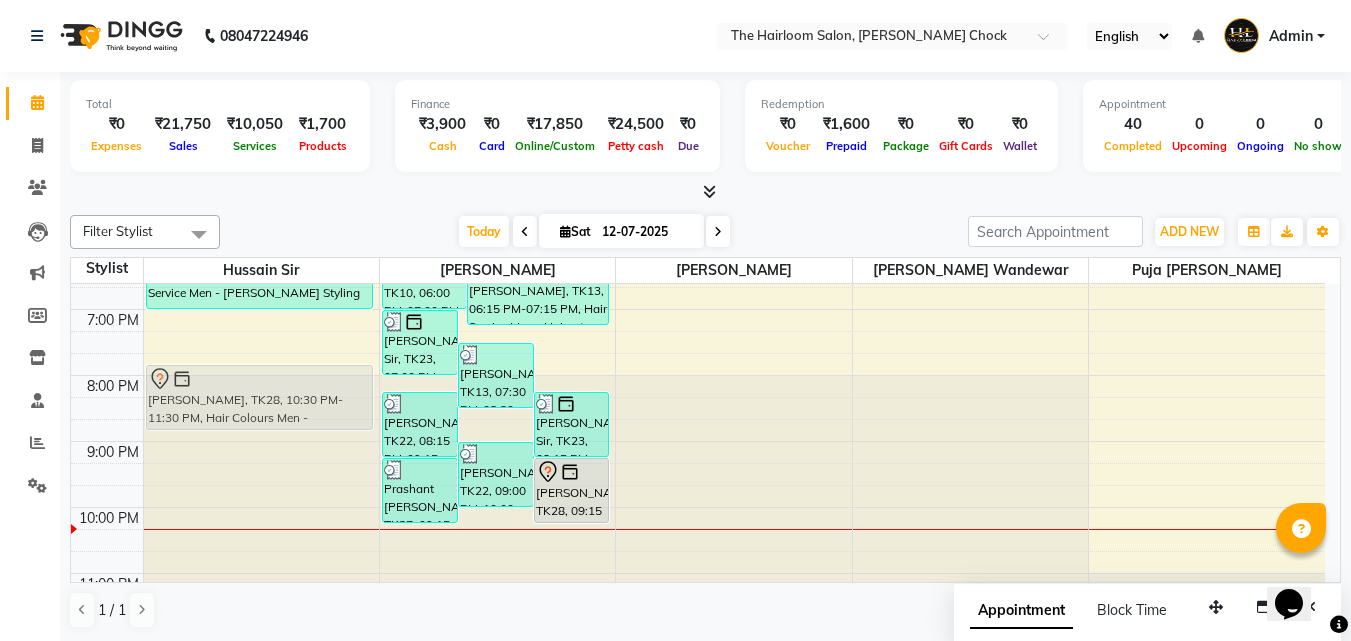 drag, startPoint x: 278, startPoint y: 569, endPoint x: 294, endPoint y: 393, distance: 176.72577 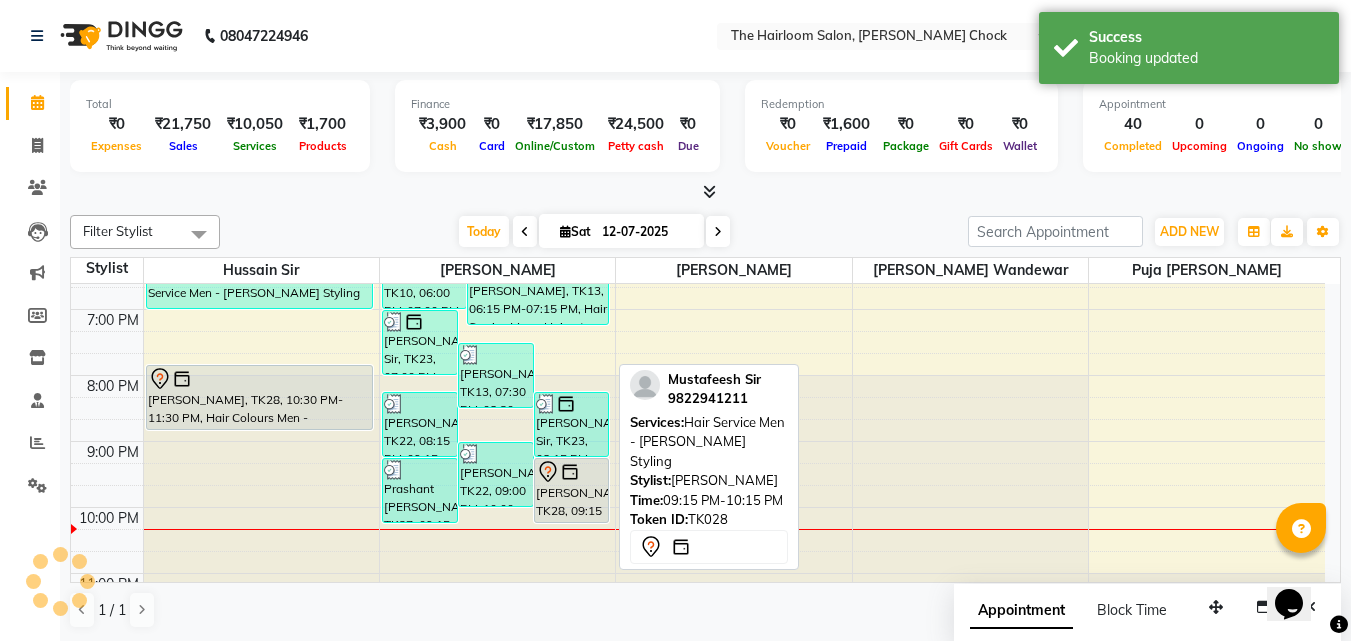 click on "[PERSON_NAME], TK28, 09:15 PM-10:15 PM, Hair Service Men  - [PERSON_NAME] Styling" at bounding box center (572, 490) 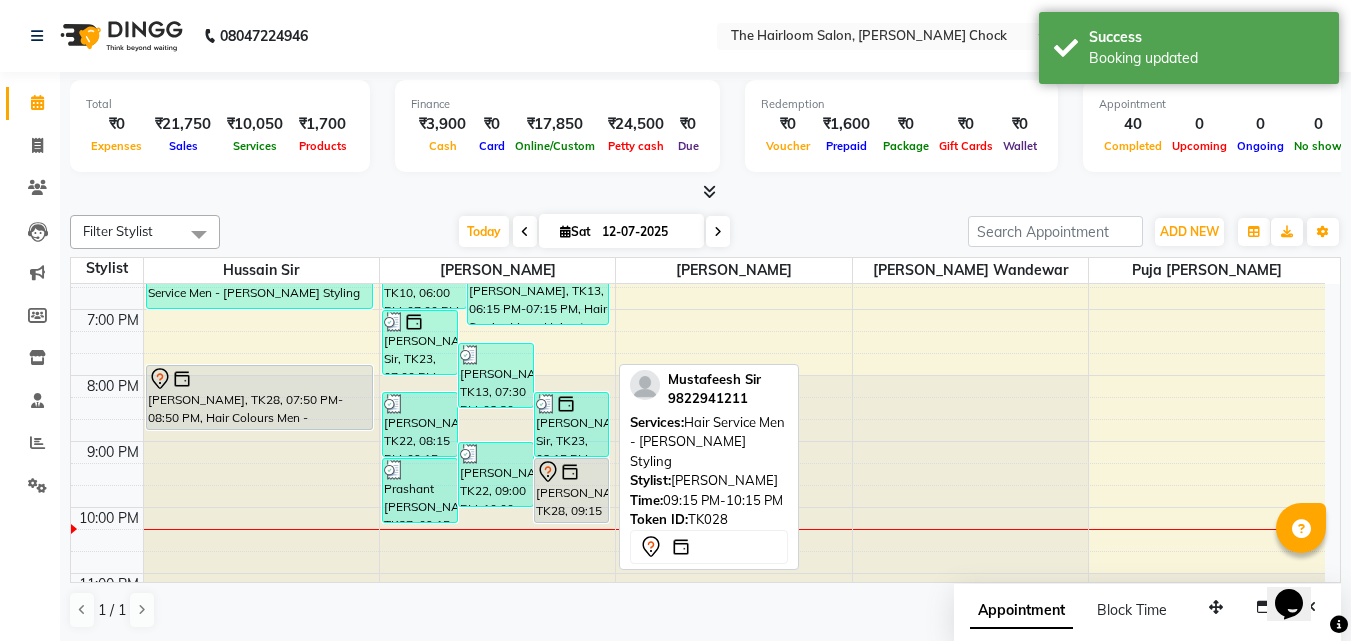 click on "[PERSON_NAME], TK28, 09:15 PM-10:15 PM, Hair Service Men  - [PERSON_NAME] Styling" at bounding box center [572, 490] 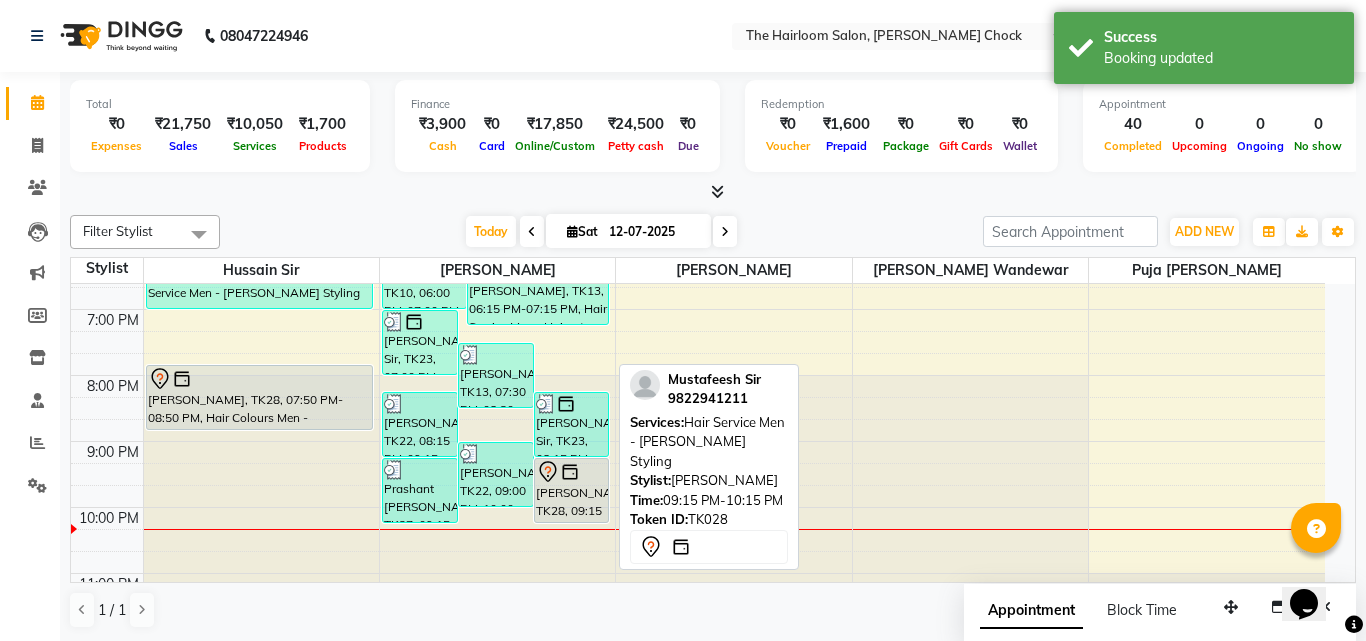 select on "7" 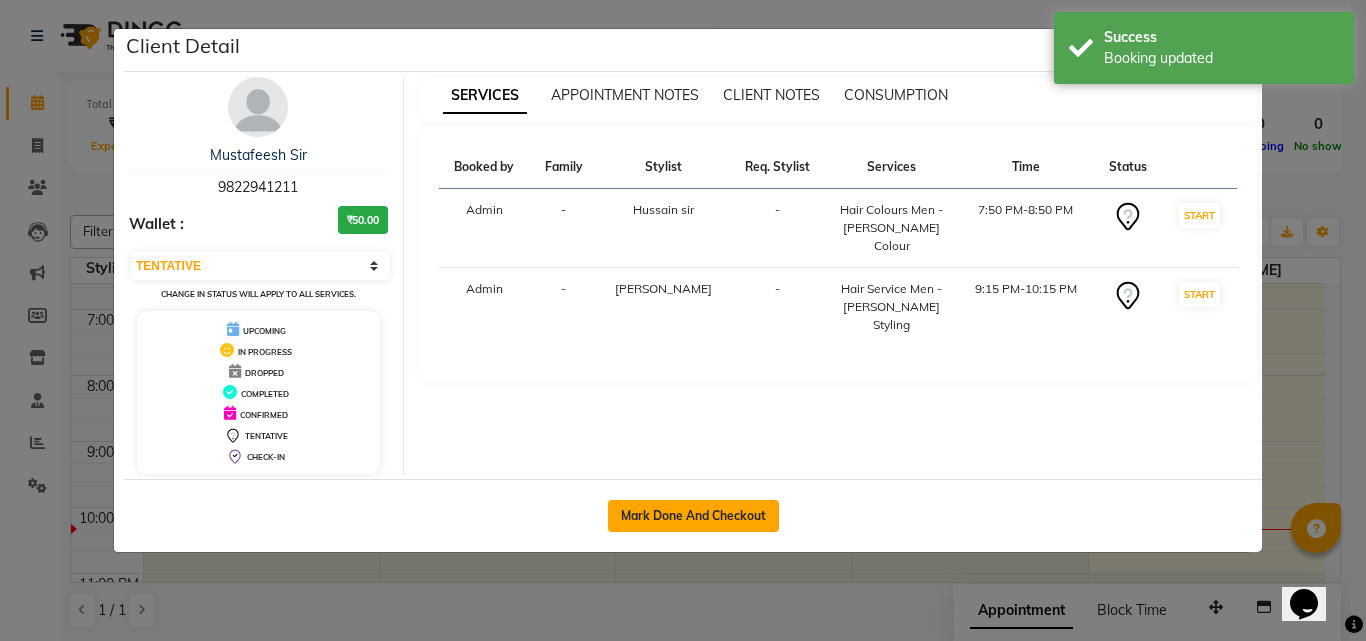 click on "Mark Done And Checkout" 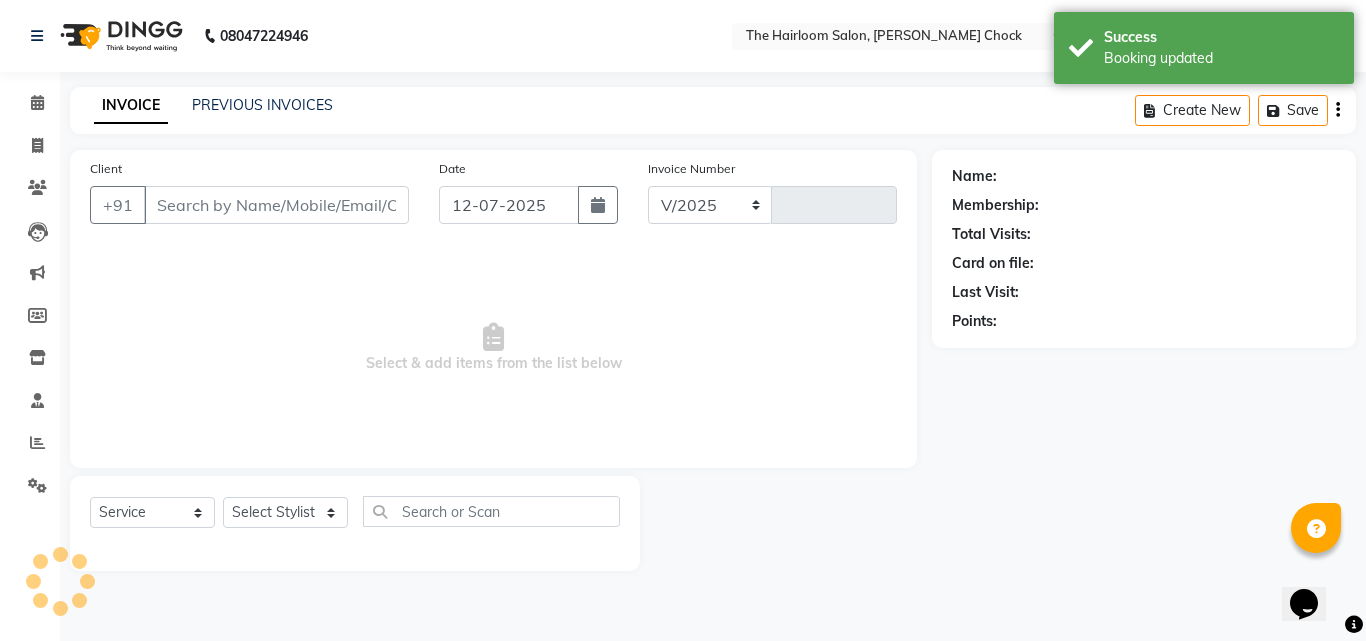 select on "5926" 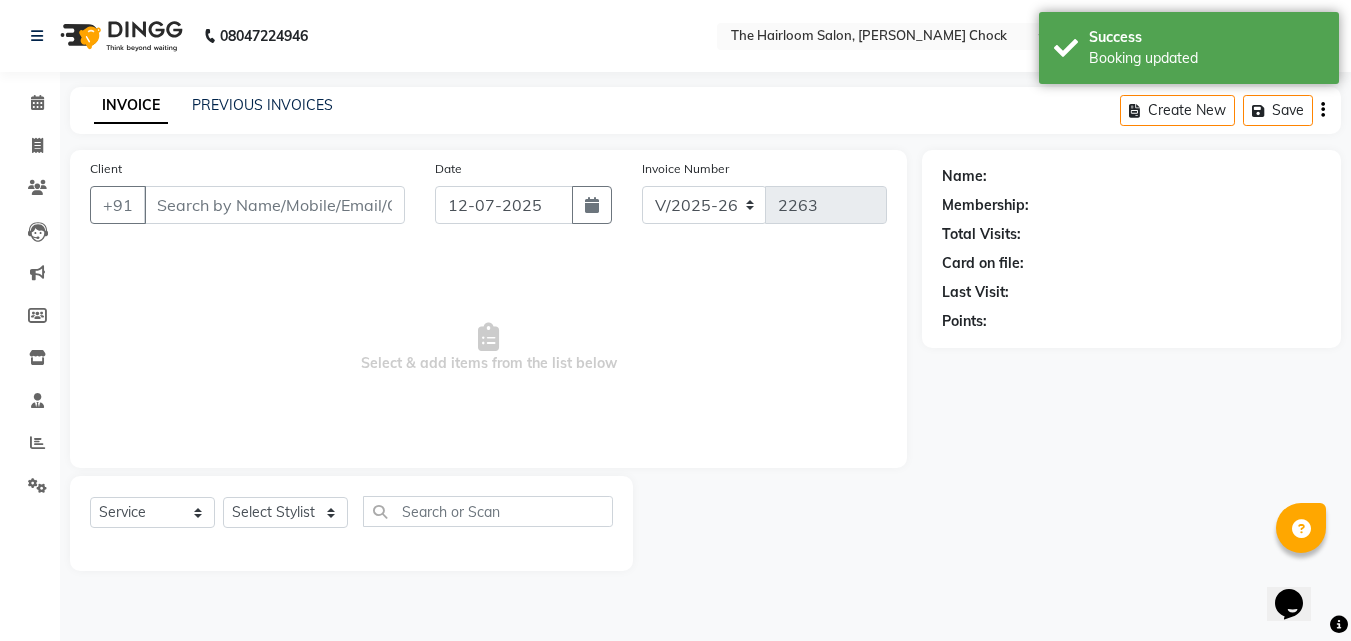 type on "9822941211" 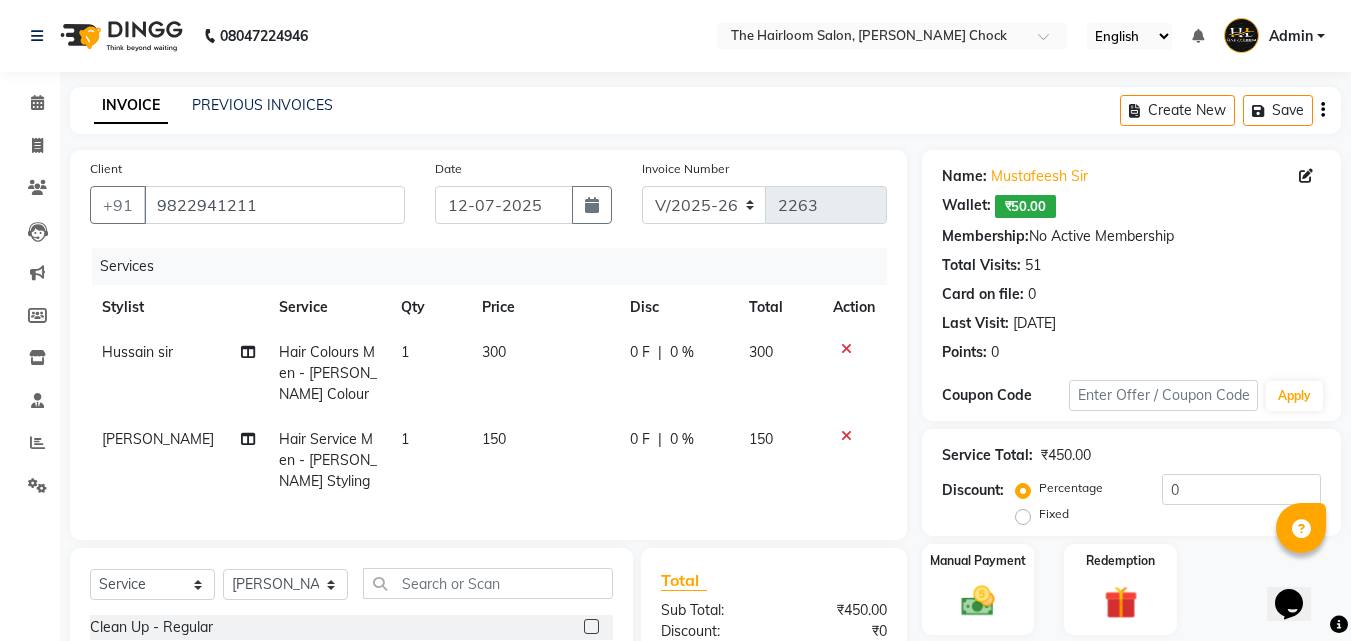 click on "300" 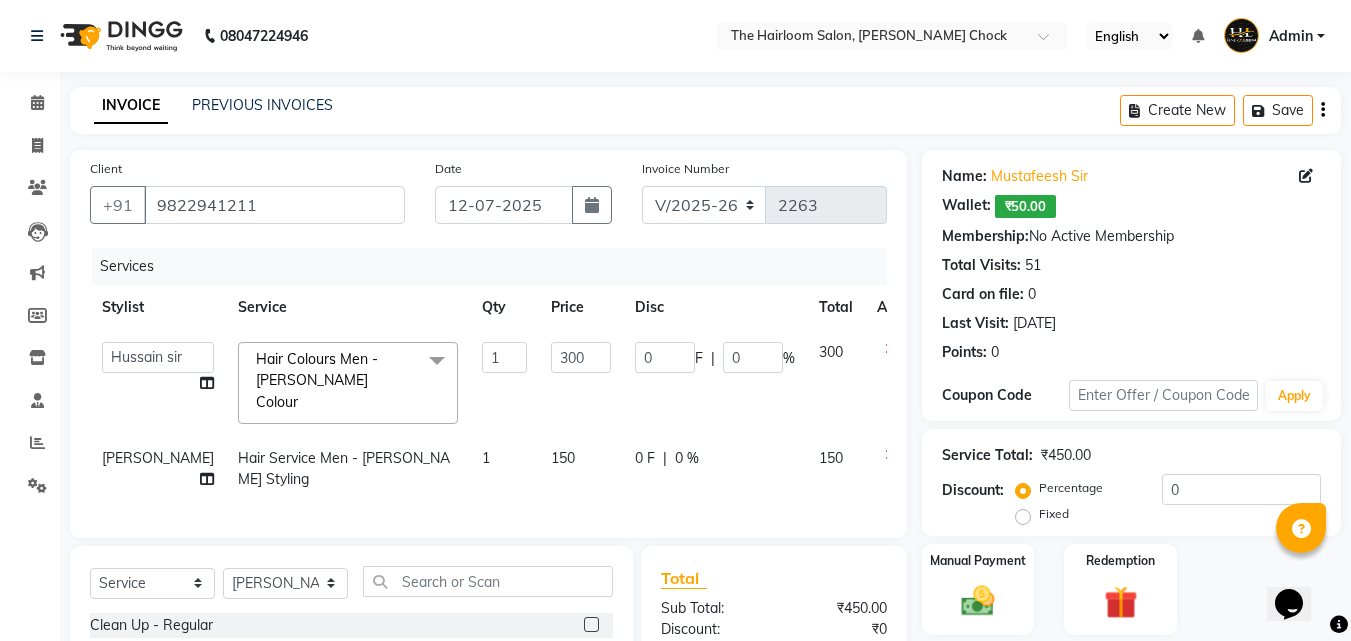 click on "150" 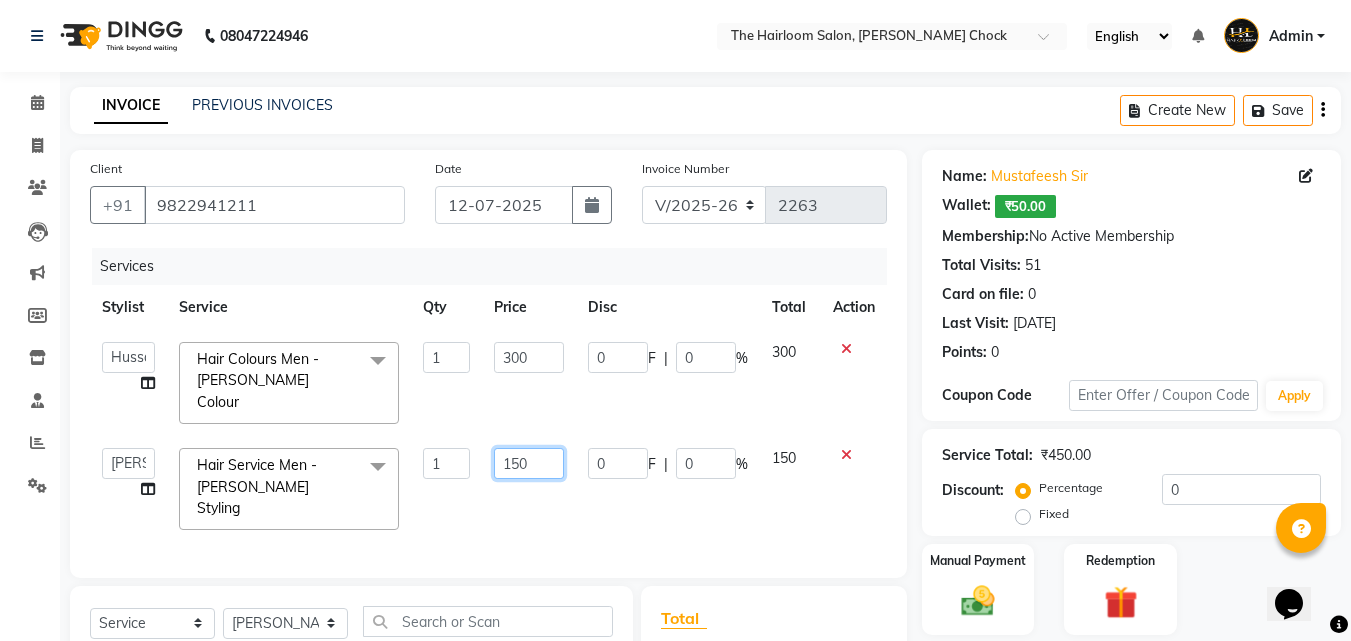 click on "150" 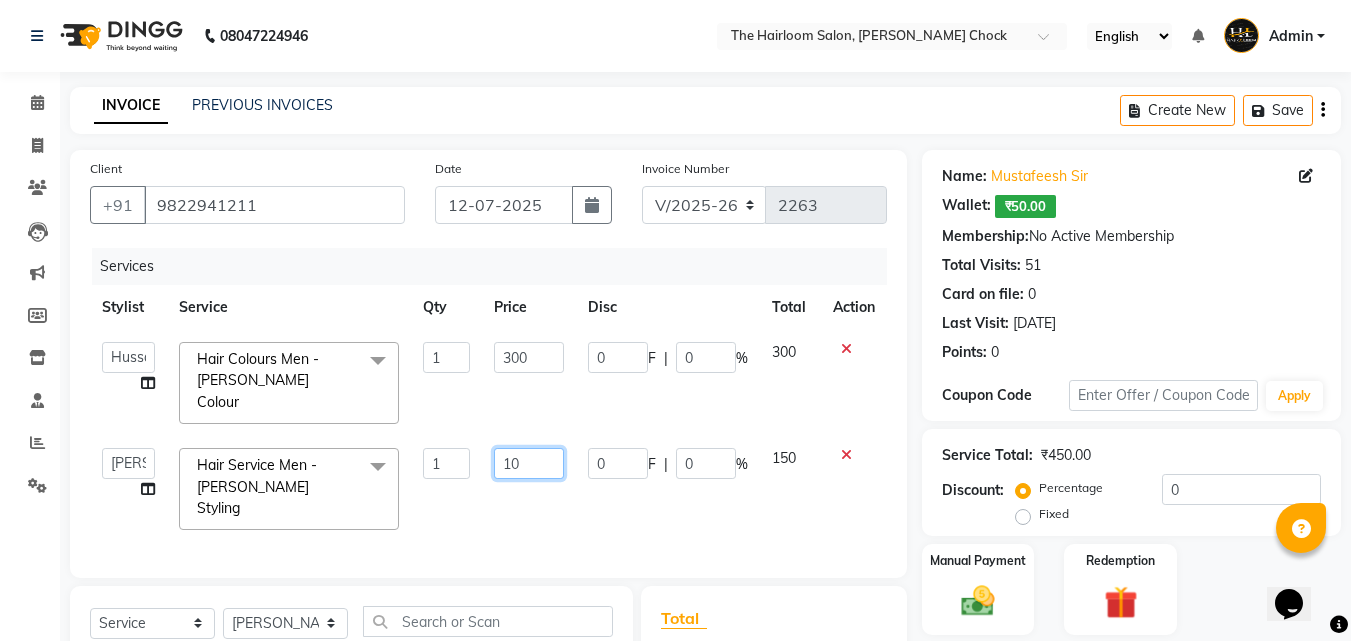 type on "100" 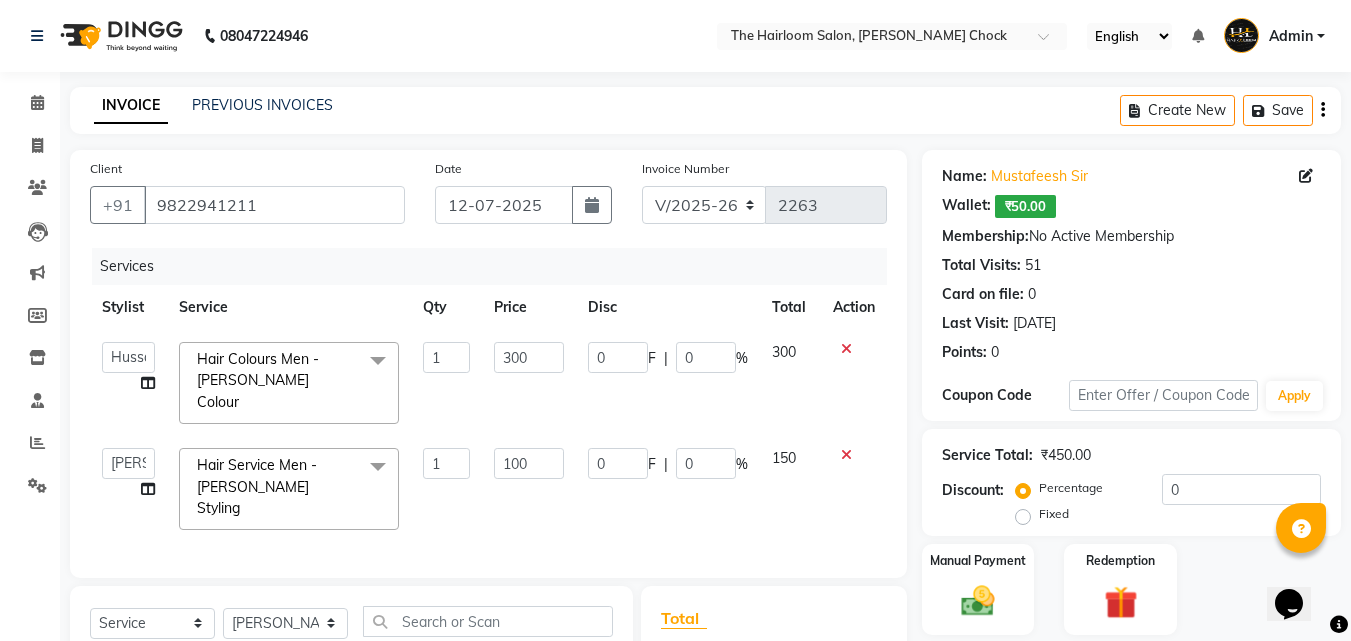 click on "Services Stylist Service Qty Price Disc Total Action  [PERSON_NAME]   [PERSON_NAME] sir   puja [PERSON_NAME] [PERSON_NAME] wandewar  Hair Colours Men  - [PERSON_NAME] Colour  x Clean Up - Regular Clean Up - Advanced Clean Up - Gold Clean Up - O3+ Clean Up - Face Dtan Clean Up- bleach Dtan Clean up-Hydra O3+ Assistant Service face massage ear presing face scrab Facial  - O3+ Facials Facial  - Skin Tightening Facial  - Anti-Tan Facial  - Fruit Facial  - Gold Facial  - Skin Brightning facial-Hydra O3 facials Regular Waxing  - Face Regular Waxing  - Full hands Regular Waxing  - Half hands Regular Waxing  - Full legs Regular Waxing  - Half legs Regular Waxing  - Under-arms Regular Waxing  - Full front Regular Waxing  - Full back Regular Waxing  - Stomach Regular Waxing  - Bikini Regular Waxing  - Full body Regular Waxing  - Upper-lips Rica Waxing  - Face Rica Waxing  - Full hands Rica Waxing  - Half hands Rica Waxing  - Full legs Rica Waxing  - Half legs Rica Waxing  - Under-arms [GEOGRAPHIC_DATA] Waxing  - Full front Manicure - Regular" 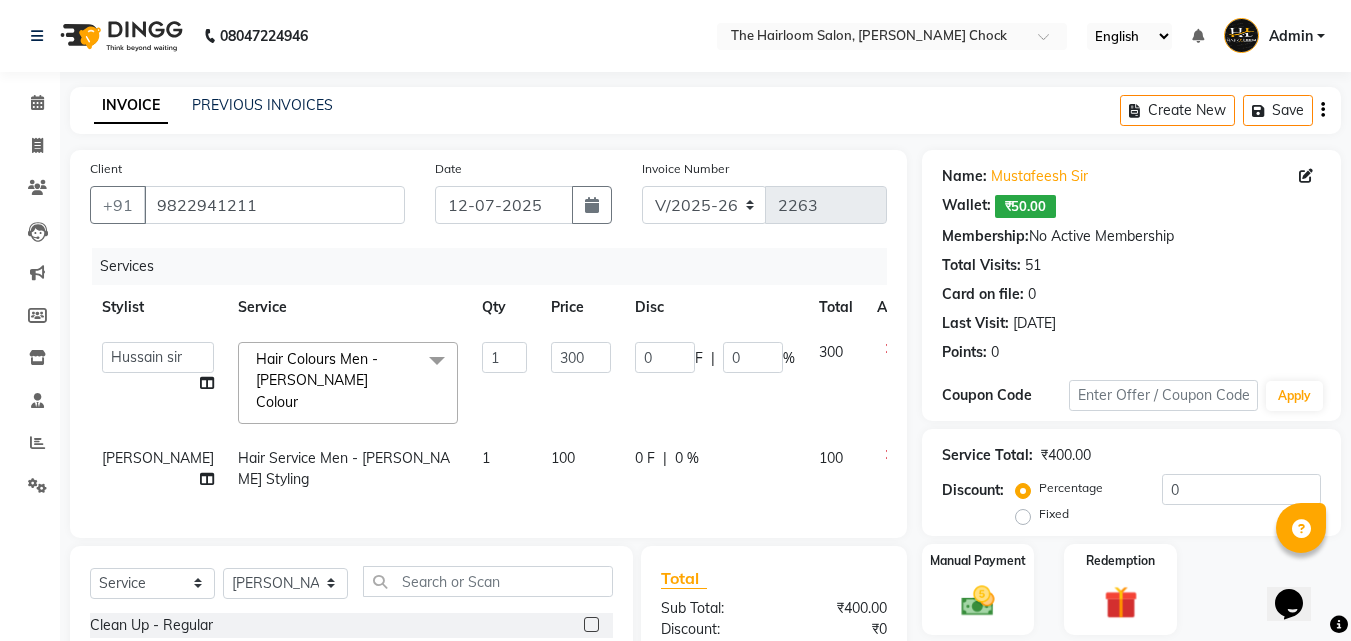 drag, startPoint x: 972, startPoint y: 580, endPoint x: 1160, endPoint y: 354, distance: 293.97278 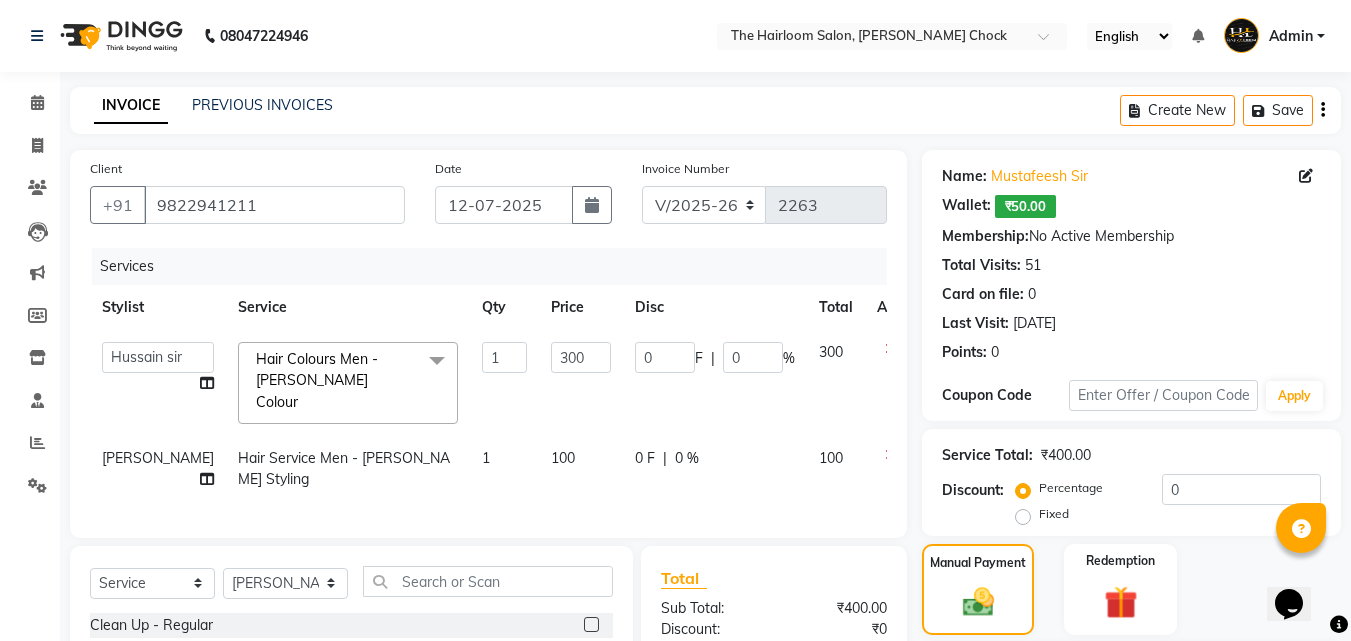 scroll, scrollTop: 224, scrollLeft: 0, axis: vertical 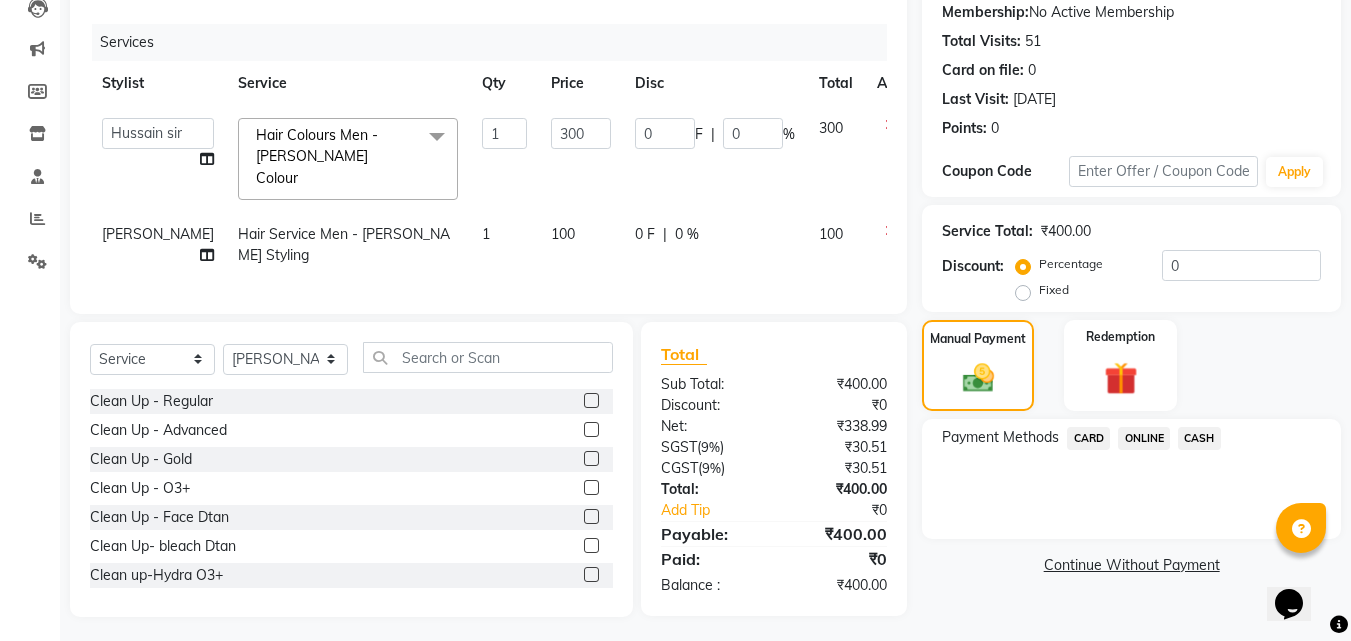 click on "100" 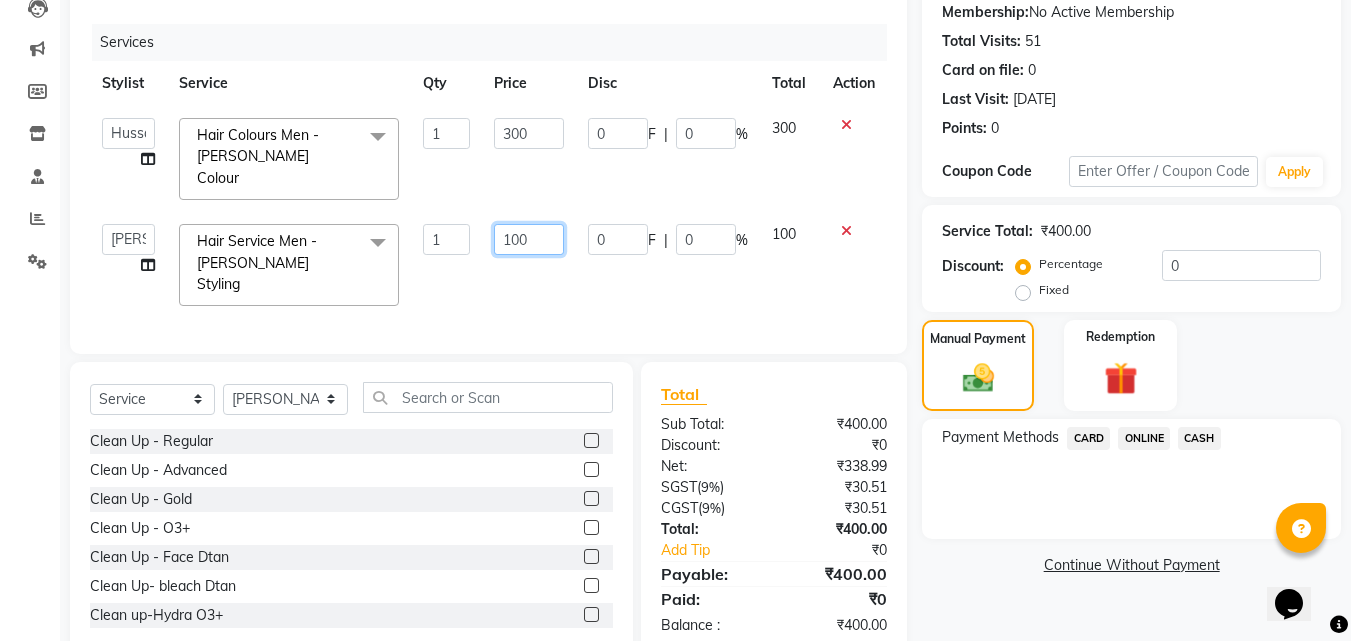 click on "100" 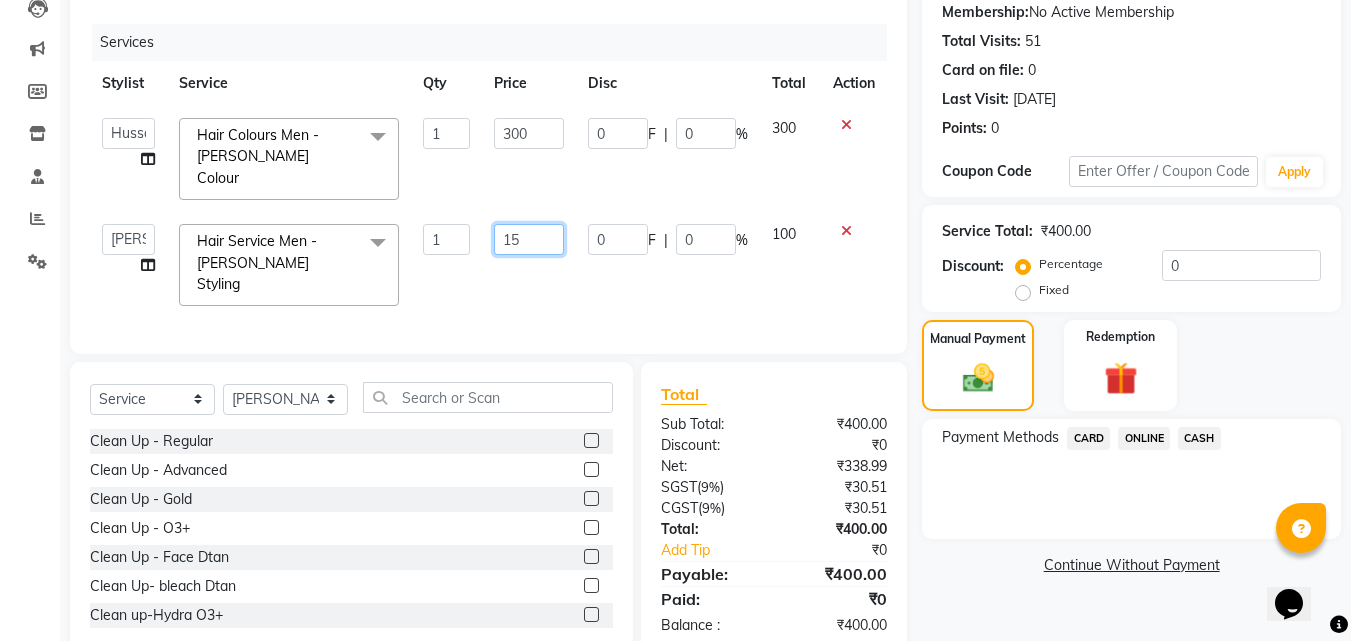 type on "150" 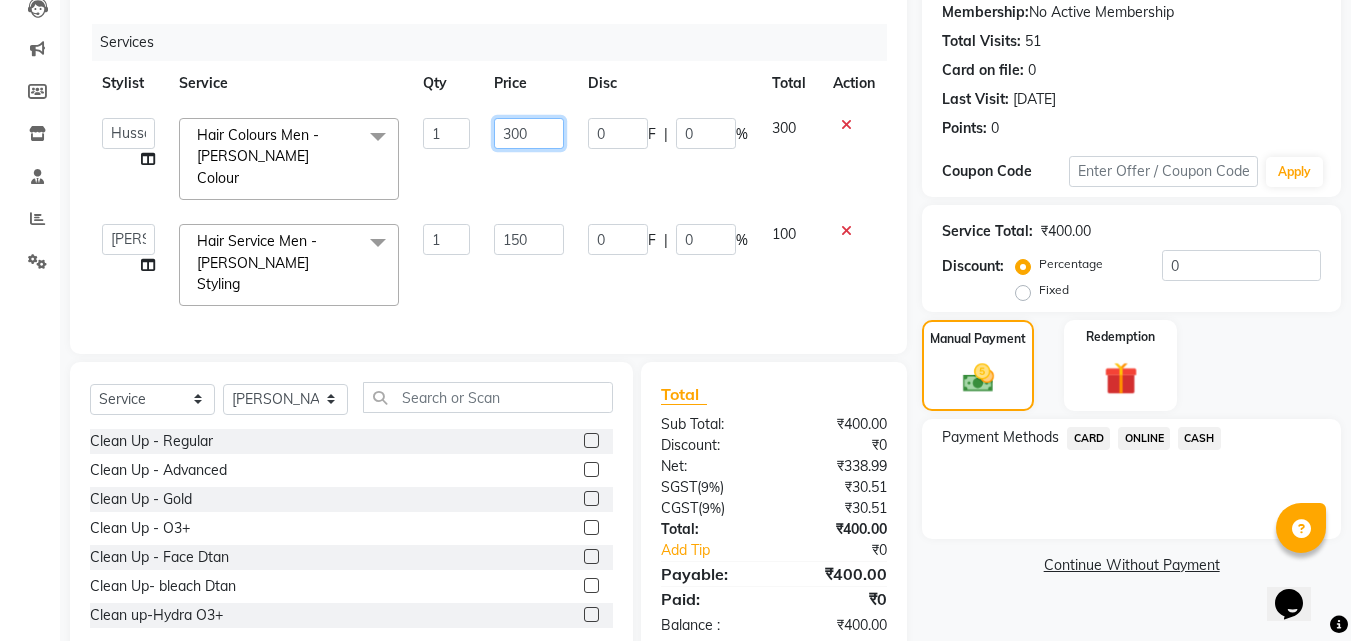 click on "300" 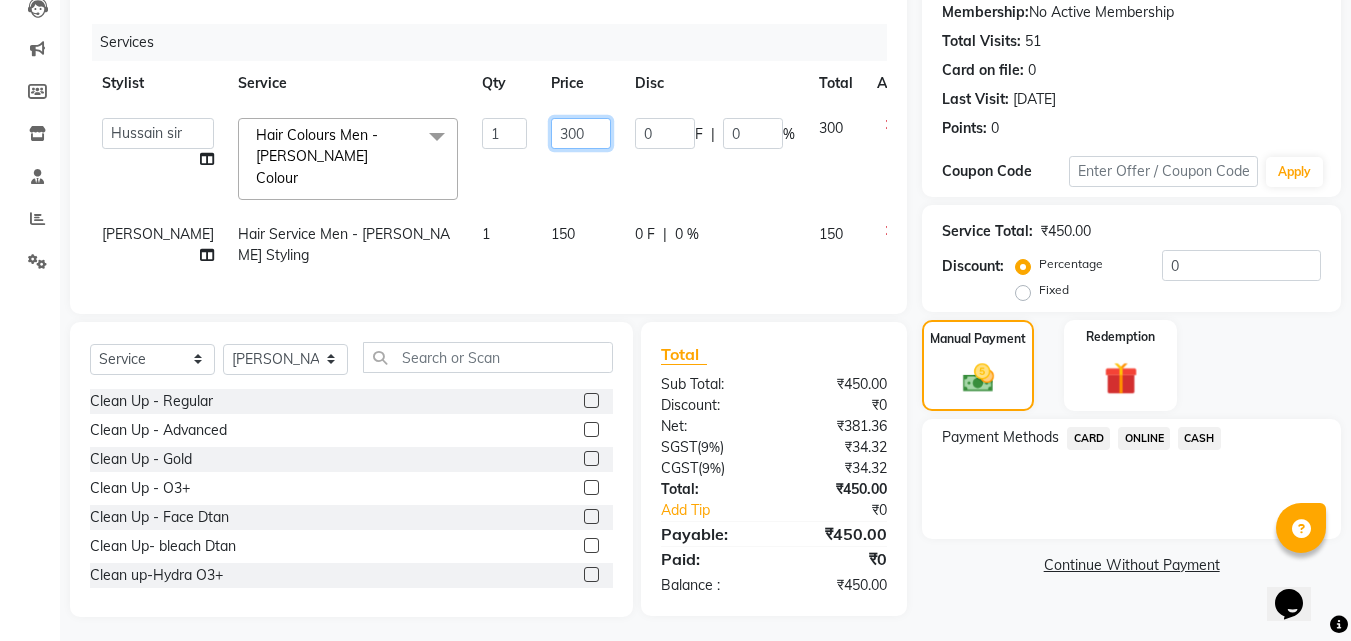 click on "300" 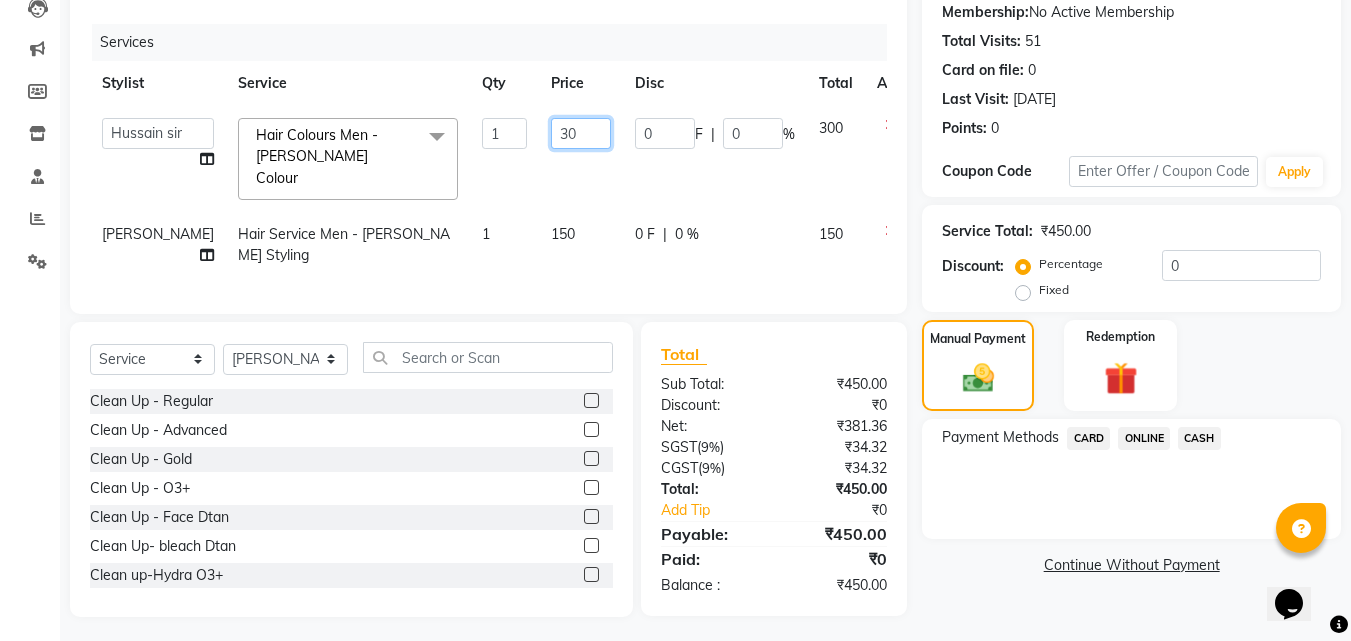 type on "3" 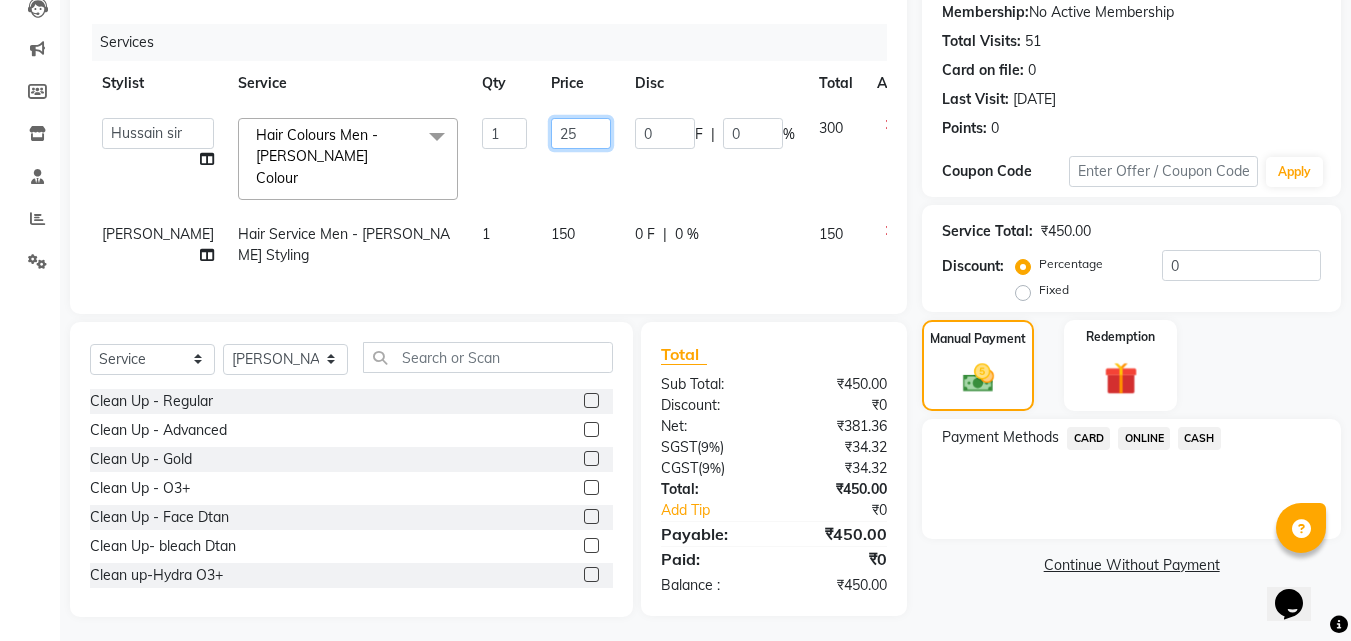 type on "250" 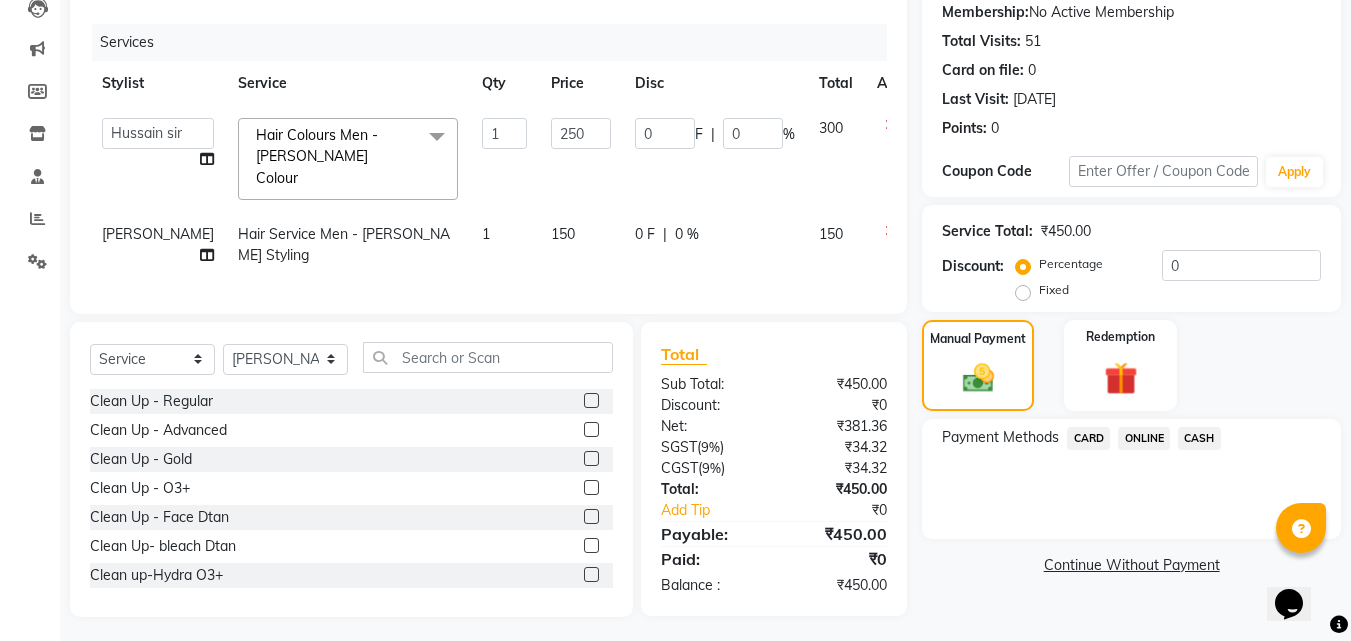 click on "[PERSON_NAME]   [PERSON_NAME] sir   puja [PERSON_NAME] [PERSON_NAME] wandewar  Hair Colours Men  - [PERSON_NAME] Colour  x Clean Up - Regular Clean Up - Advanced Clean Up - Gold Clean Up - O3+ Clean Up - Face Dtan Clean Up- bleach Dtan Clean up-Hydra O3+ Assistant Service face massage ear presing face scrab Facial  - O3+ Facials Facial  - Skin Tightening Facial  - Anti-Tan Facial  - Fruit Facial  - Gold Facial  - Skin Brightning facial-Hydra O3 facials Regular Waxing  - Face Regular Waxing  - Full hands Regular Waxing  - Half hands Regular Waxing  - Full legs Regular Waxing  - Half legs Regular Waxing  - Under-arms Regular Waxing  - Full front Regular Waxing  - Full back Regular Waxing  - Stomach Regular Waxing  - Bikini Regular Waxing  - Full body Regular Waxing  - Upper-lips Rica Waxing  - Face Rica Waxing  - Full hands Rica Waxing  - Half hands Rica Waxing  - Full legs Rica Waxing  - Half legs Rica Waxing  - Under-arms [GEOGRAPHIC_DATA] Waxing  - Full front Rica Waxing  - Full back Rica [GEOGRAPHIC_DATA]  - Stomach Rica Waxing  - Bikini 1" 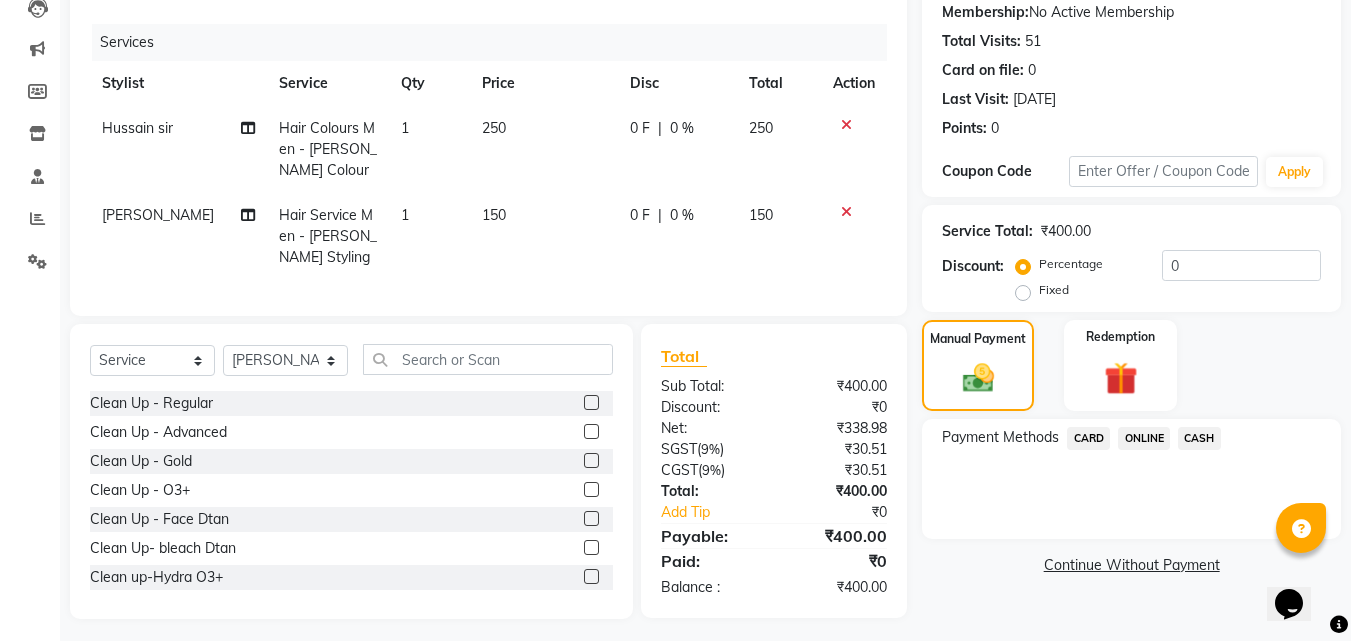 drag, startPoint x: 1007, startPoint y: 378, endPoint x: 1365, endPoint y: 442, distance: 363.6757 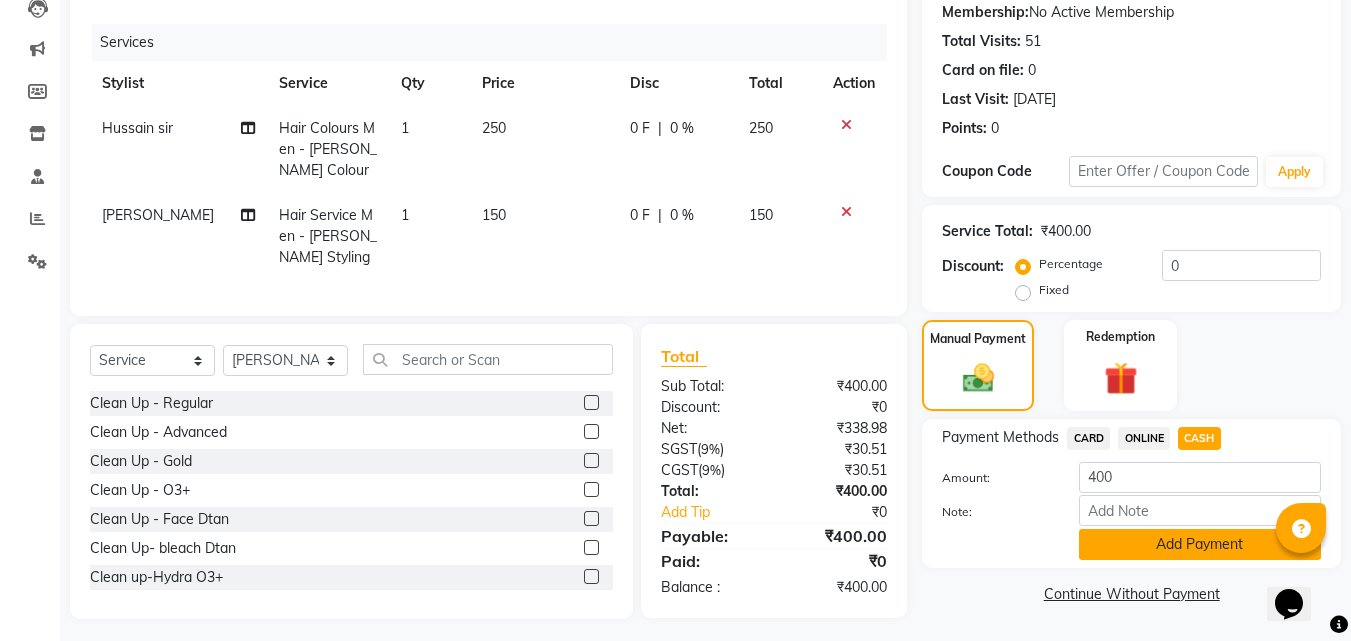 click on "Add Payment" 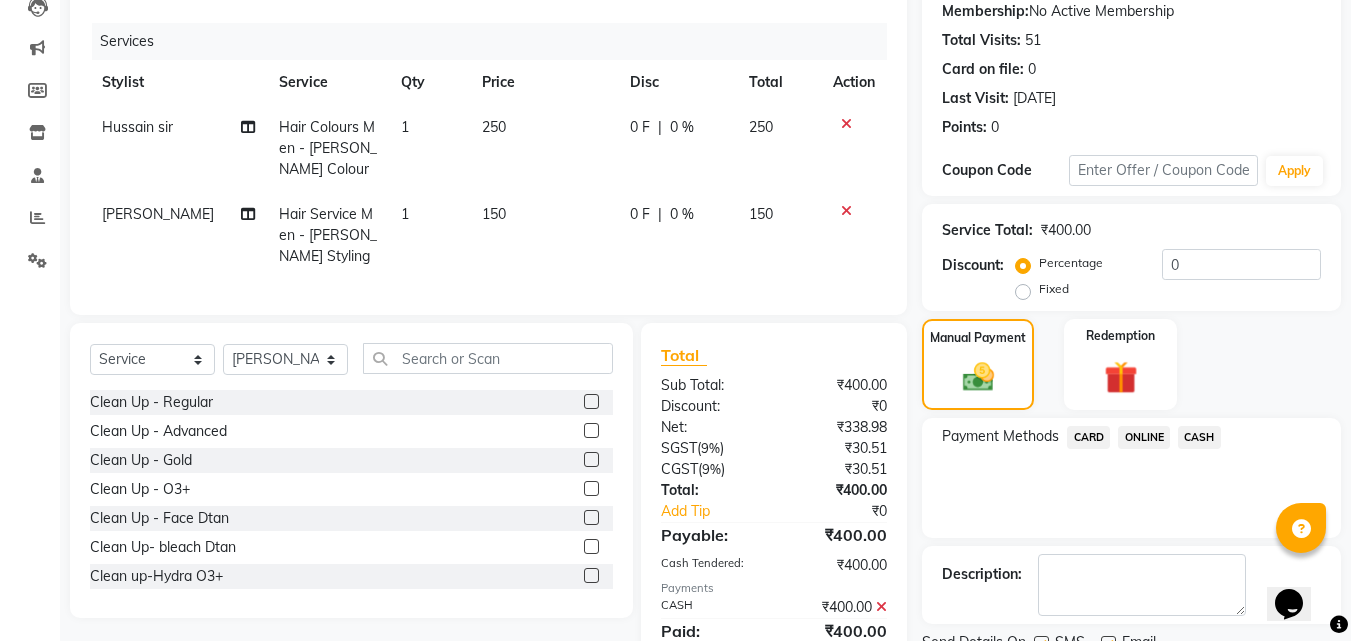 scroll, scrollTop: 317, scrollLeft: 0, axis: vertical 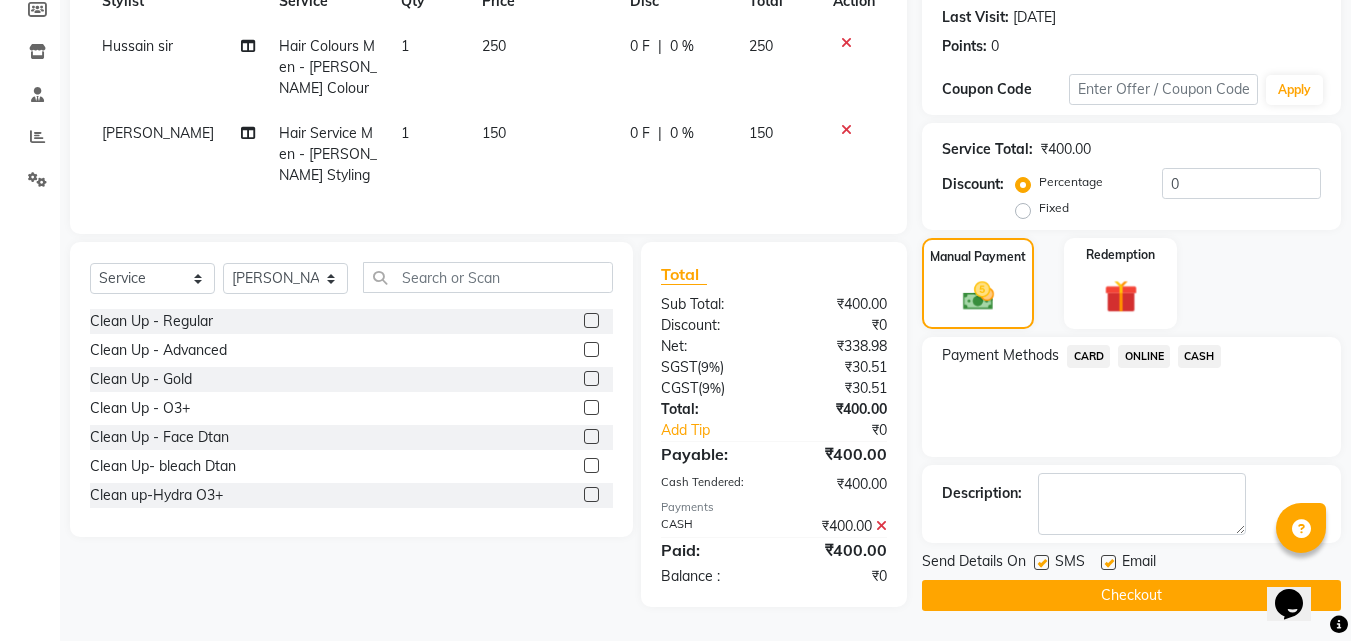click 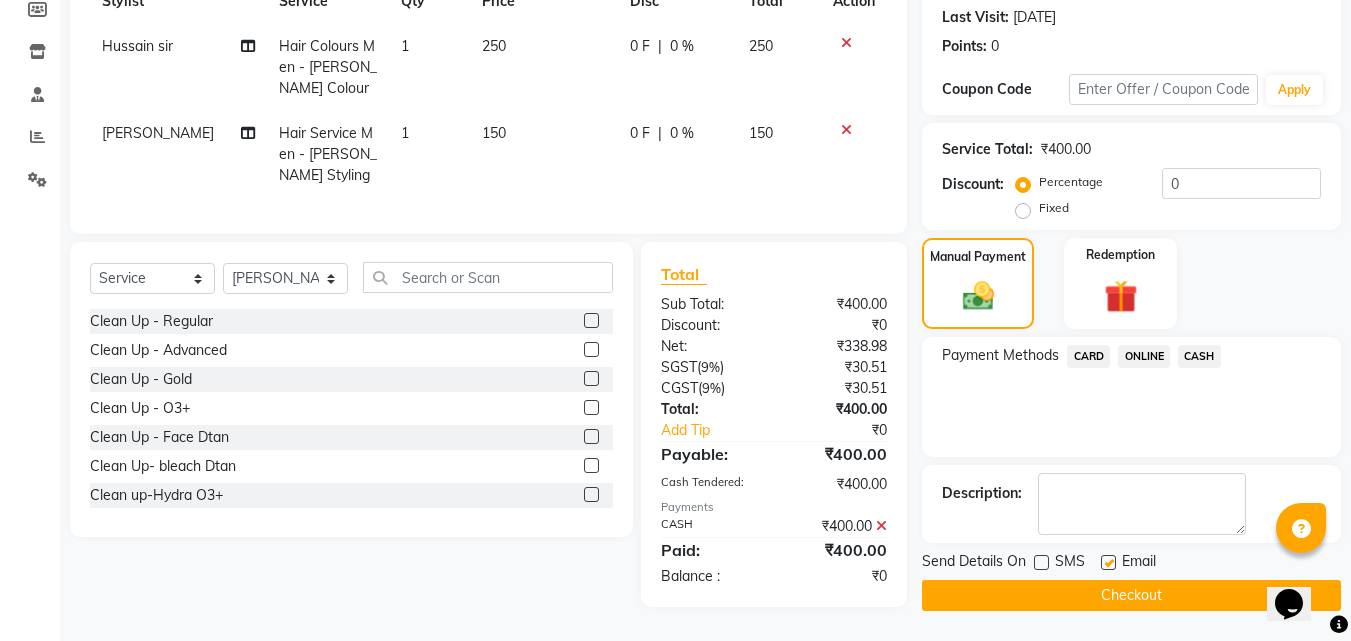 click 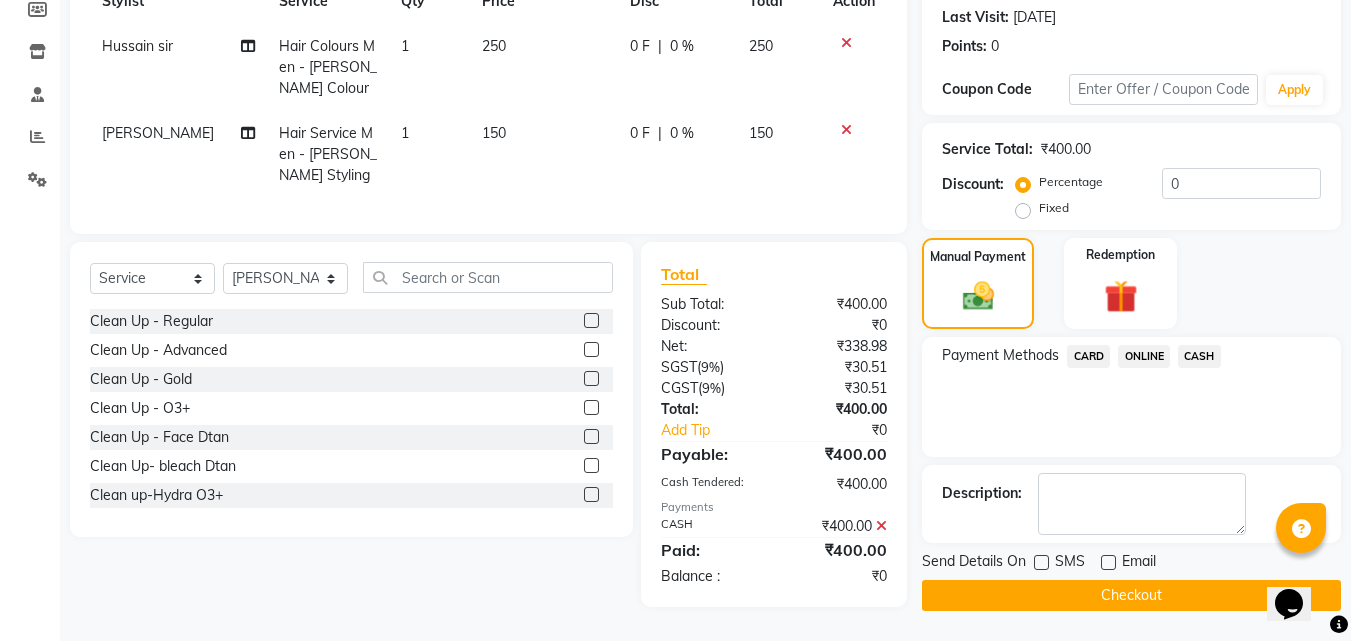 click on "Checkout" 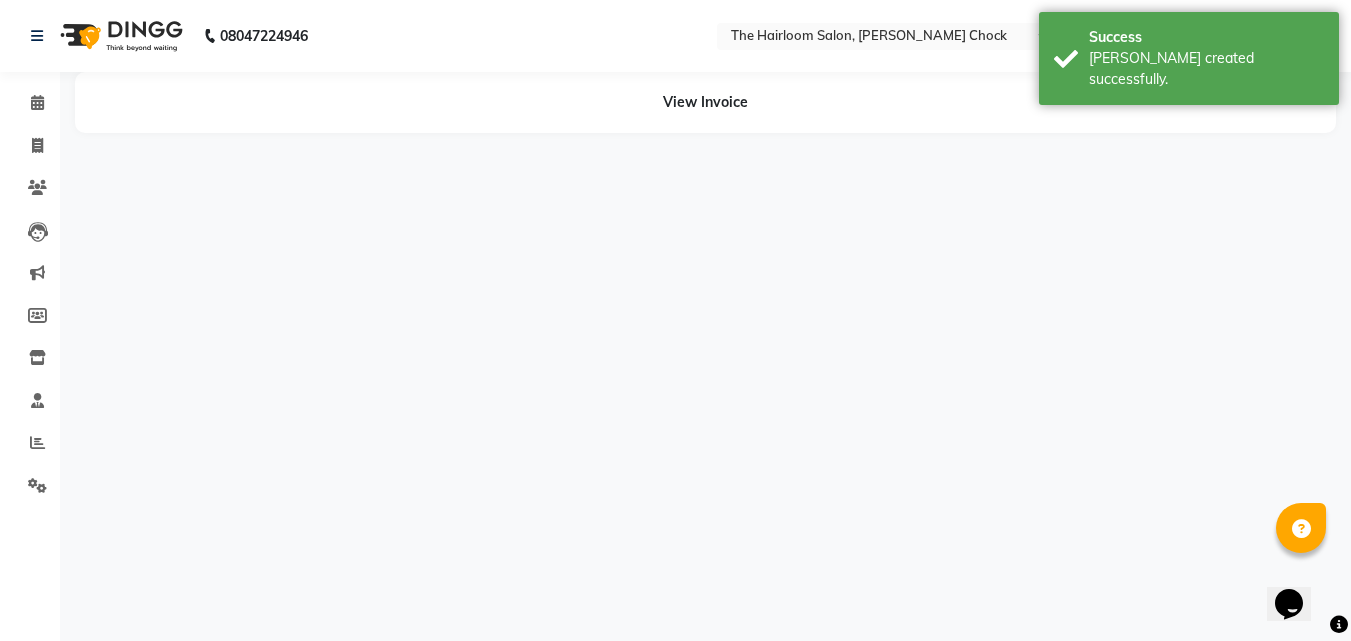 scroll, scrollTop: 0, scrollLeft: 0, axis: both 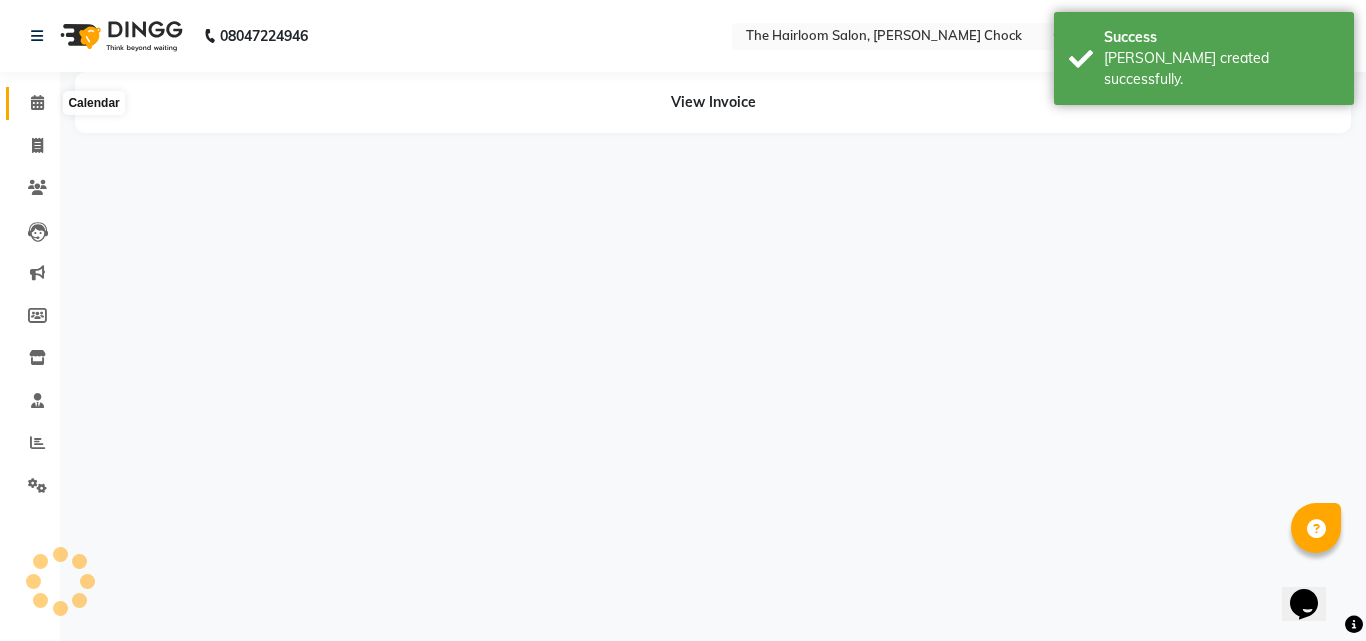 click 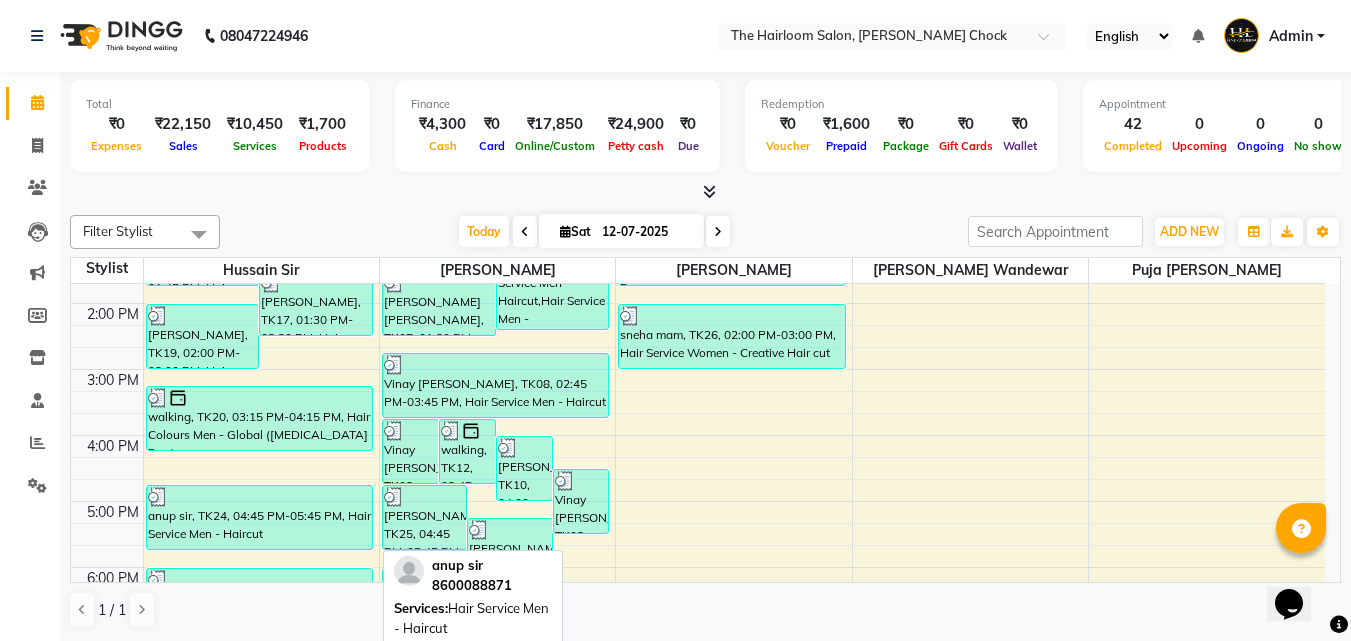scroll, scrollTop: 400, scrollLeft: 0, axis: vertical 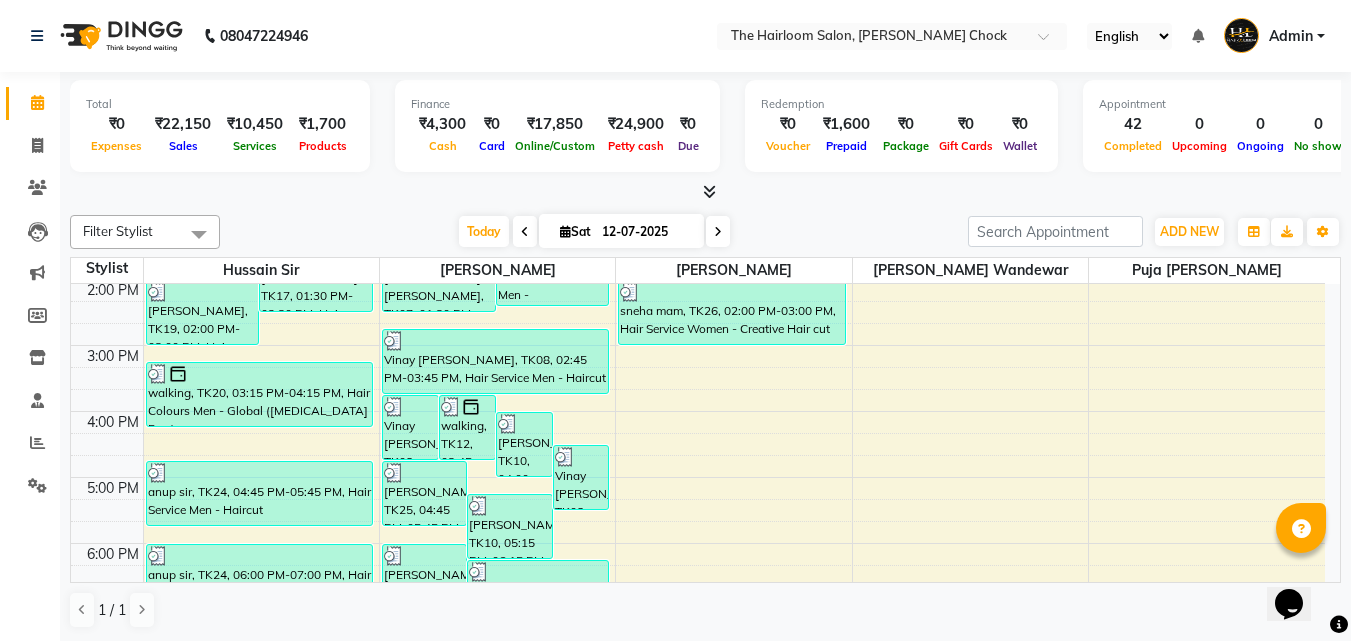 click on "8:00 AM 9:00 AM 10:00 AM 11:00 AM 12:00 PM 1:00 PM 2:00 PM 3:00 PM 4:00 PM 5:00 PM 6:00 PM 7:00 PM 8:00 PM 9:00 PM 10:00 PM 11:00 PM     mi  amor sir, TK14, 09:00 AM-10:00 AM, Hair Service Men  - Haircut     mi  amor sir, TK14, 09:45 AM-10:45 AM, Hair Service Men  - [PERSON_NAME] Styling     [PERSON_NAME], TK05, 11:15 AM-12:15 PM, Hair Service Women  - Hairwash     honey [PERSON_NAME], TK03, 11:45 AM-12:45 PM, Hair Service Men  - Haircut     [PERSON_NAME], TK17, 12:45 PM-01:45 PM, Hair Service Men  - Haircut     [PERSON_NAME], TK17, 01:30 PM-02:30 PM, Hair Service Men  - [PERSON_NAME] Styling     [PERSON_NAME], TK19, 02:00 PM-03:00 PM, Hair Service Women  - Blow Dry     walking, TK20, 03:15 PM-04:15 PM, Hair Colours Men  - Global ([MEDICAL_DATA] Free)     anup sir, TK24, 04:45 PM-05:45 PM, Hair Service Men  - Haircut     anup sir, TK24, 06:00 PM-07:00 PM, Hair Service Men  - [PERSON_NAME] Styling     Mustafeesh Sir, TK28, 07:50 PM-08:50 PM, Hair Colours Men  - [PERSON_NAME] Colour" at bounding box center [698, 411] 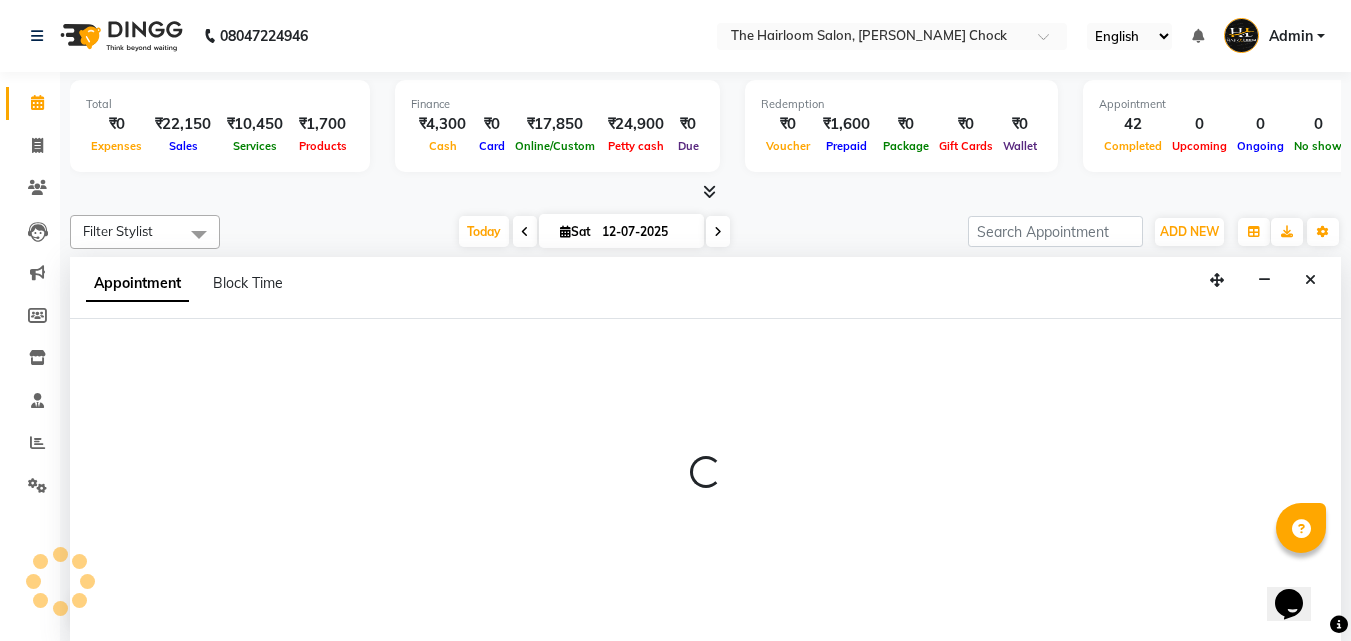 select on "41757" 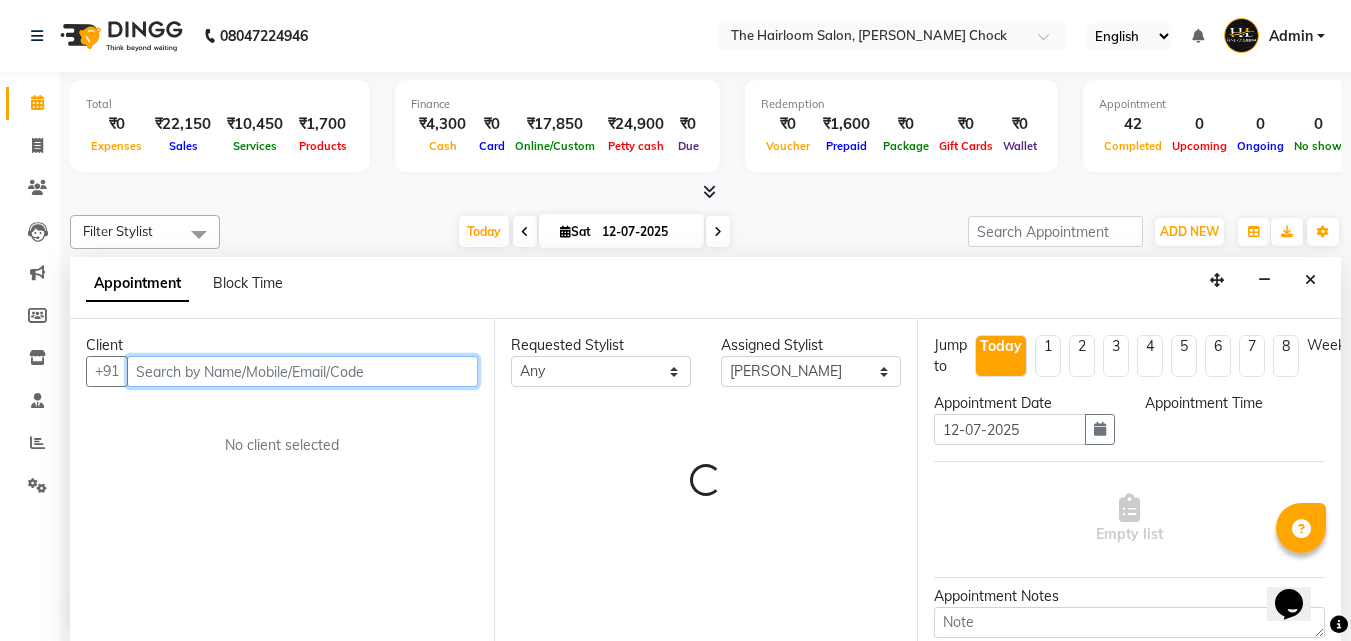 click at bounding box center (302, 371) 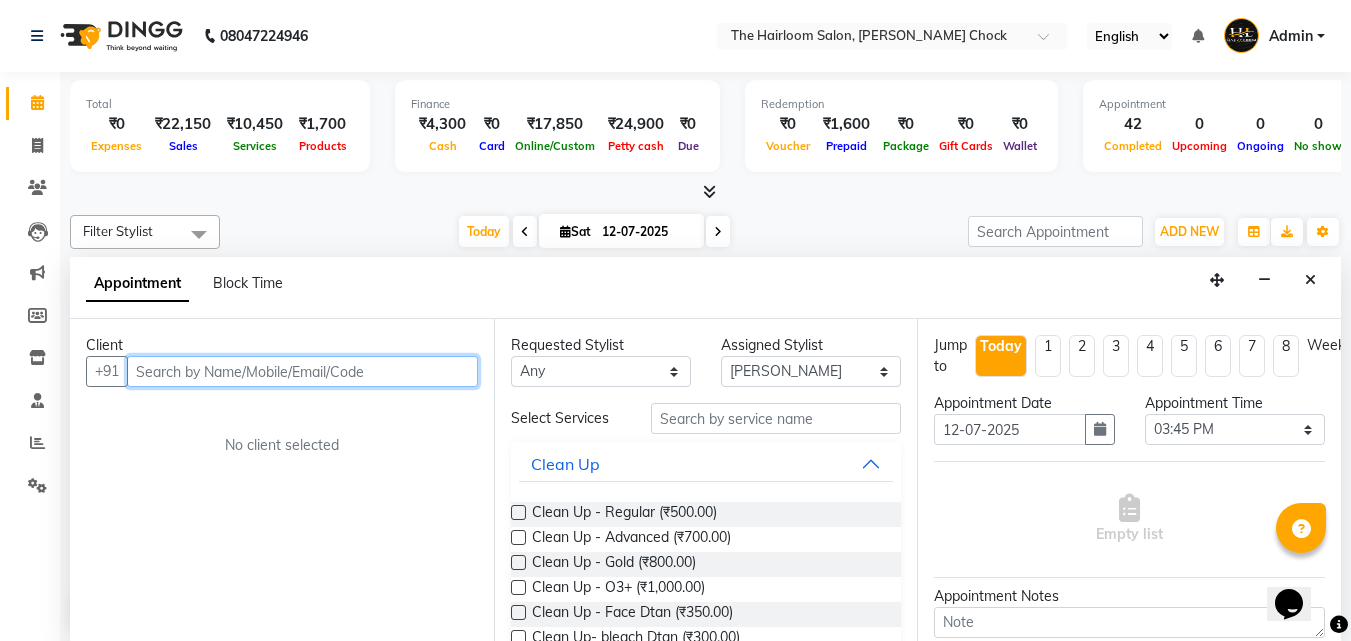 scroll, scrollTop: 1, scrollLeft: 0, axis: vertical 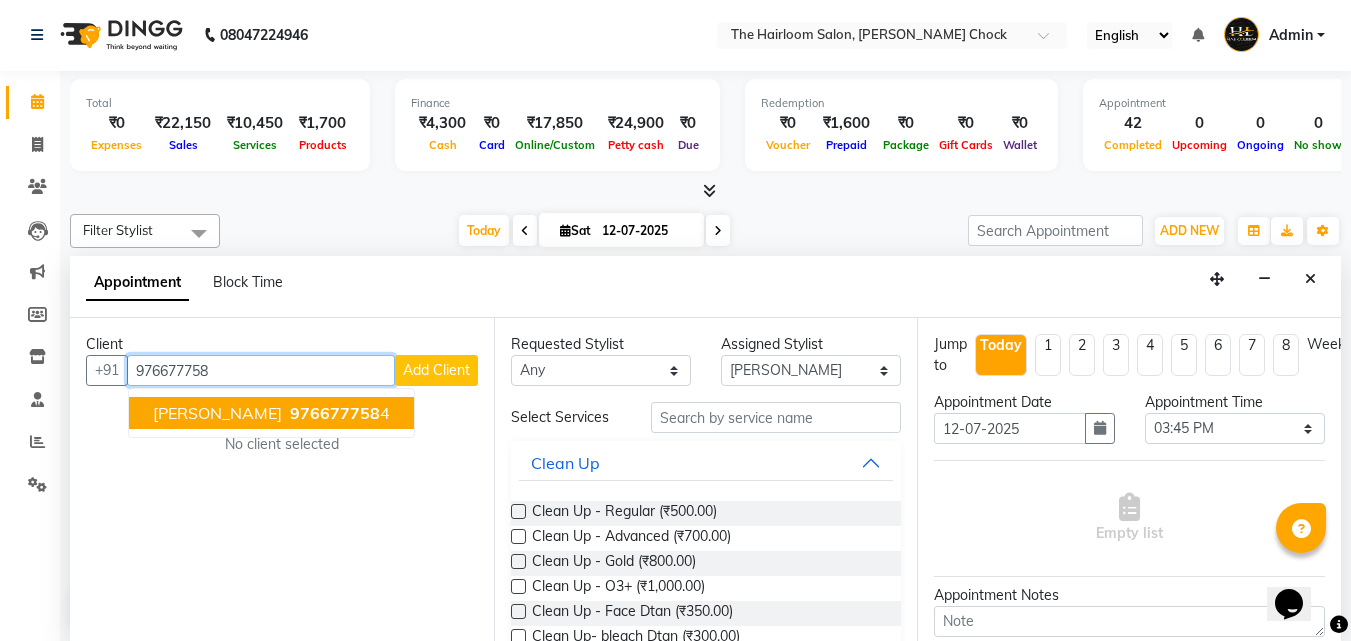 drag, startPoint x: 356, startPoint y: 403, endPoint x: 367, endPoint y: 402, distance: 11.045361 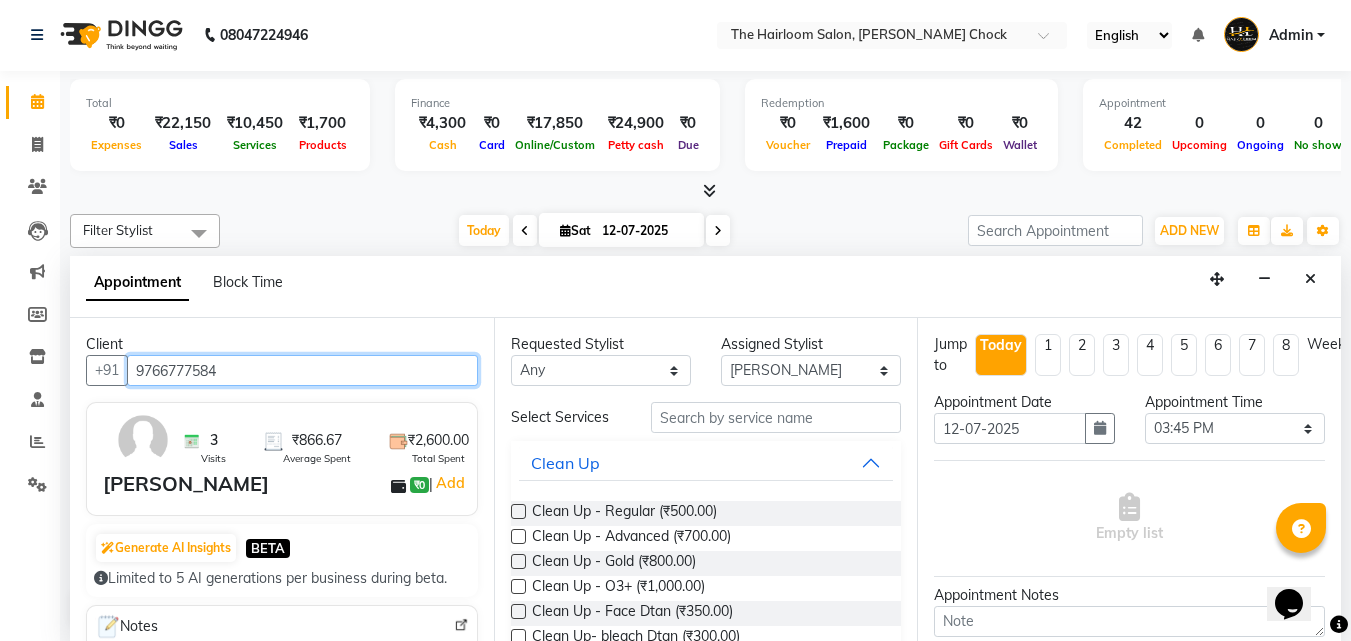 type on "9766777584" 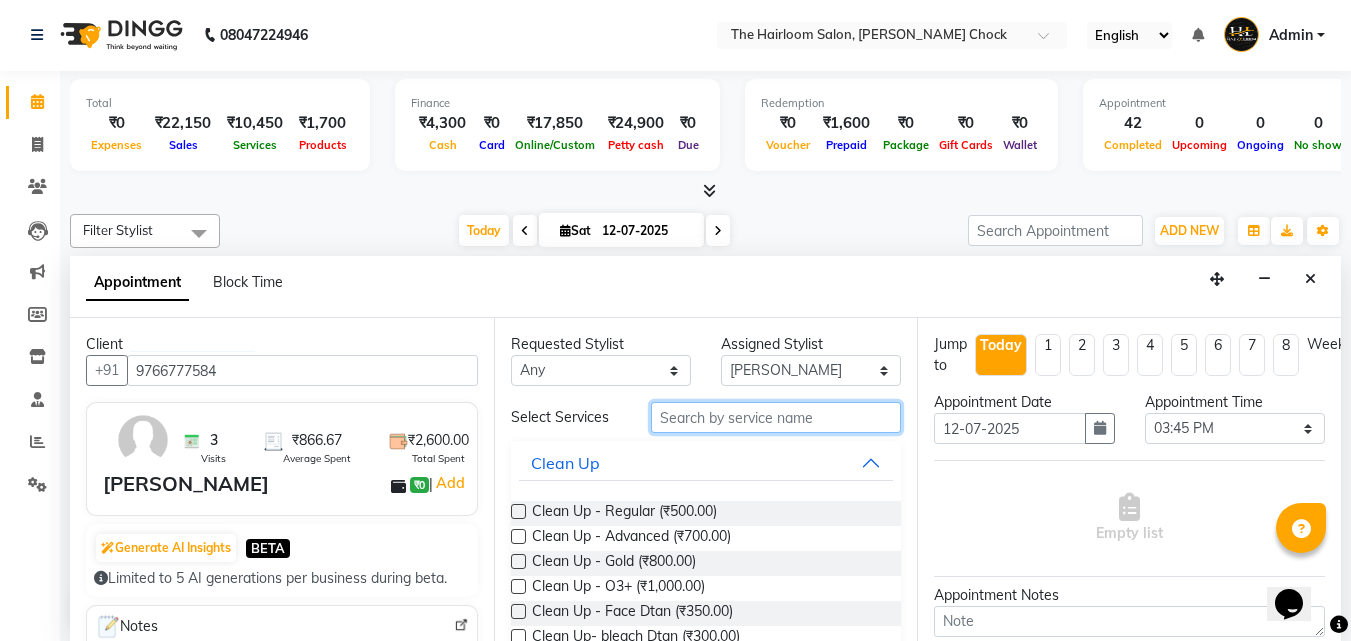 click at bounding box center [776, 417] 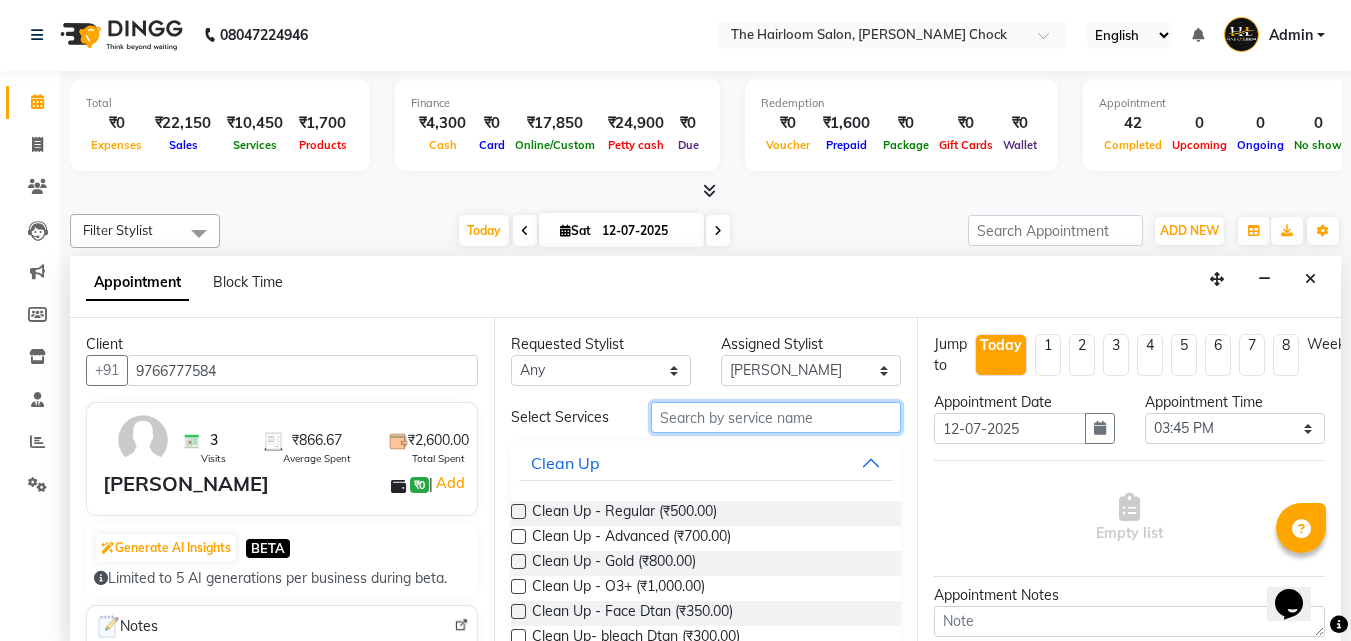 click at bounding box center (776, 417) 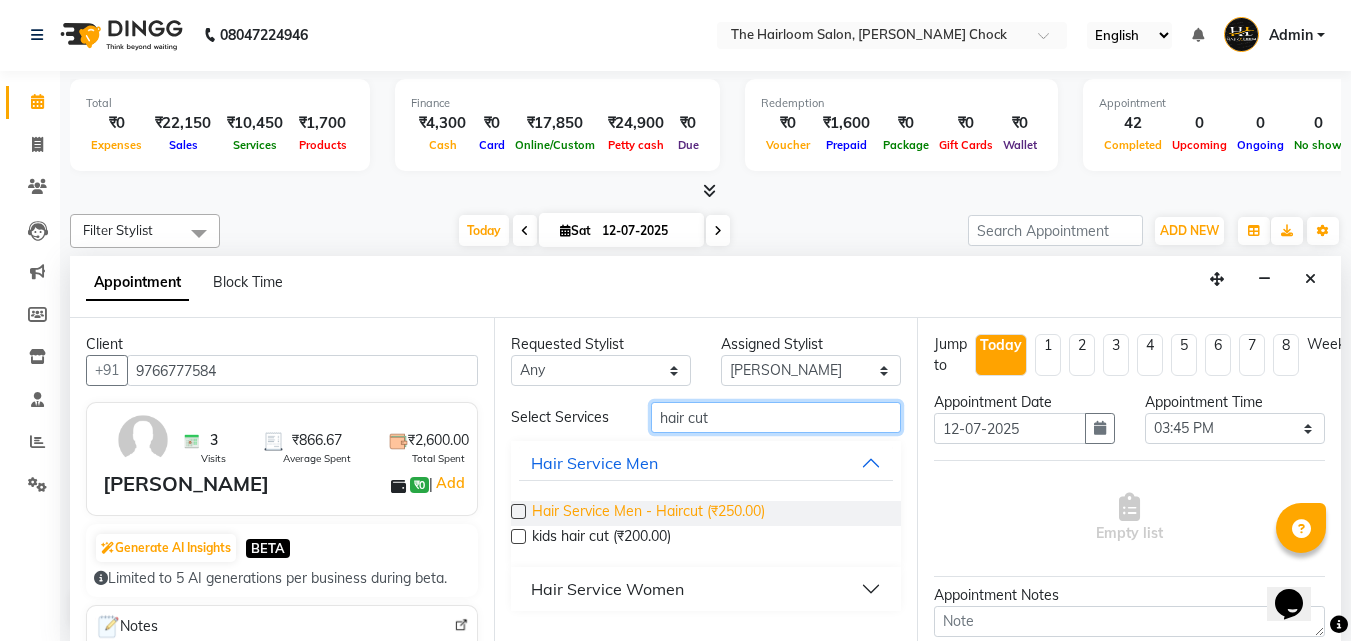 type on "hair cut" 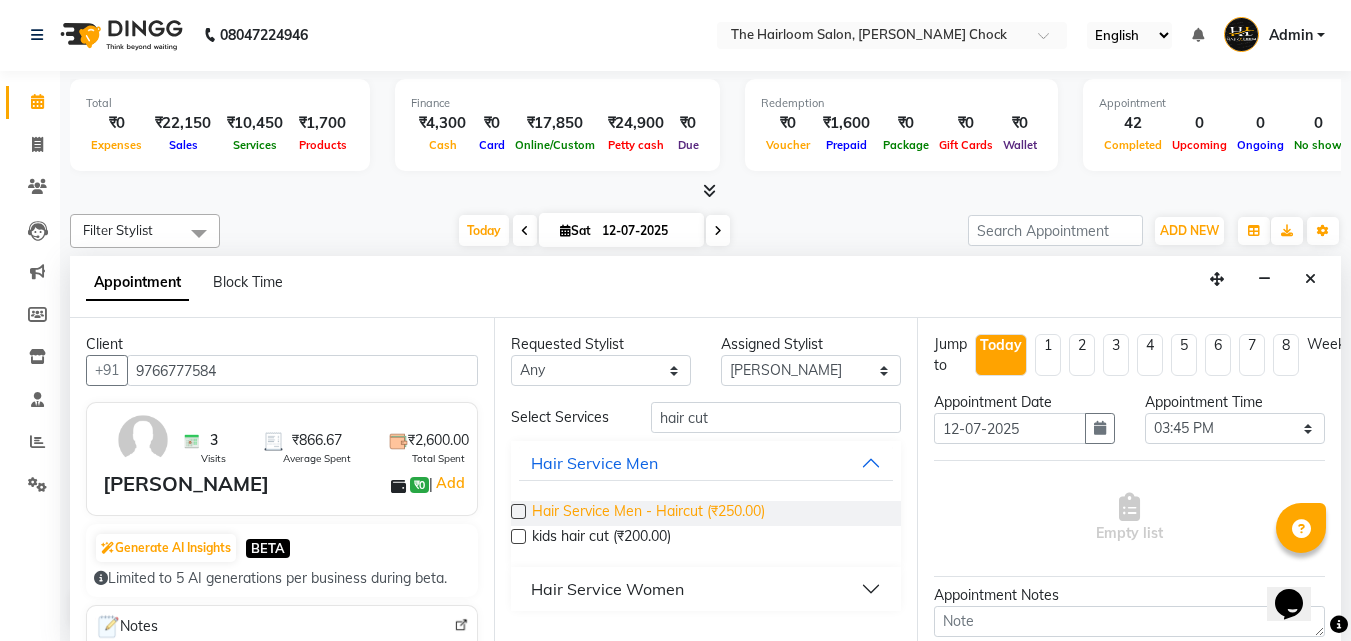 click on "Hair Service Men  - Haircut (₹250.00)" at bounding box center (648, 513) 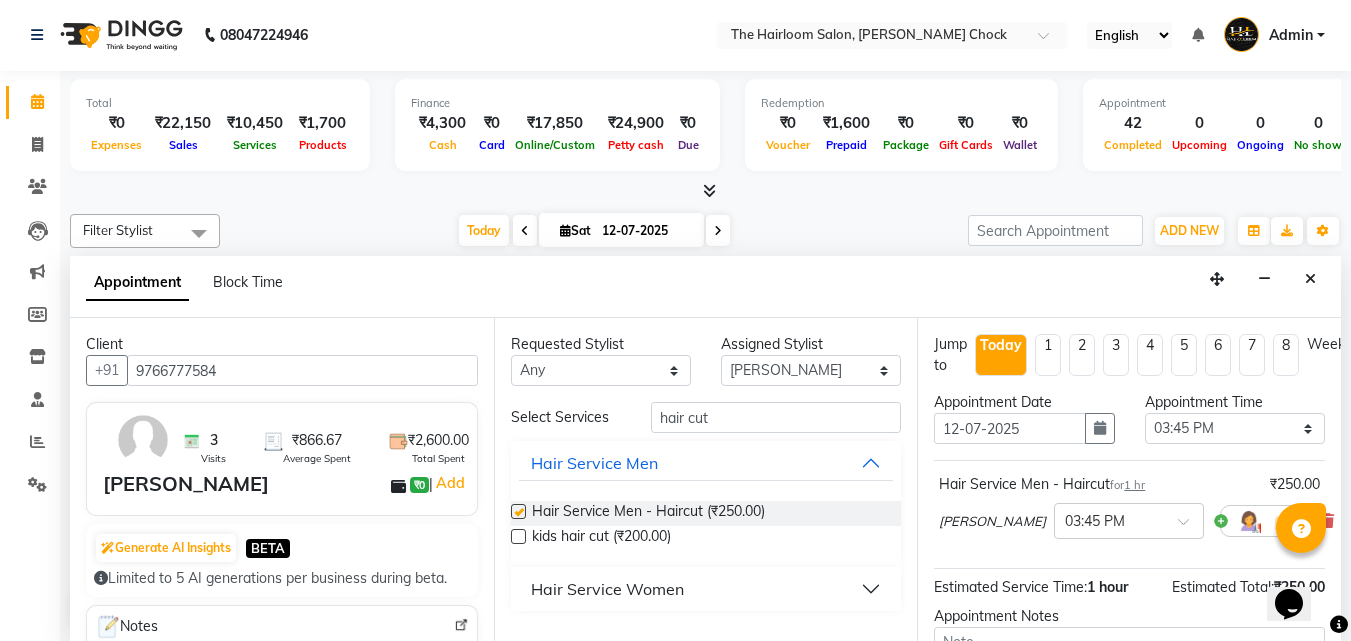 checkbox on "false" 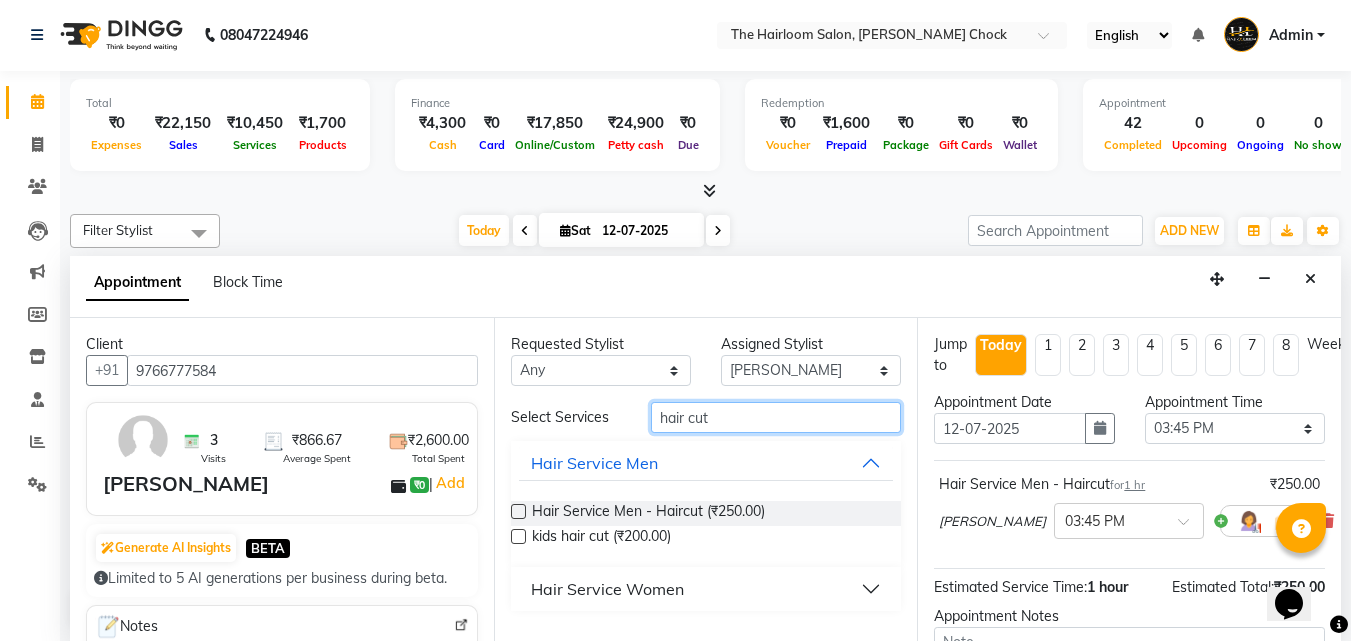 click on "hair cut" at bounding box center [776, 417] 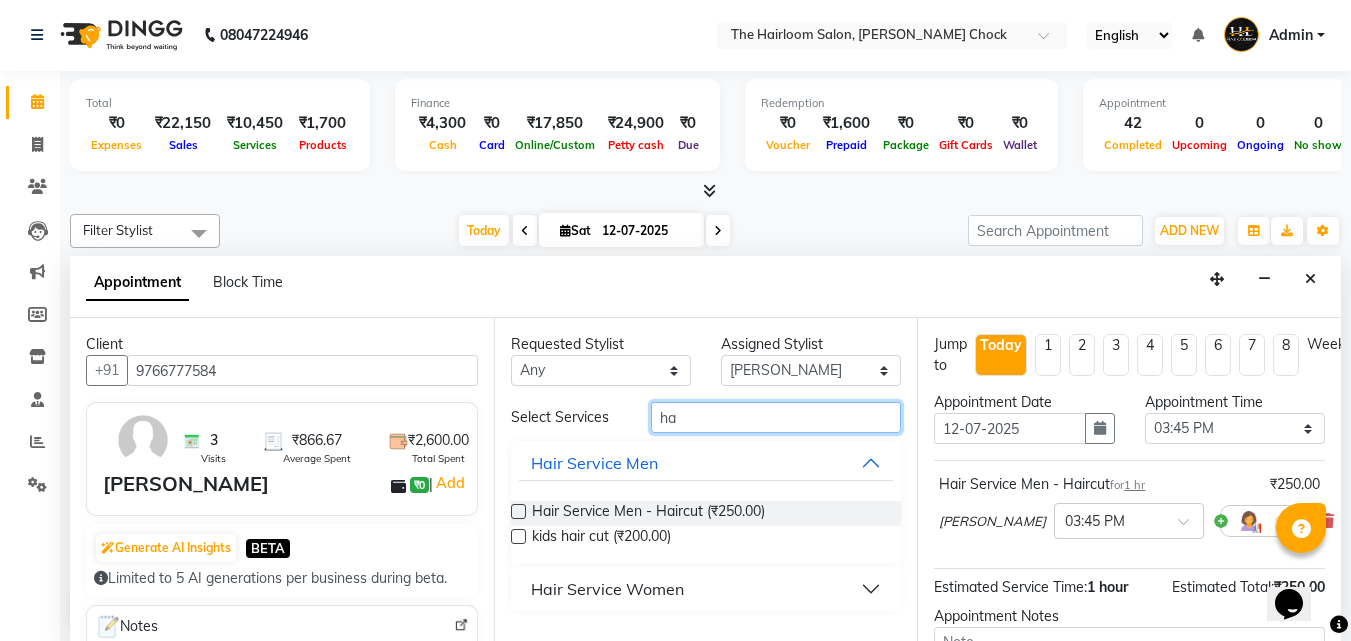 type on "h" 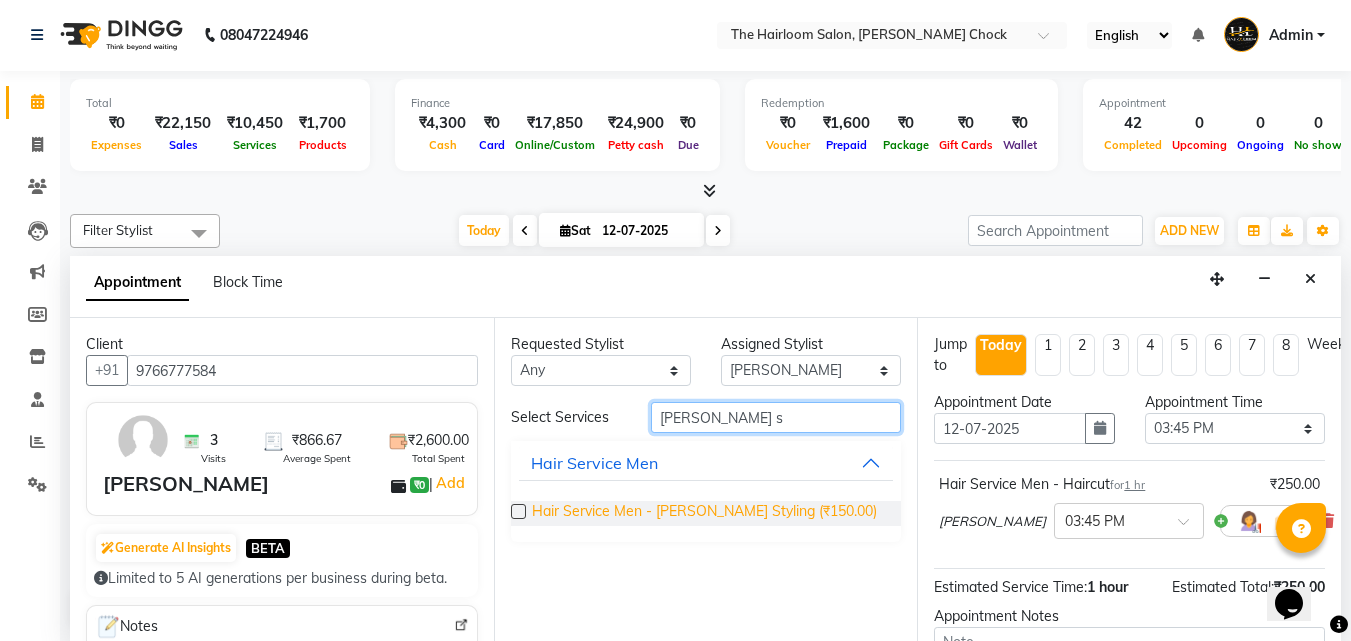 type on "[PERSON_NAME] s" 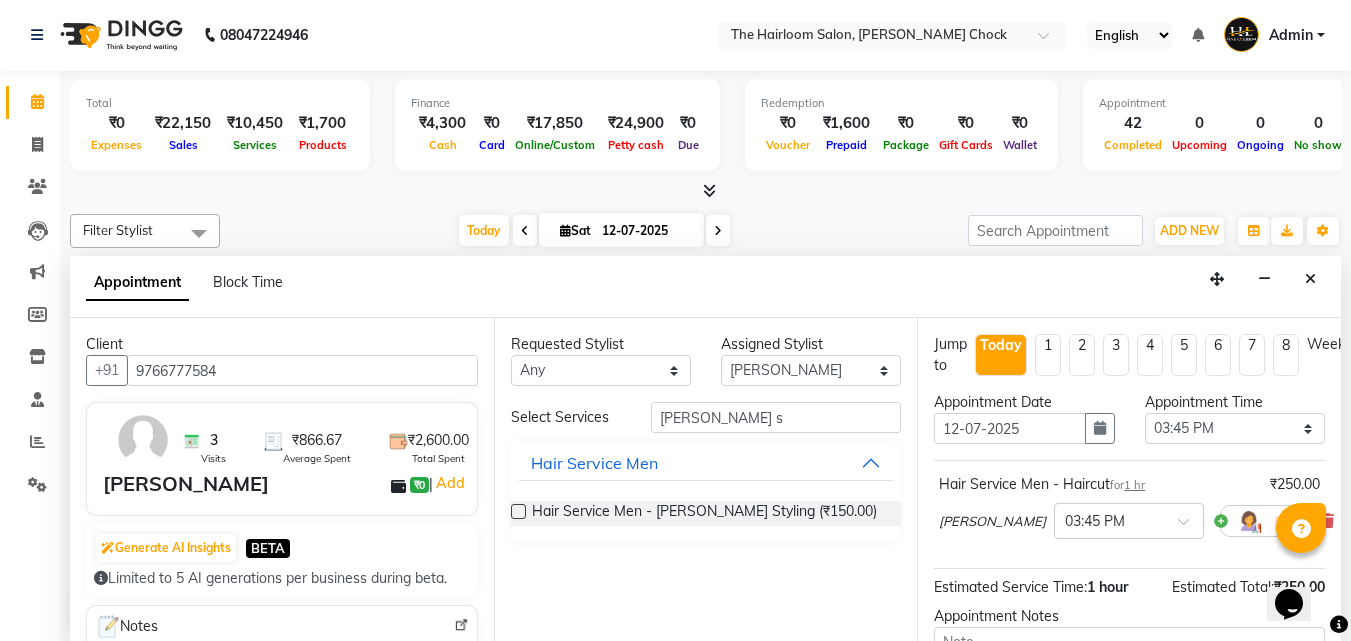 drag, startPoint x: 766, startPoint y: 518, endPoint x: 758, endPoint y: 465, distance: 53.600372 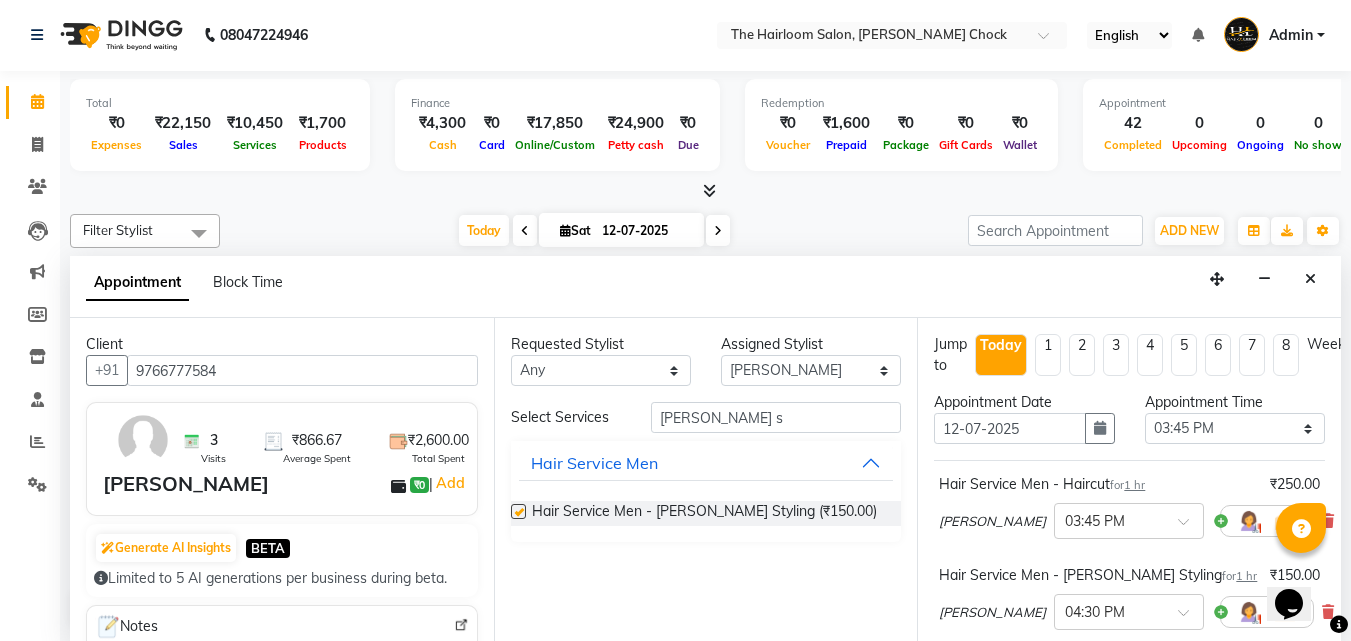 checkbox on "false" 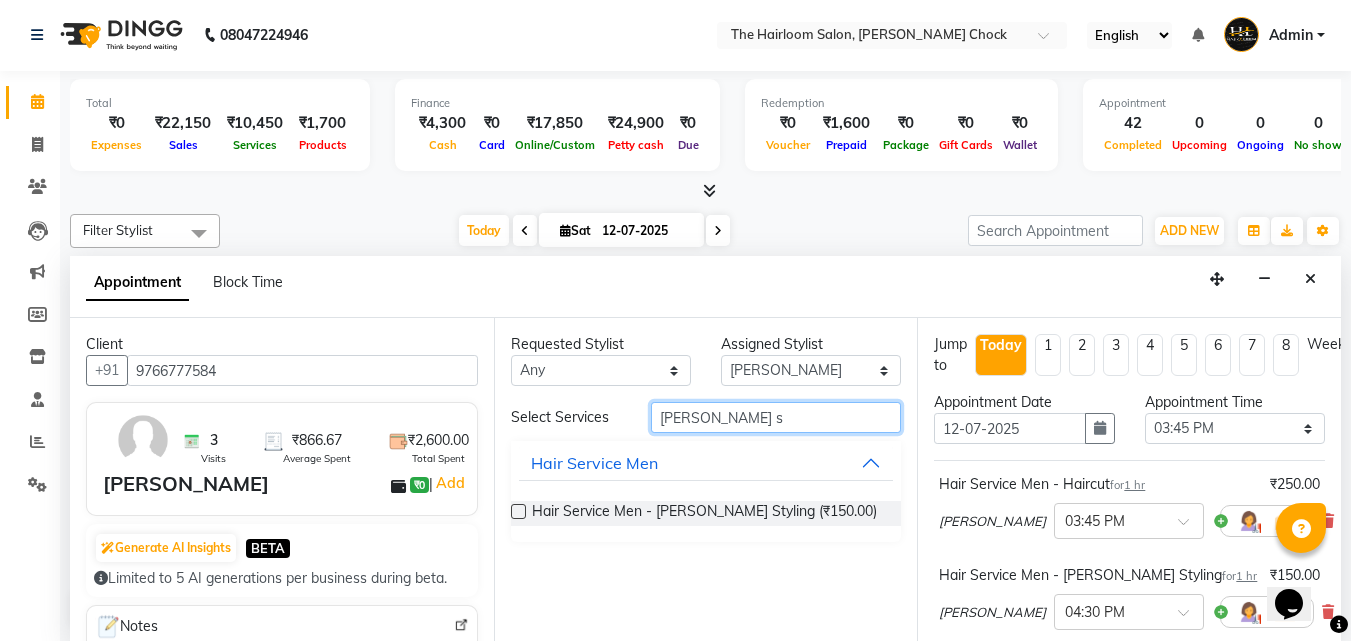 click on "[PERSON_NAME] s" at bounding box center (776, 417) 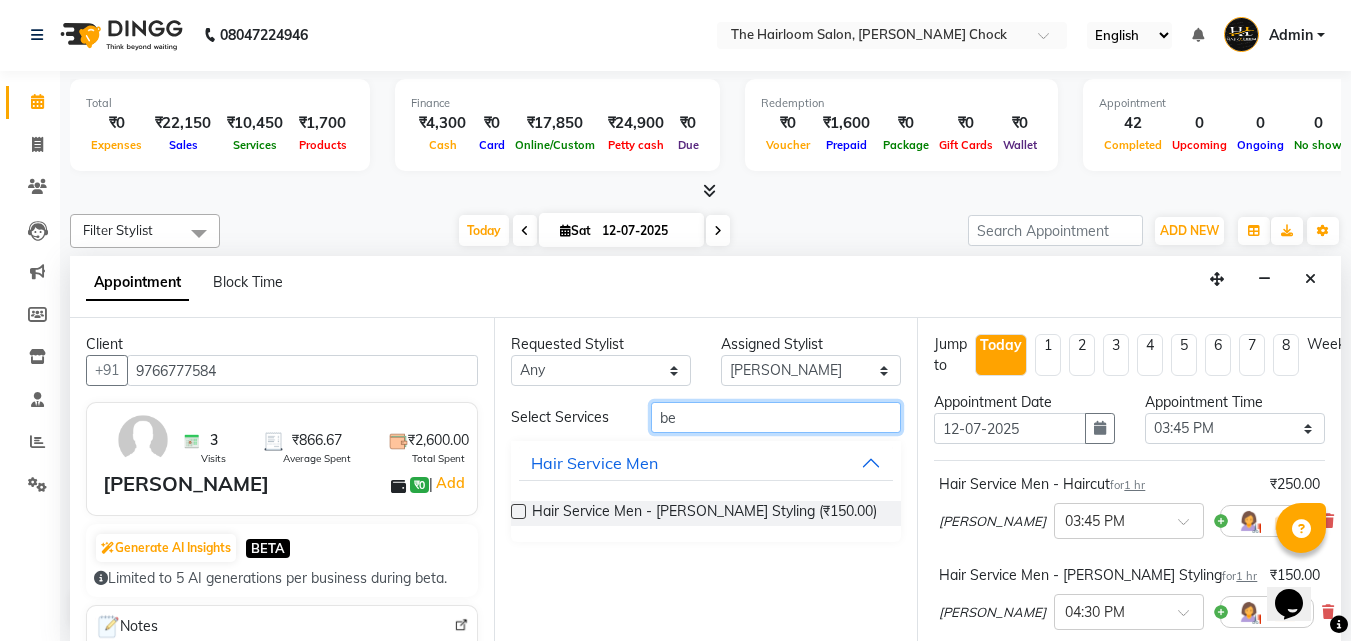 type on "b" 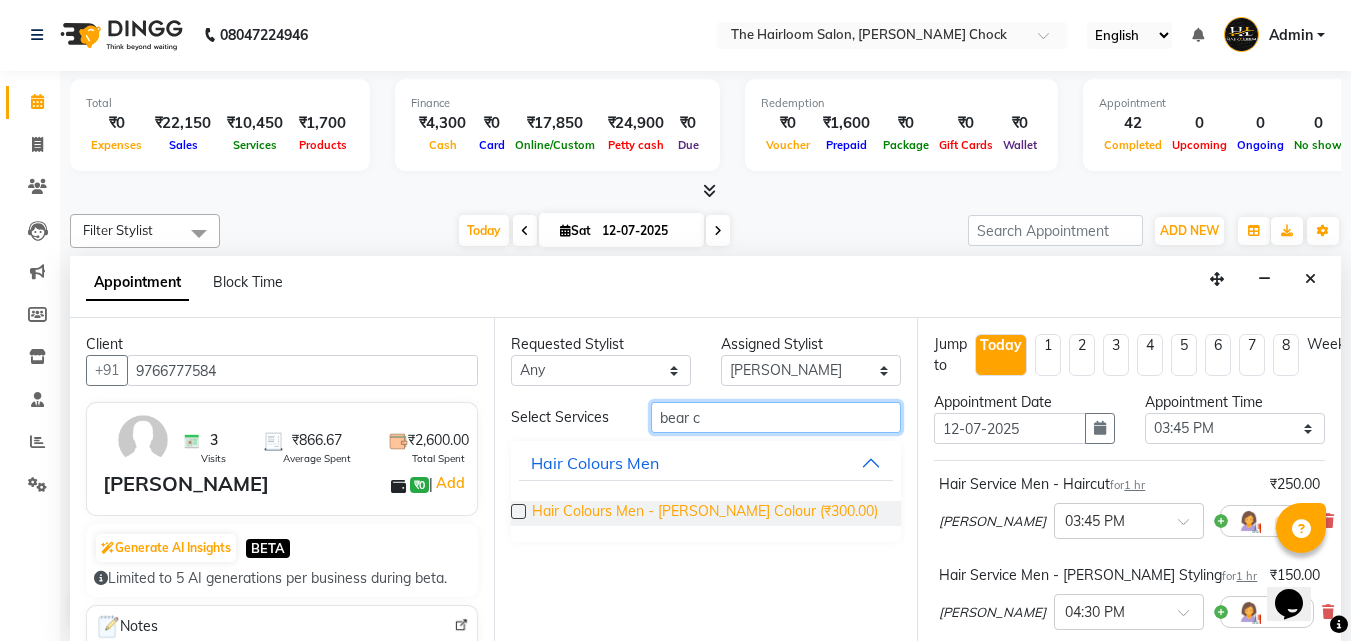 type on "bear c" 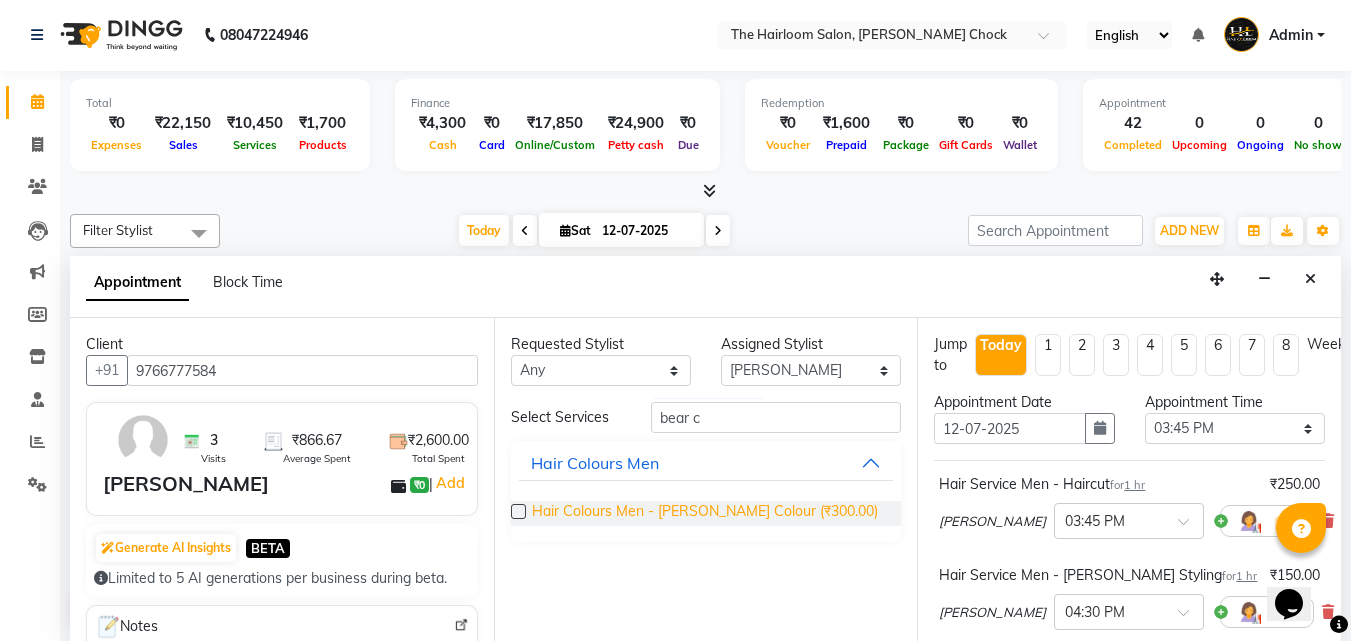 click on "Hair Colours Men  - [PERSON_NAME] Colour (₹300.00)" at bounding box center (705, 513) 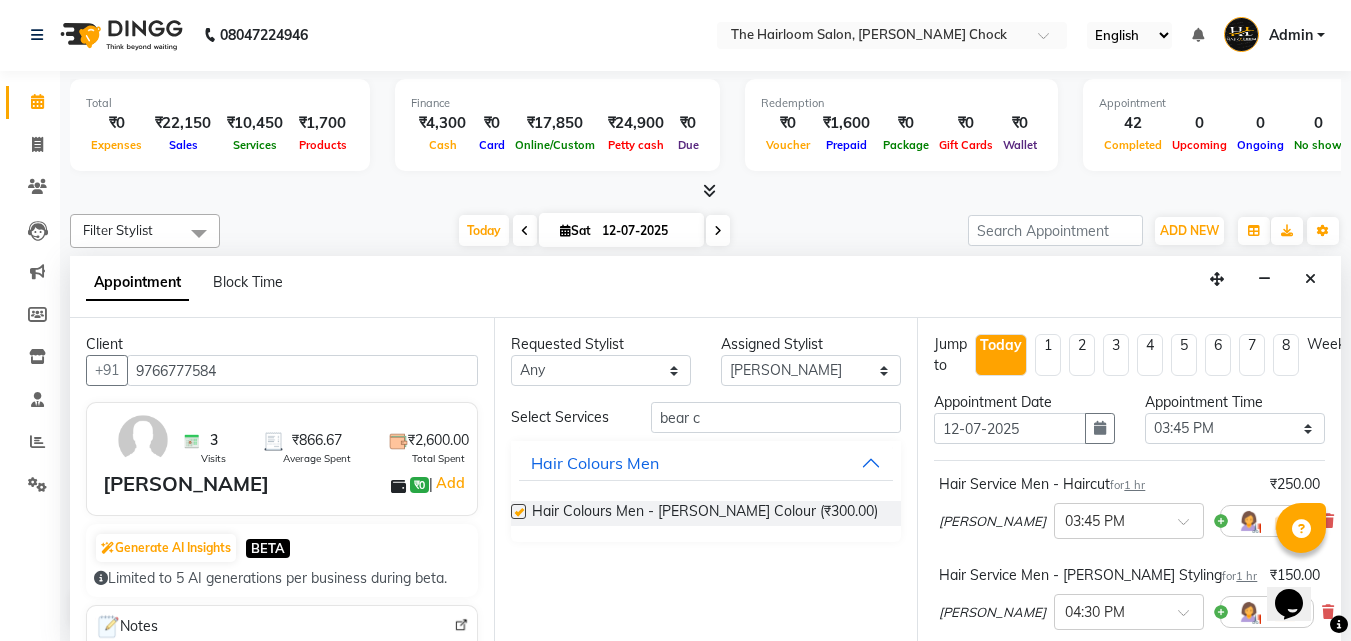 checkbox on "false" 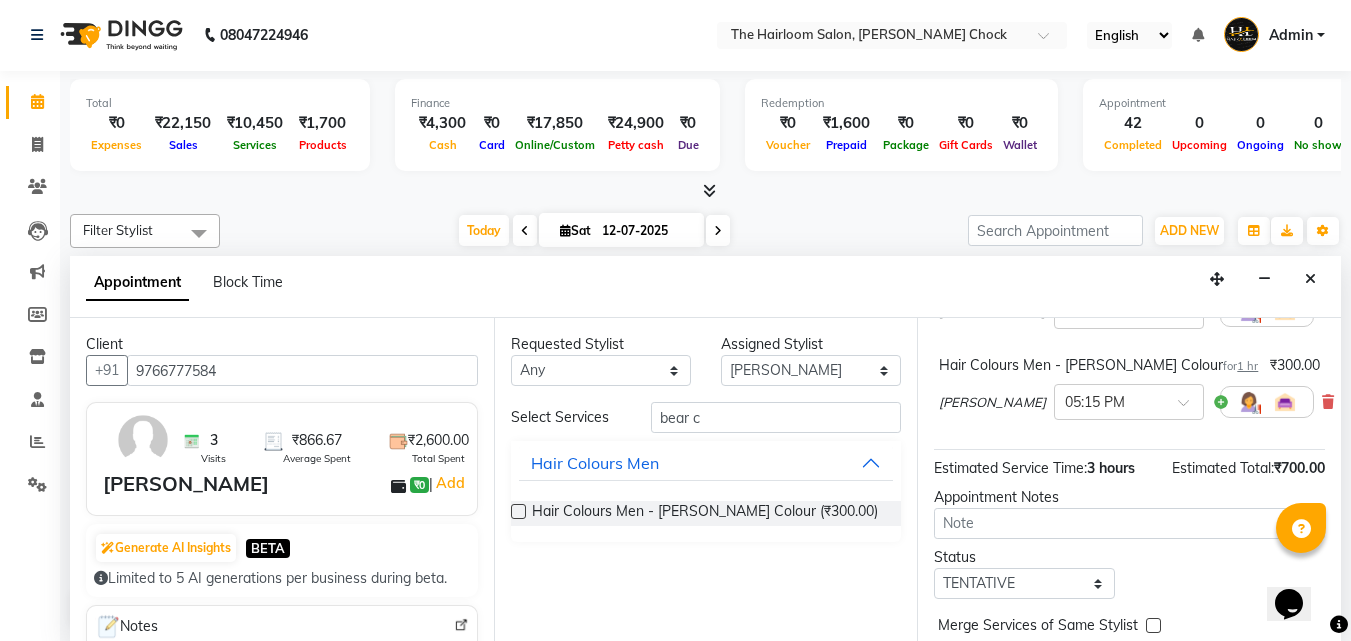 scroll, scrollTop: 409, scrollLeft: 0, axis: vertical 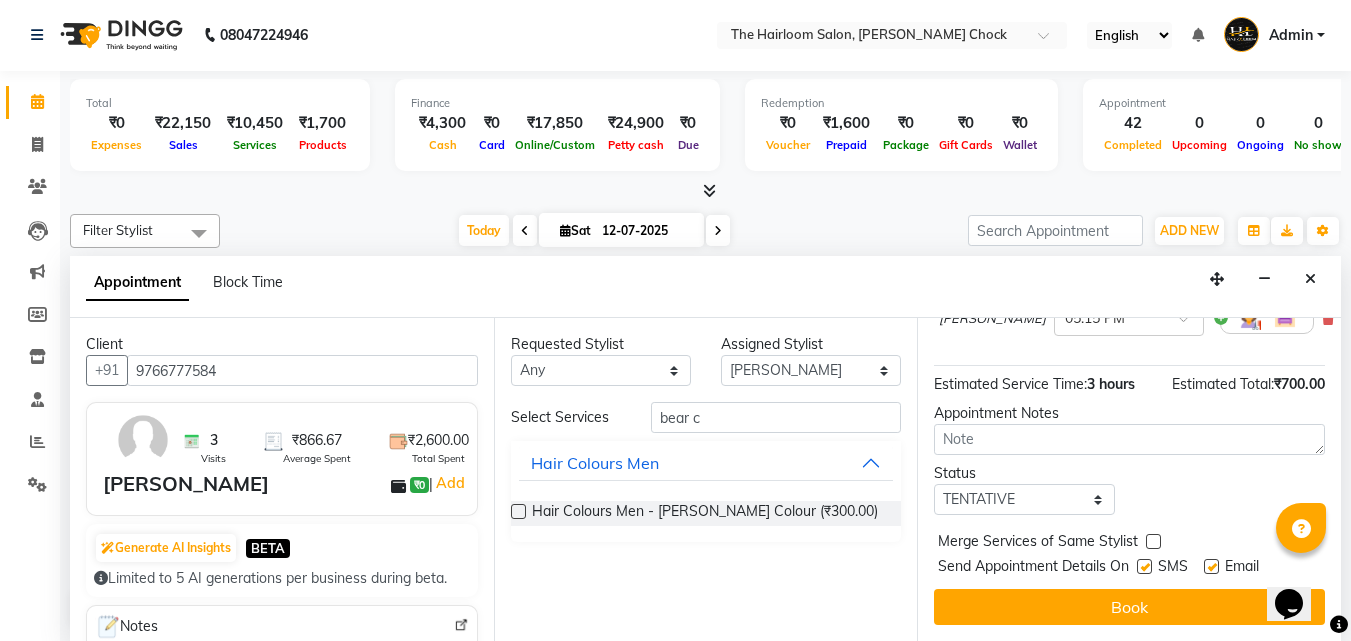 click at bounding box center (1144, 566) 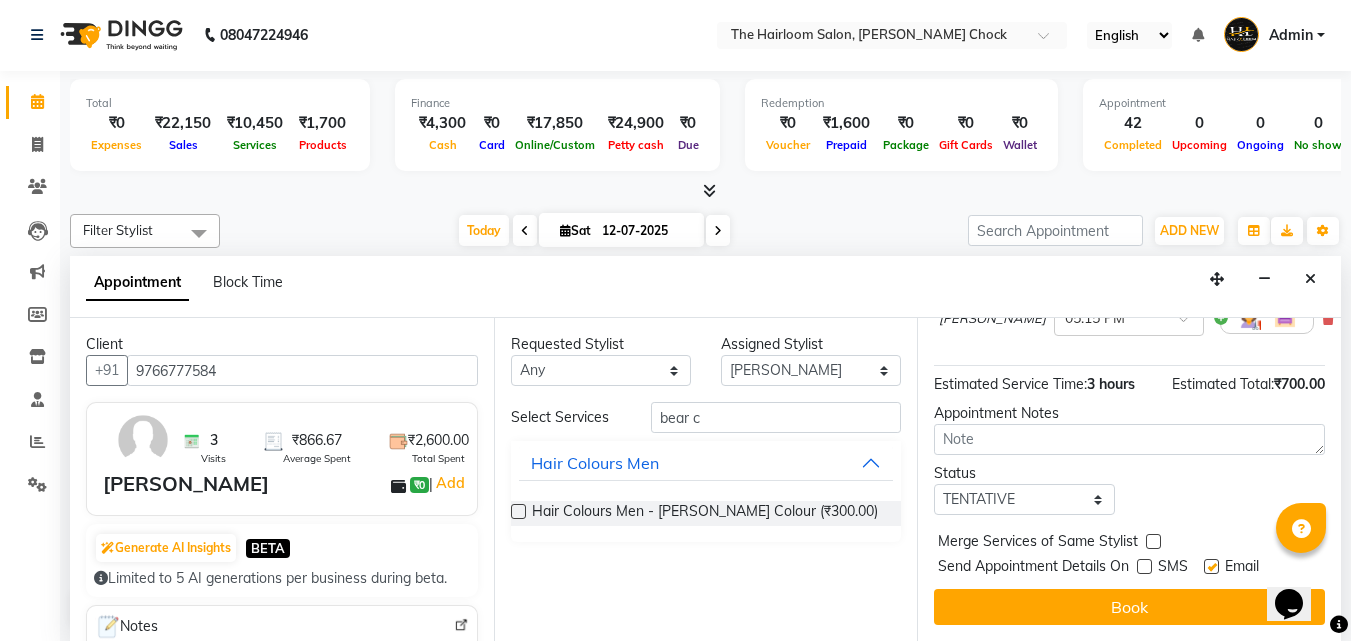 click at bounding box center [1211, 566] 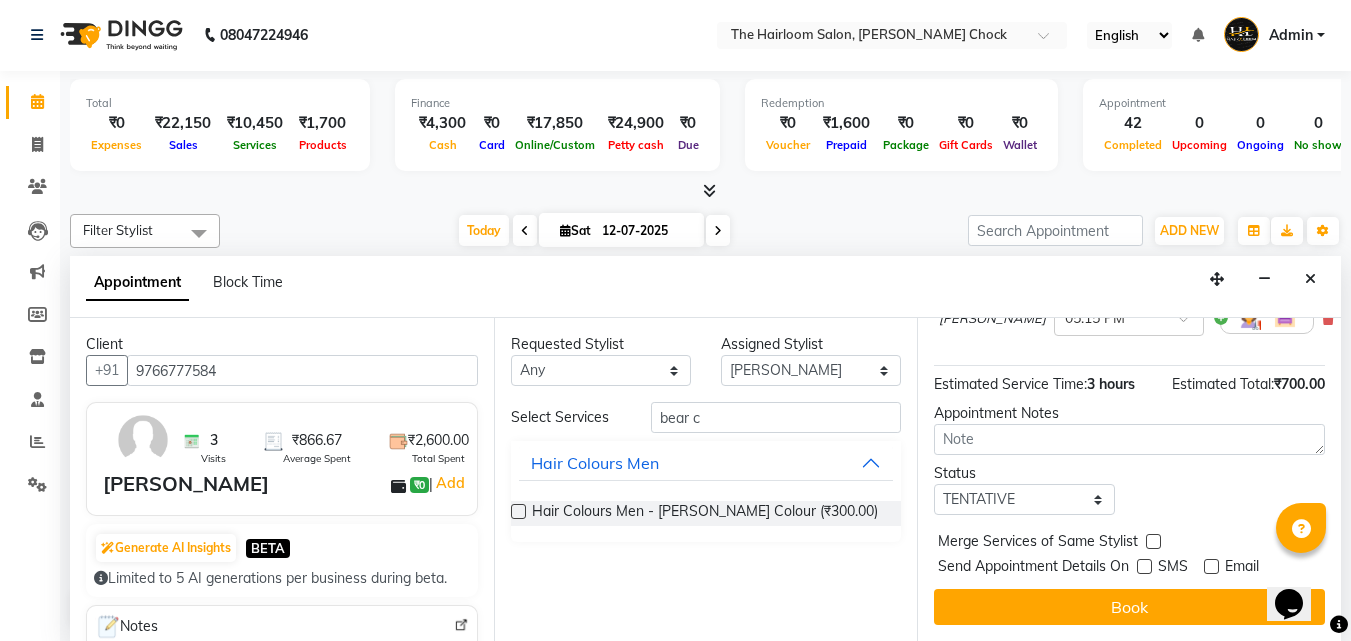 click on "Jump to [DATE] 1 2 3 4 5 6 7 8 Weeks Appointment Date [DATE] Appointment Time Select 09:00 AM 09:45 AM 10:30 AM 11:15 AM 12:00 PM 12:45 PM 01:30 PM 02:15 PM 03:00 PM 03:45 PM 04:30 PM 05:15 PM 06:00 PM 06:45 PM 07:30 PM 08:15 PM 09:00 PM 09:45 PM 10:30 PM Hair Service Men  - Haircut   for  1 hr ₹250.00 [PERSON_NAME] × 03:45 PM Hair Service Men  - [PERSON_NAME] Styling   for  1 hr ₹150.00 [PERSON_NAME] × 04:30 PM Hair Colours Men  - [PERSON_NAME] Colour   for  1 hr ₹300.00 [PERSON_NAME] × 05:15 PM Estimated Service Time:  3 hours Estimated Total:  ₹700.00 Appointment Notes Status Select TENTATIVE CONFIRM CHECK-IN UPCOMING Merge Services of Same Stylist Send Appointment Details On SMS Email  Book" at bounding box center (1129, 479) 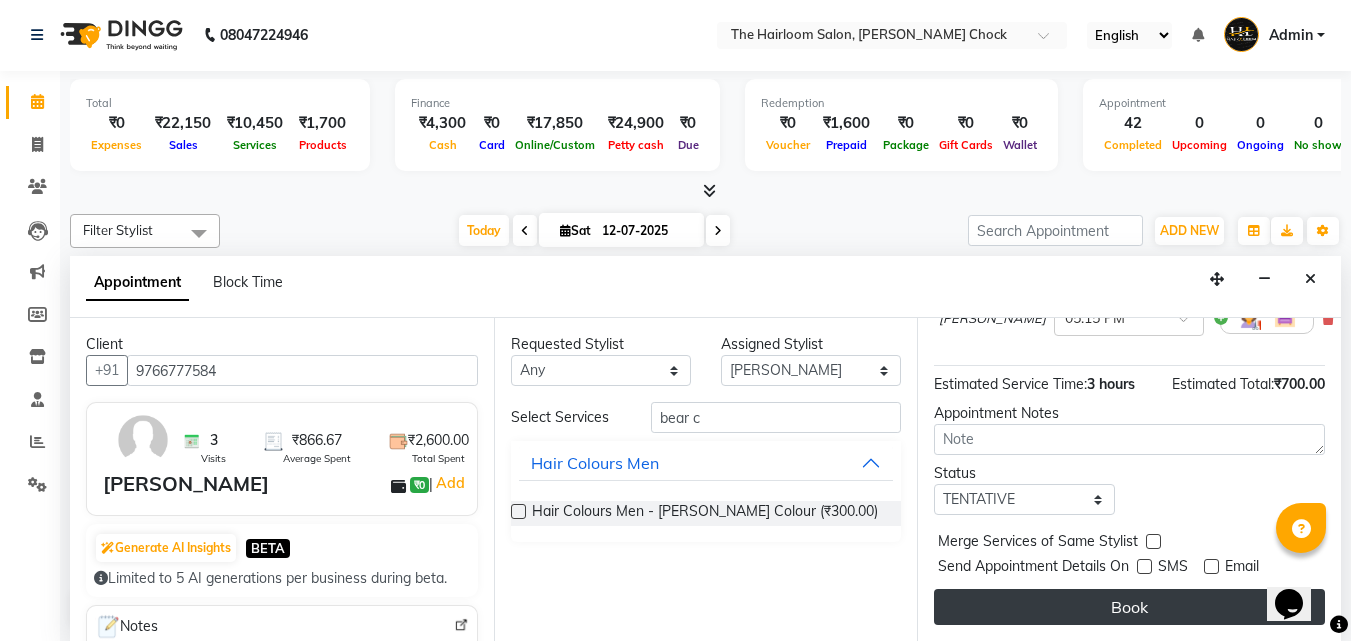 click on "Book" at bounding box center (1129, 607) 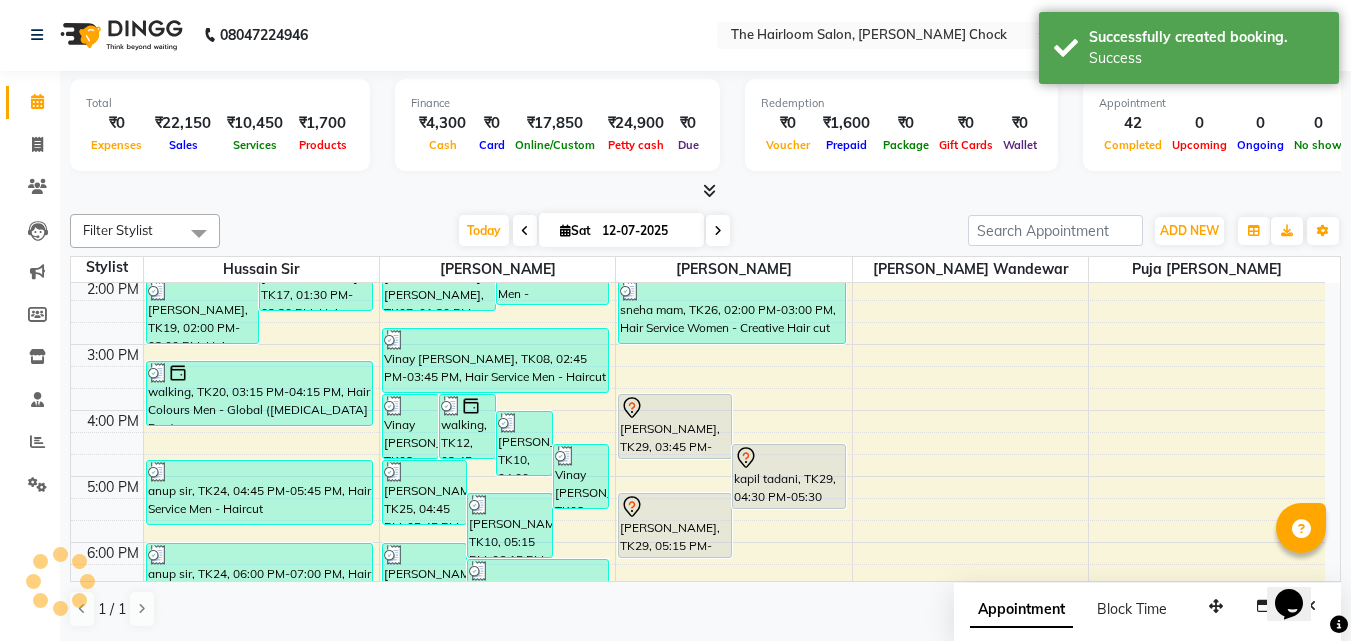 click at bounding box center [675, 408] 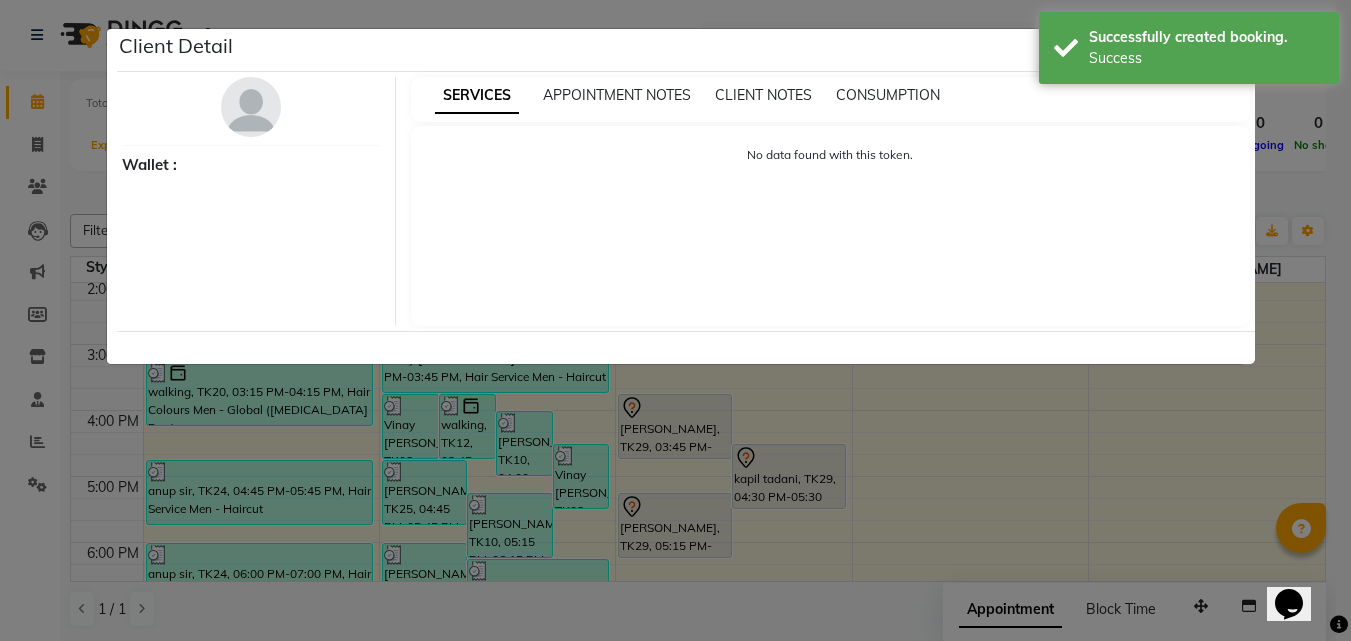 scroll, scrollTop: 0, scrollLeft: 0, axis: both 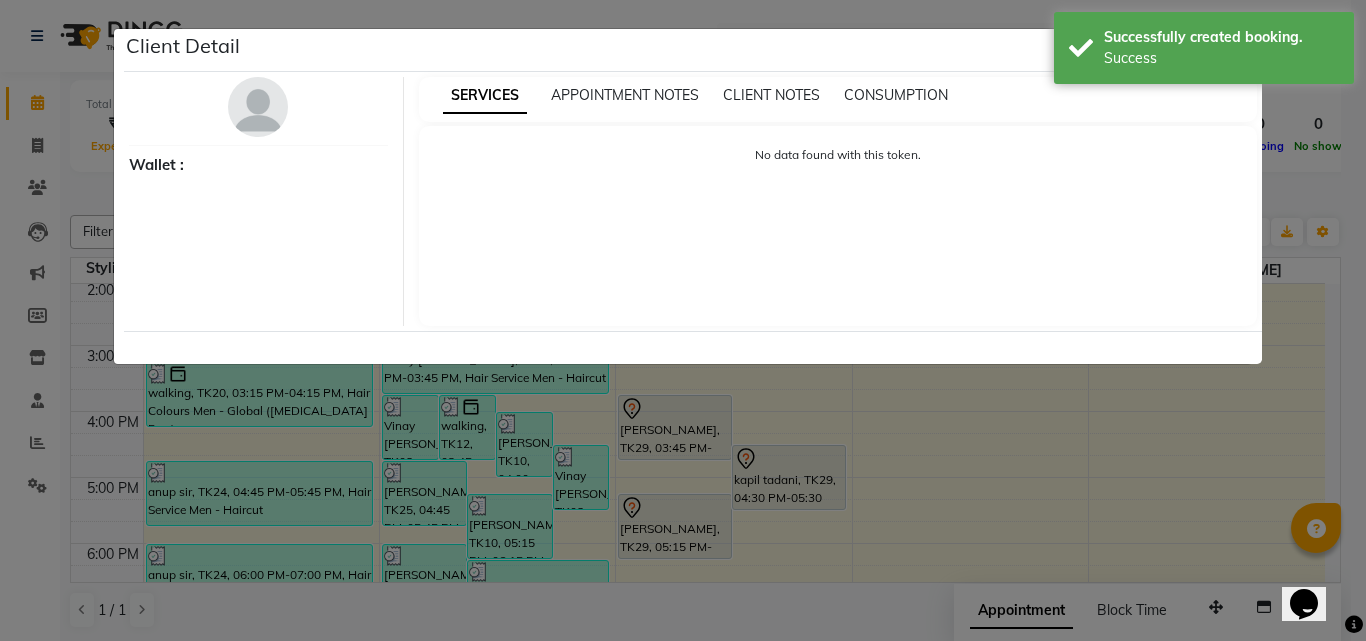 select on "7" 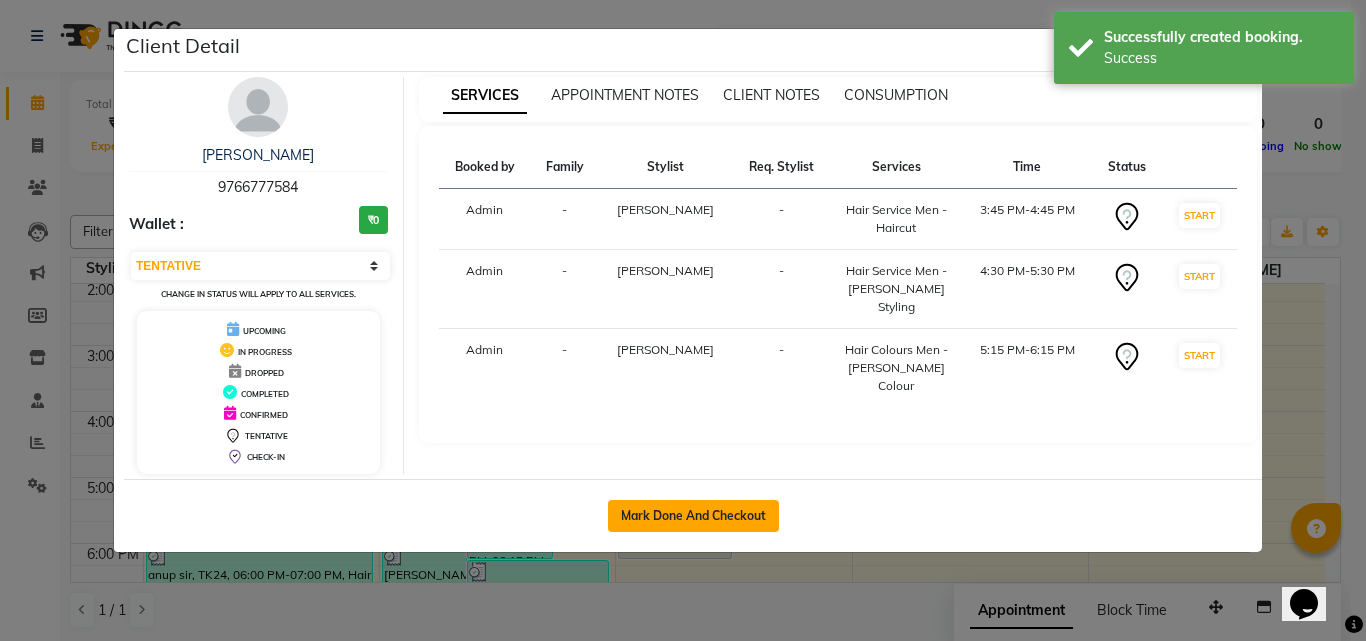 click on "Mark Done And Checkout" 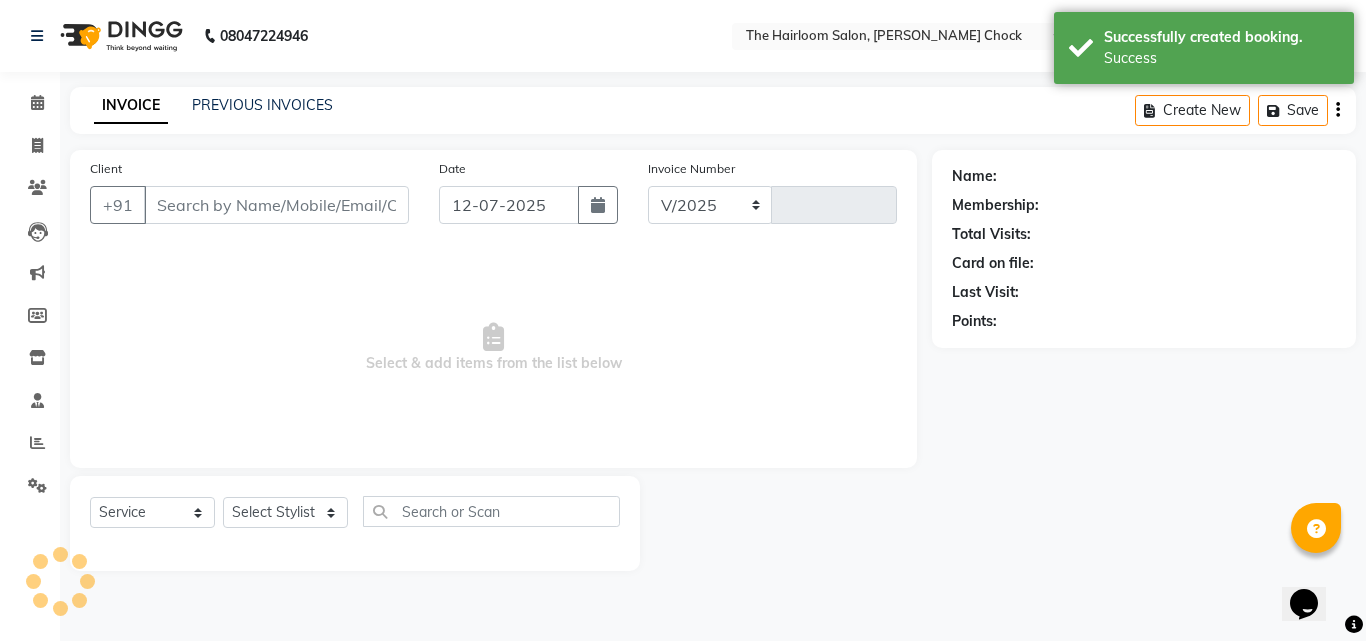 select on "5926" 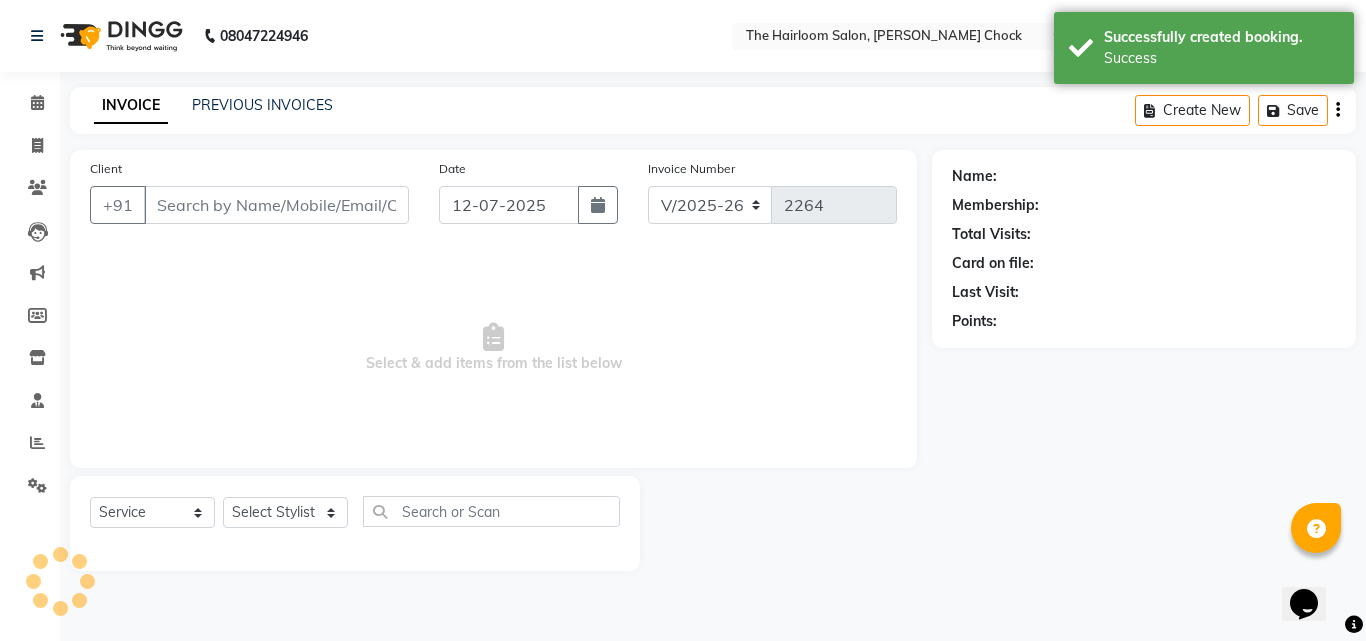 type on "9766777584" 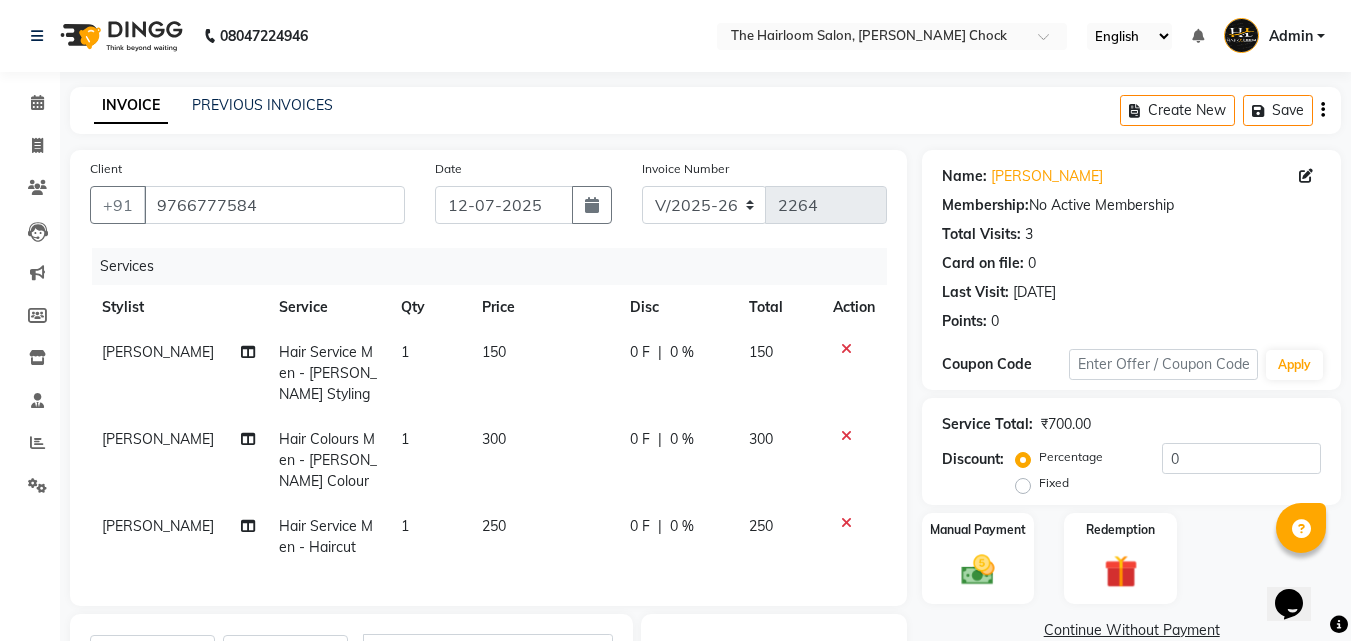 click on "300" 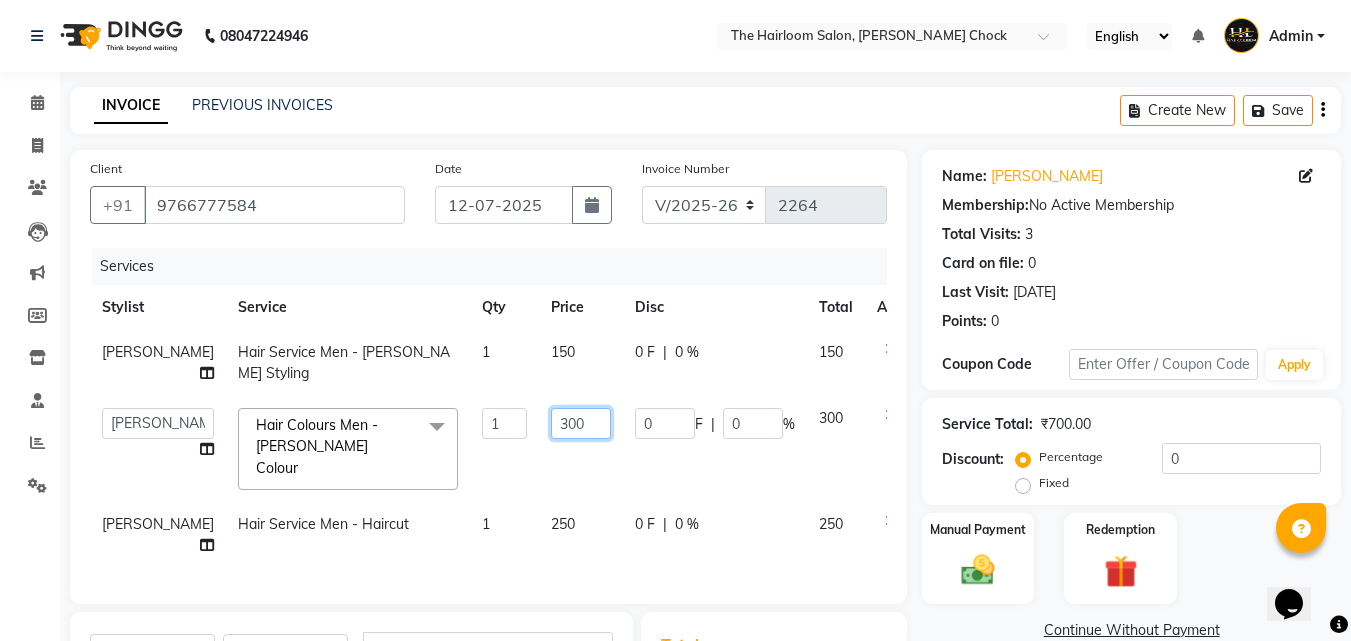 click on "300" 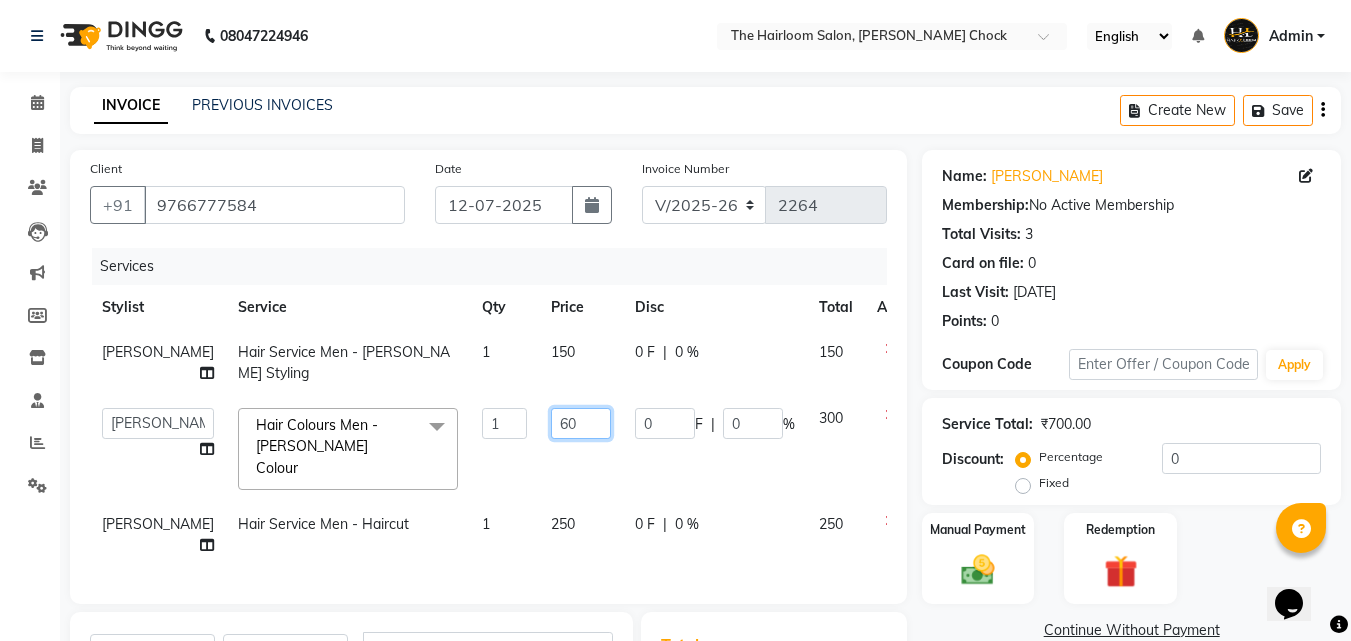 type on "600" 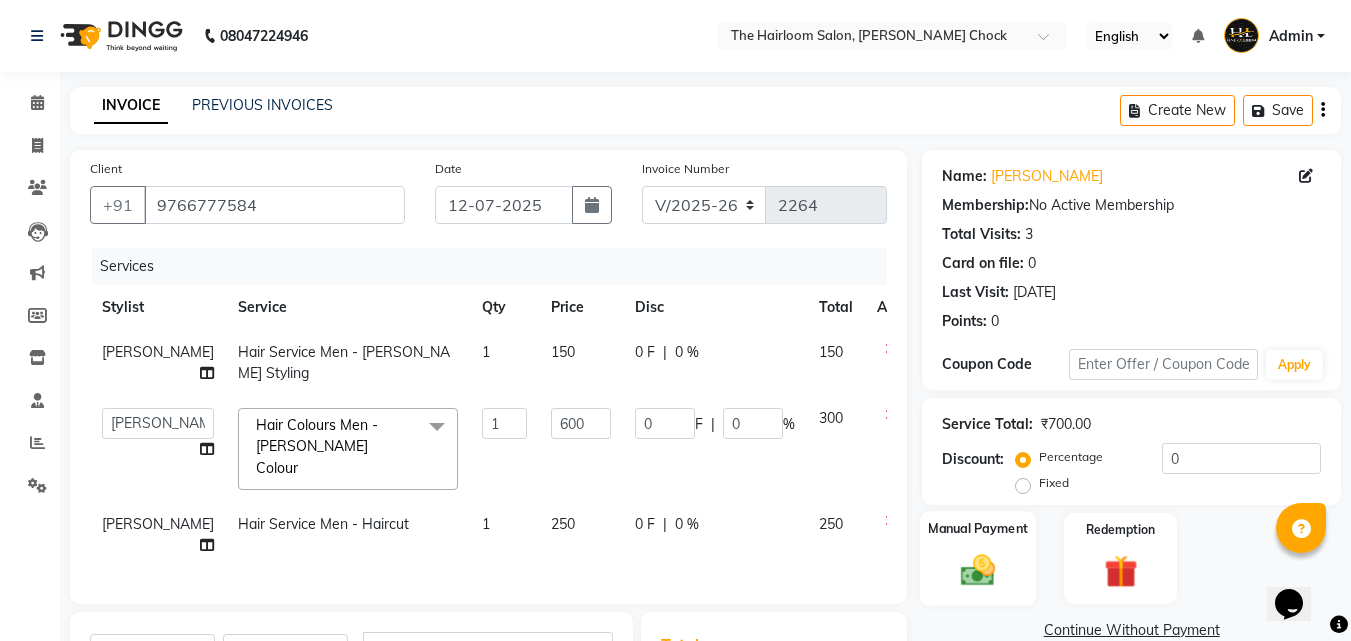 click 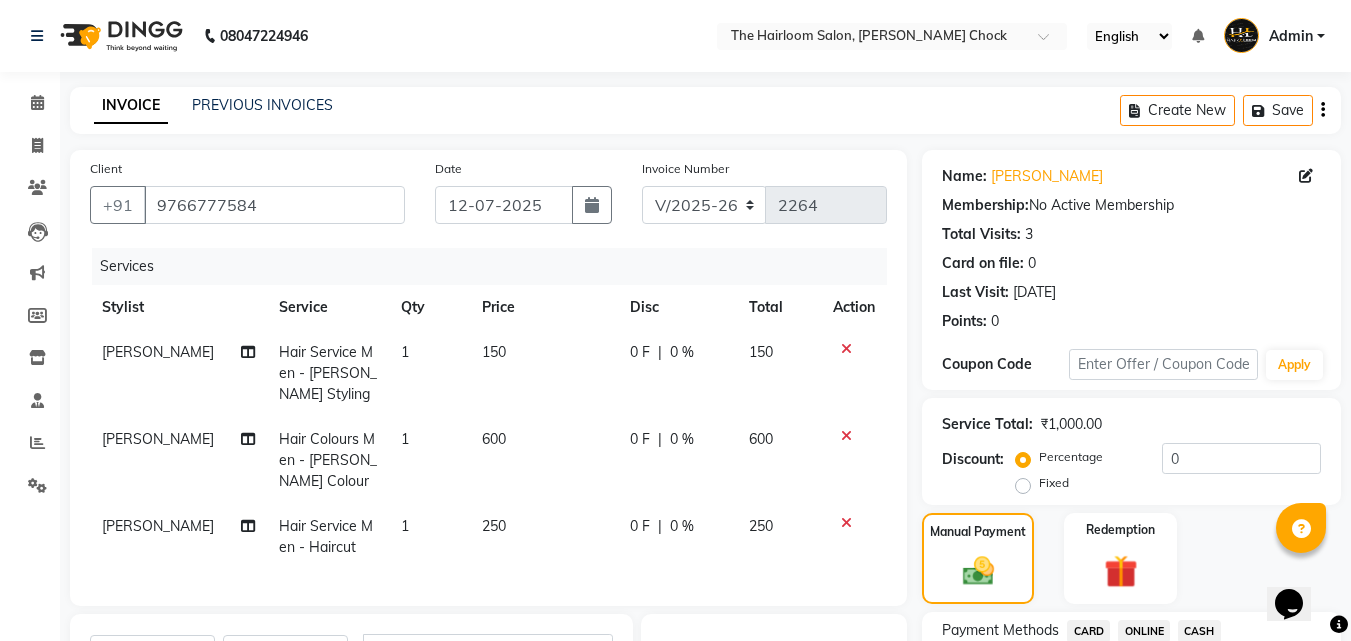 click on "150" 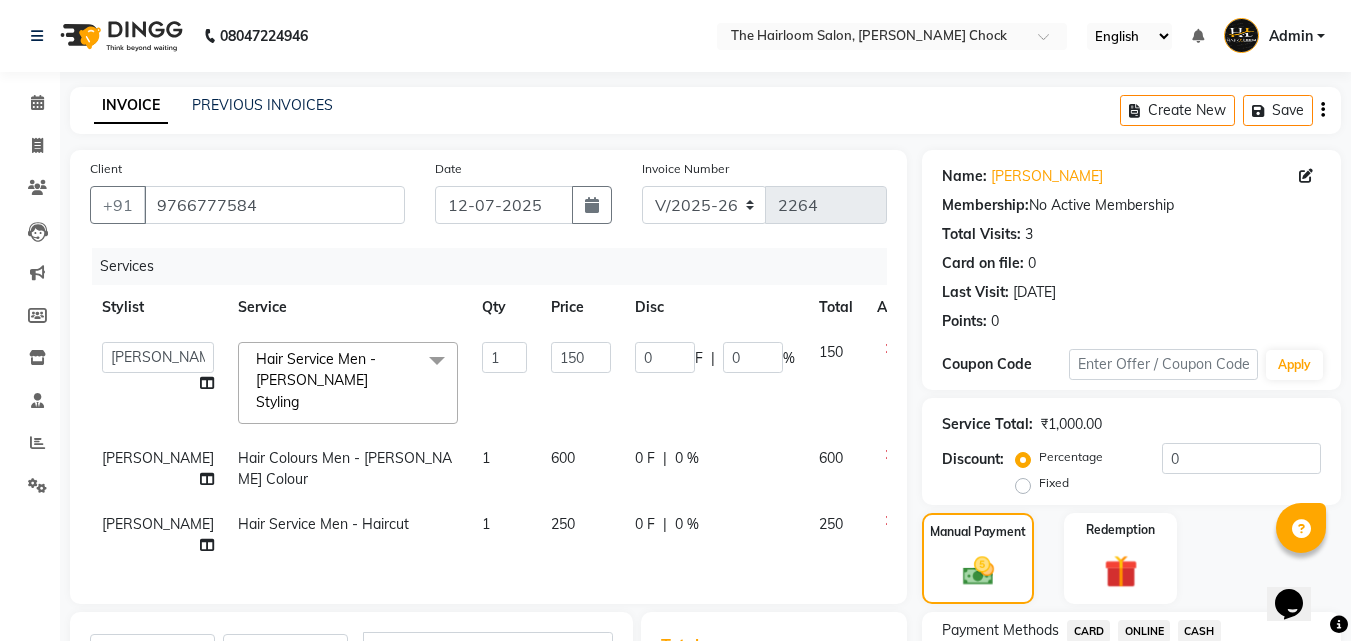 click on "600" 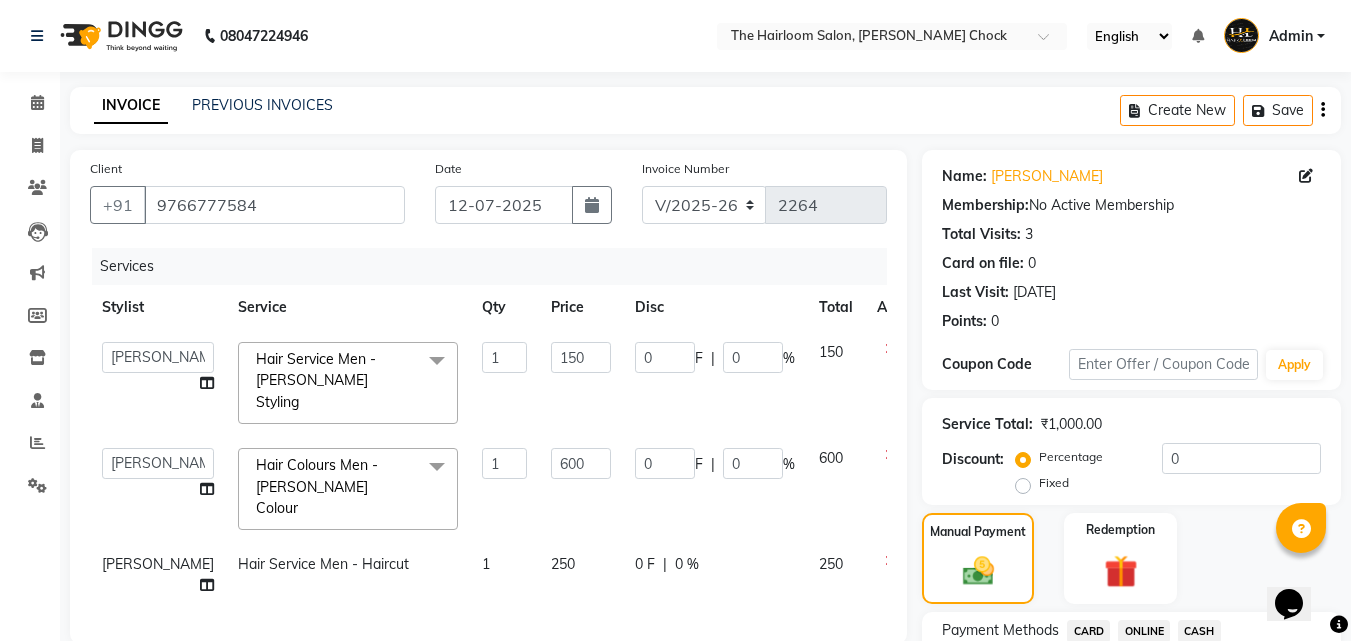 scroll, scrollTop: 100, scrollLeft: 0, axis: vertical 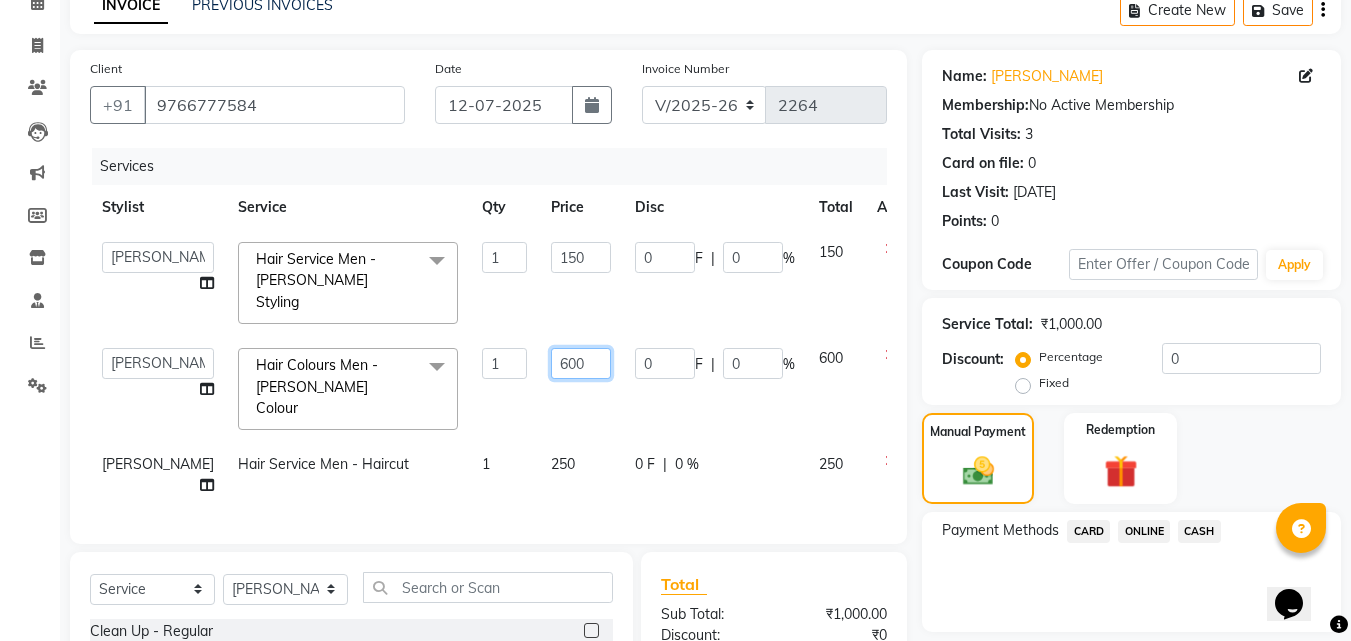 drag, startPoint x: 523, startPoint y: 338, endPoint x: 701, endPoint y: 356, distance: 178.90779 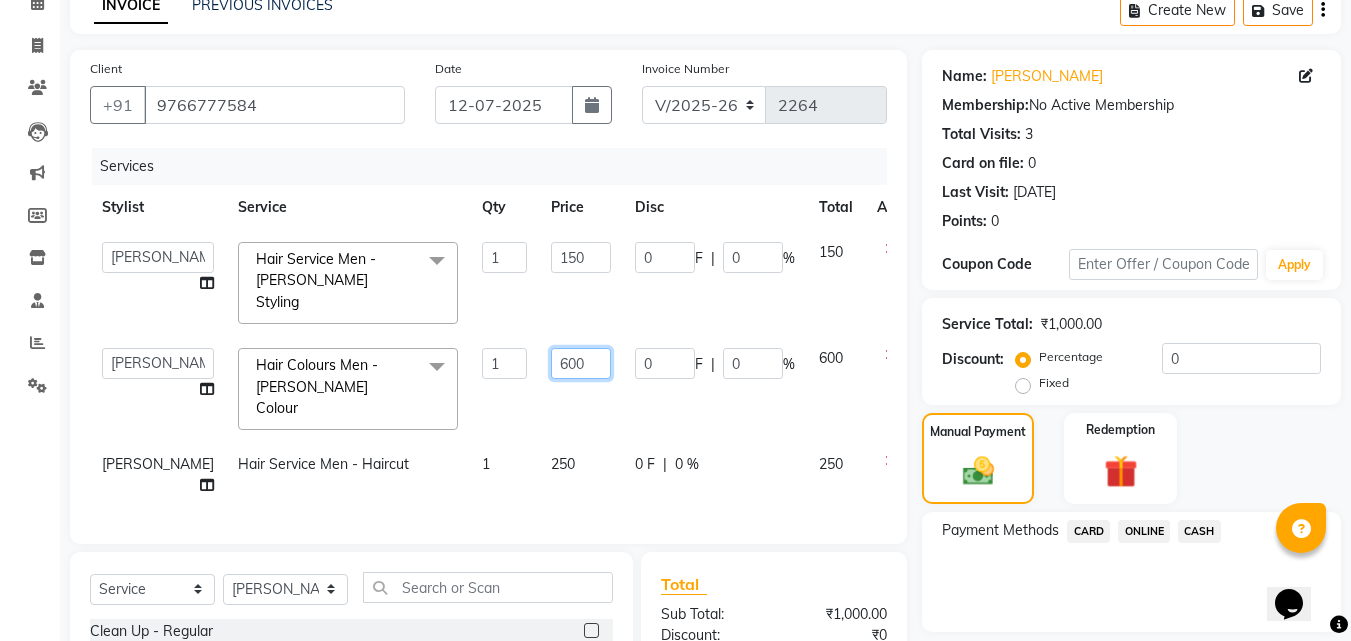 click on "600" 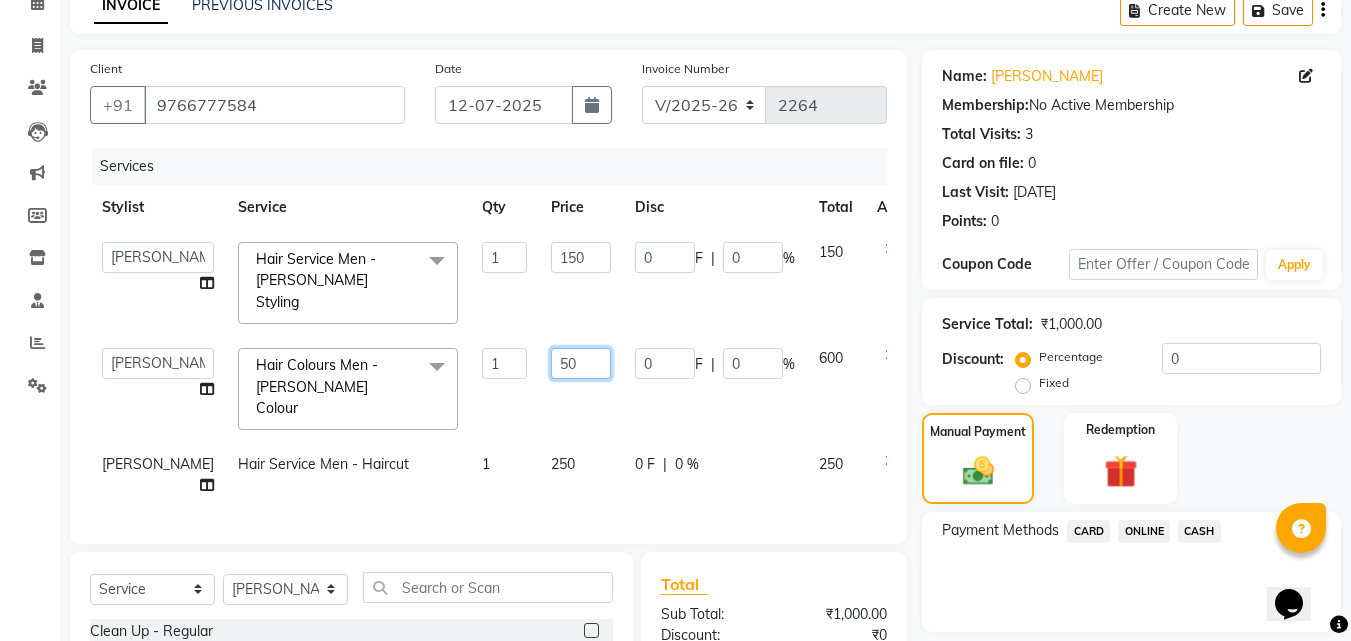 type on "500" 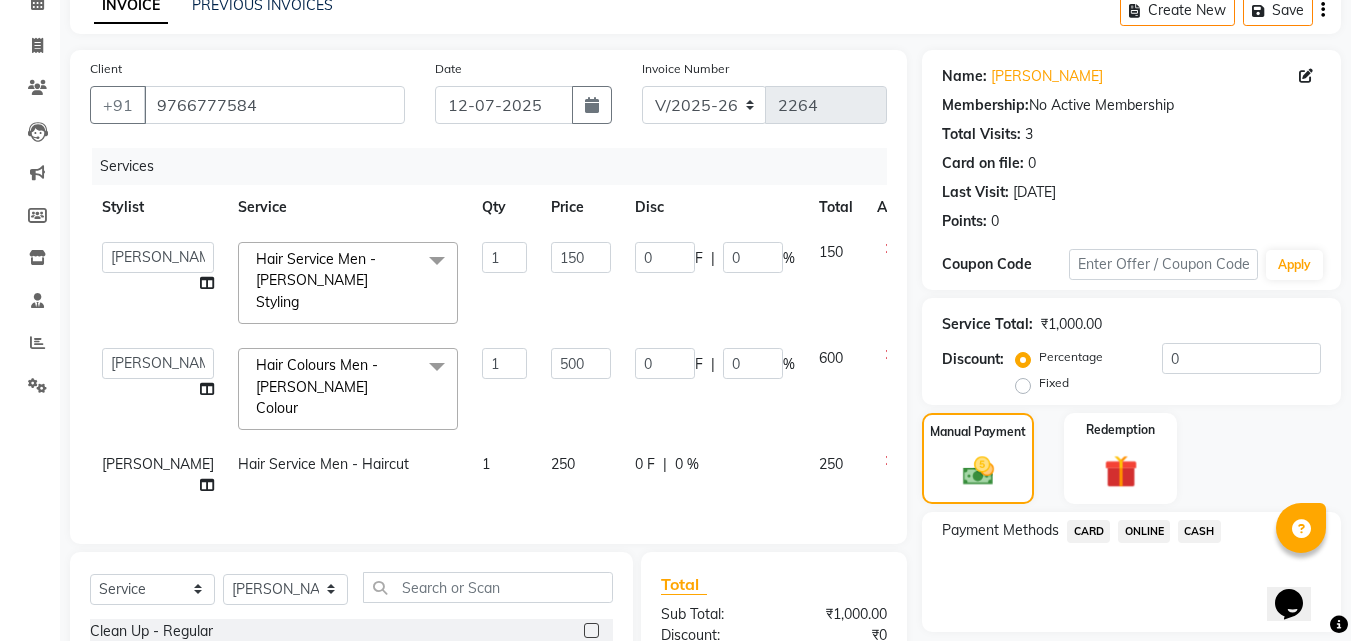 click on "0 F | 0 %" 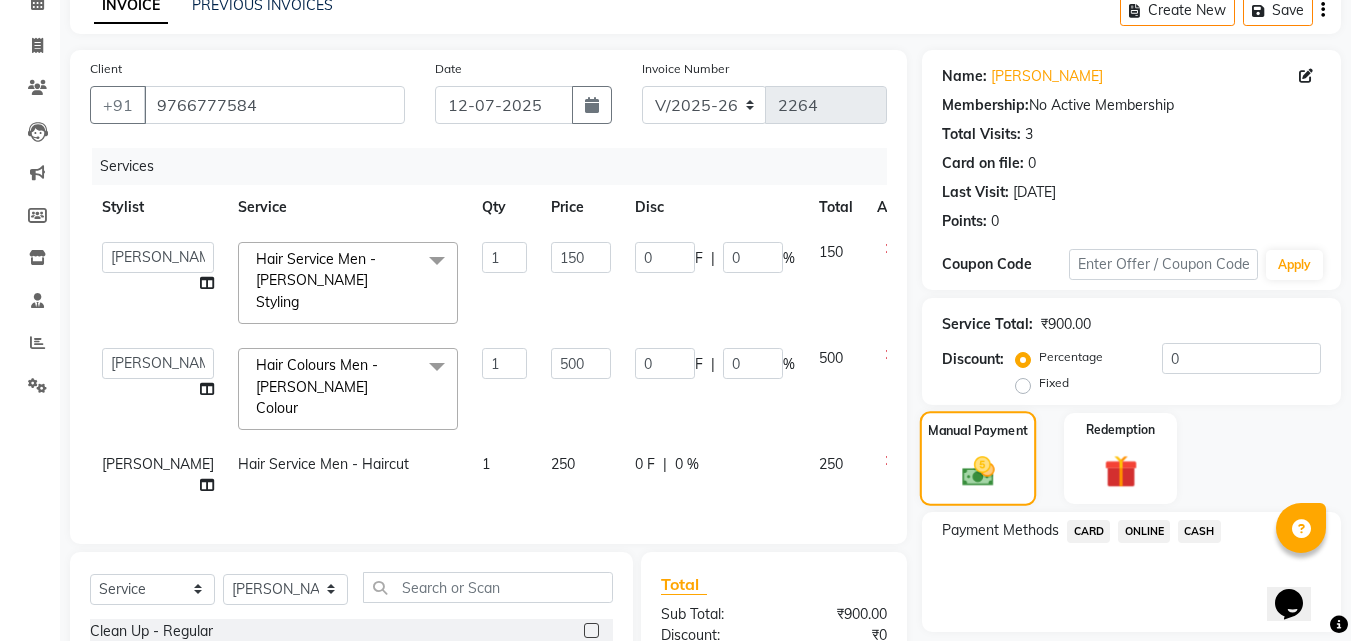click 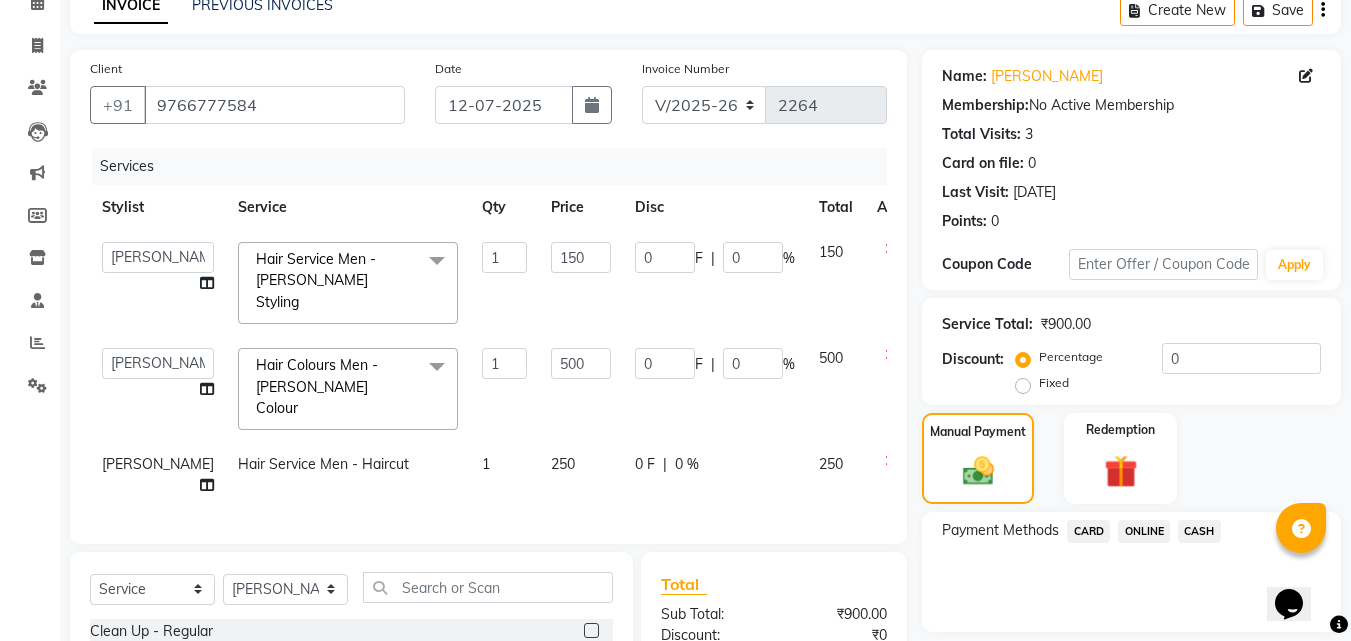 scroll, scrollTop: 309, scrollLeft: 0, axis: vertical 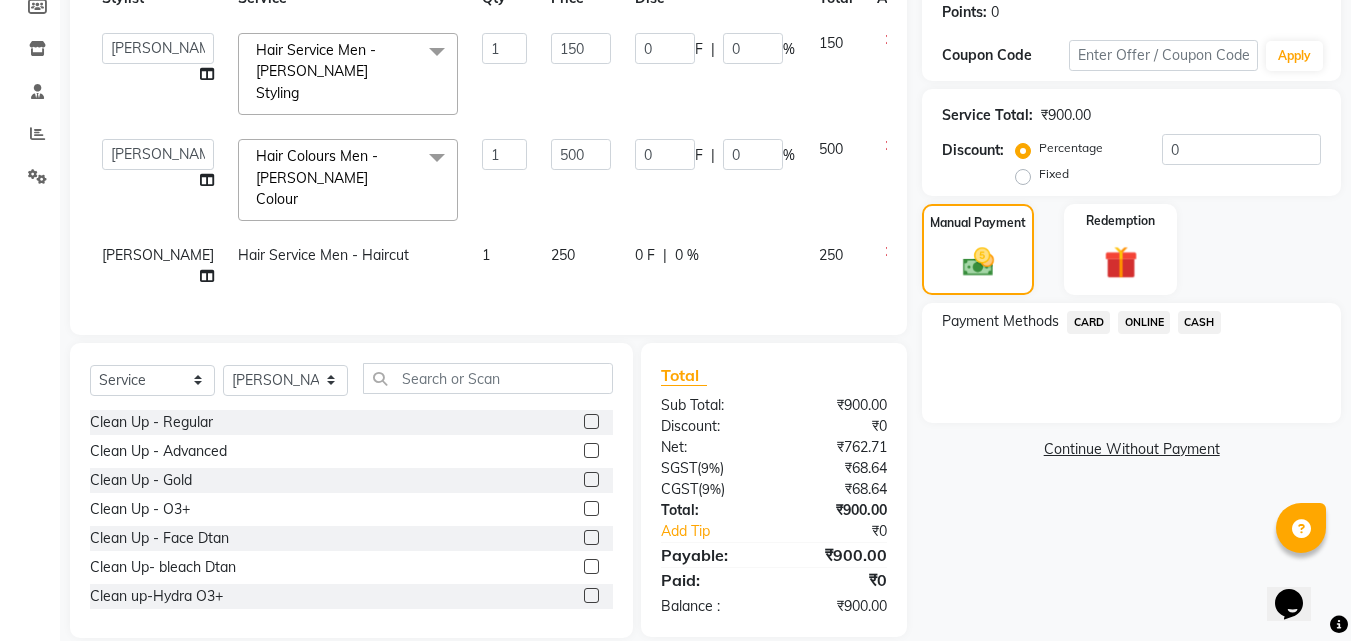 click on "CASH" 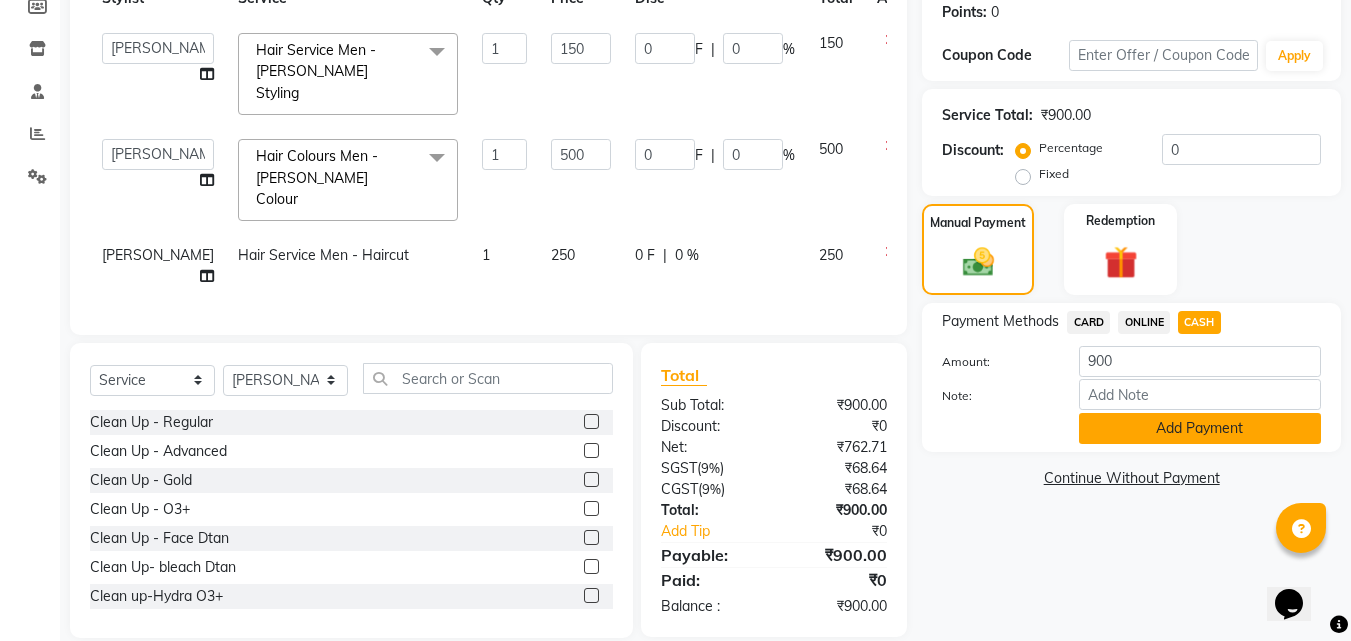 click on "Add Payment" 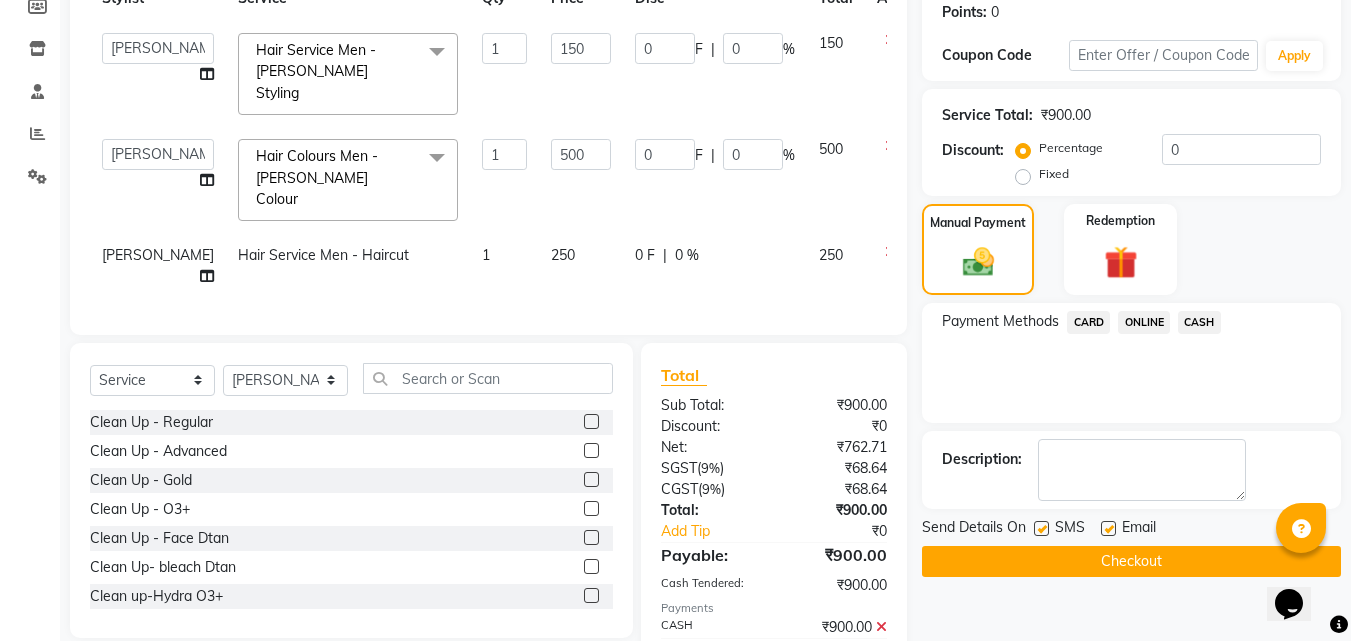 click on "Checkout" 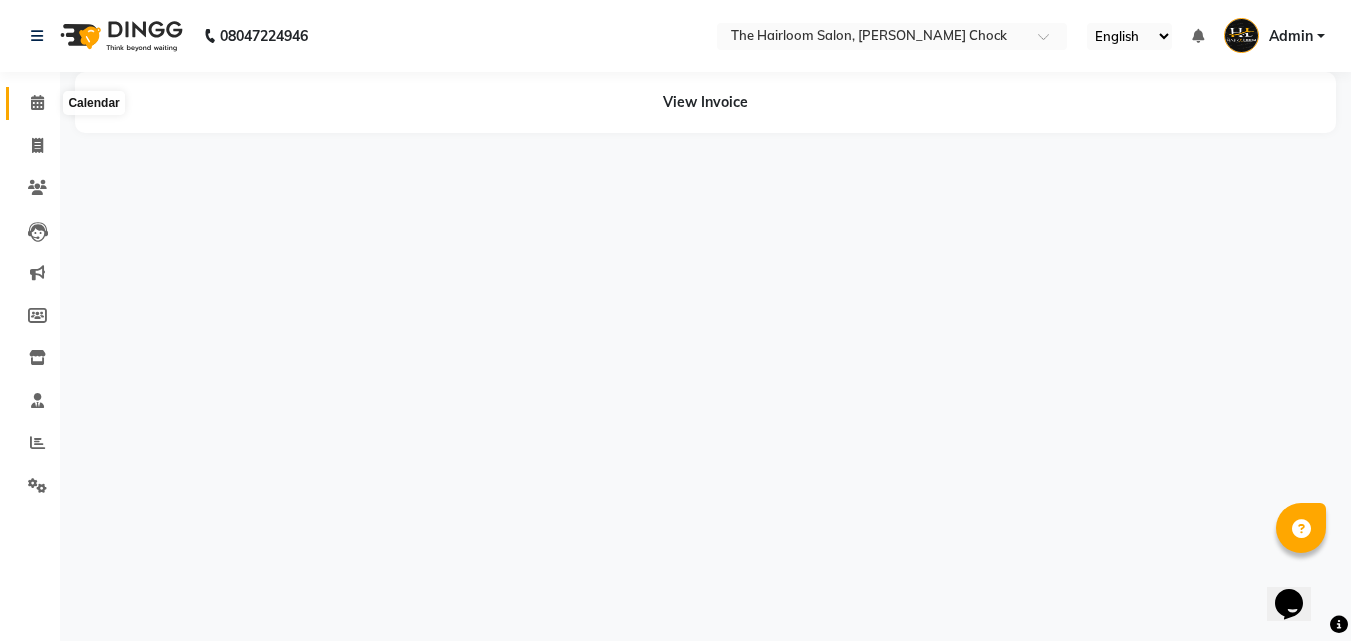 click 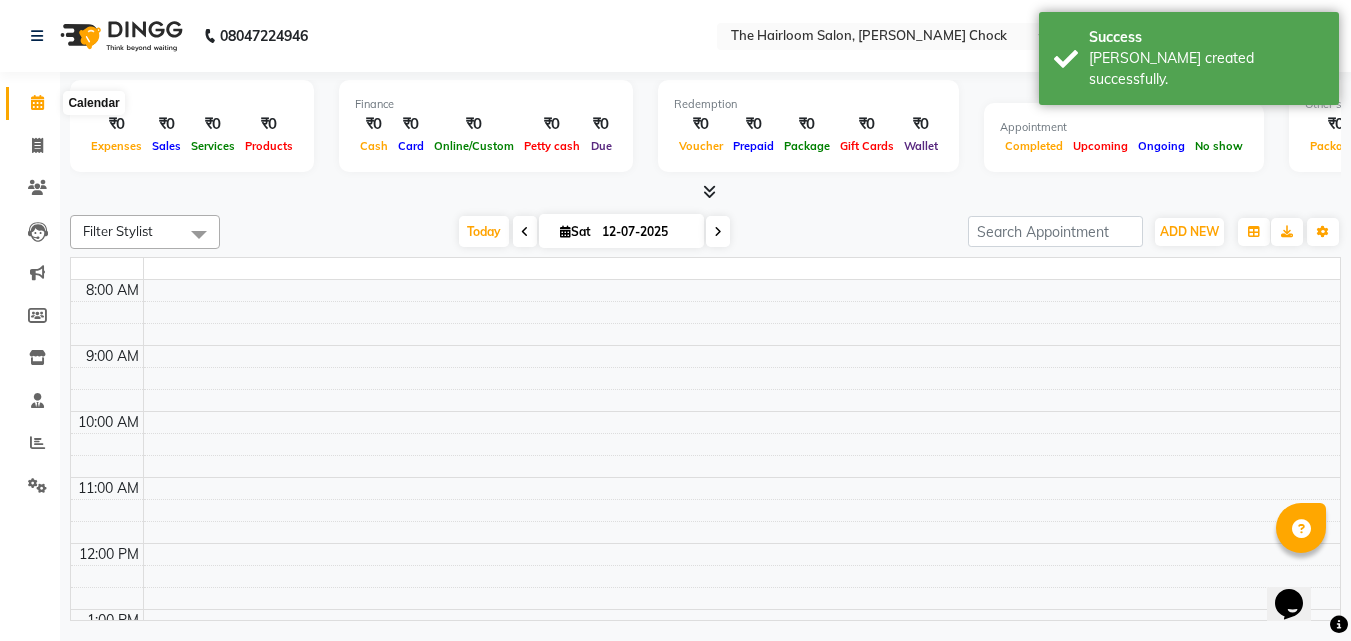 scroll, scrollTop: 0, scrollLeft: 0, axis: both 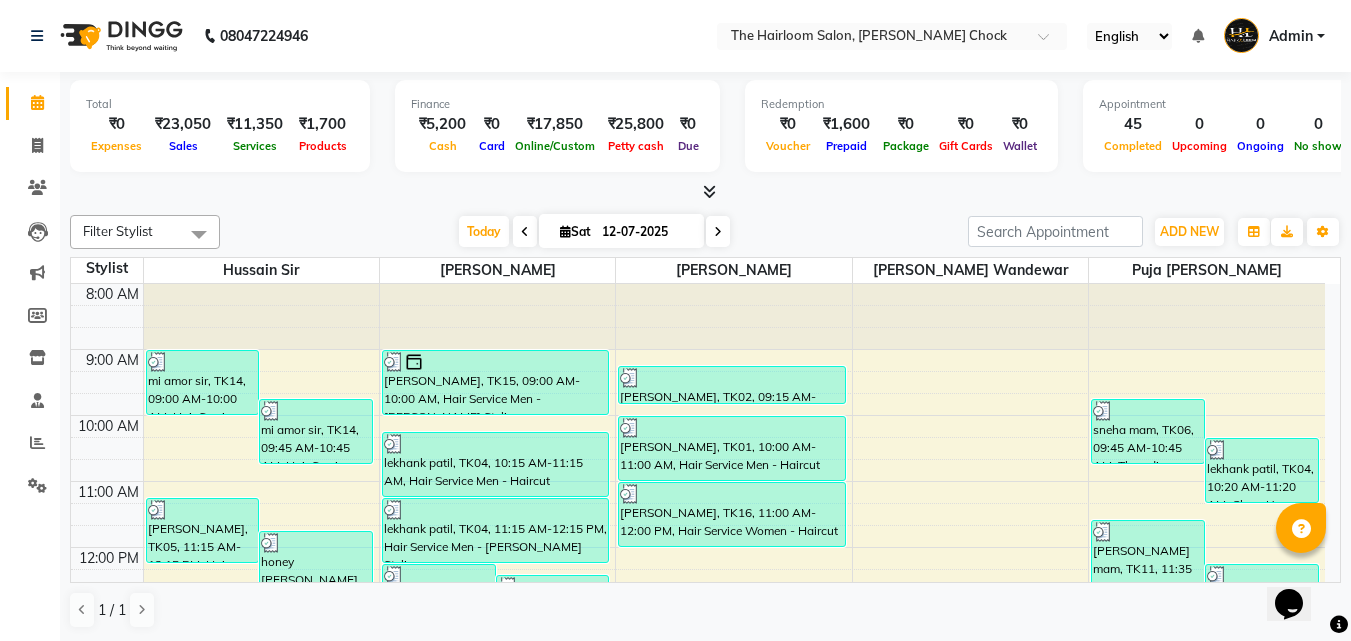 click at bounding box center [709, 191] 